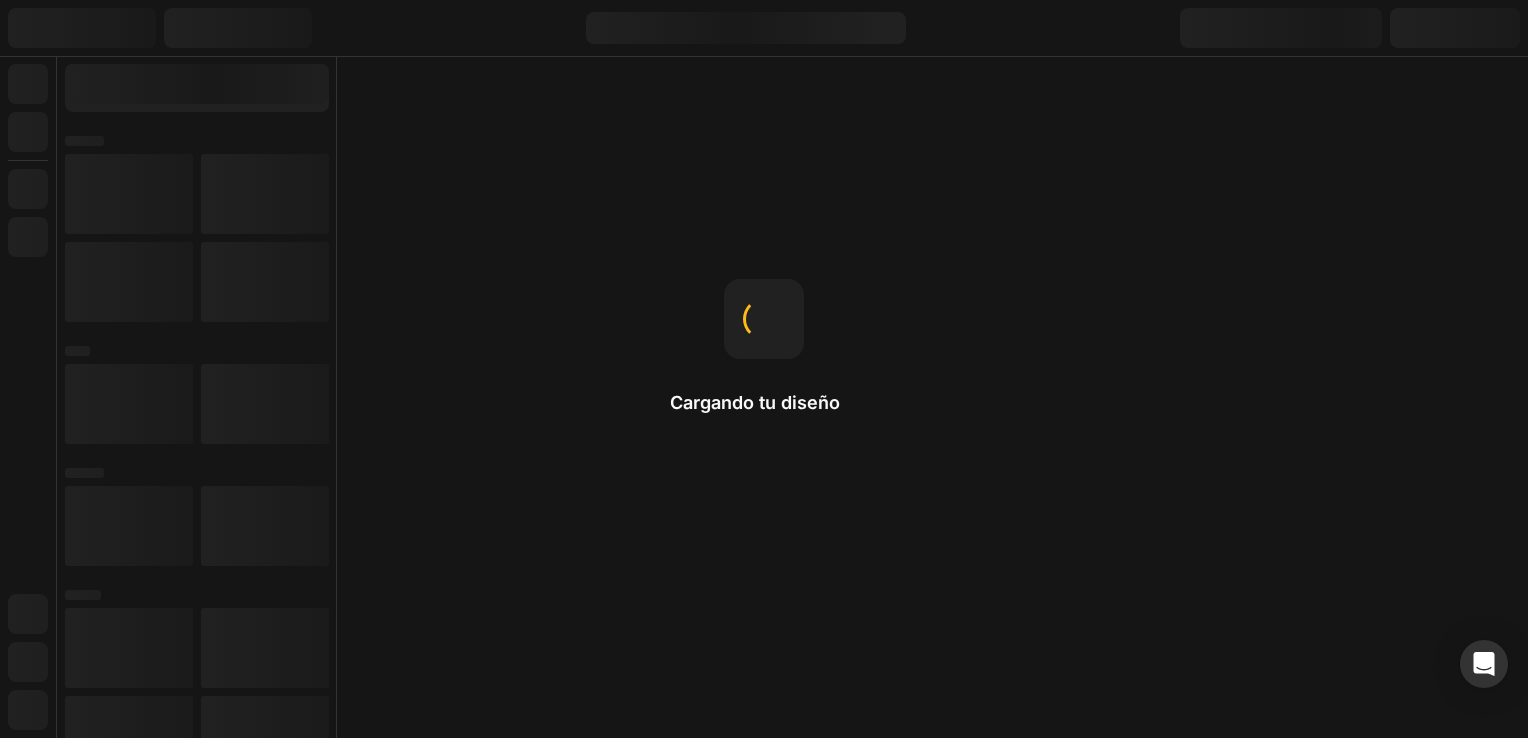 scroll, scrollTop: 0, scrollLeft: 0, axis: both 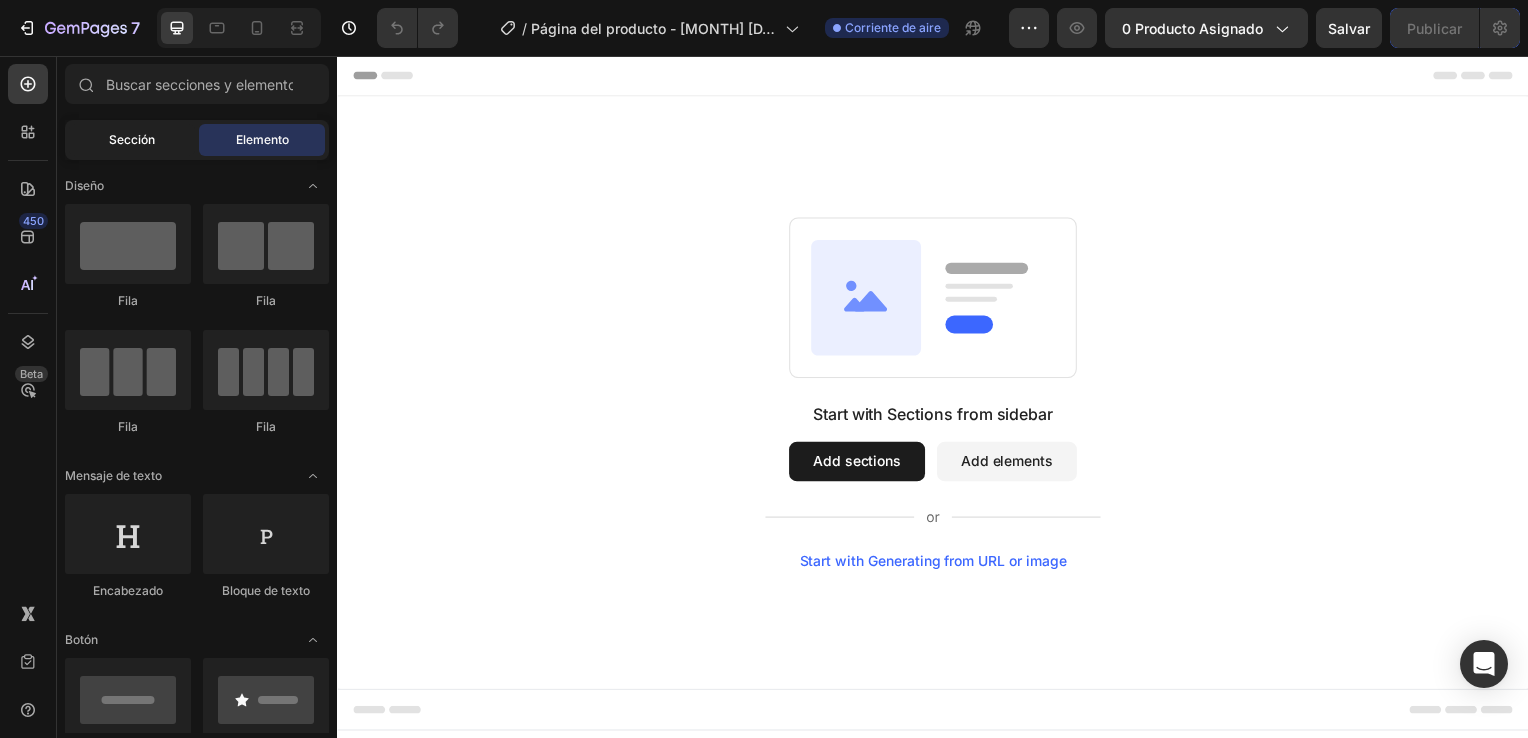click on "Sección" at bounding box center [132, 140] 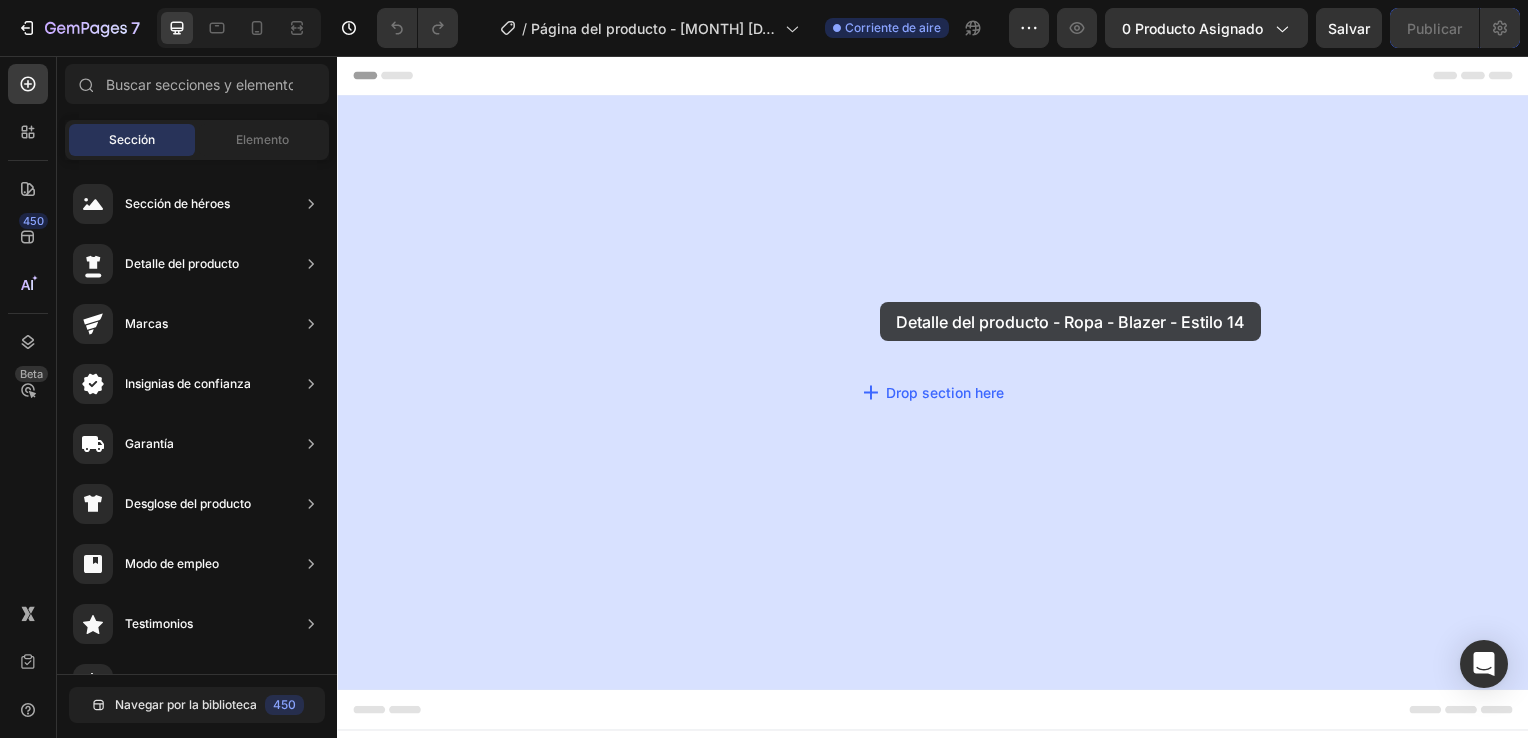drag, startPoint x: 765, startPoint y: 261, endPoint x: 602, endPoint y: 90, distance: 236.24141 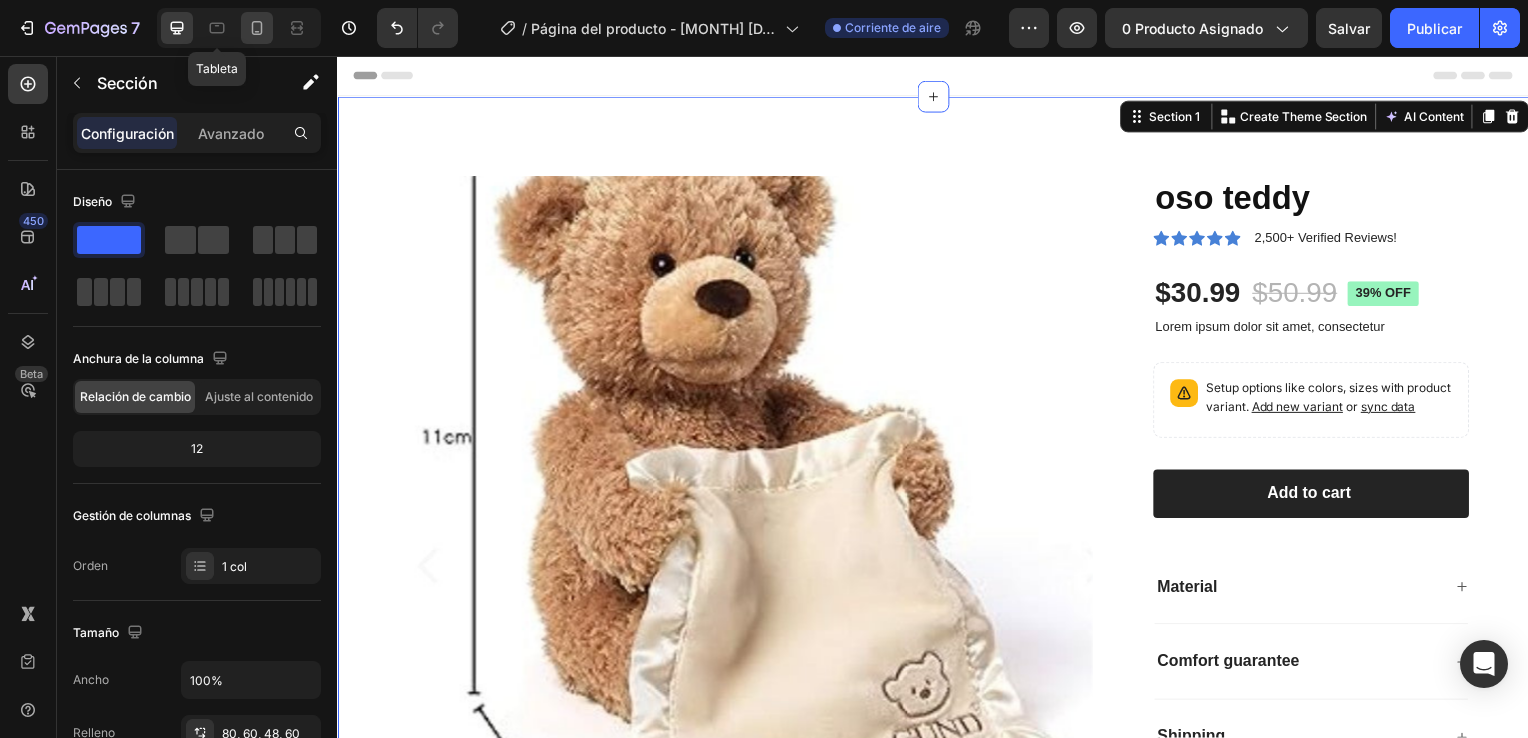 click 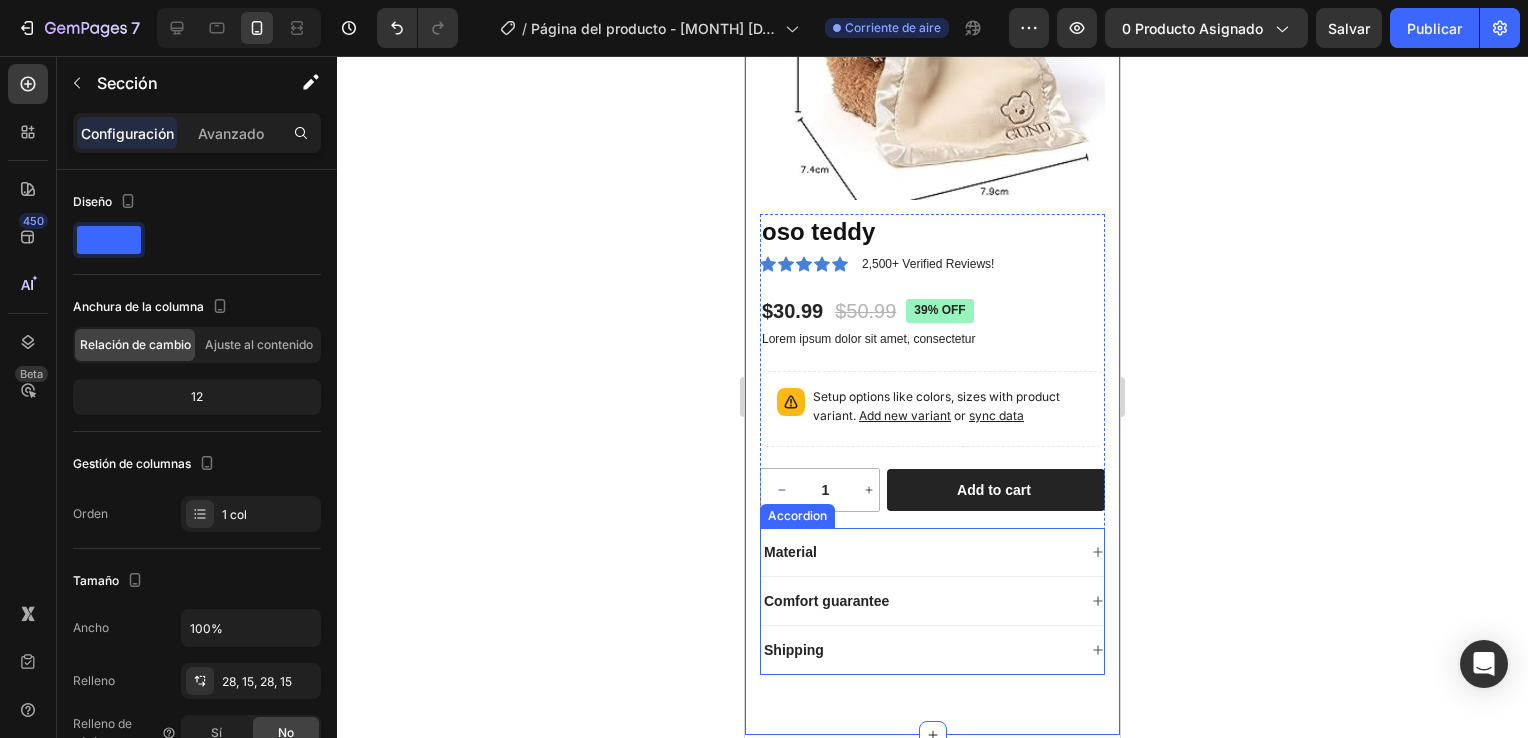scroll, scrollTop: 0, scrollLeft: 0, axis: both 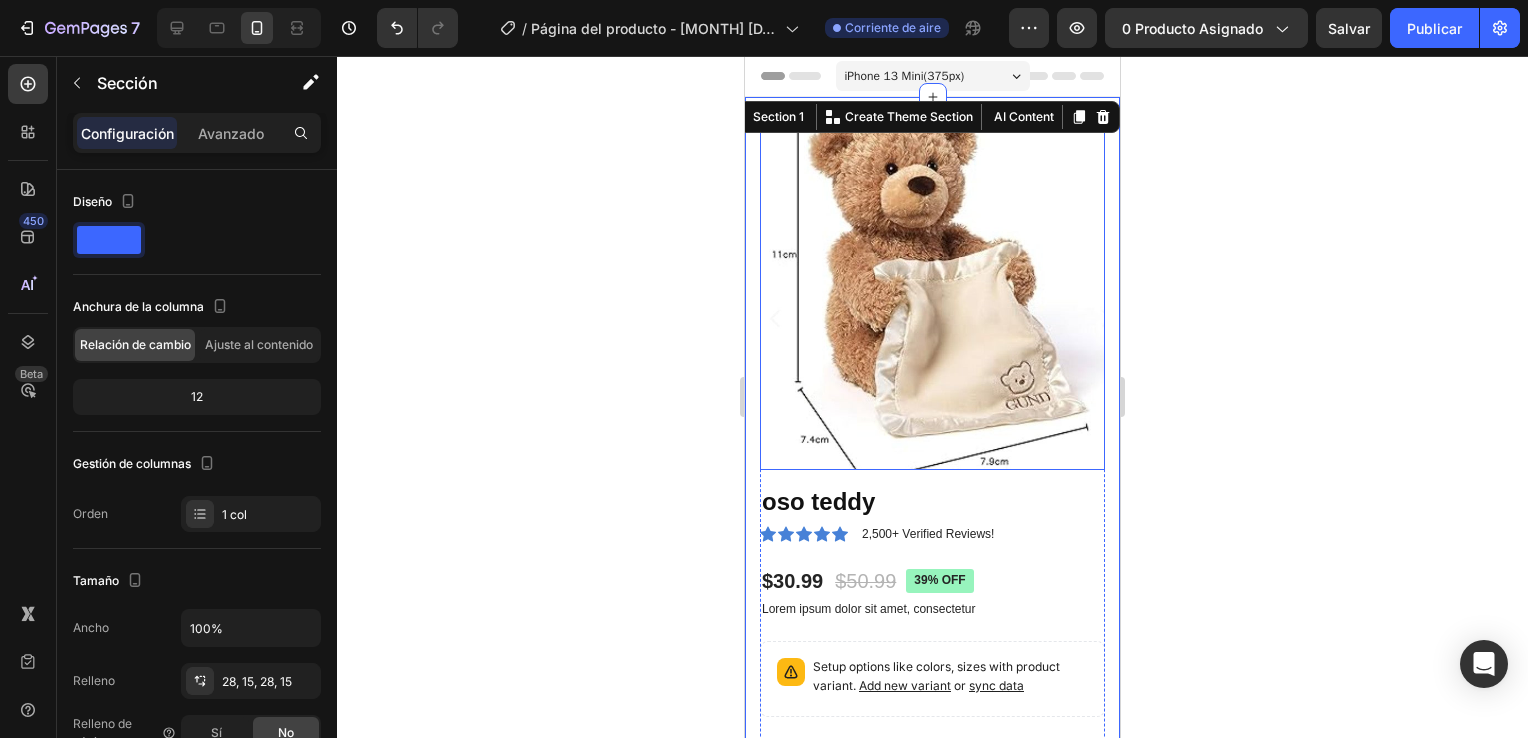 click at bounding box center (932, 297) 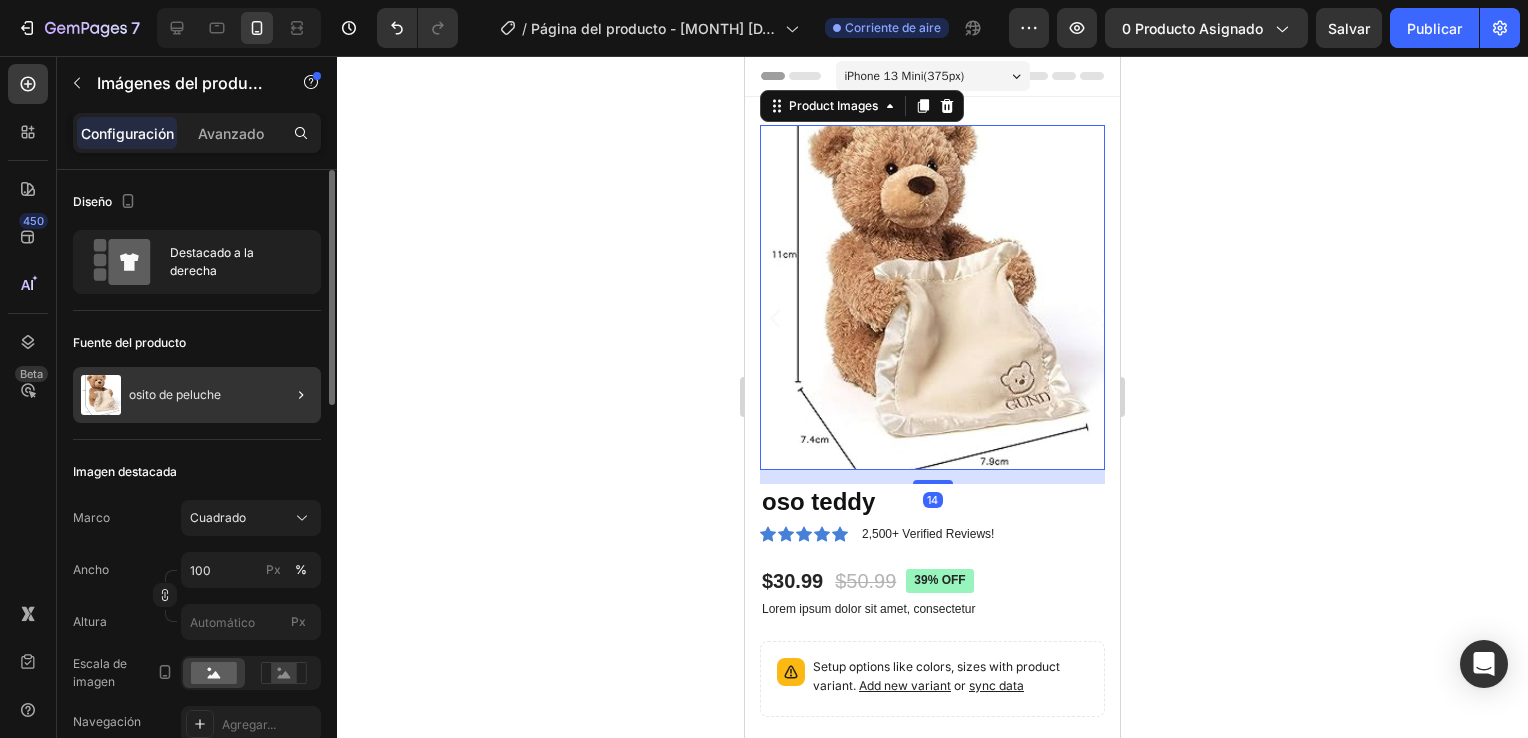 click 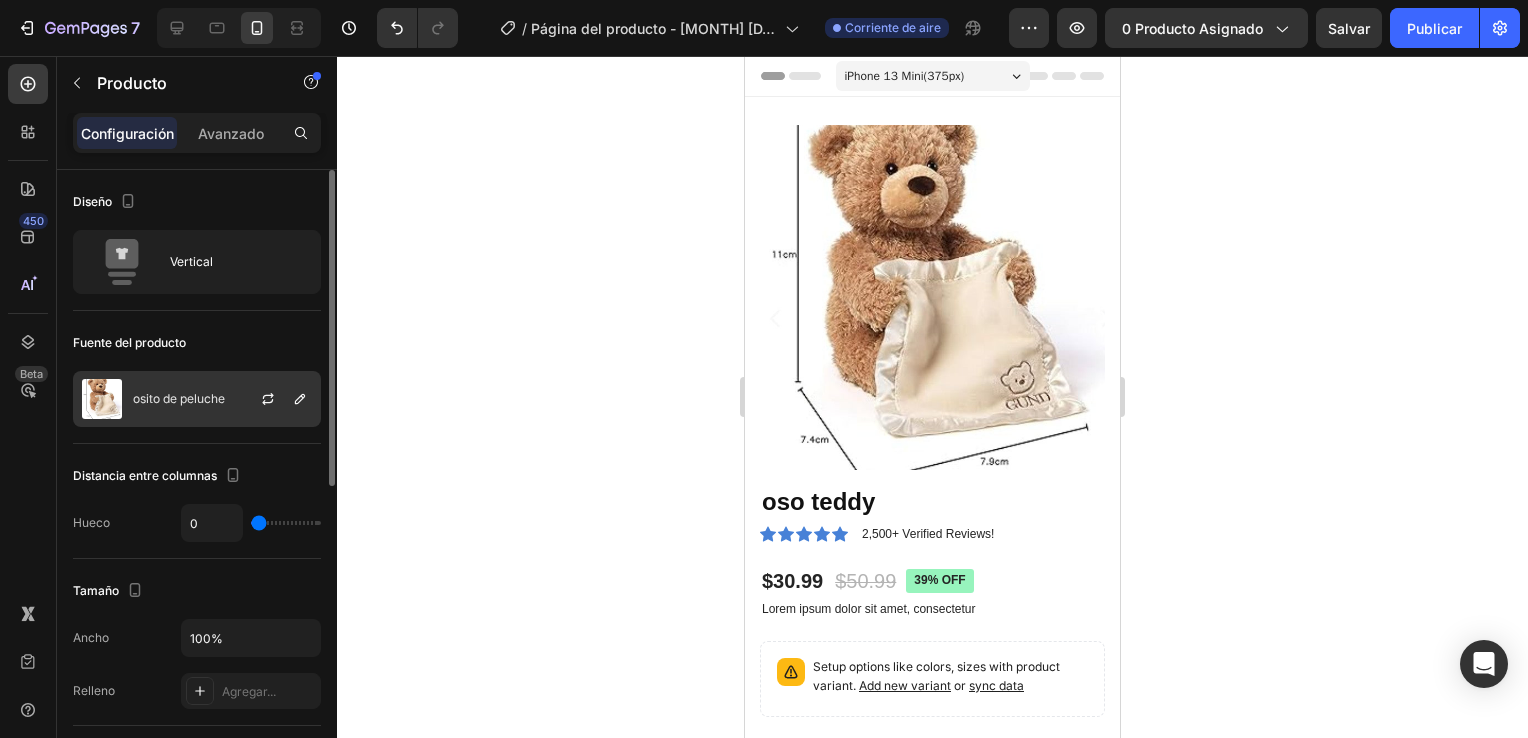 click at bounding box center (276, 399) 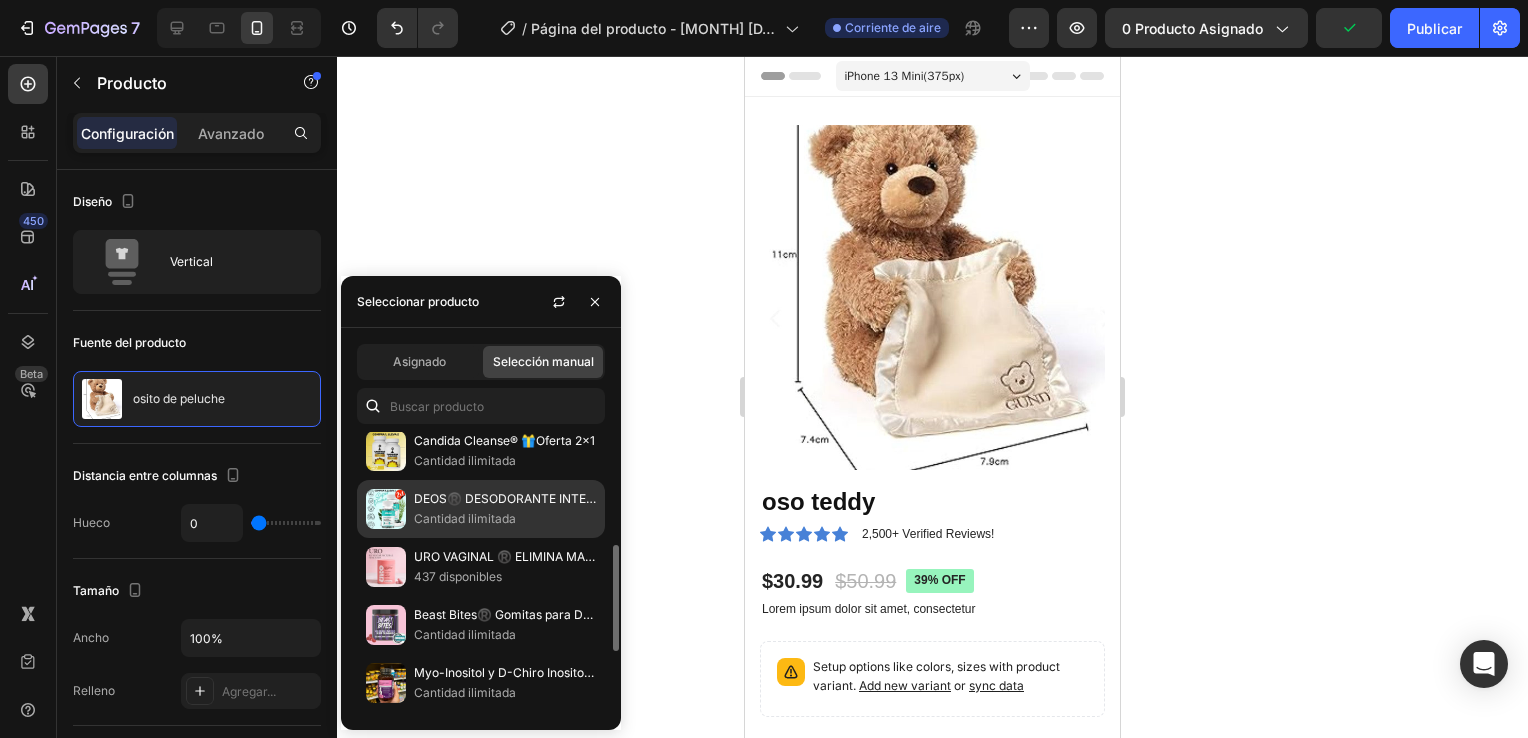 scroll, scrollTop: 400, scrollLeft: 0, axis: vertical 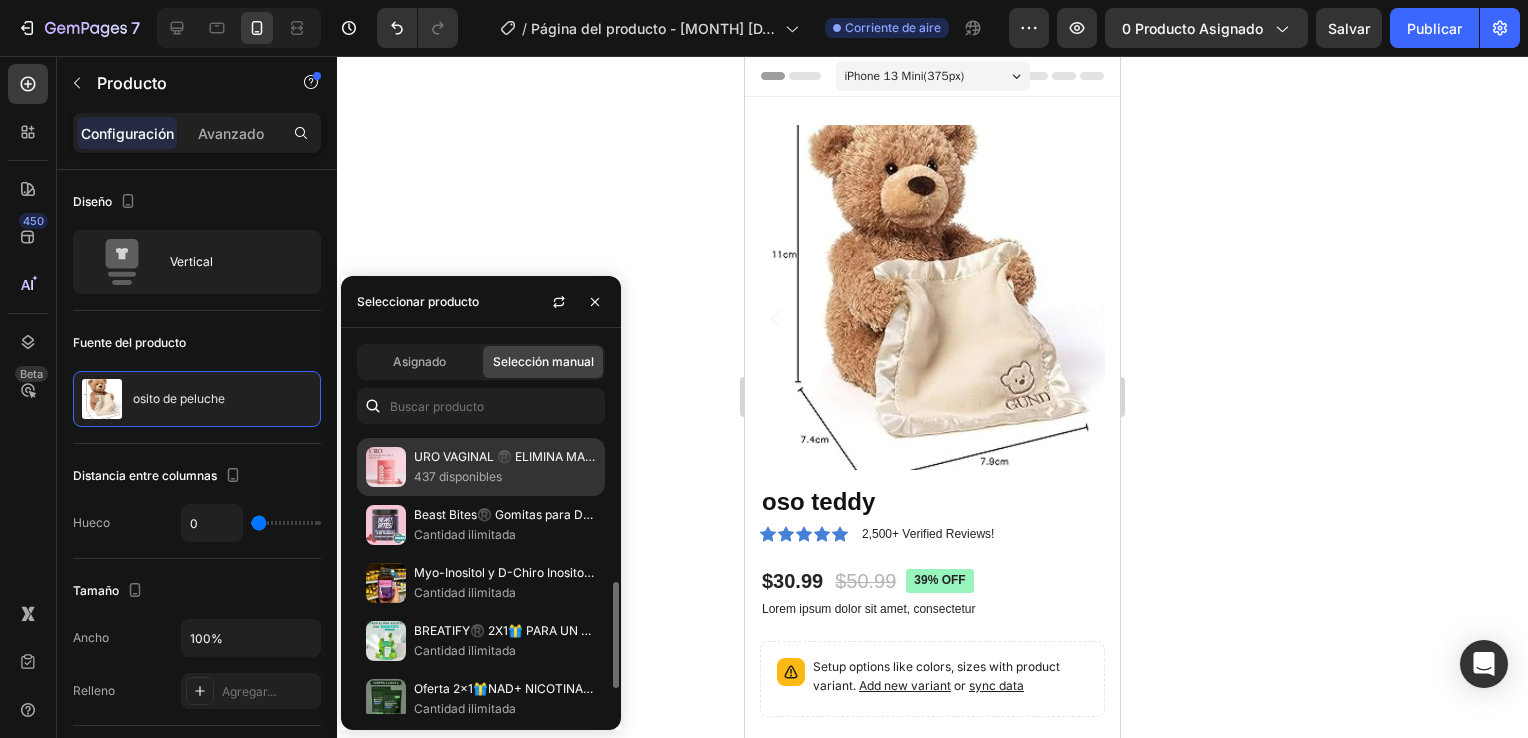 click on "437 disponibles" at bounding box center [505, 477] 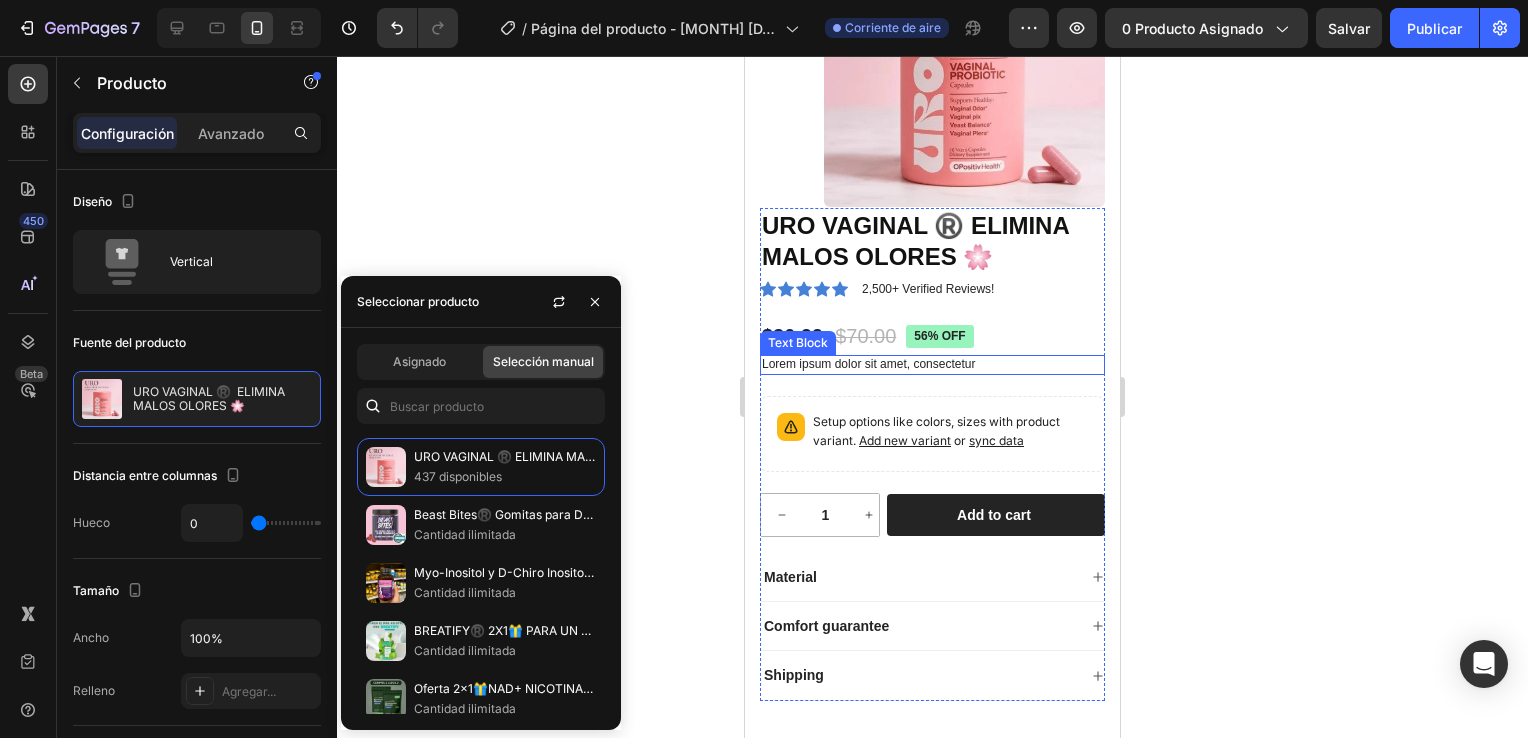 scroll, scrollTop: 200, scrollLeft: 0, axis: vertical 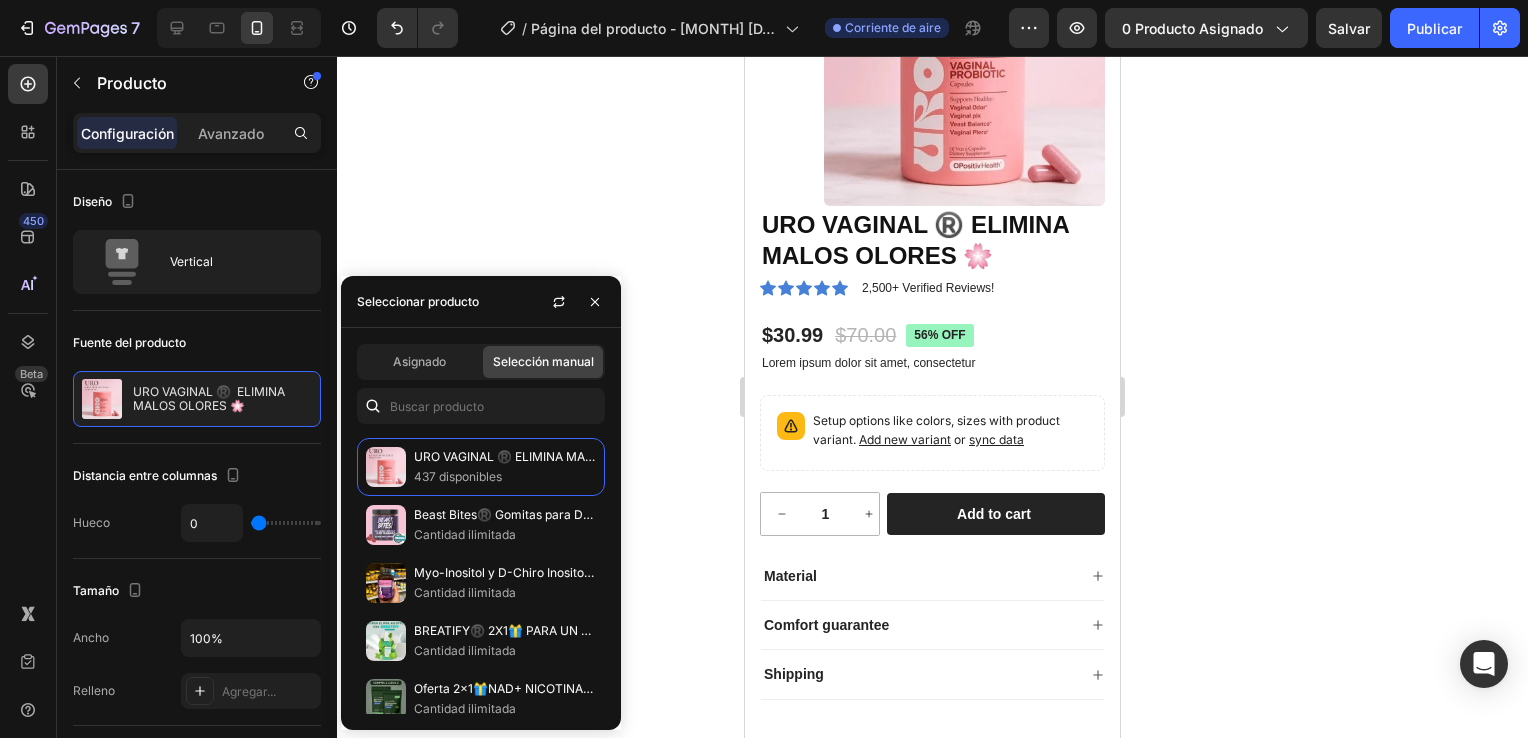 click 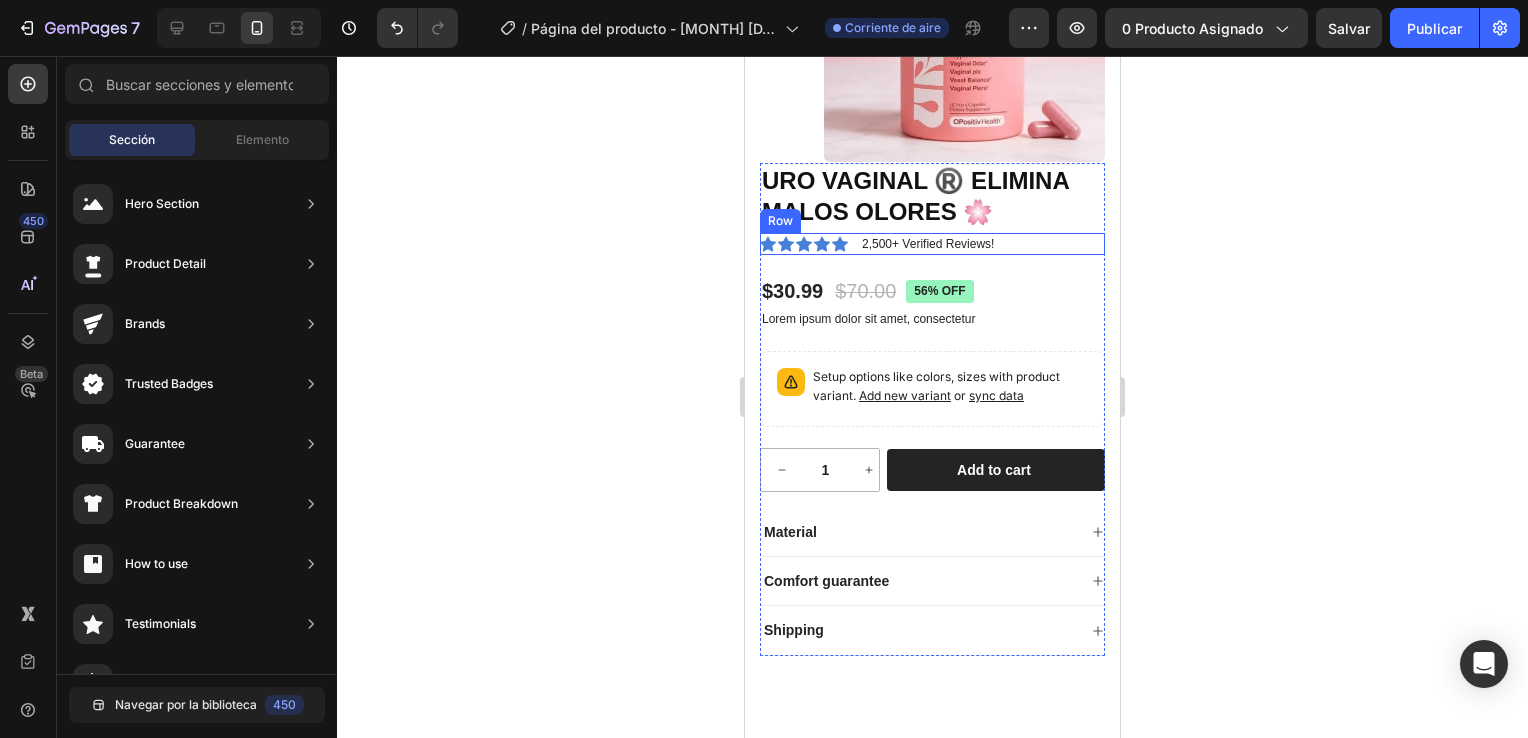 scroll, scrollTop: 0, scrollLeft: 0, axis: both 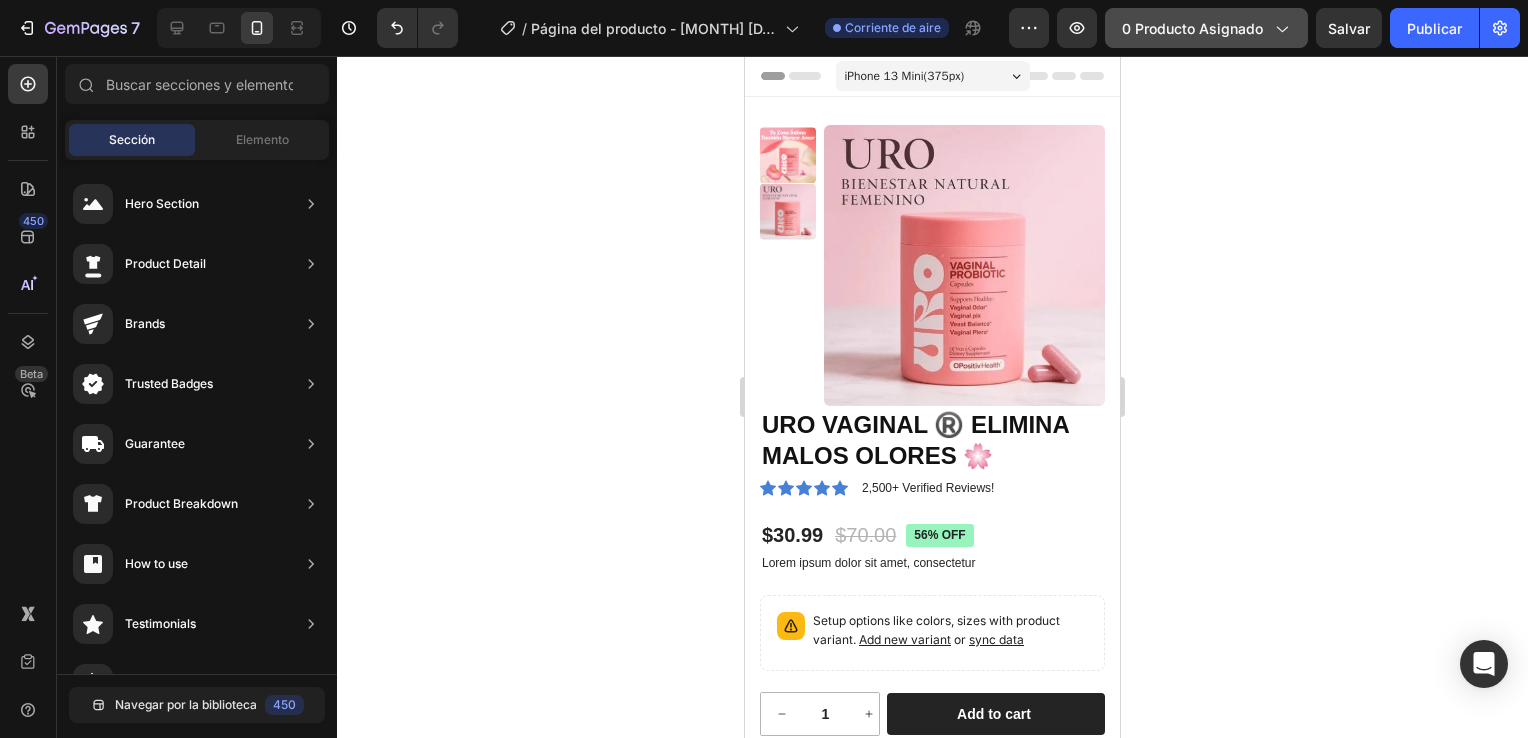 click on "0 producto asignado" 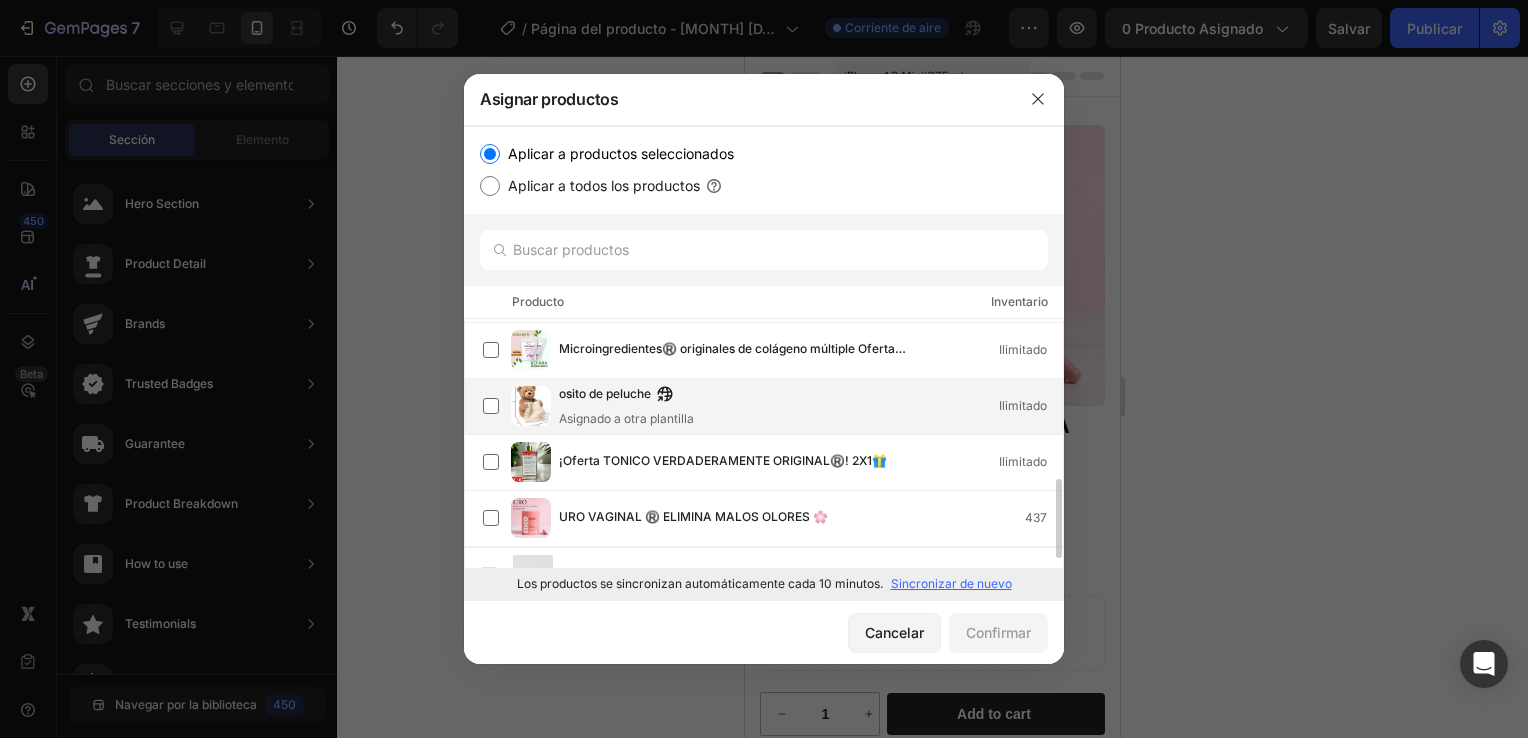 scroll, scrollTop: 478, scrollLeft: 0, axis: vertical 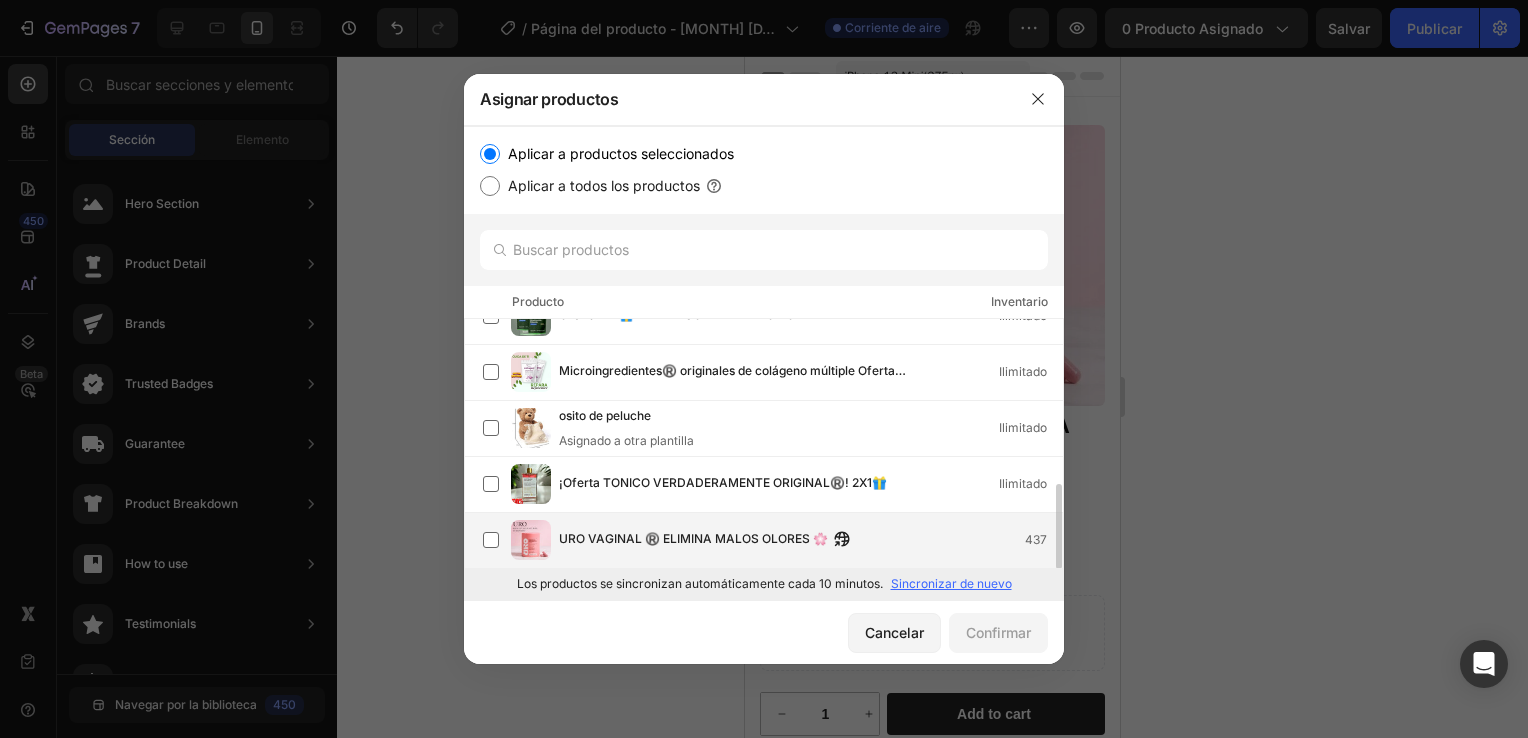click on "URO VAGINAL ®️  ELIMINA MALOS OLORES 🌸 437" at bounding box center (773, 540) 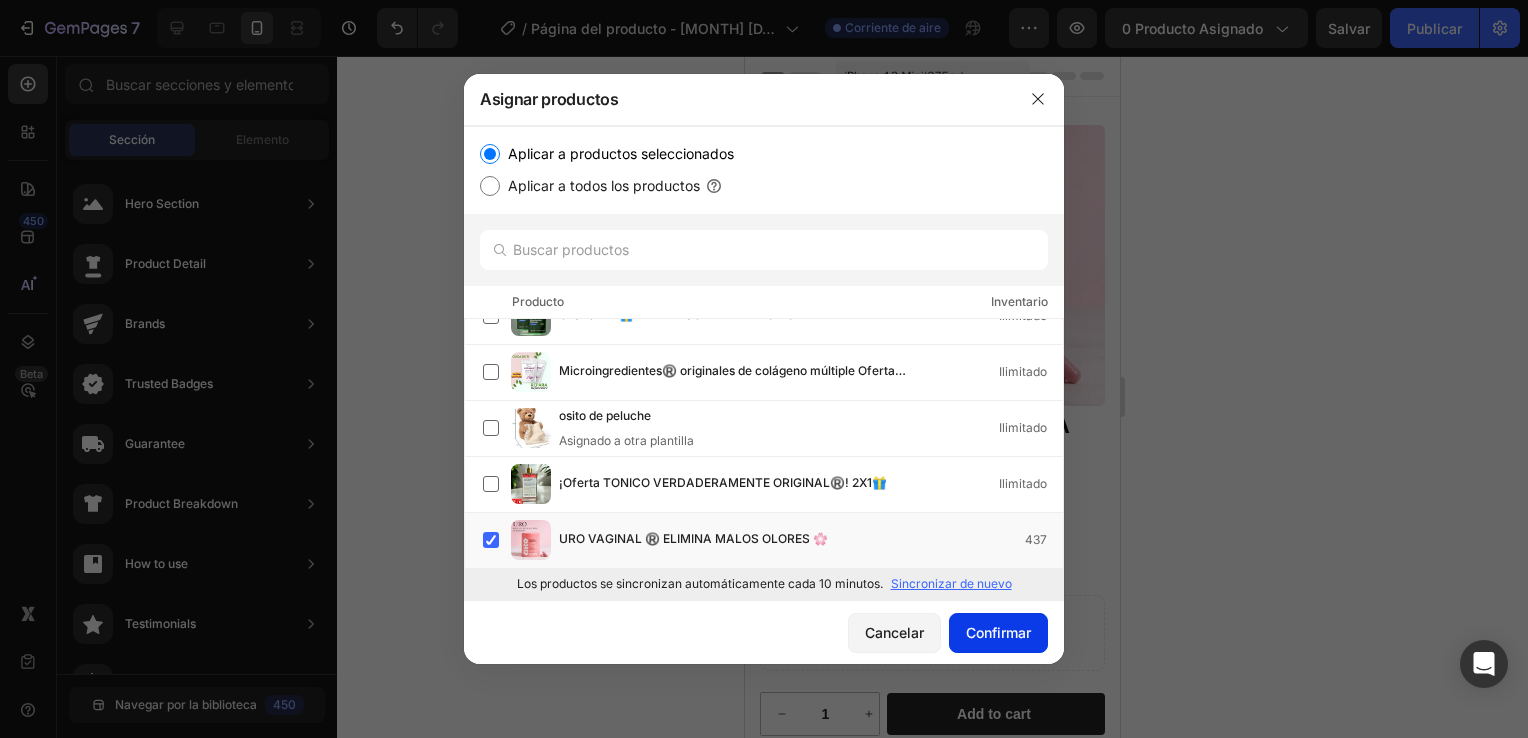 click on "Confirmar" 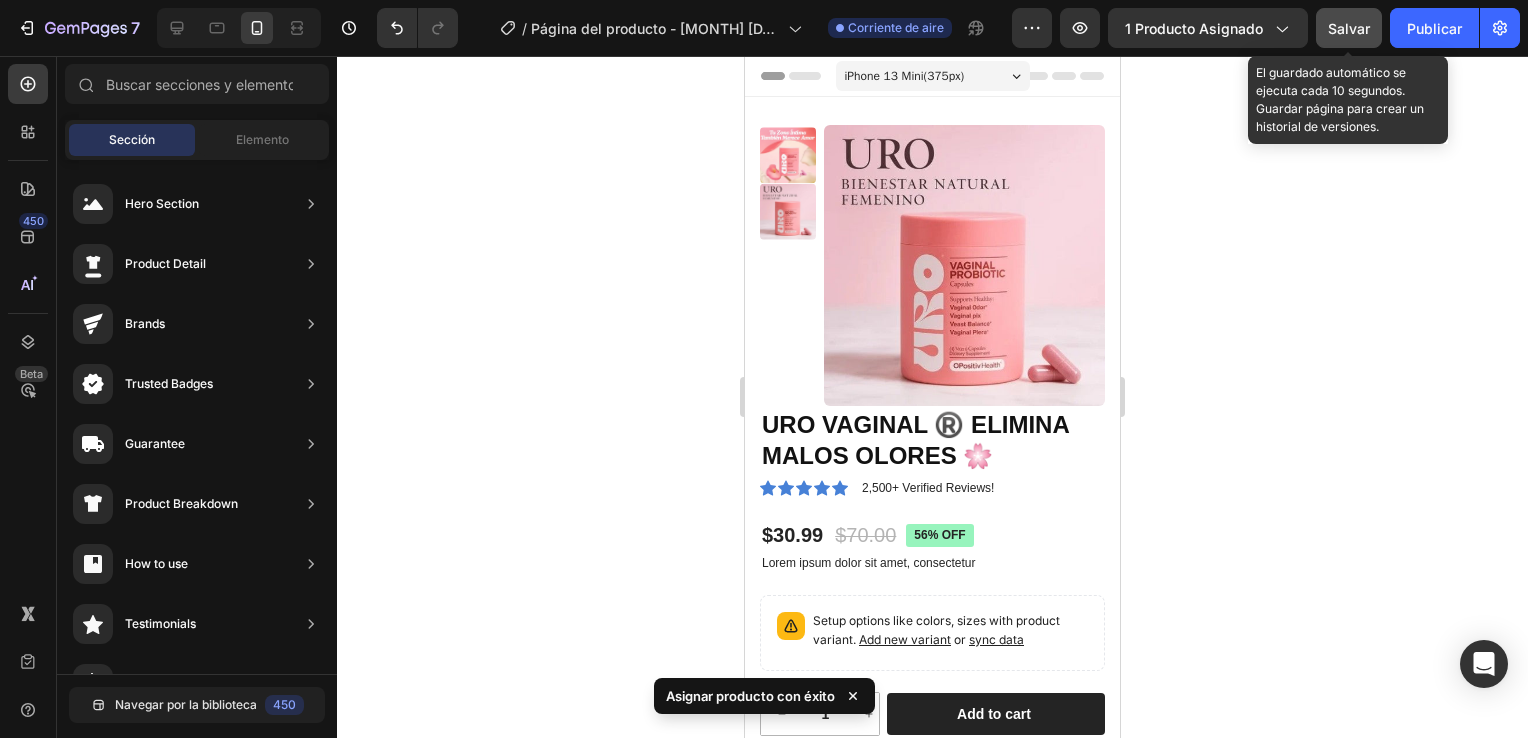 click on "Salvar" at bounding box center [1349, 28] 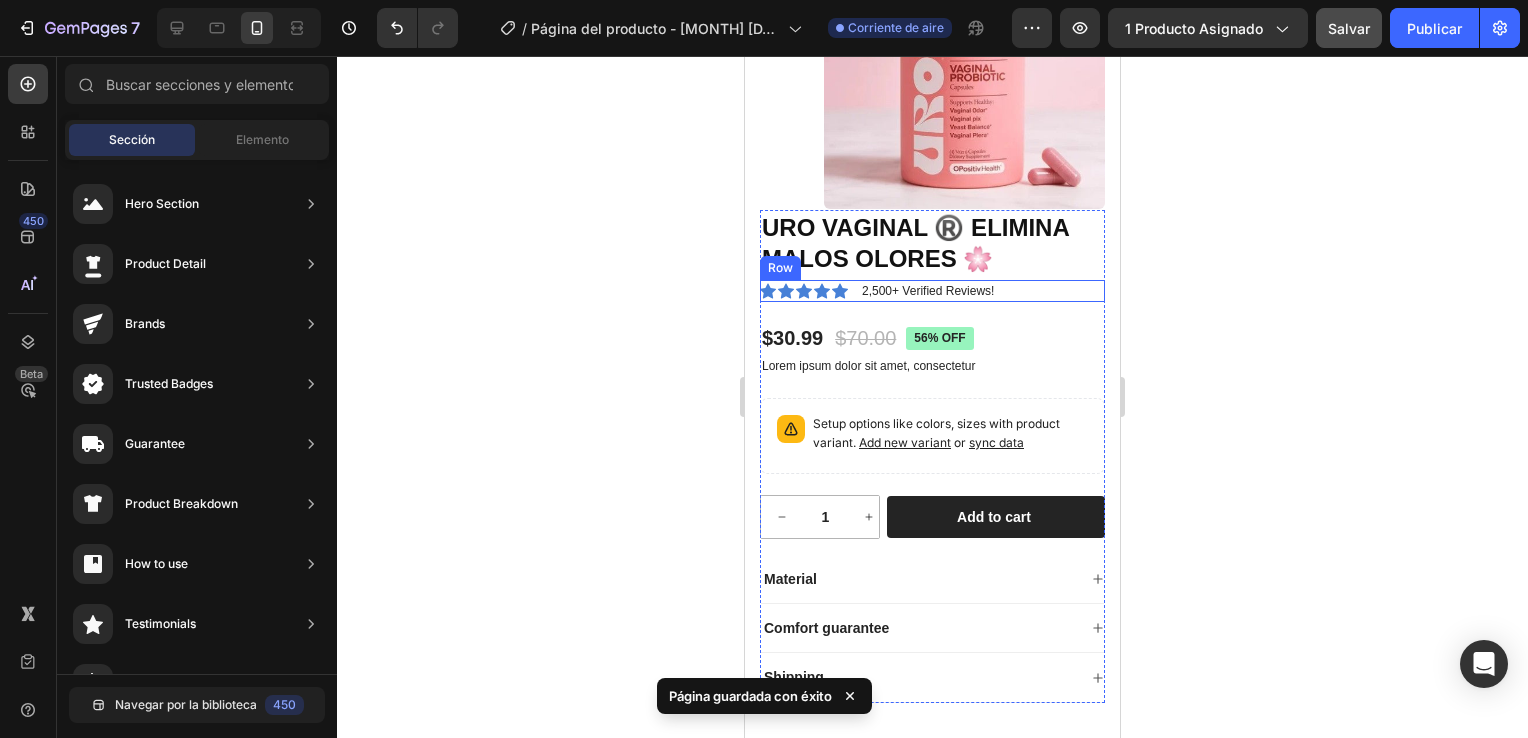 scroll, scrollTop: 200, scrollLeft: 0, axis: vertical 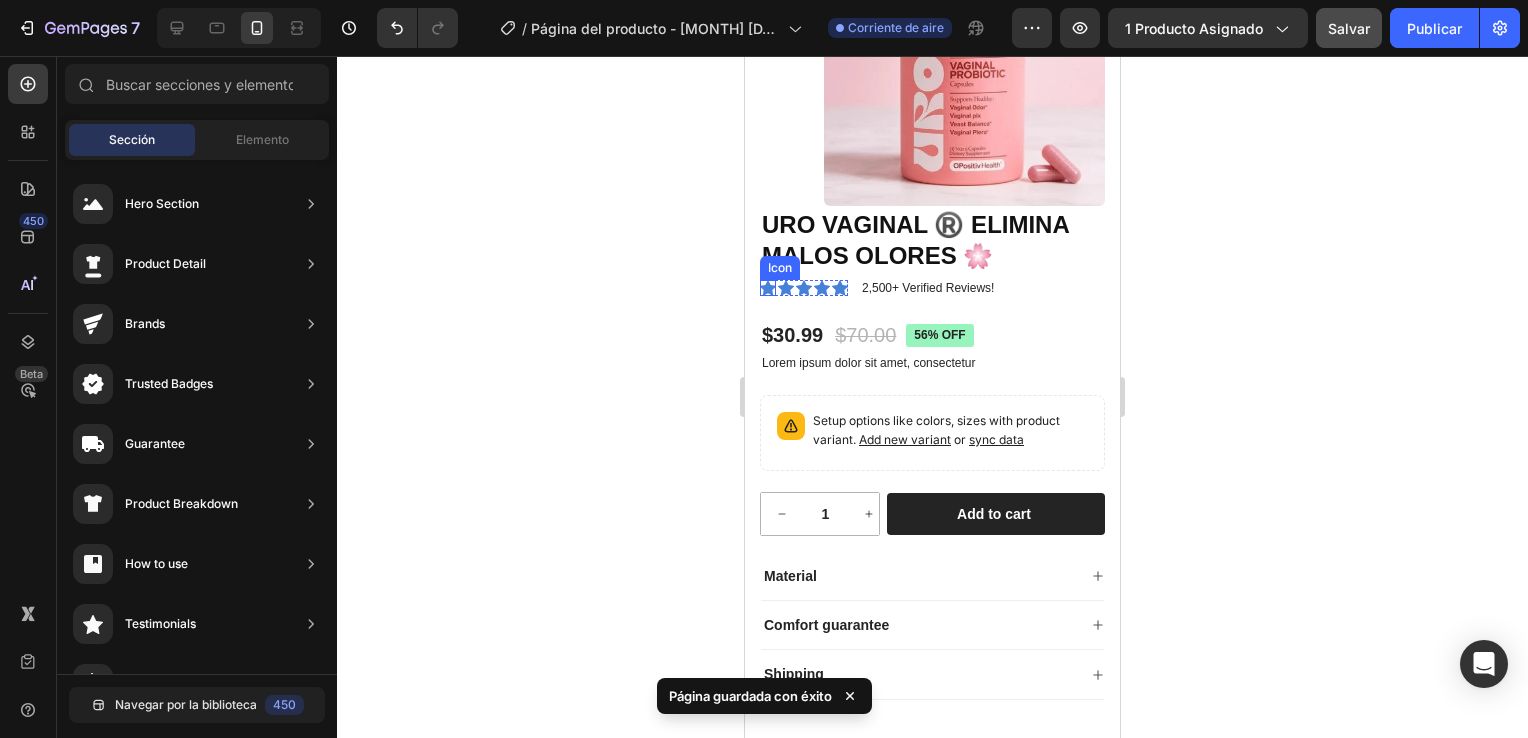 drag, startPoint x: 764, startPoint y: 286, endPoint x: 768, endPoint y: 300, distance: 14.56022 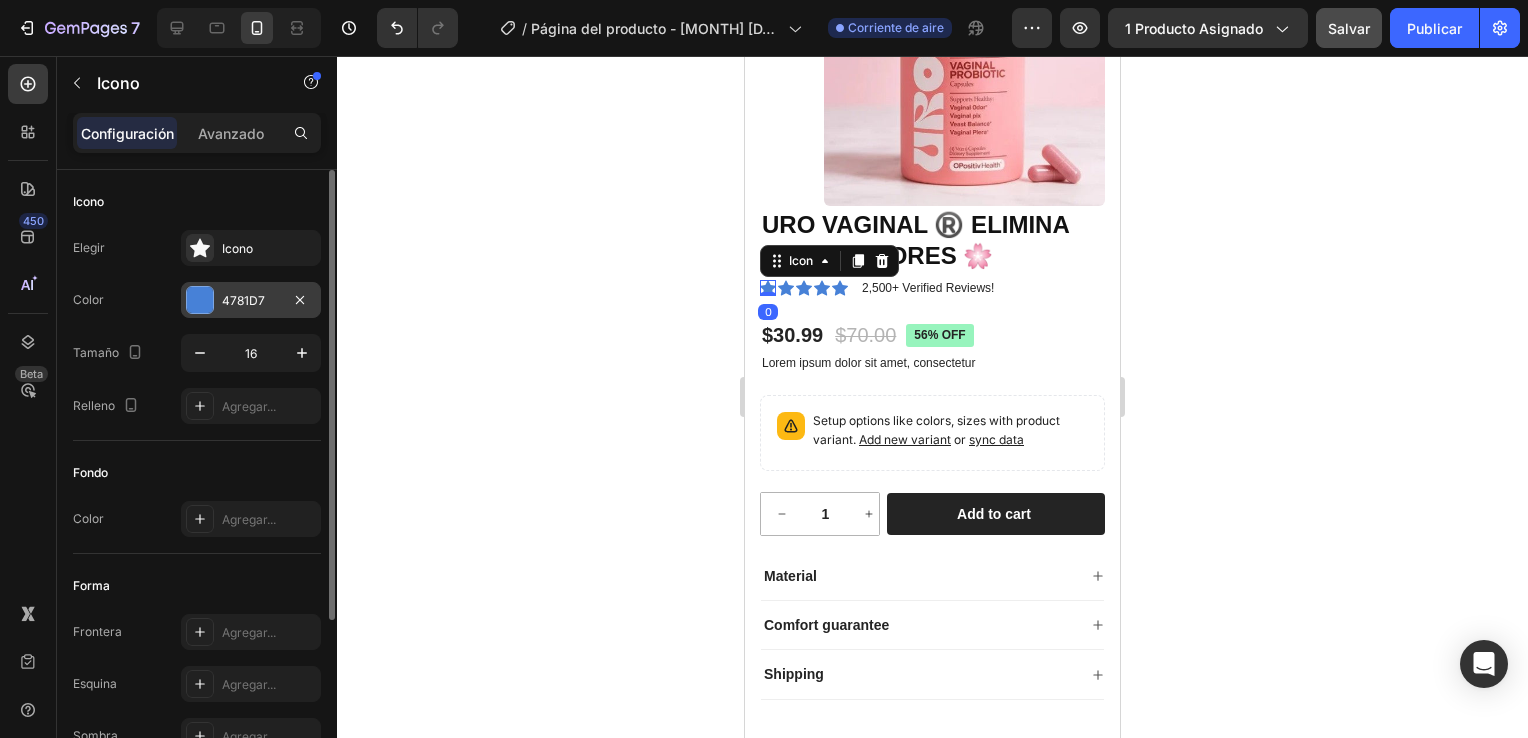 click at bounding box center (200, 300) 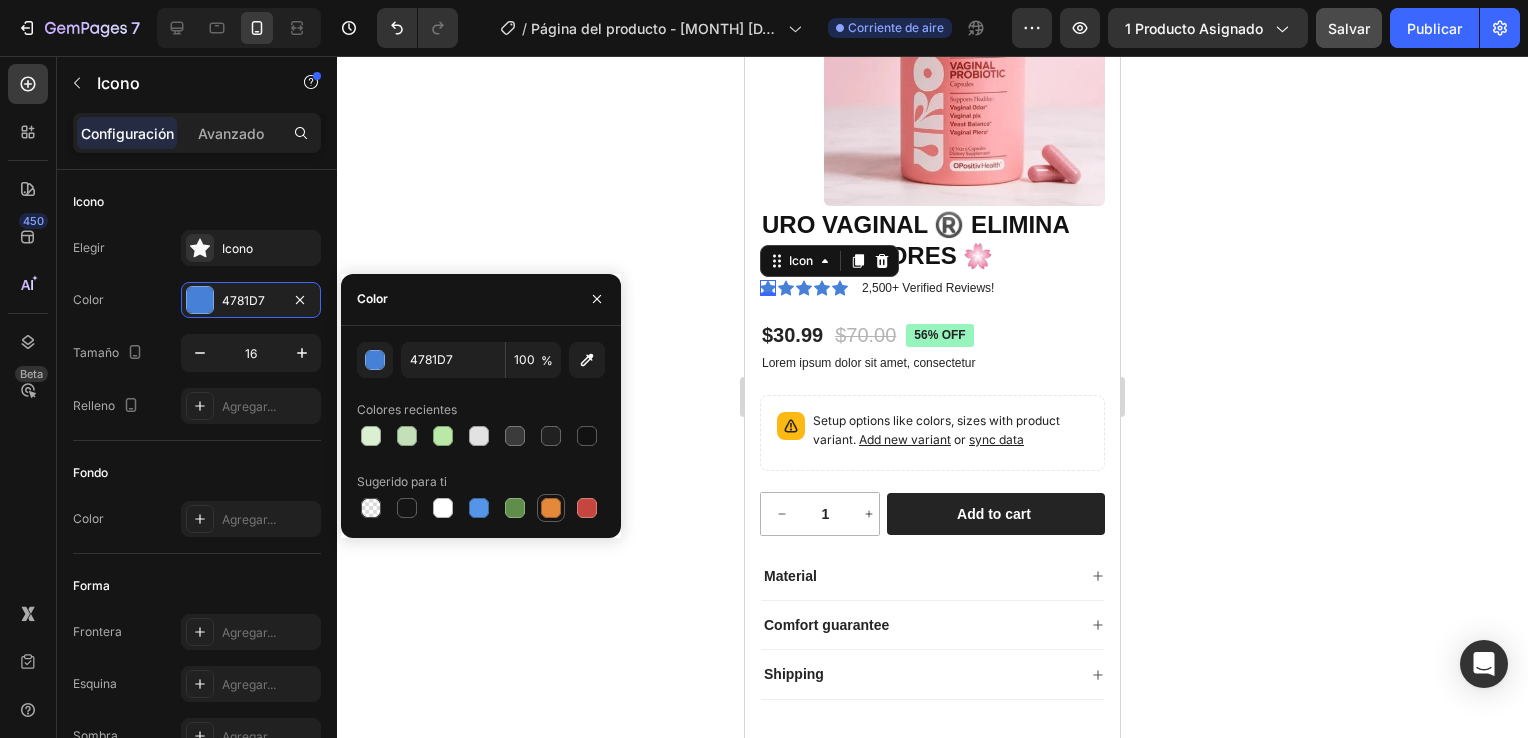click at bounding box center (551, 508) 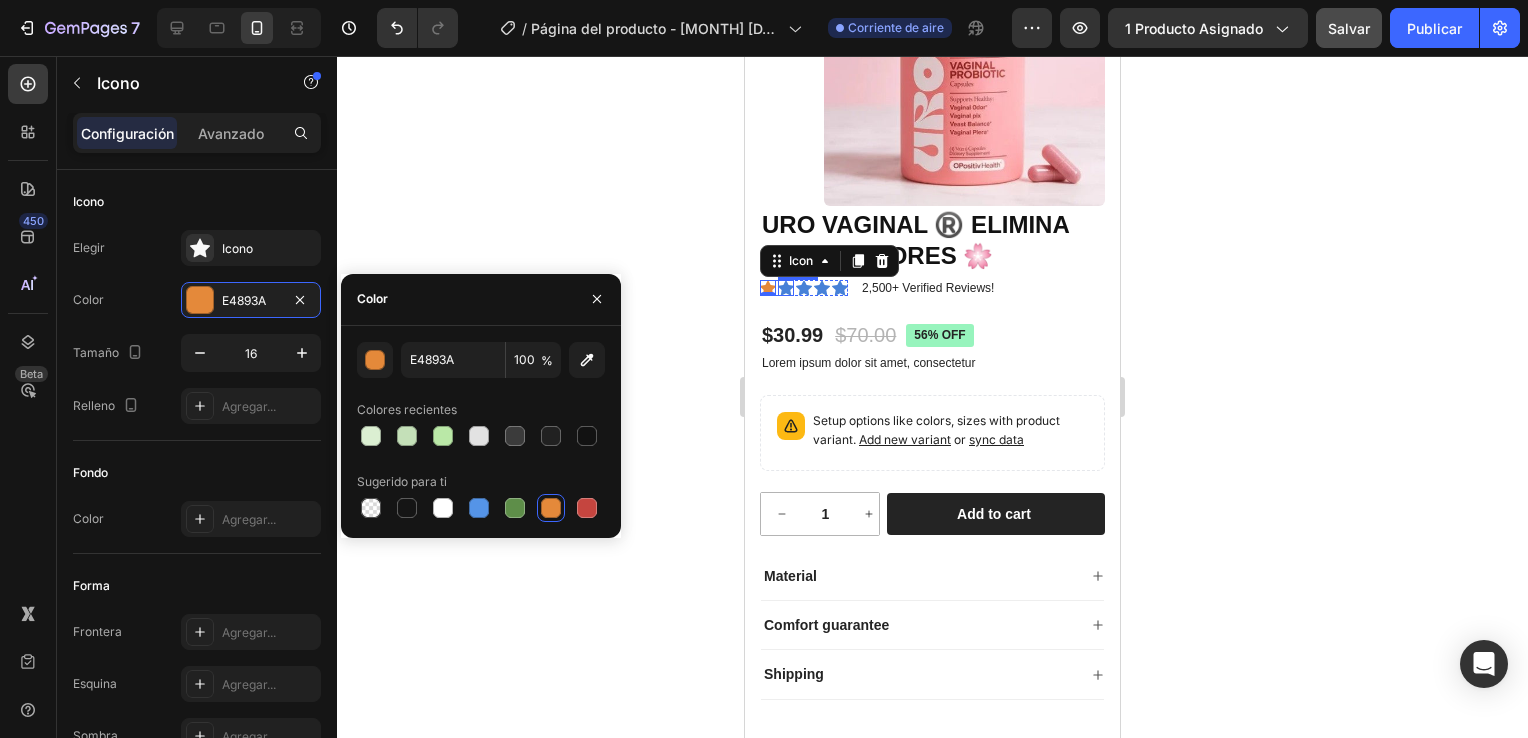 click 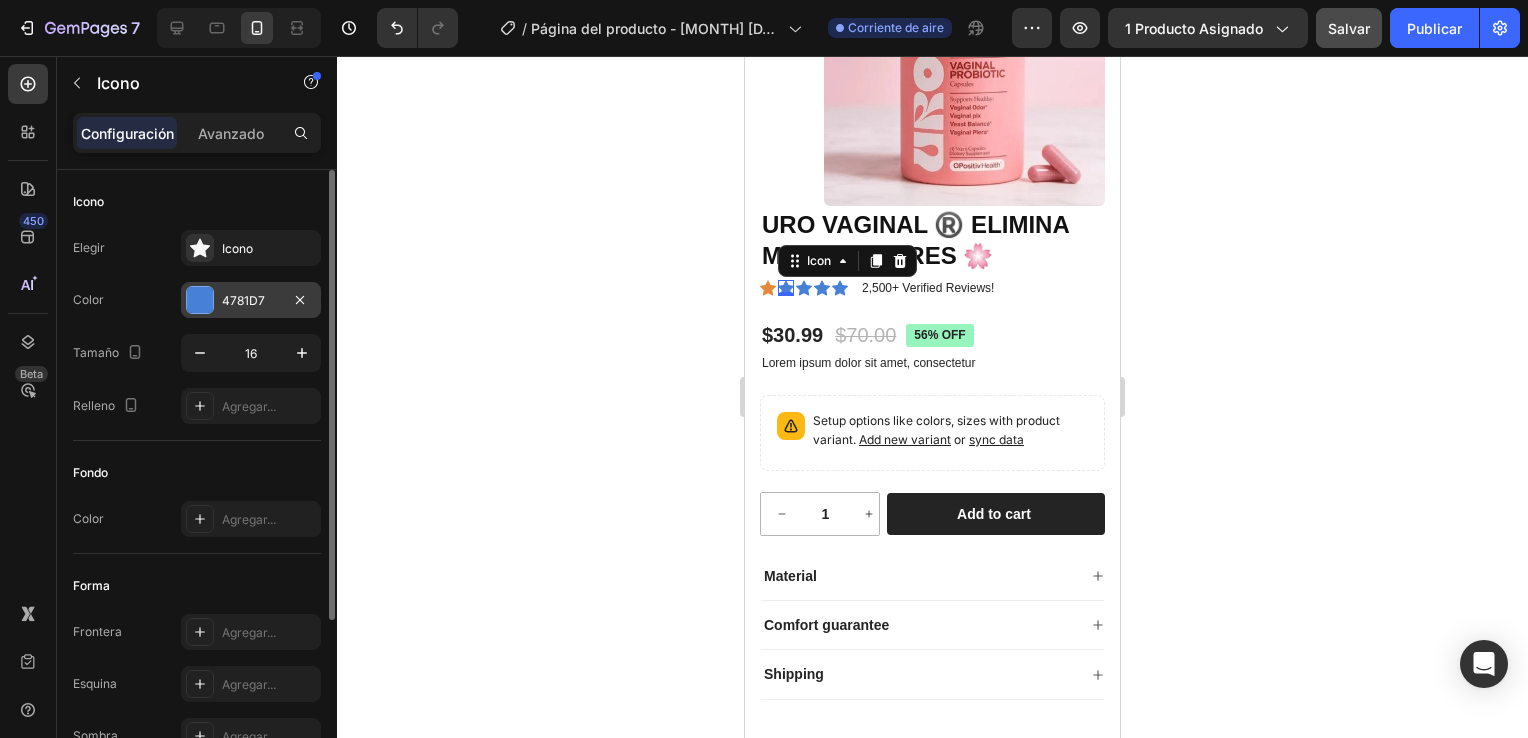 click at bounding box center (200, 300) 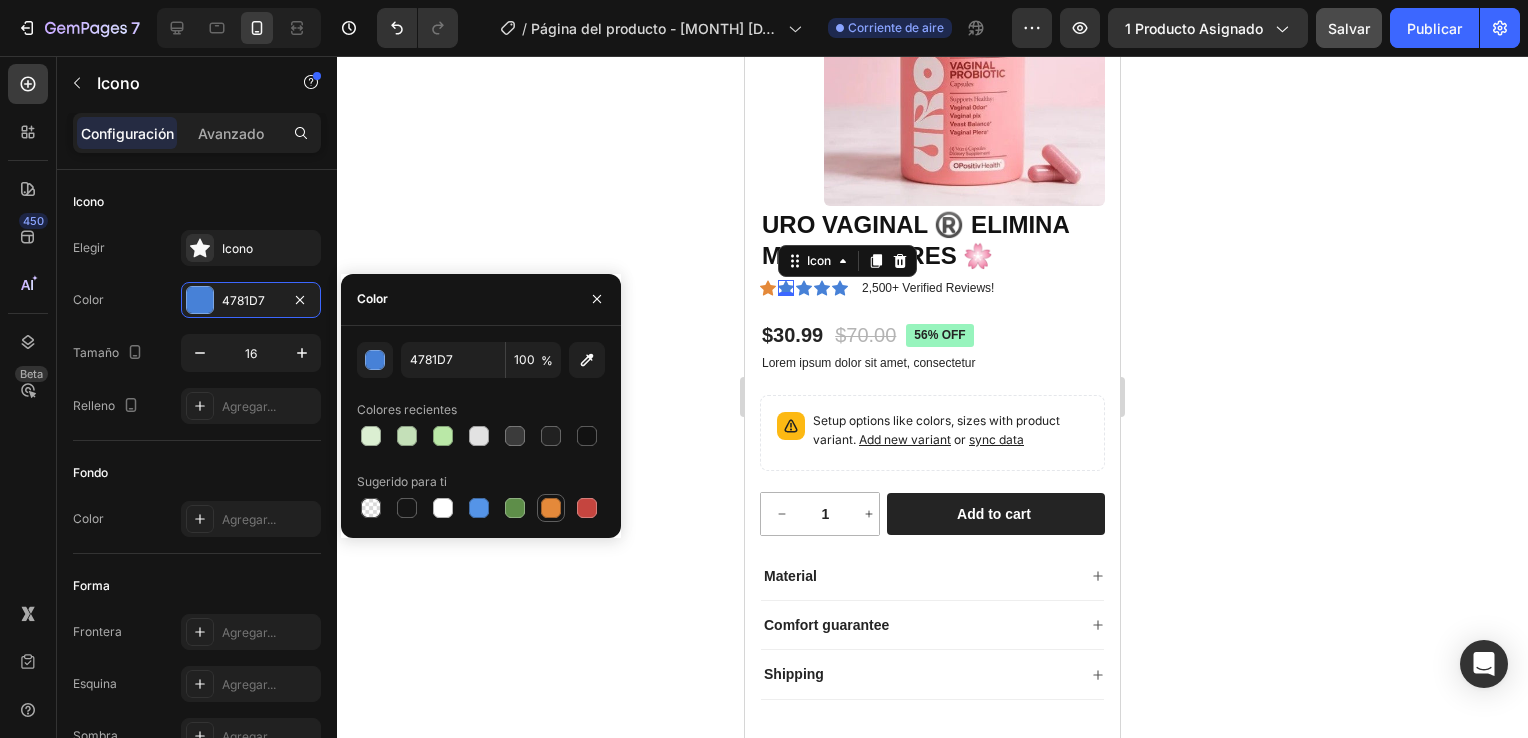 click at bounding box center [551, 508] 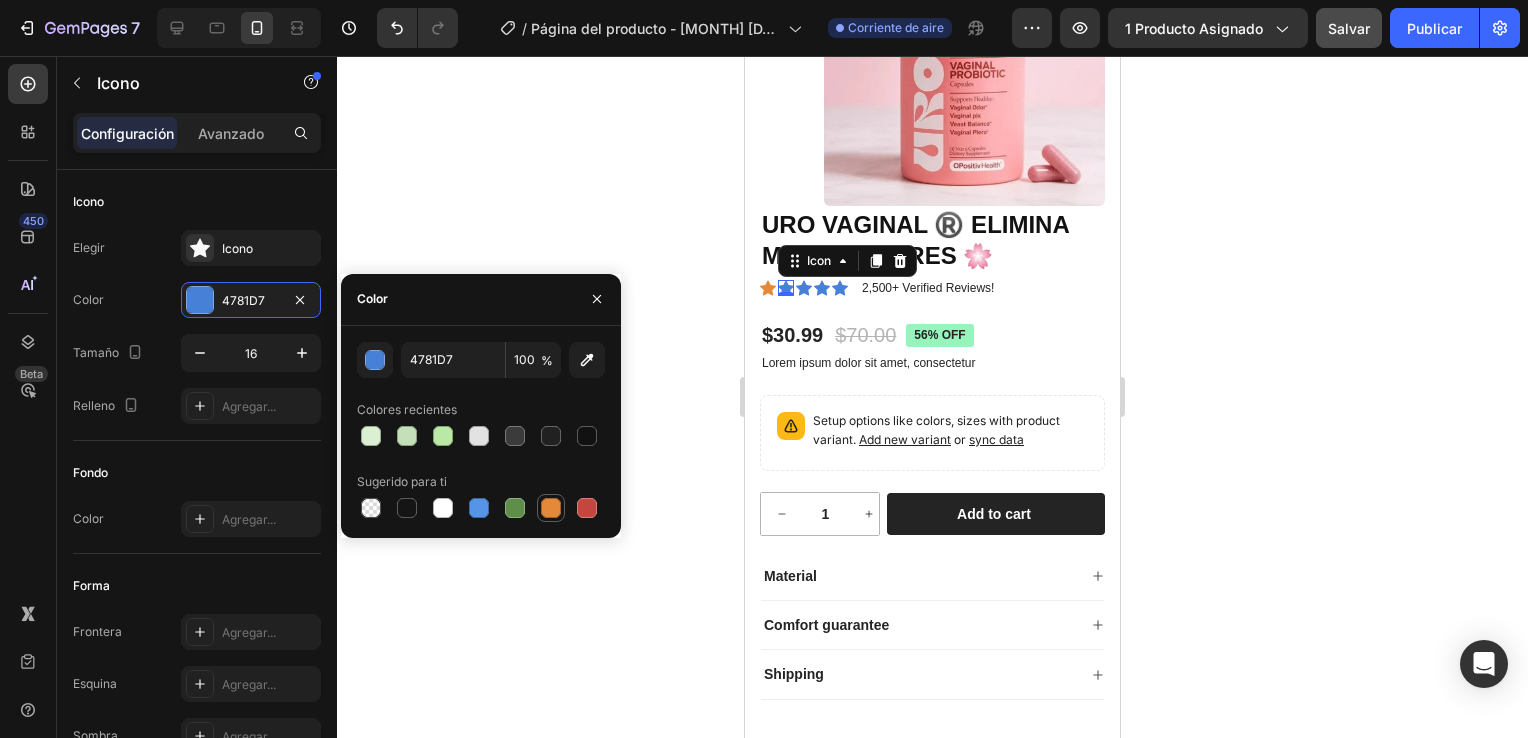 type on "E4893A" 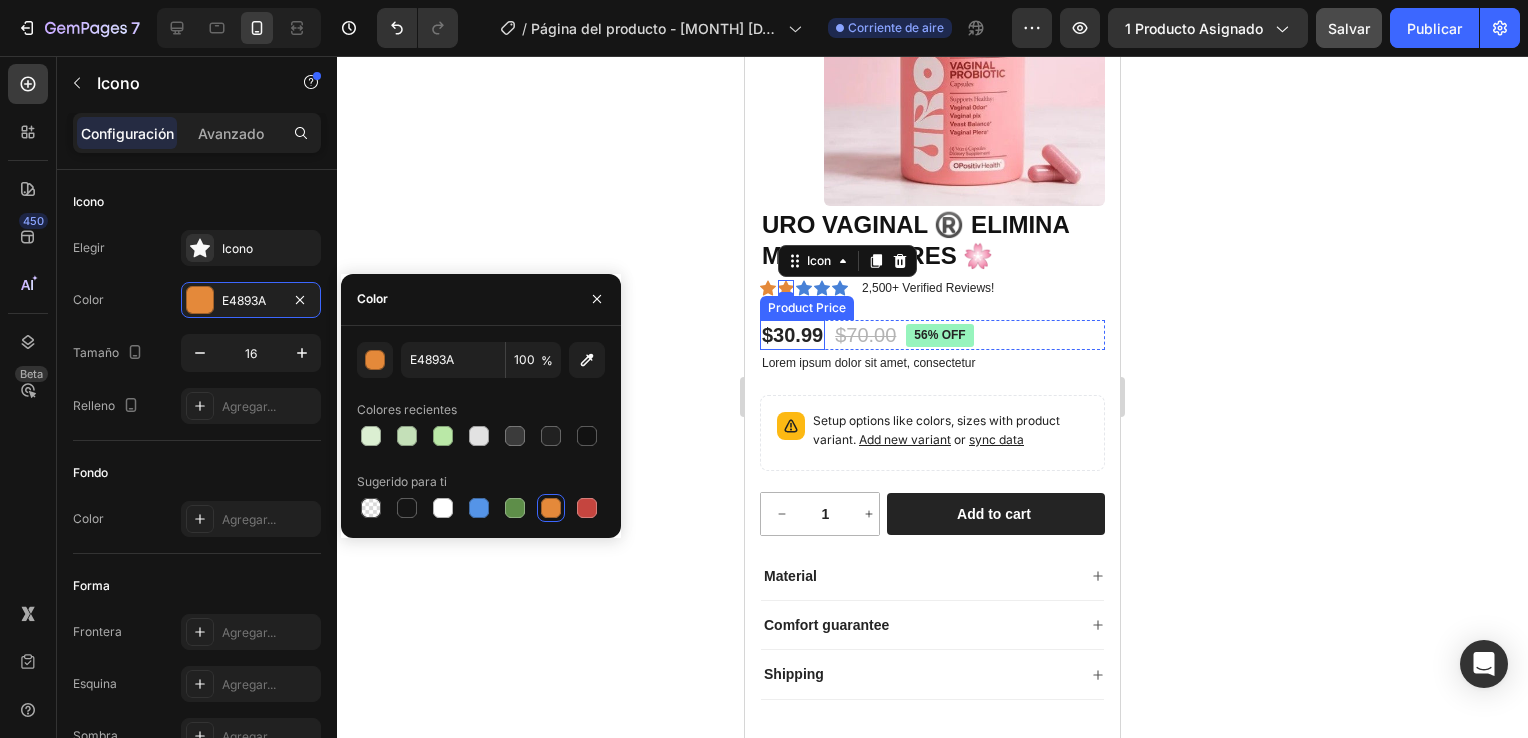 click on "Product Price" at bounding box center (807, 308) 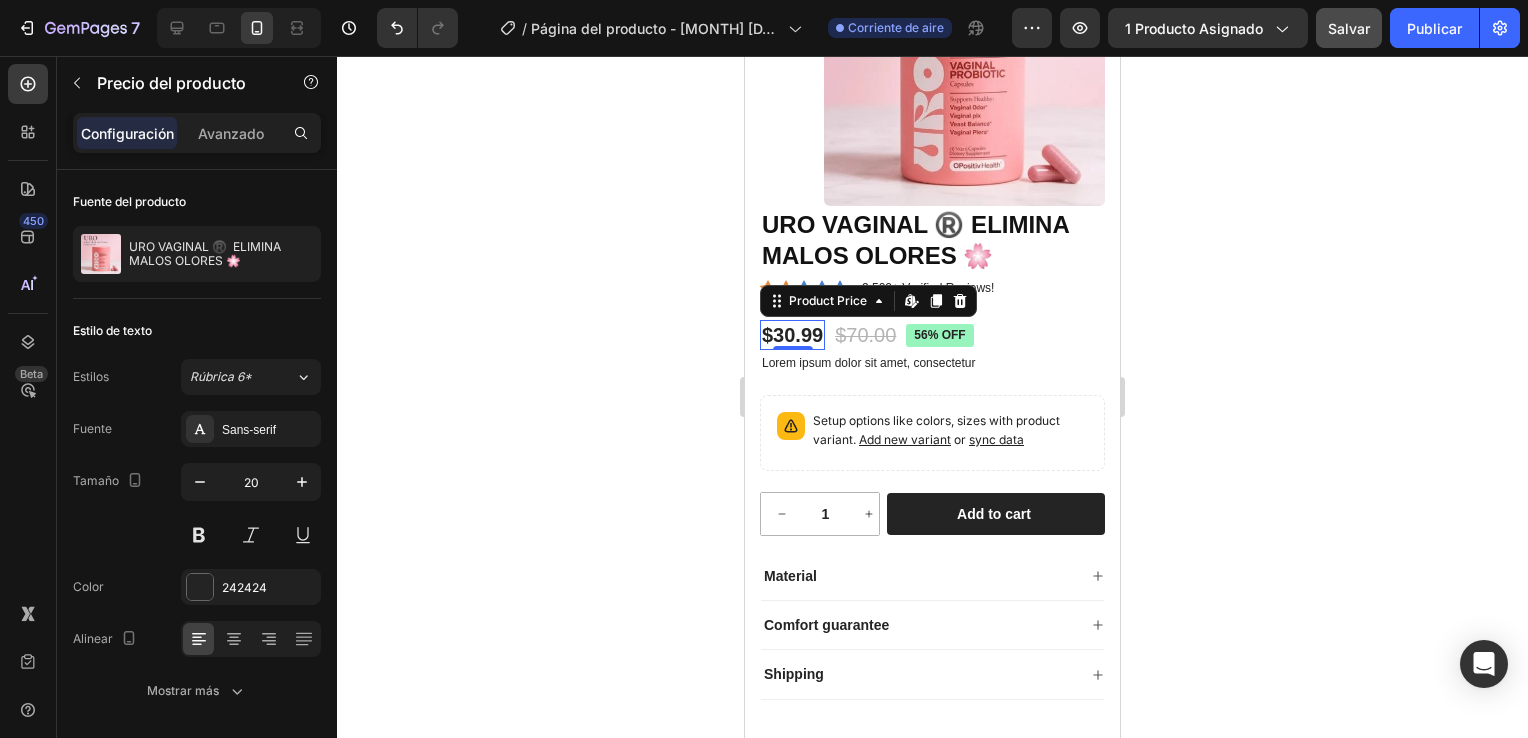 click 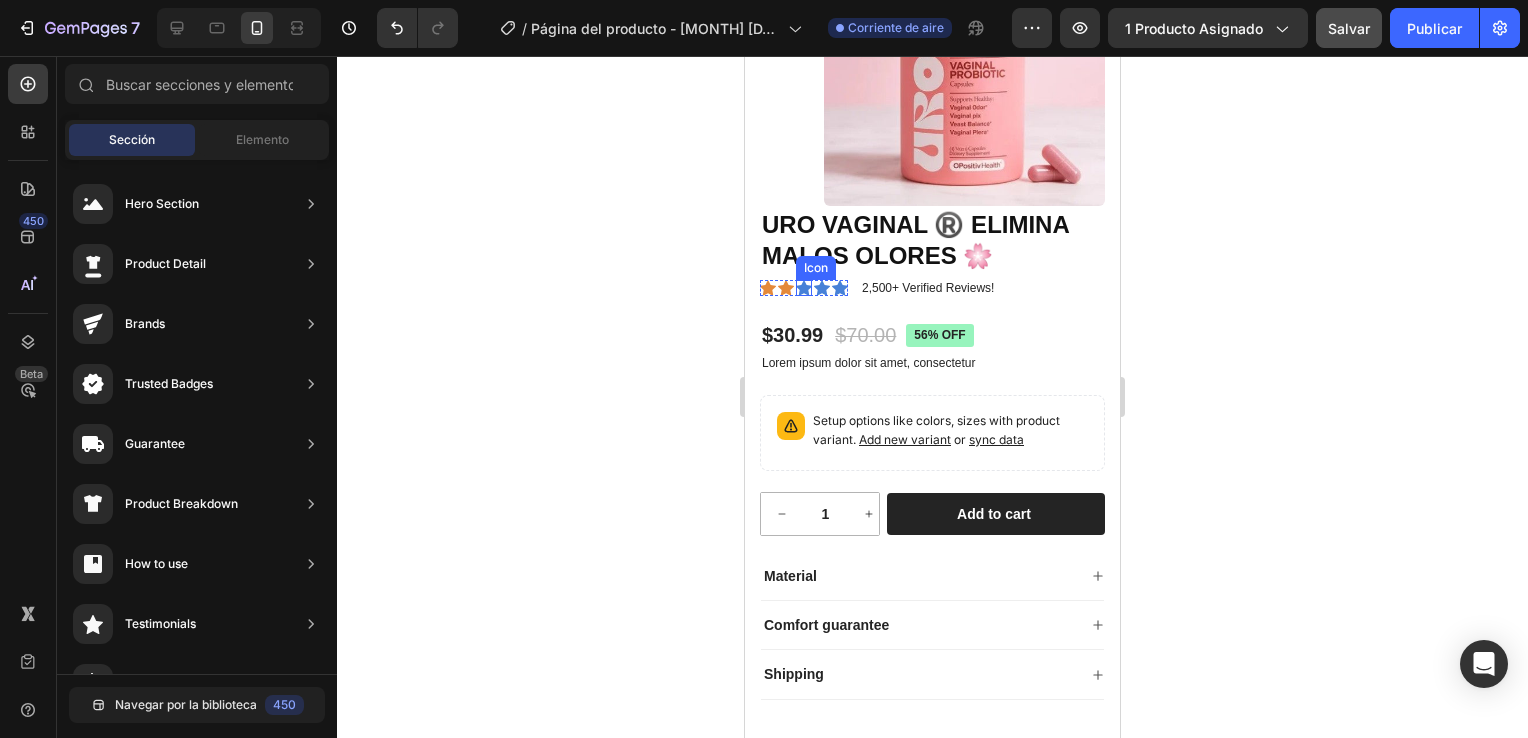 click 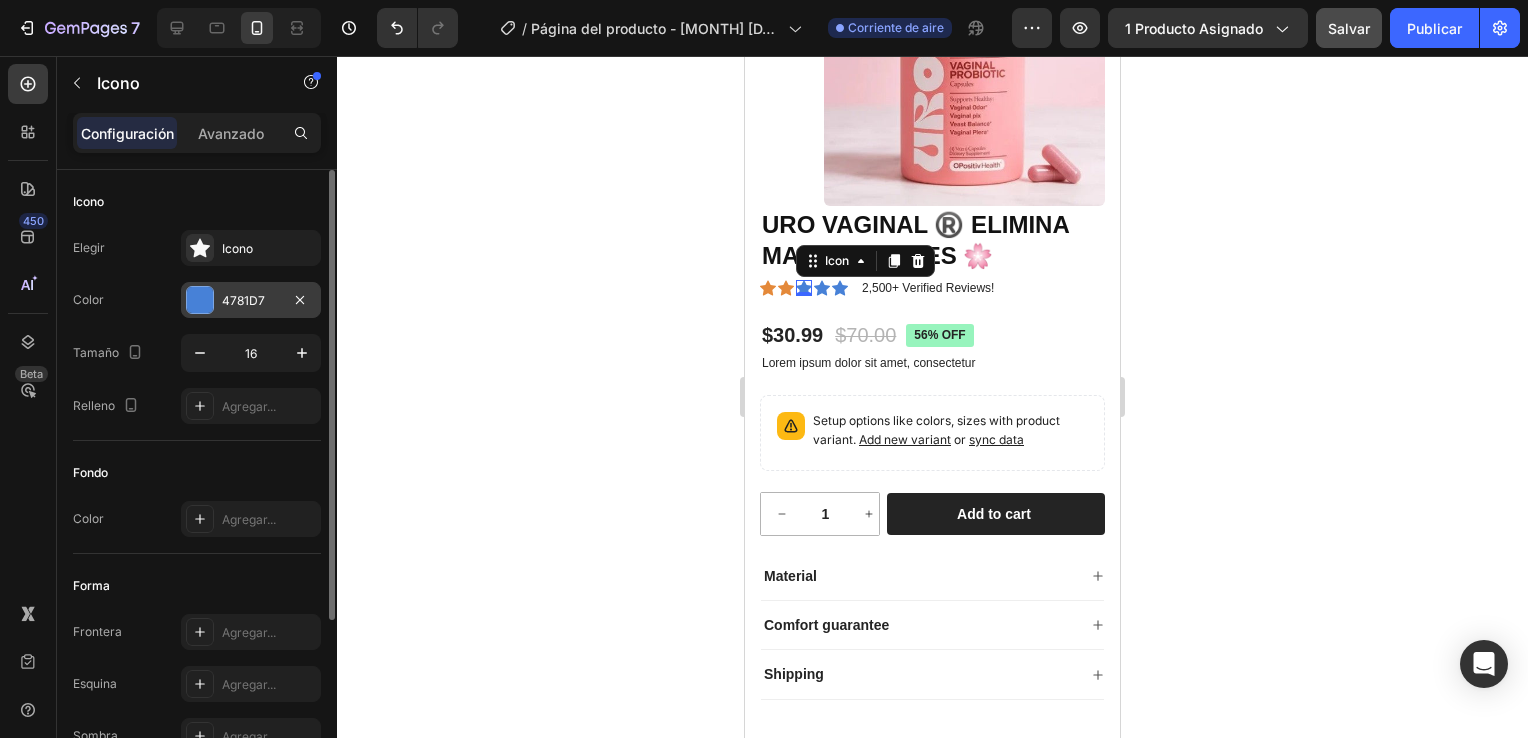 drag, startPoint x: 195, startPoint y: 298, endPoint x: 212, endPoint y: 307, distance: 19.235384 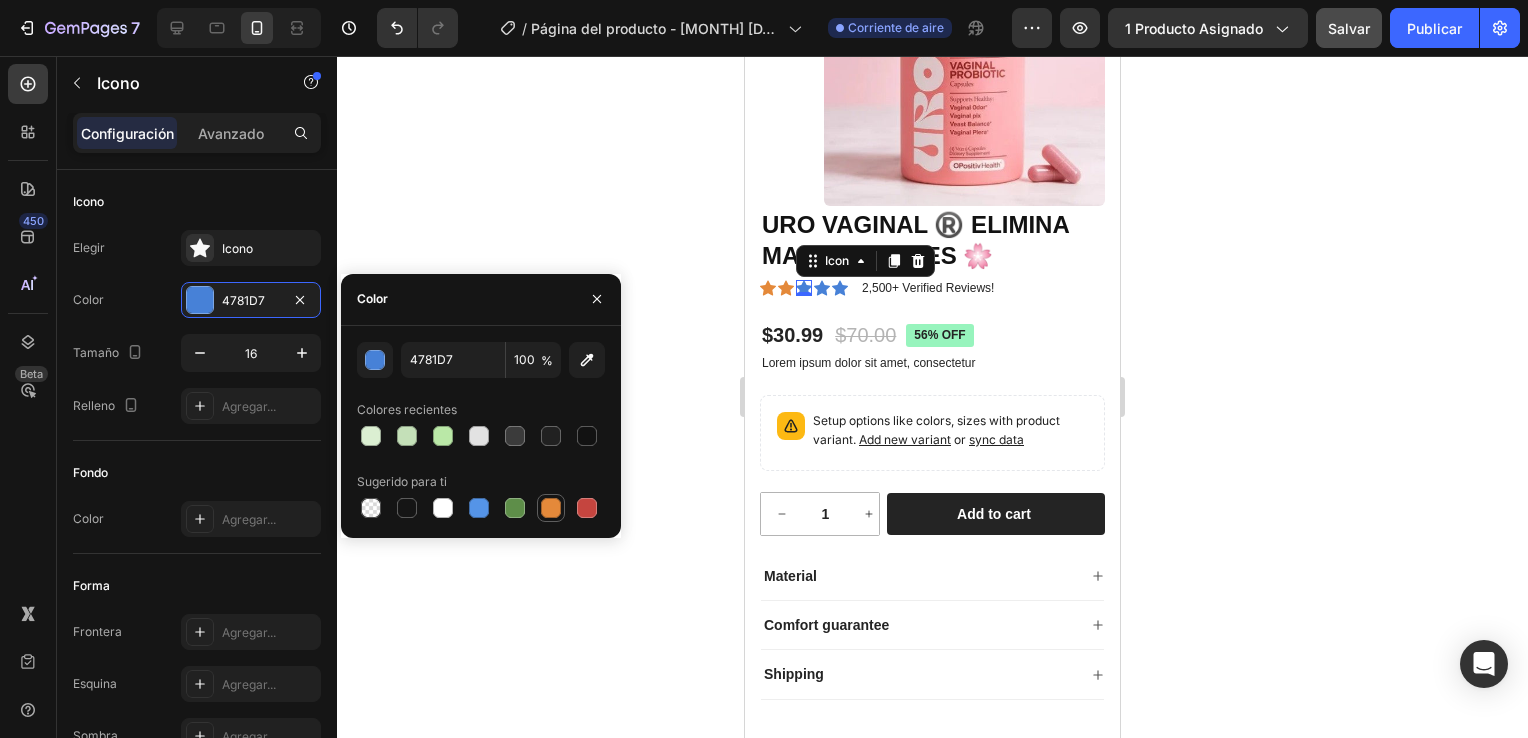 click at bounding box center (551, 508) 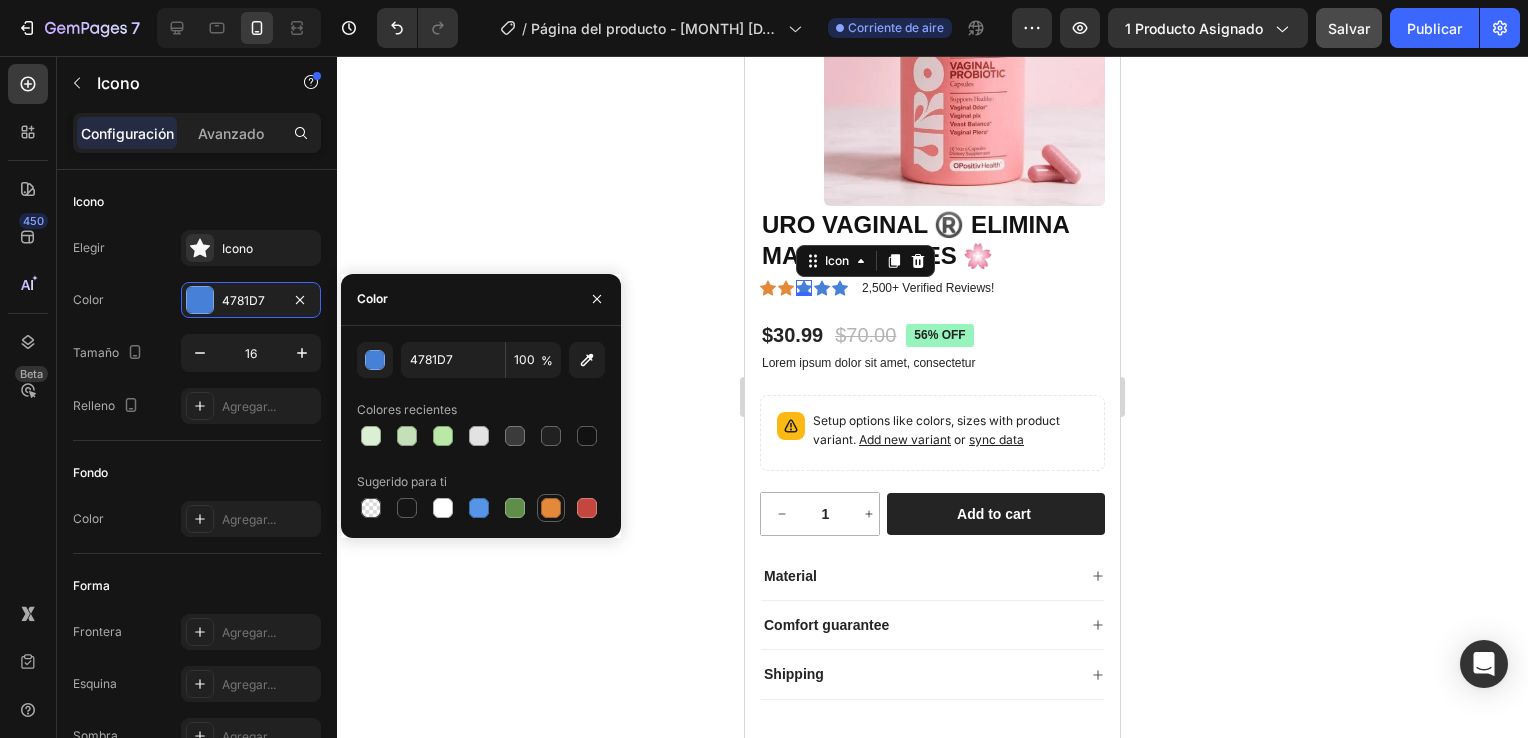 type on "E4893A" 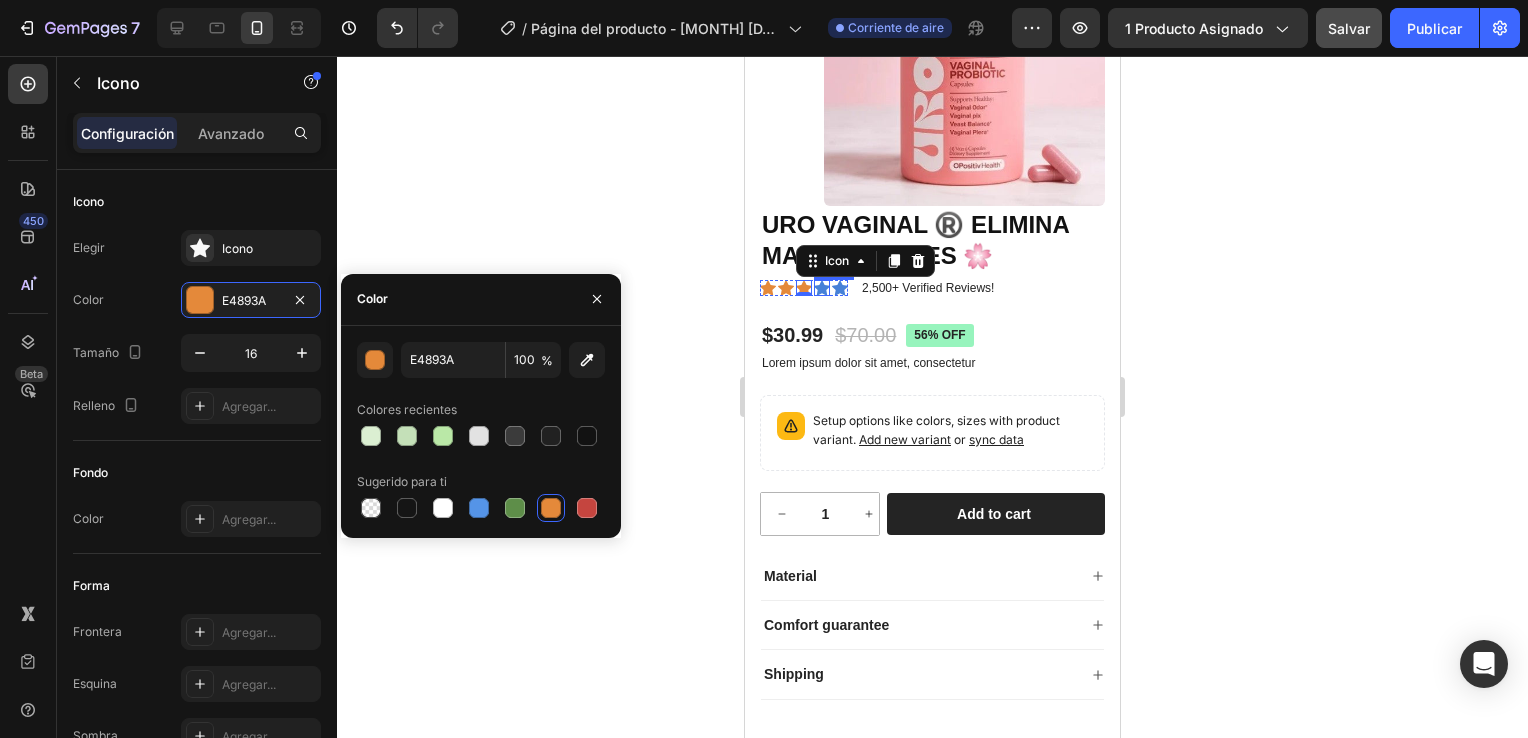 click 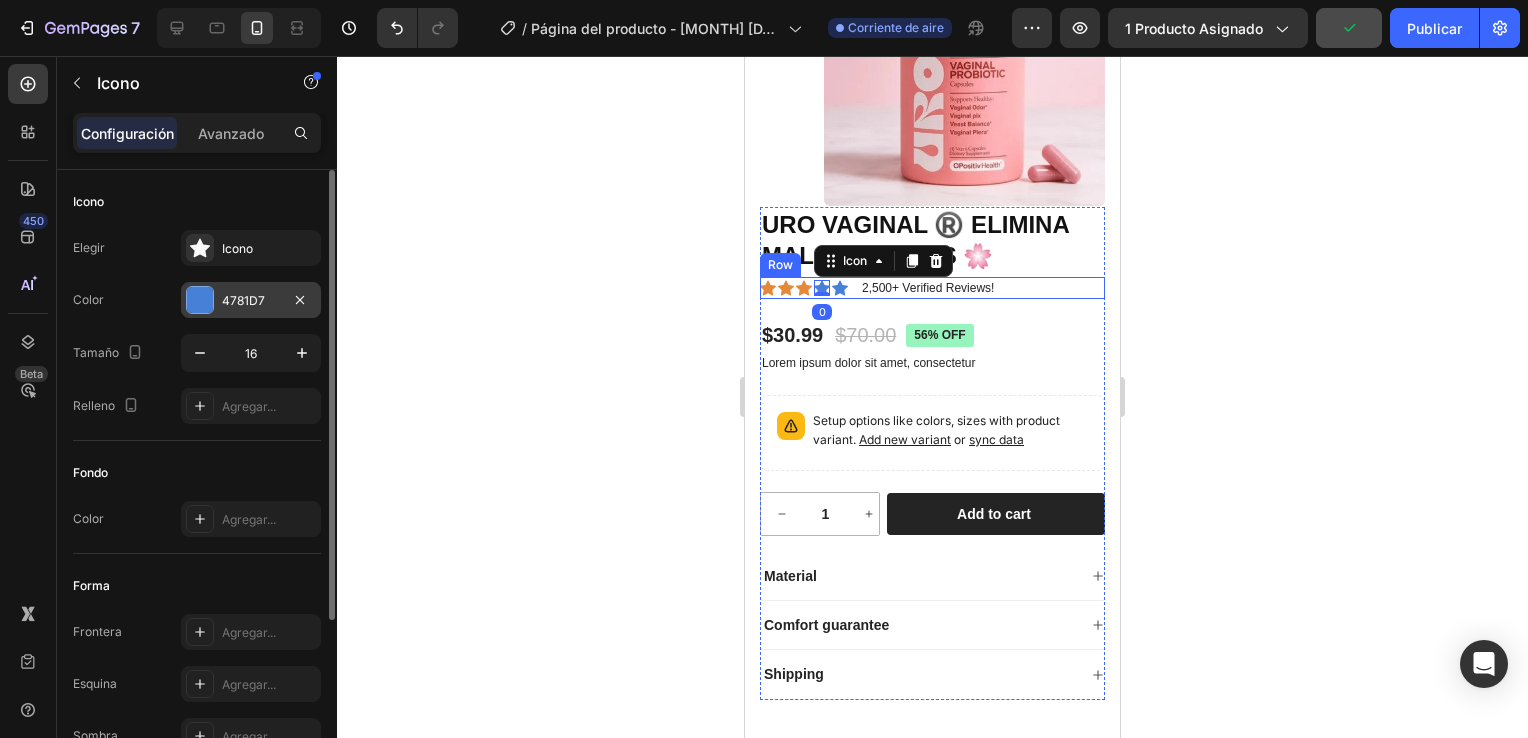 click at bounding box center (200, 300) 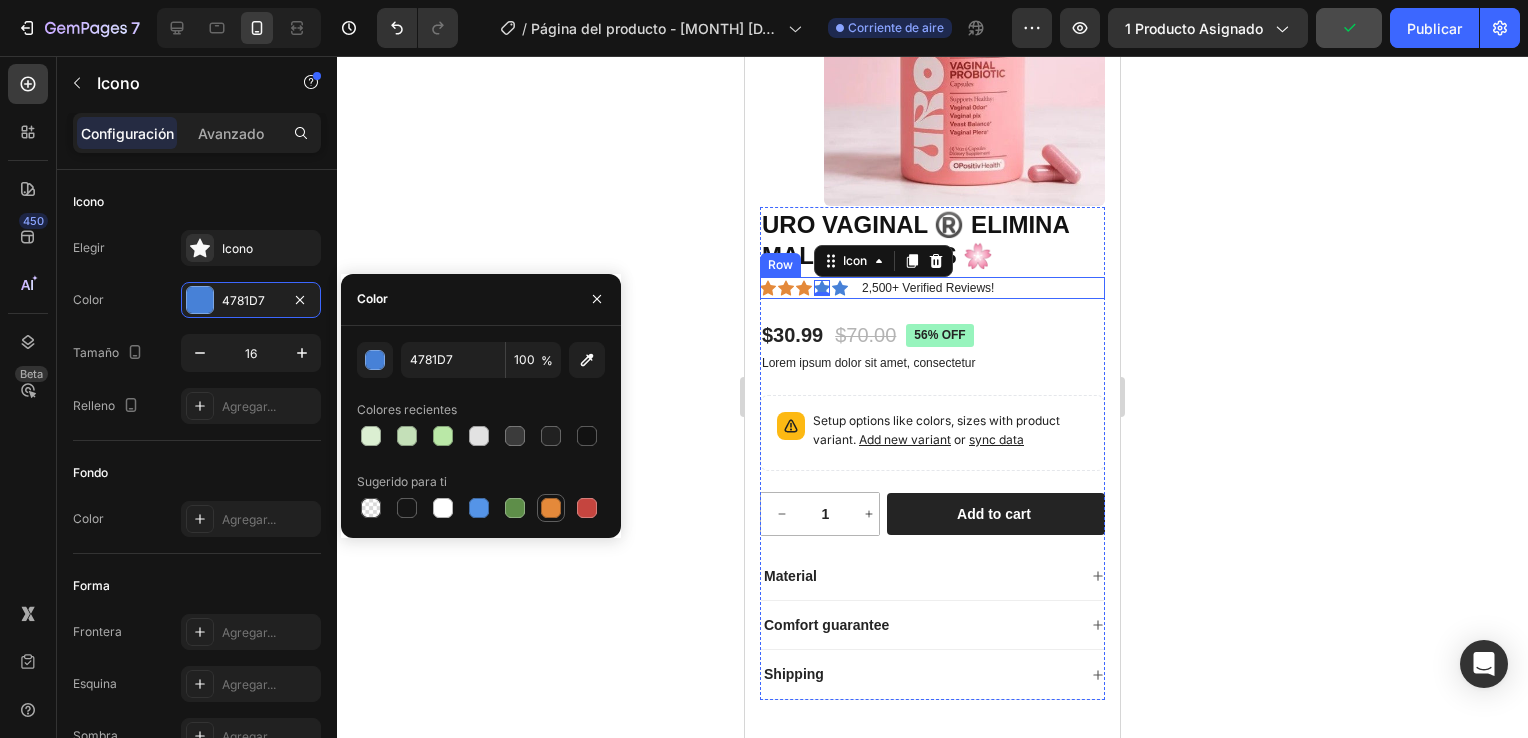 click at bounding box center (551, 508) 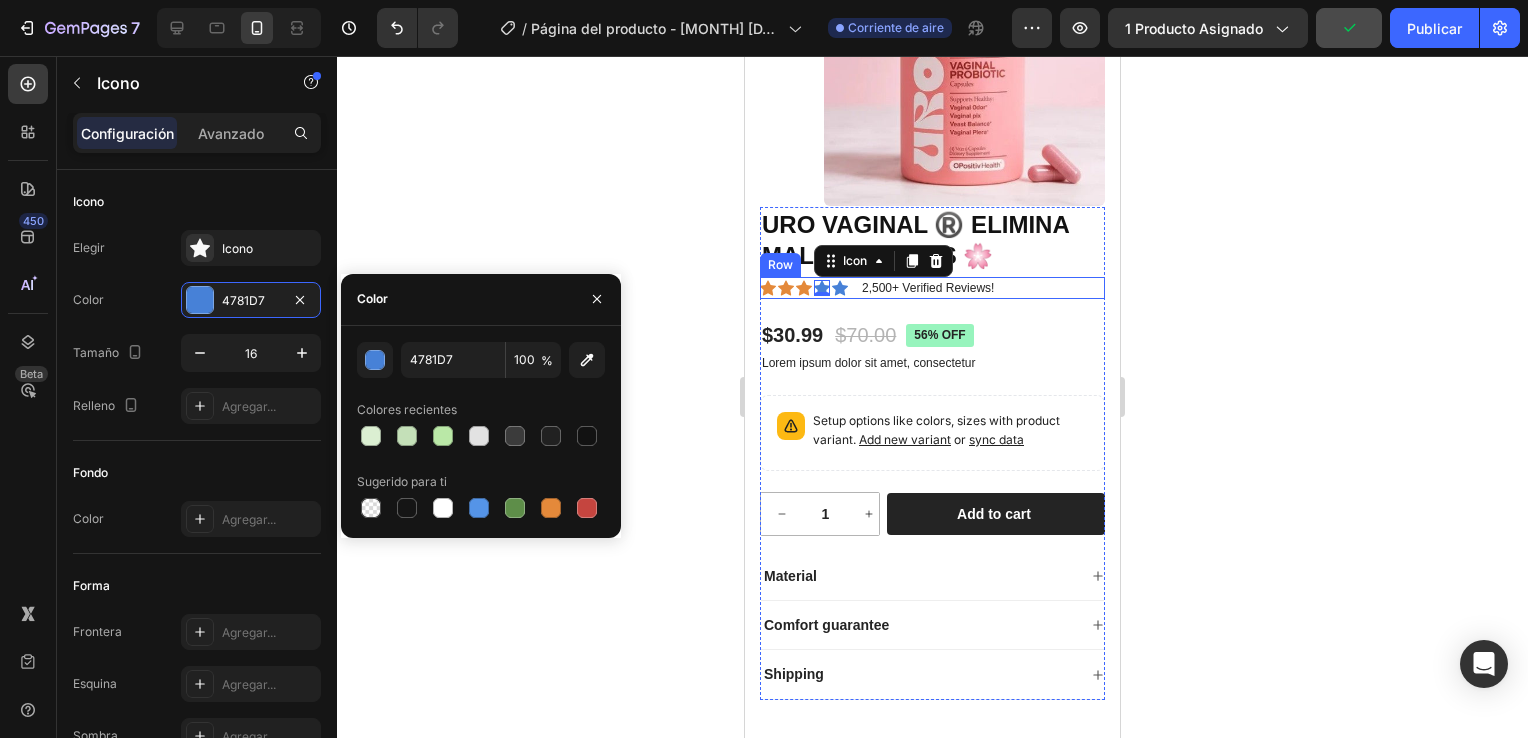 type on "E4893A" 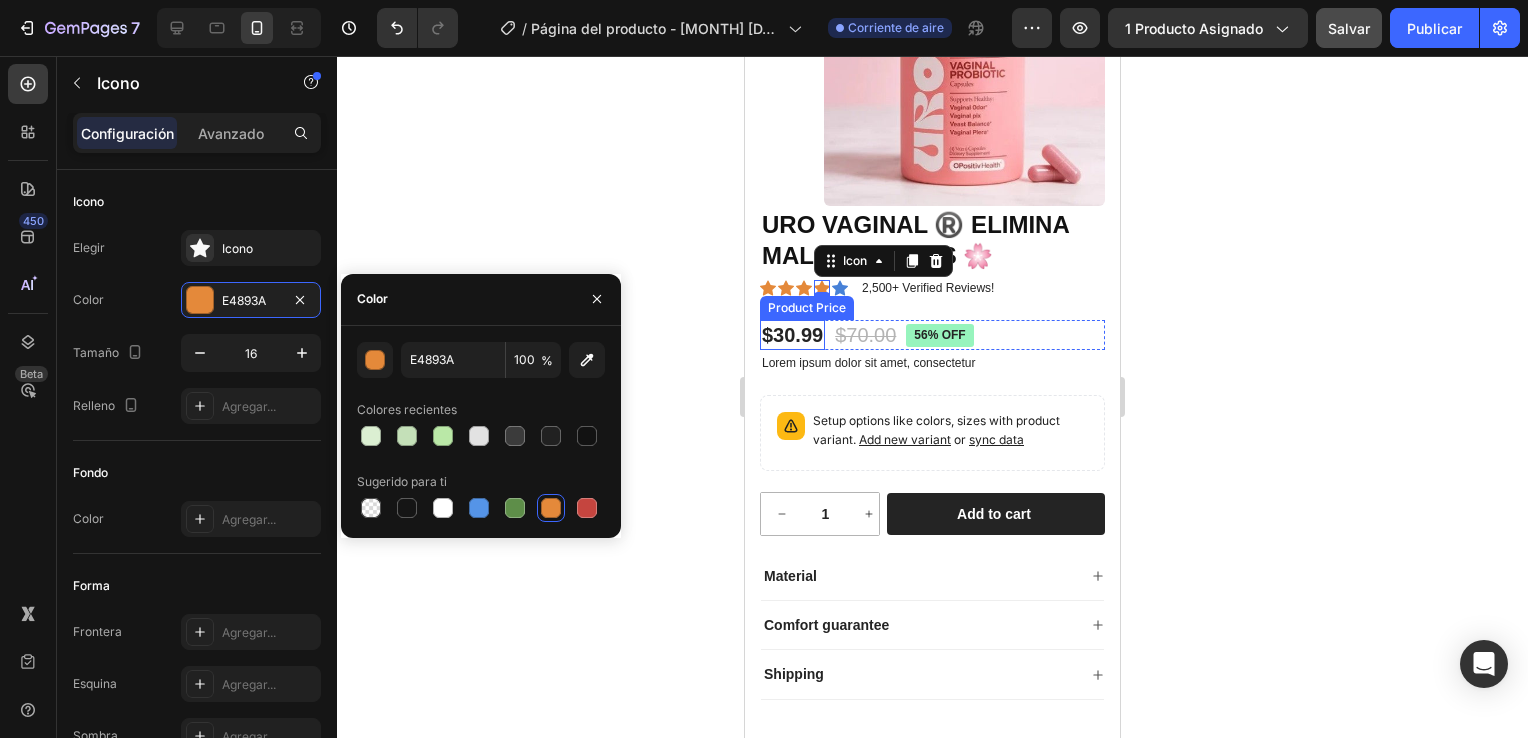 click on "Product Price" at bounding box center (807, 308) 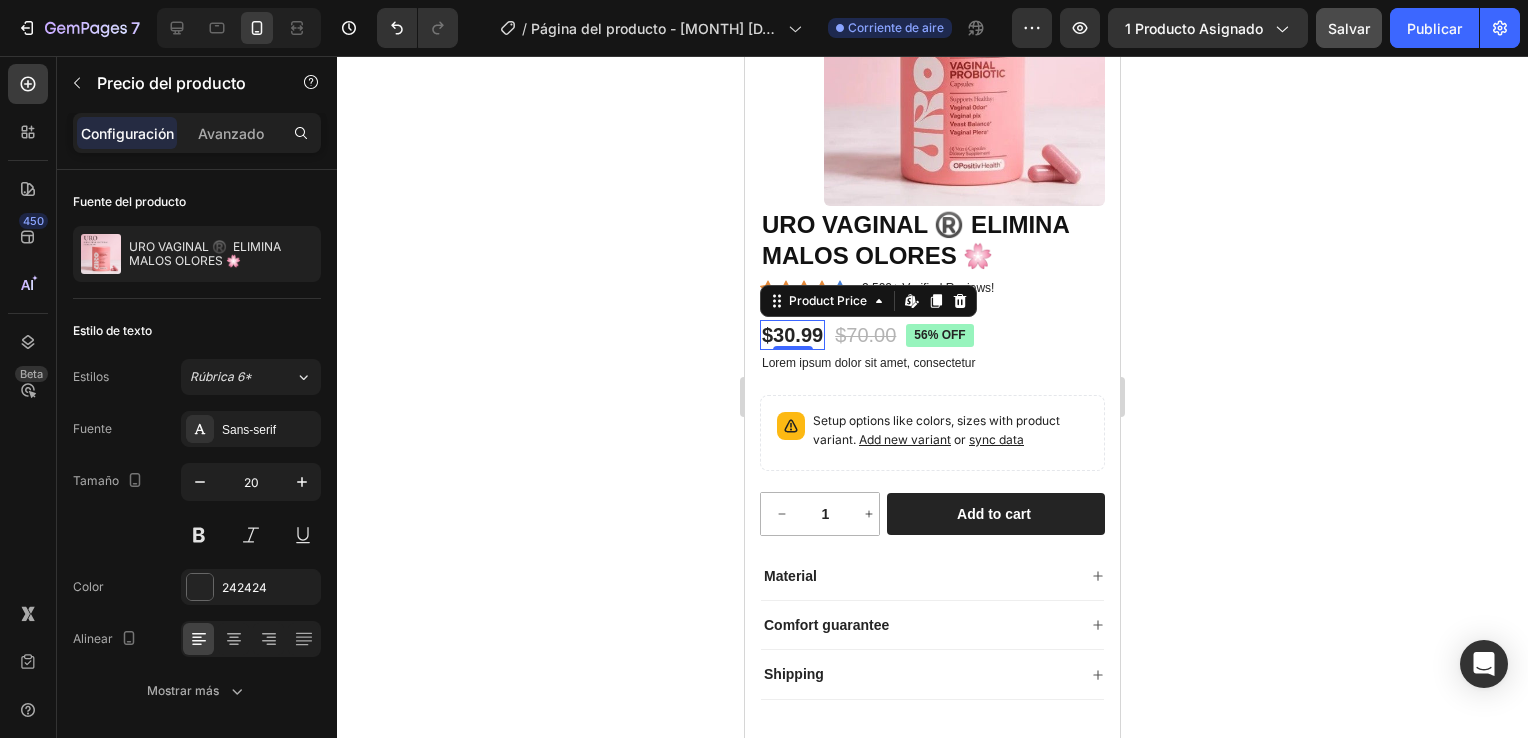 click on "Product Price   Edit content in Shopify" at bounding box center [868, 301] 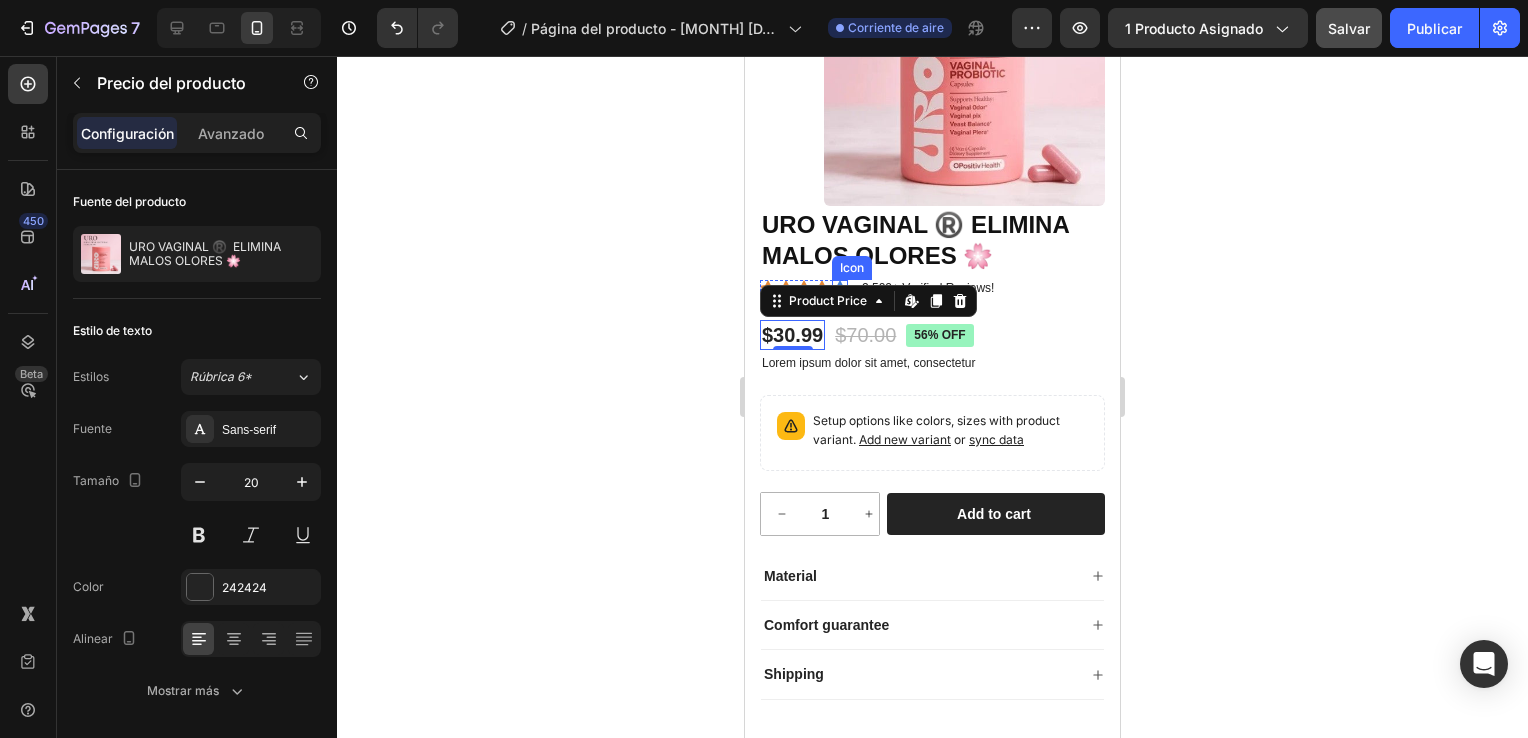 click on "Icon" at bounding box center [852, 268] 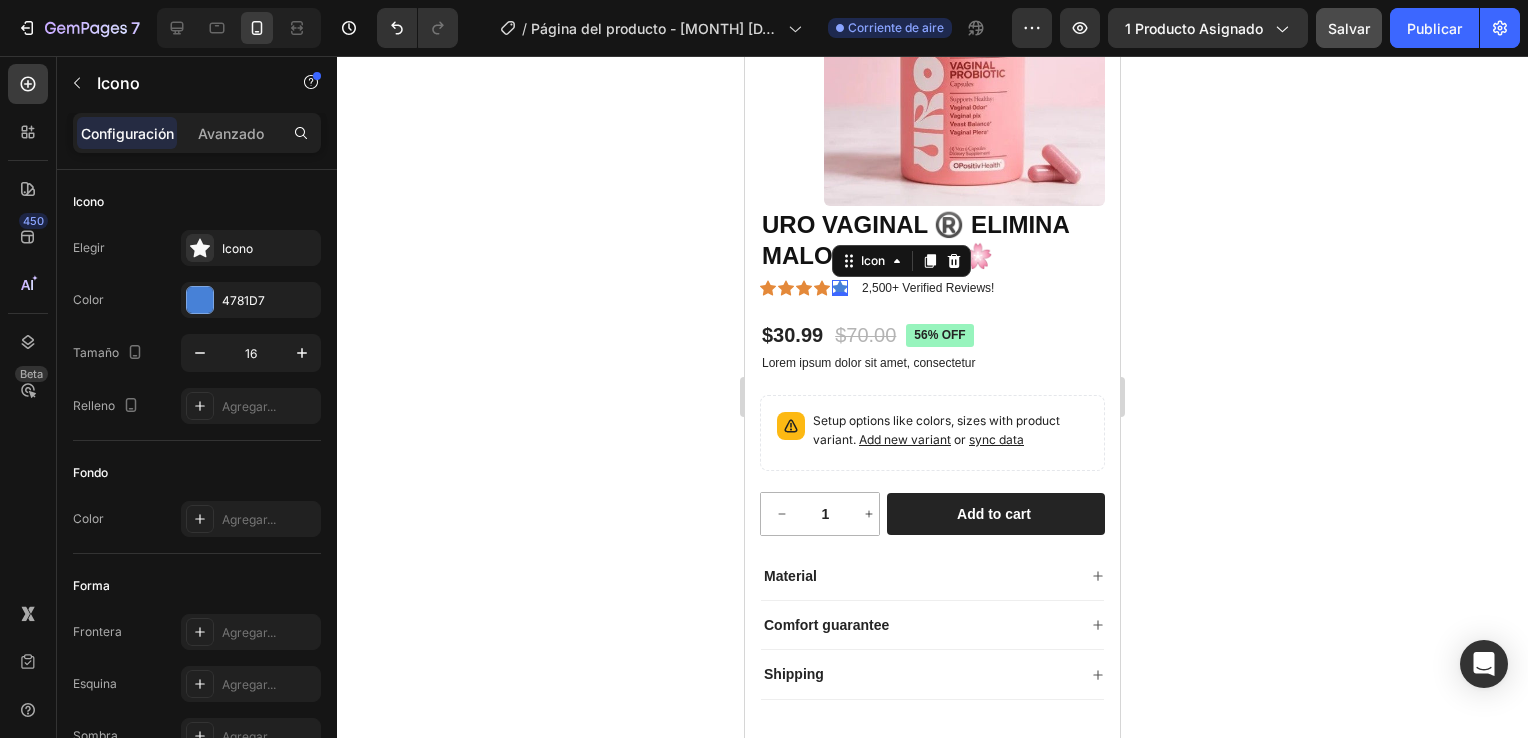 click on "0" at bounding box center (840, 296) 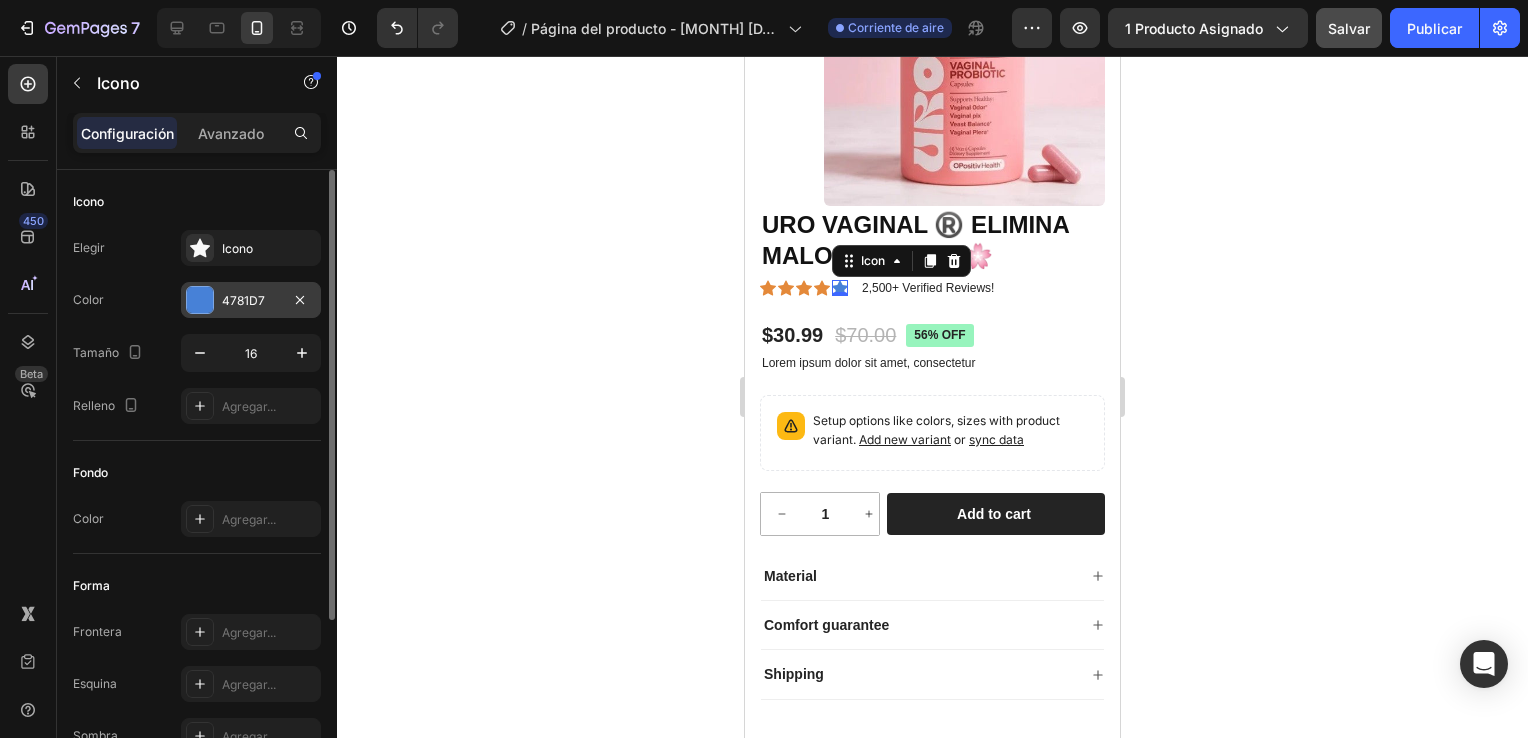 click at bounding box center (200, 300) 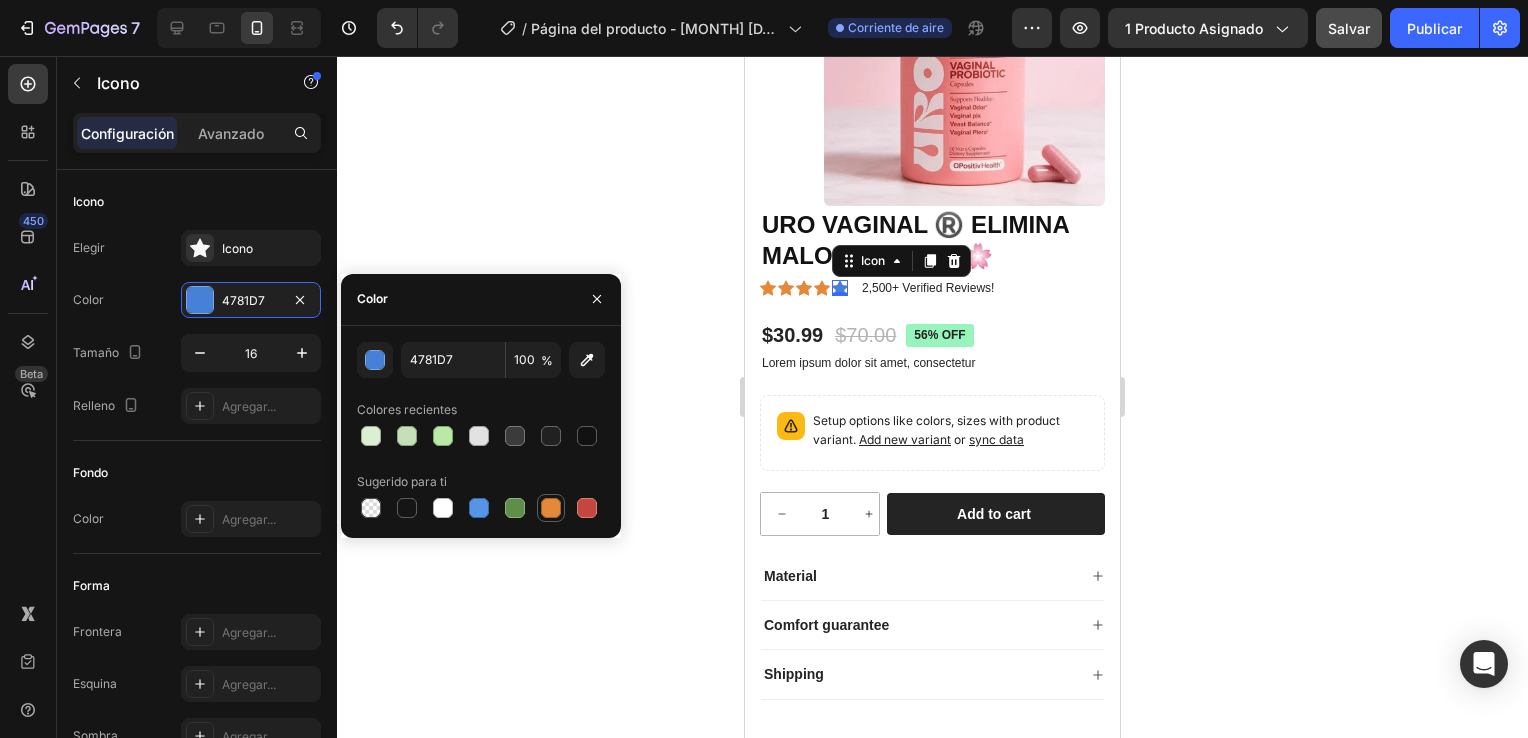 click at bounding box center [551, 508] 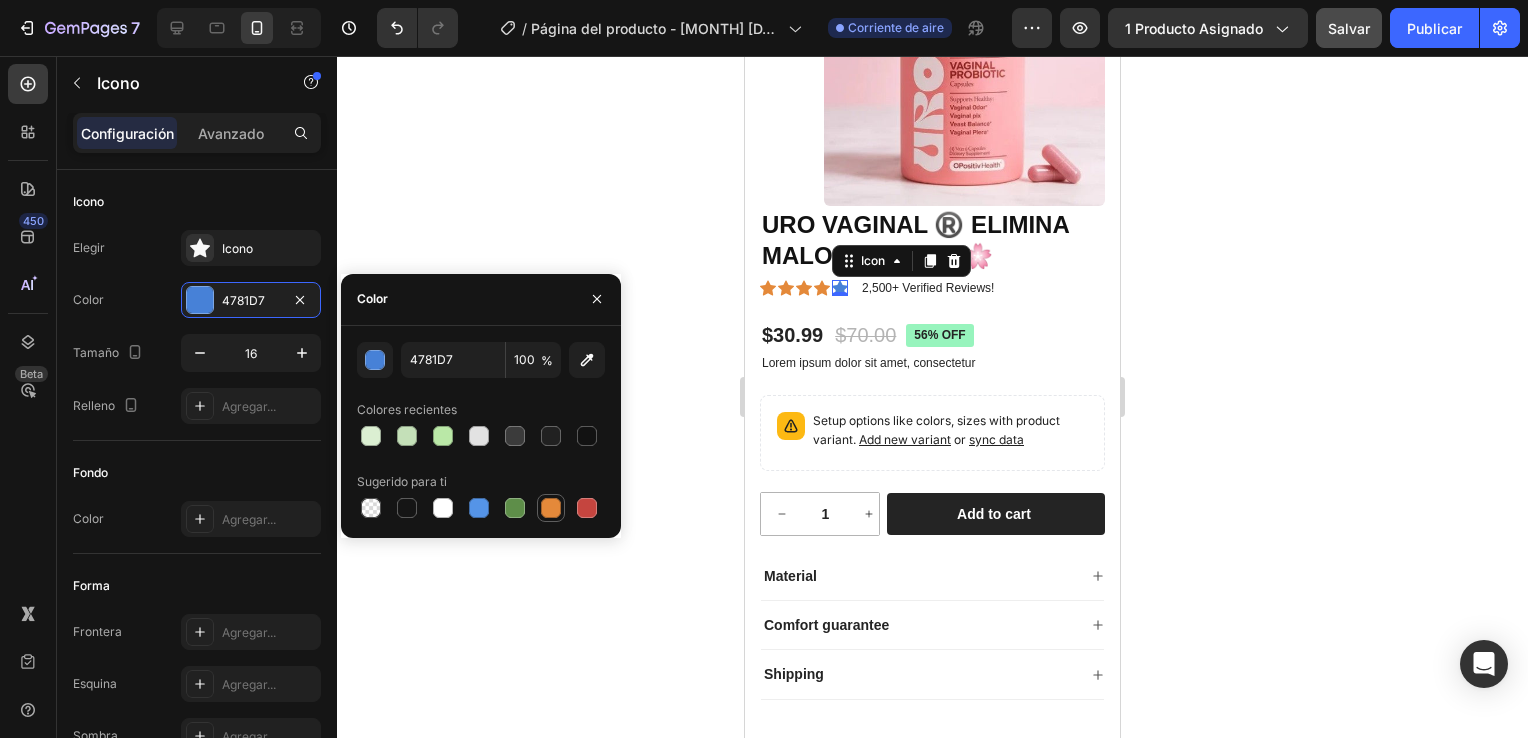 type on "E4893A" 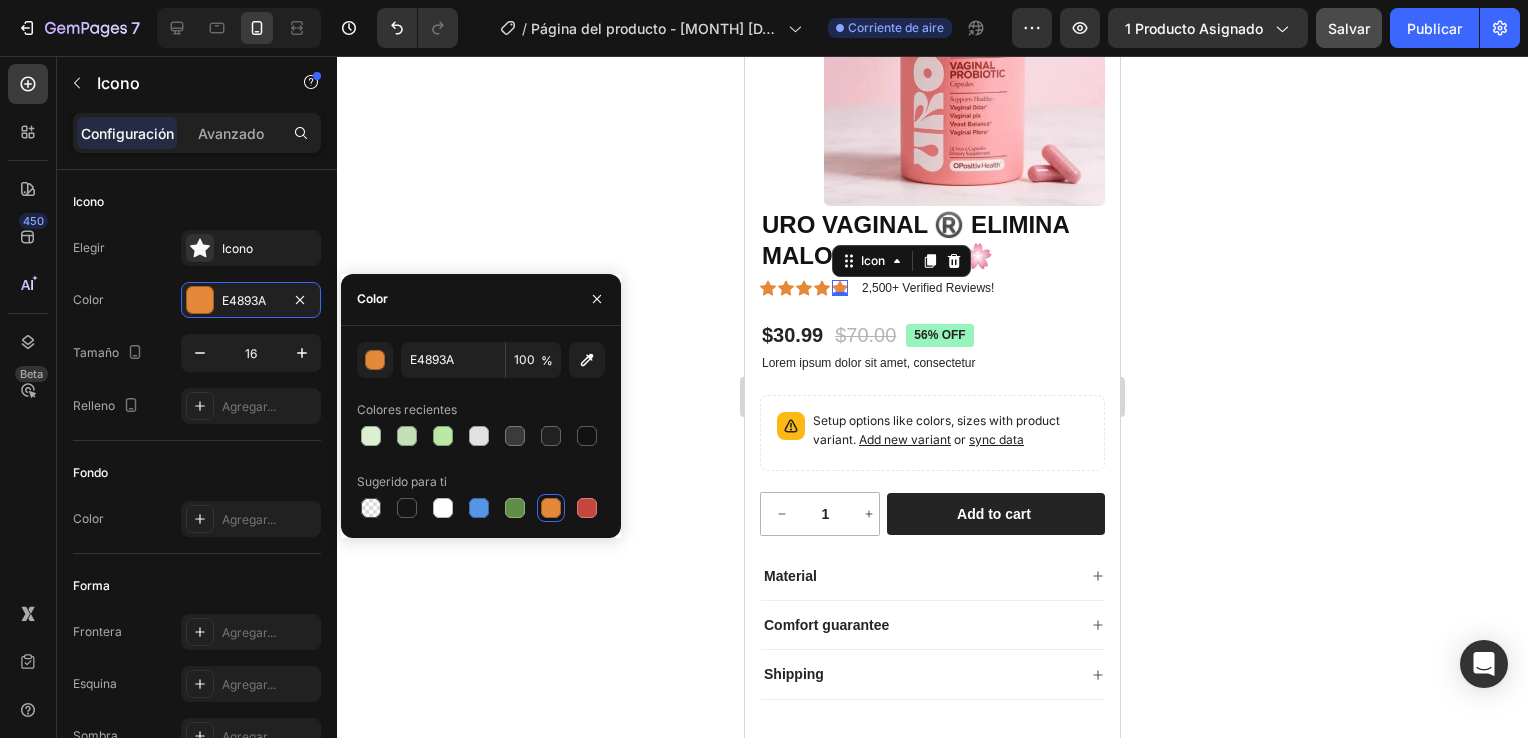 click 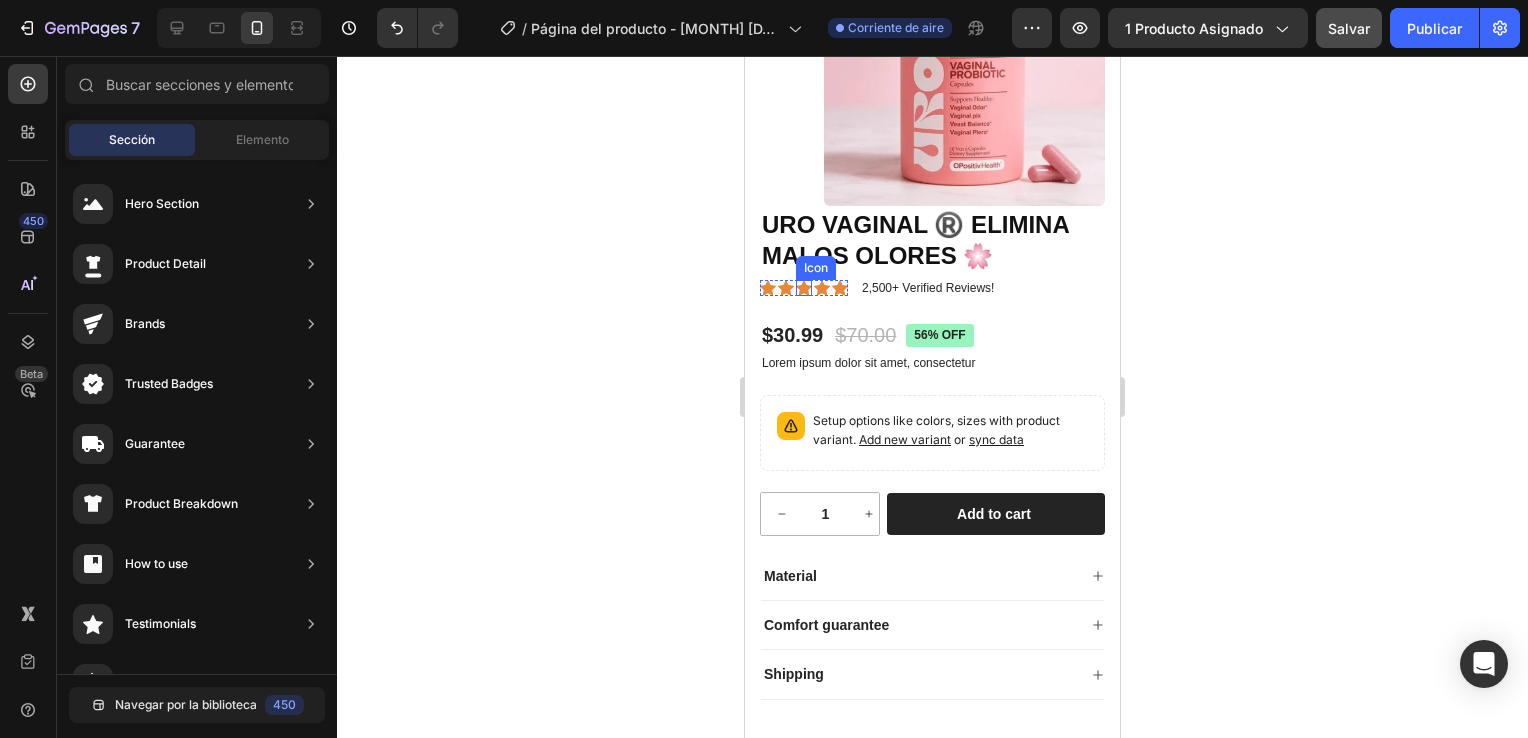 click on "Icon" at bounding box center [816, 268] 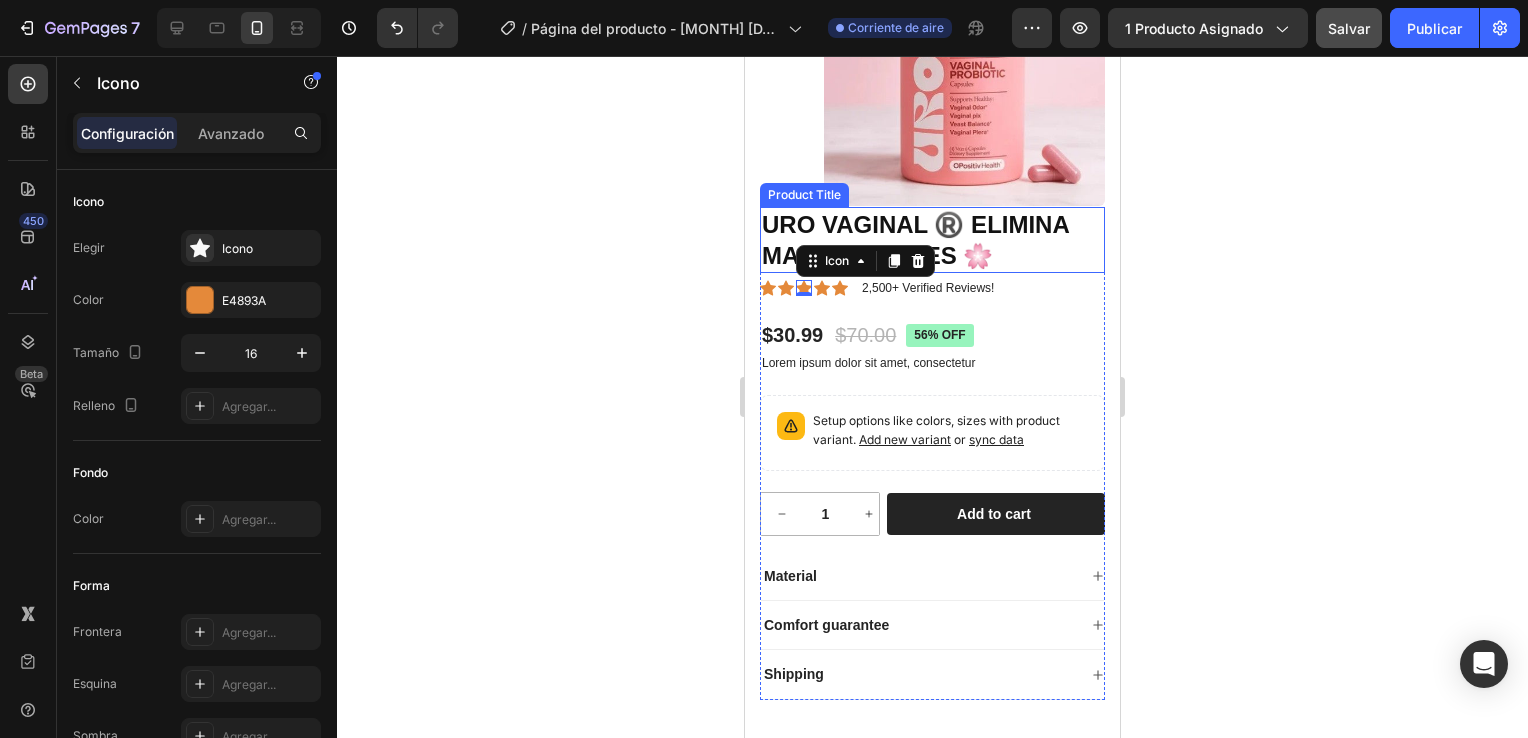 click on "URO VAGINAL ®️  ELIMINA MALOS OLORES 🌸" at bounding box center [932, 240] 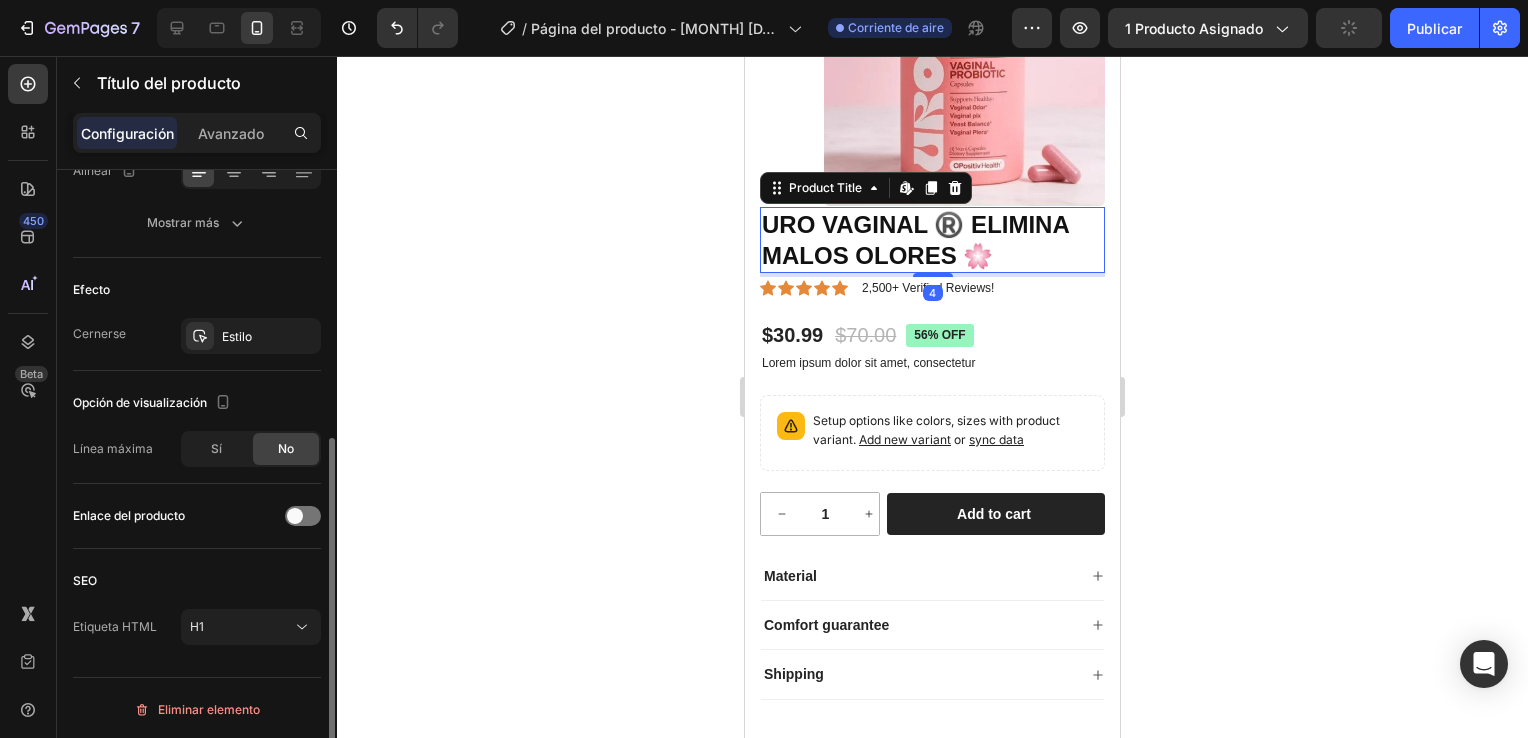 scroll, scrollTop: 68, scrollLeft: 0, axis: vertical 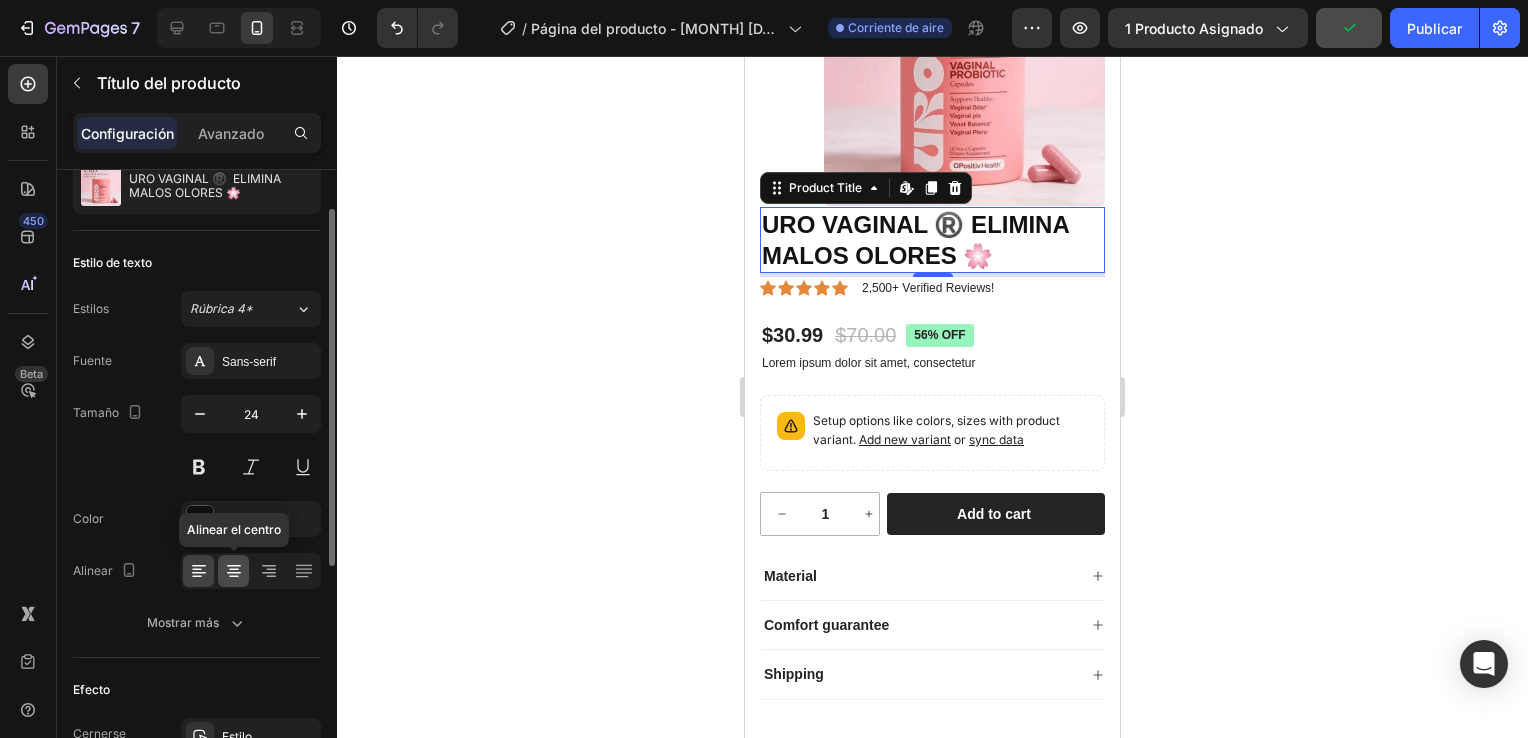 click 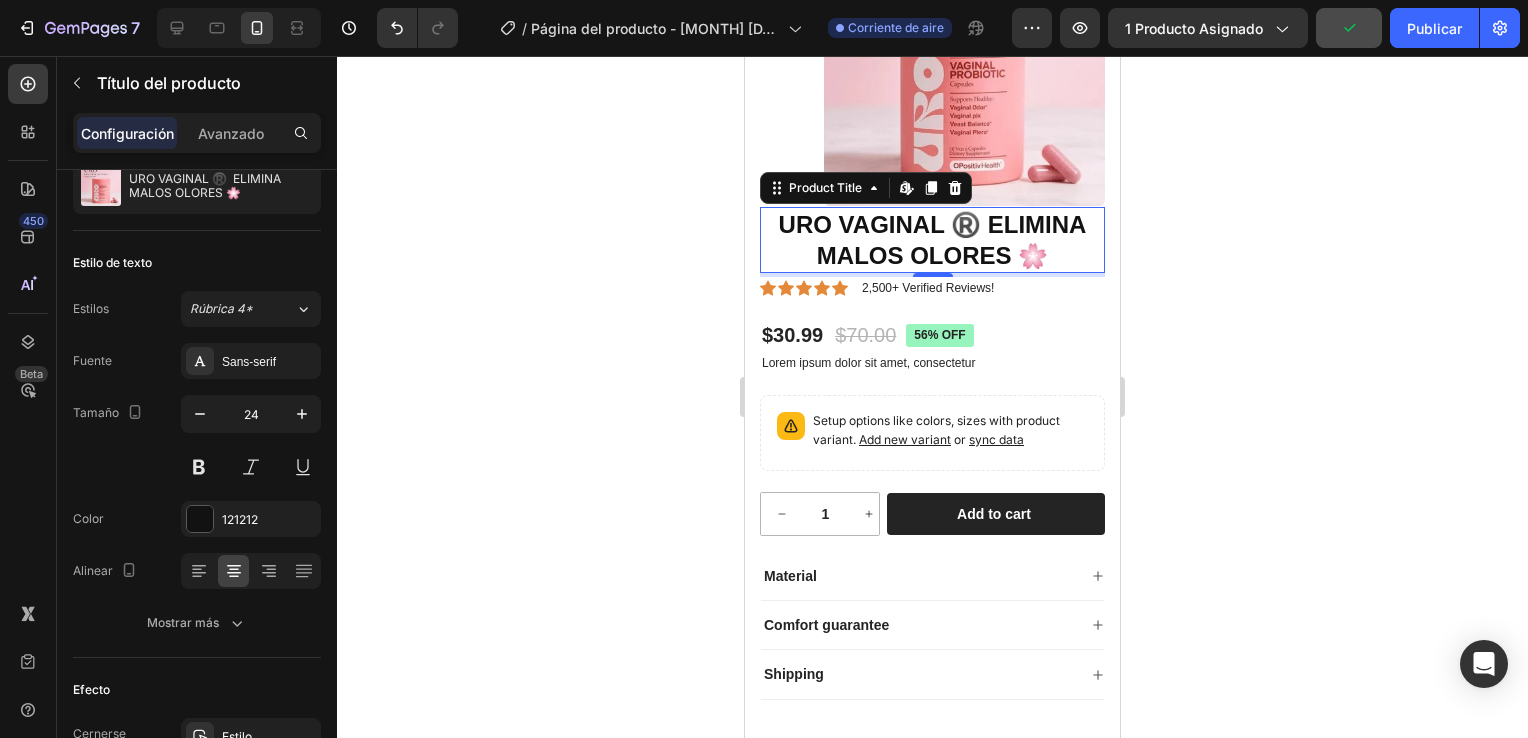 click 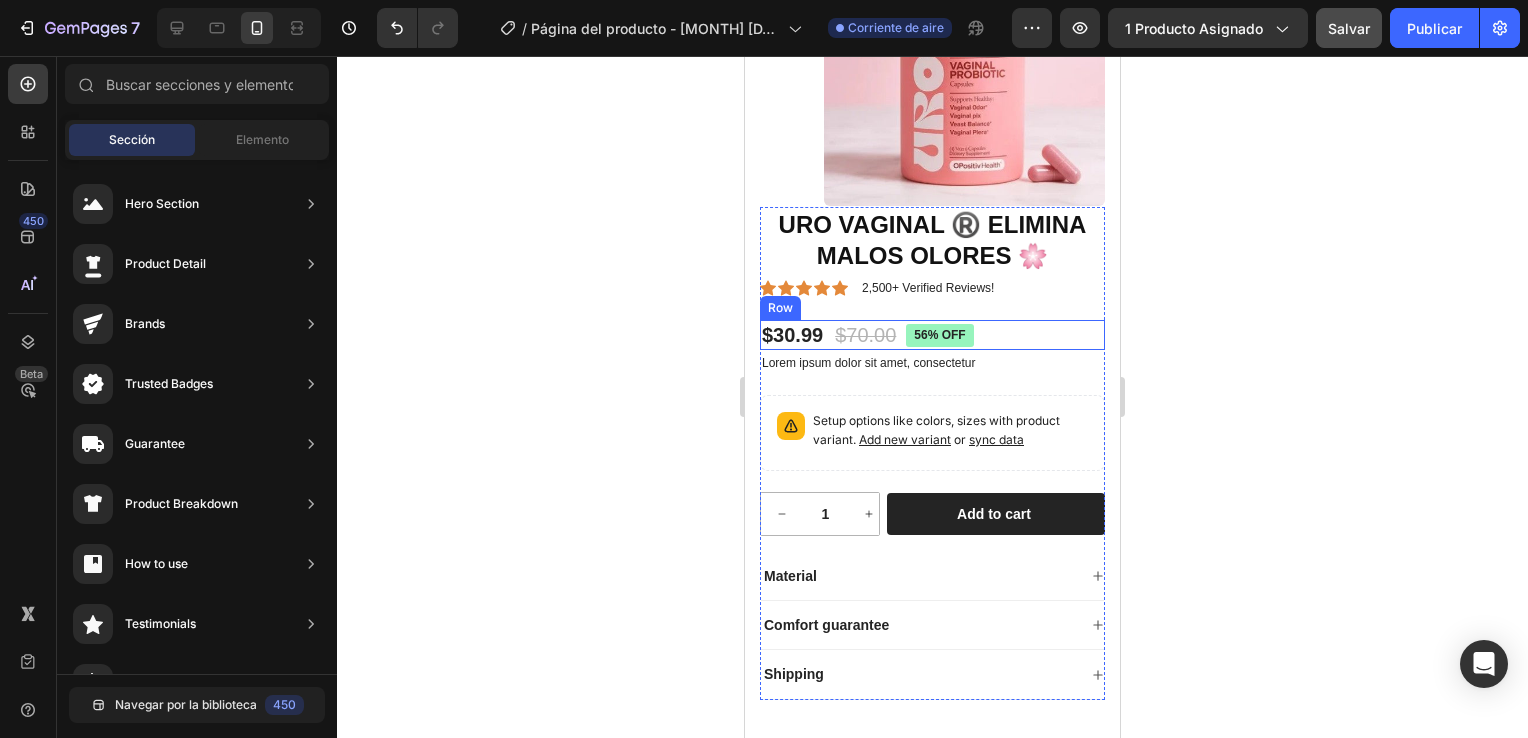 click on "$30.99 Product Price Product Price $70.00 Product Price Product Price 56% off Product Badge Row" at bounding box center (932, 335) 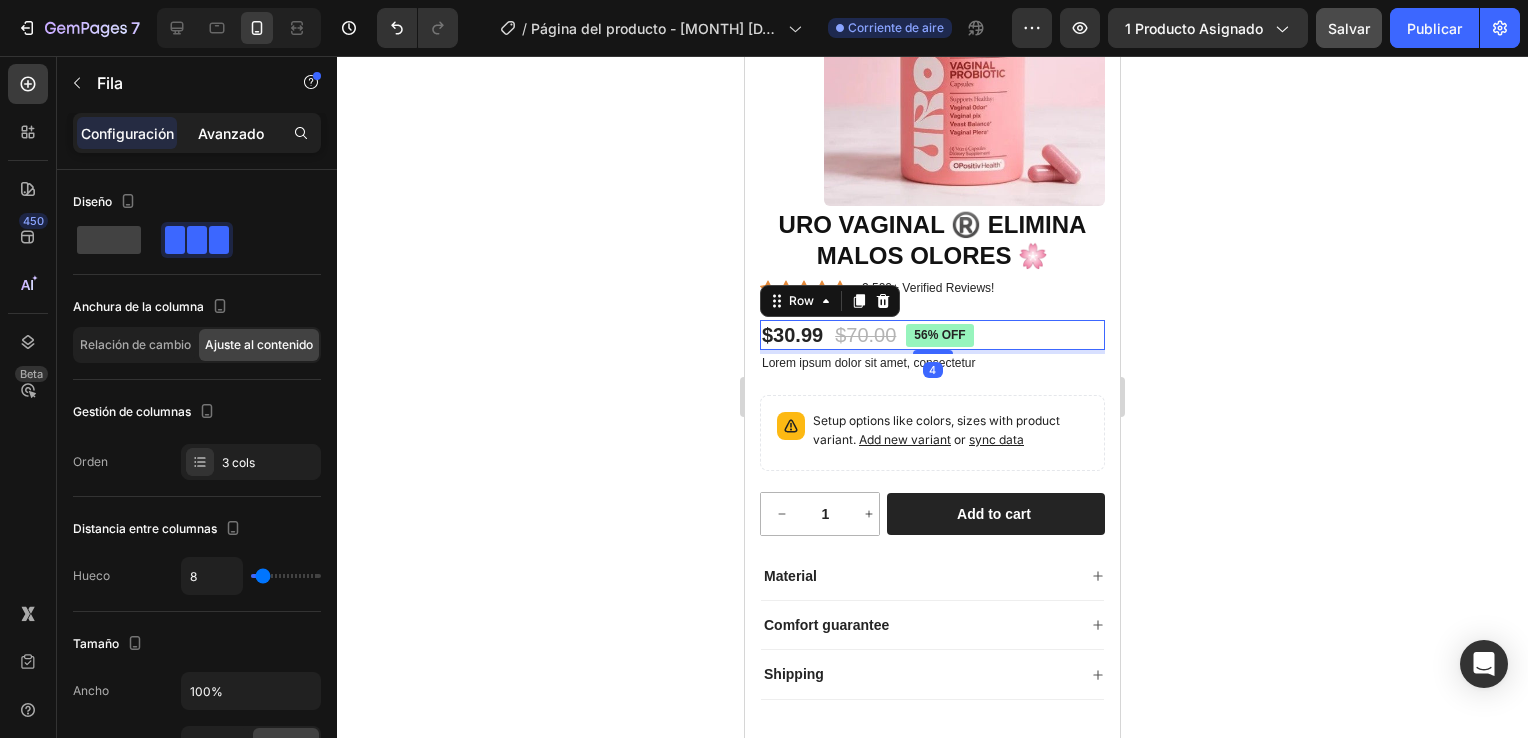click on "Avanzado" at bounding box center (231, 133) 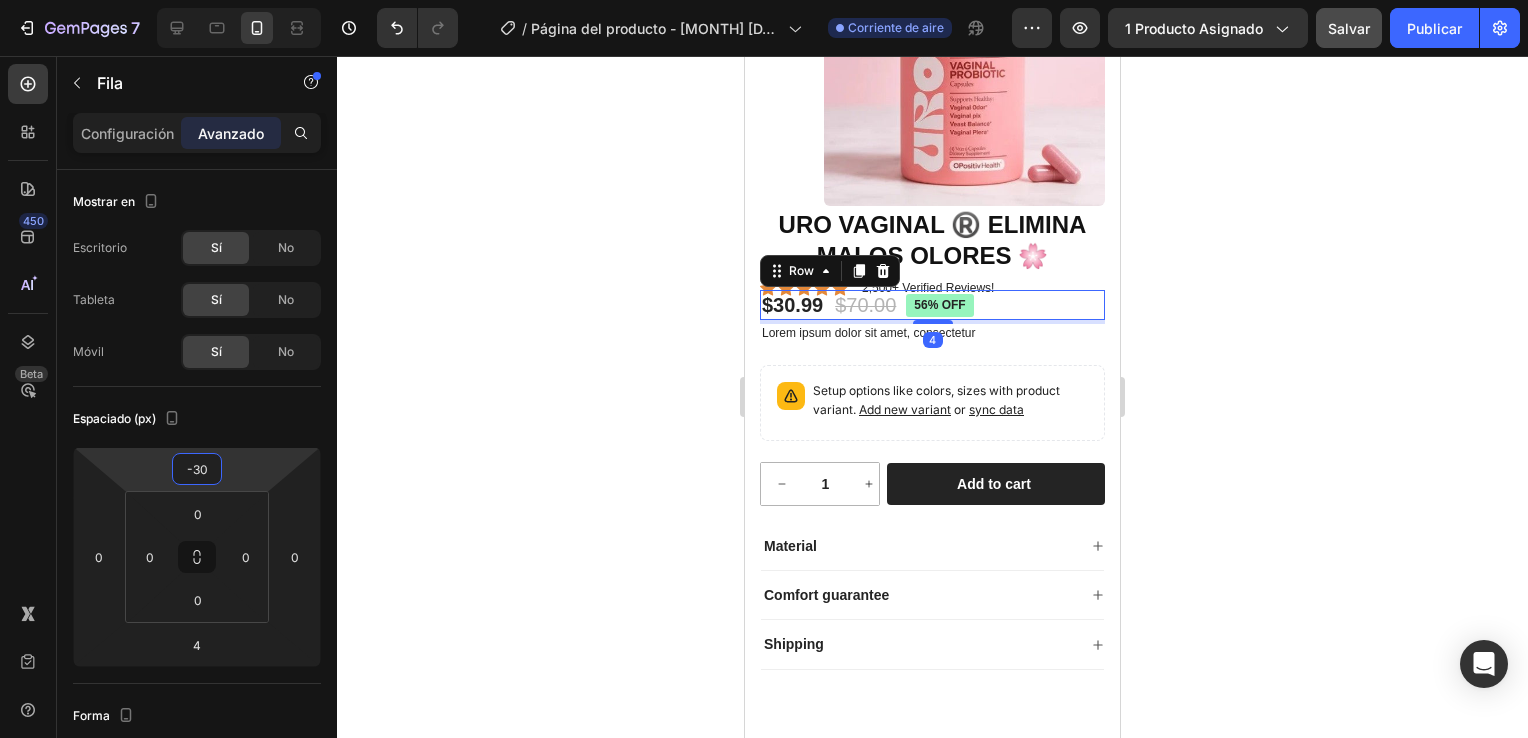 type on "-18" 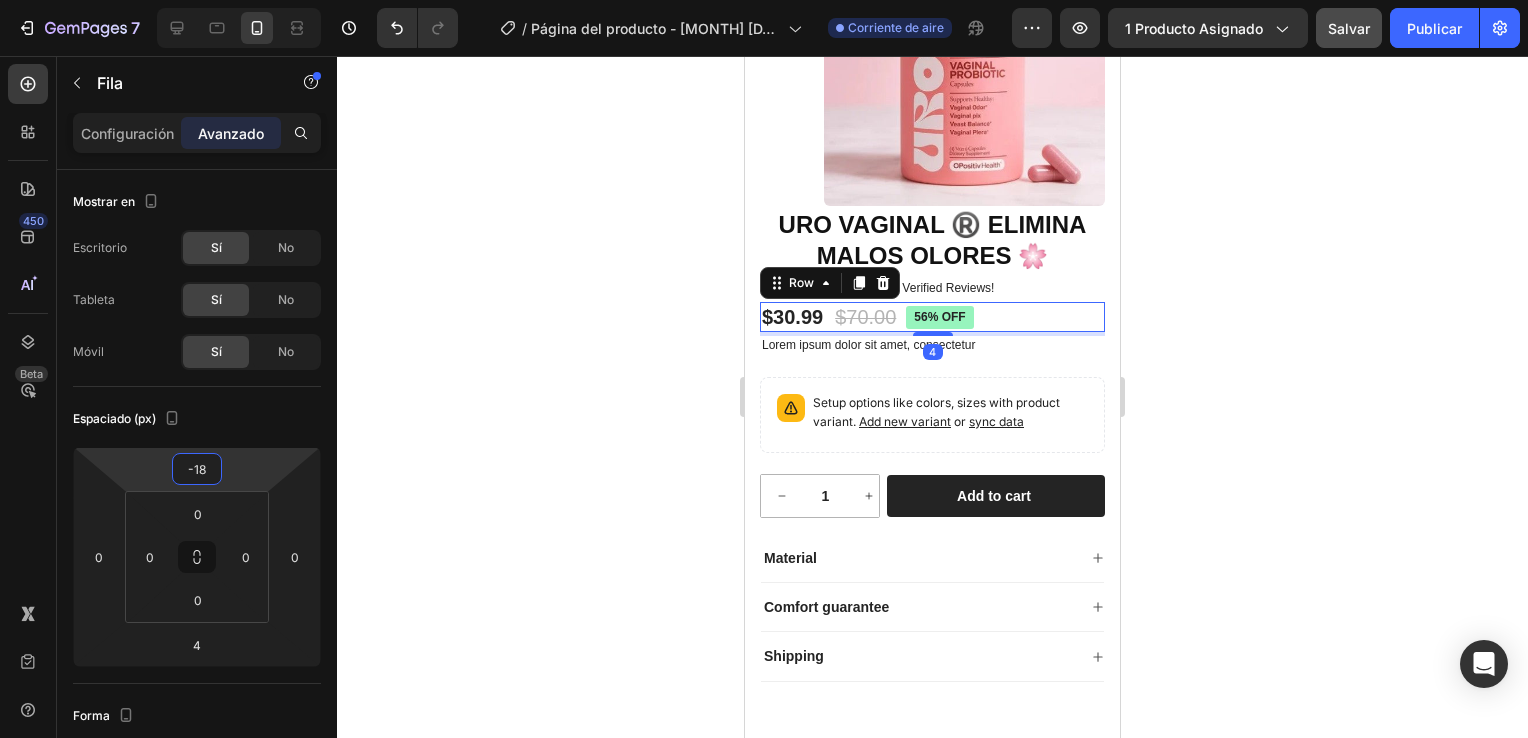 click on "7  Version history  /  Página del producto - 3 de agosto, 22:10:51 Corriente de aire Preview 1 producto asignado  Salvar   Publicar  450 Beta Sections(18) Elements(84) Sección Elemento Hero Section Product Detail Brands Trusted Badges Guarantee Product Breakdown How to use Testimonials Compare Bundle FAQs Social Proof Brand Story Product List Collection Blog List Contact Sticky Add to Cart Custom Footer Navegar por la biblioteca 450 Diseño
Fila
Fila
Fila
Fila Mensaje de texto
Encabezado
Bloque de texto Botón
Botón
Botón Medio
Imagen" at bounding box center (764, 0) 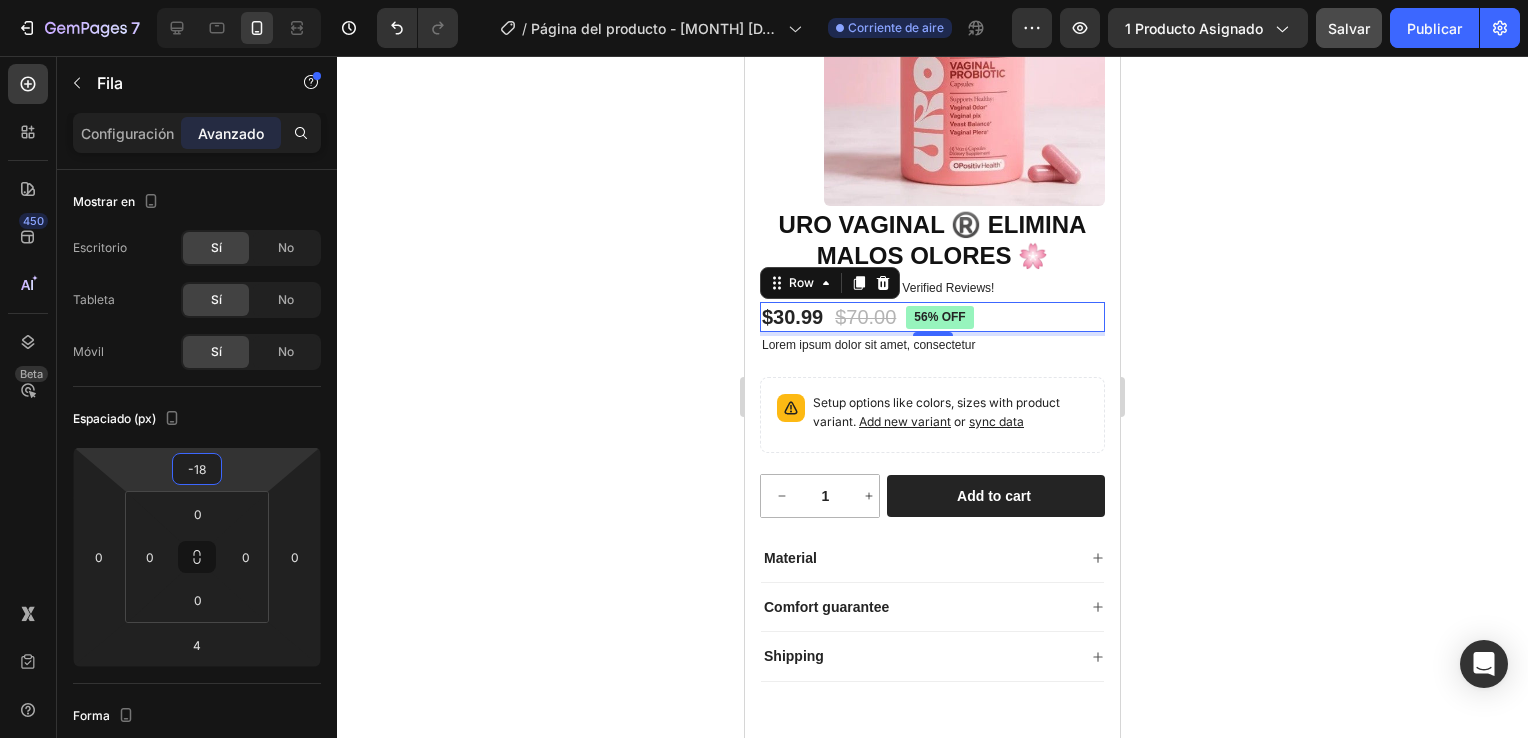 click 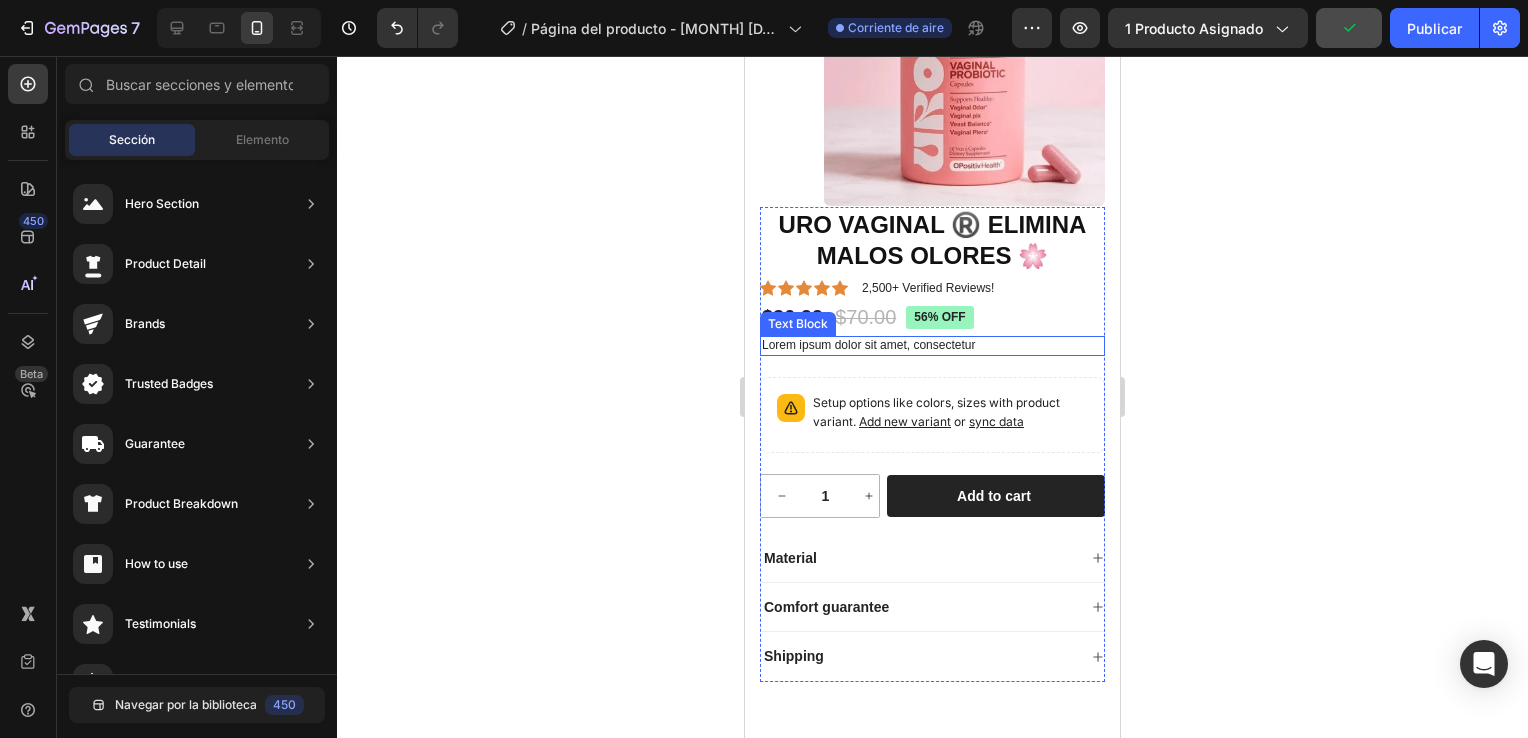 click on "Lorem ipsum dolor sit amet, consectetur" at bounding box center (932, 346) 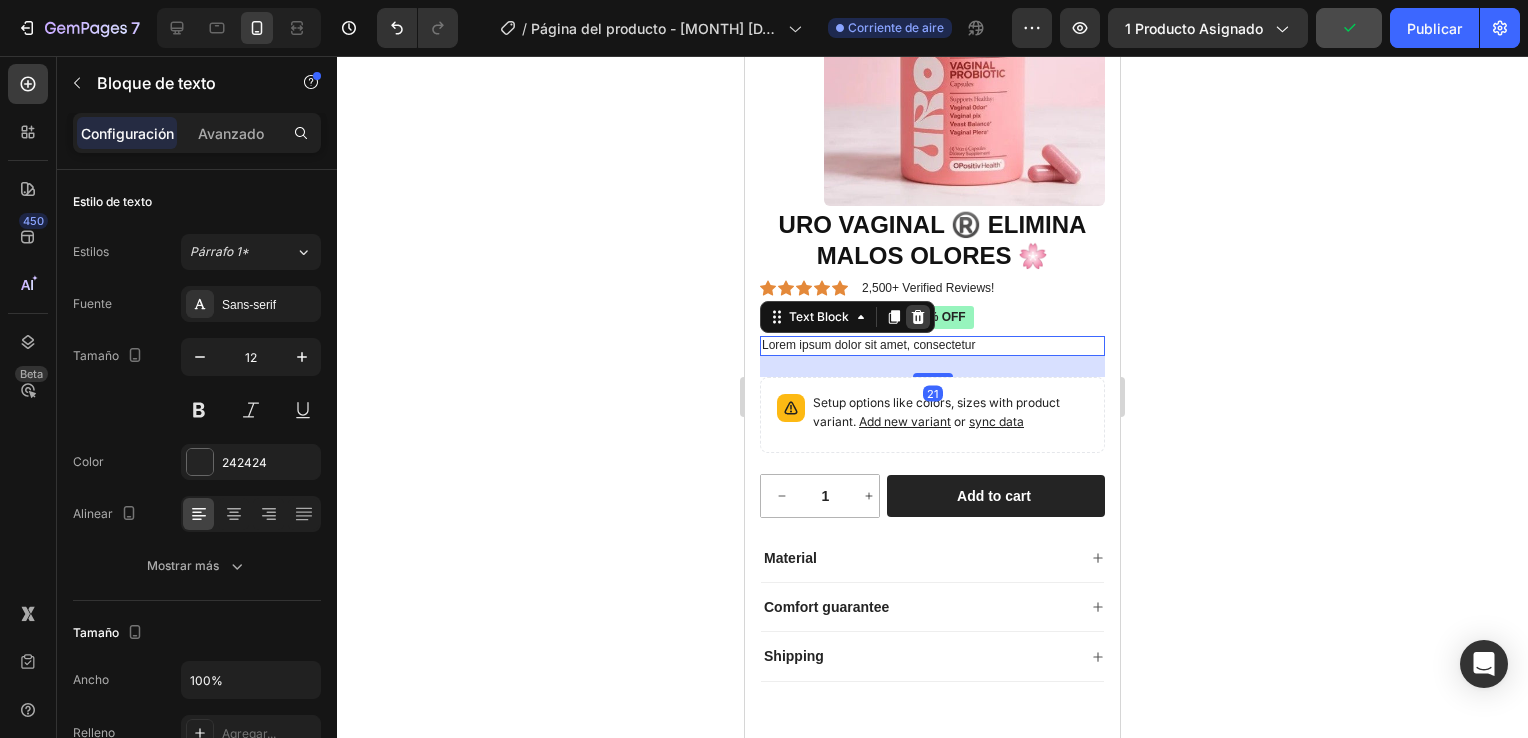 click 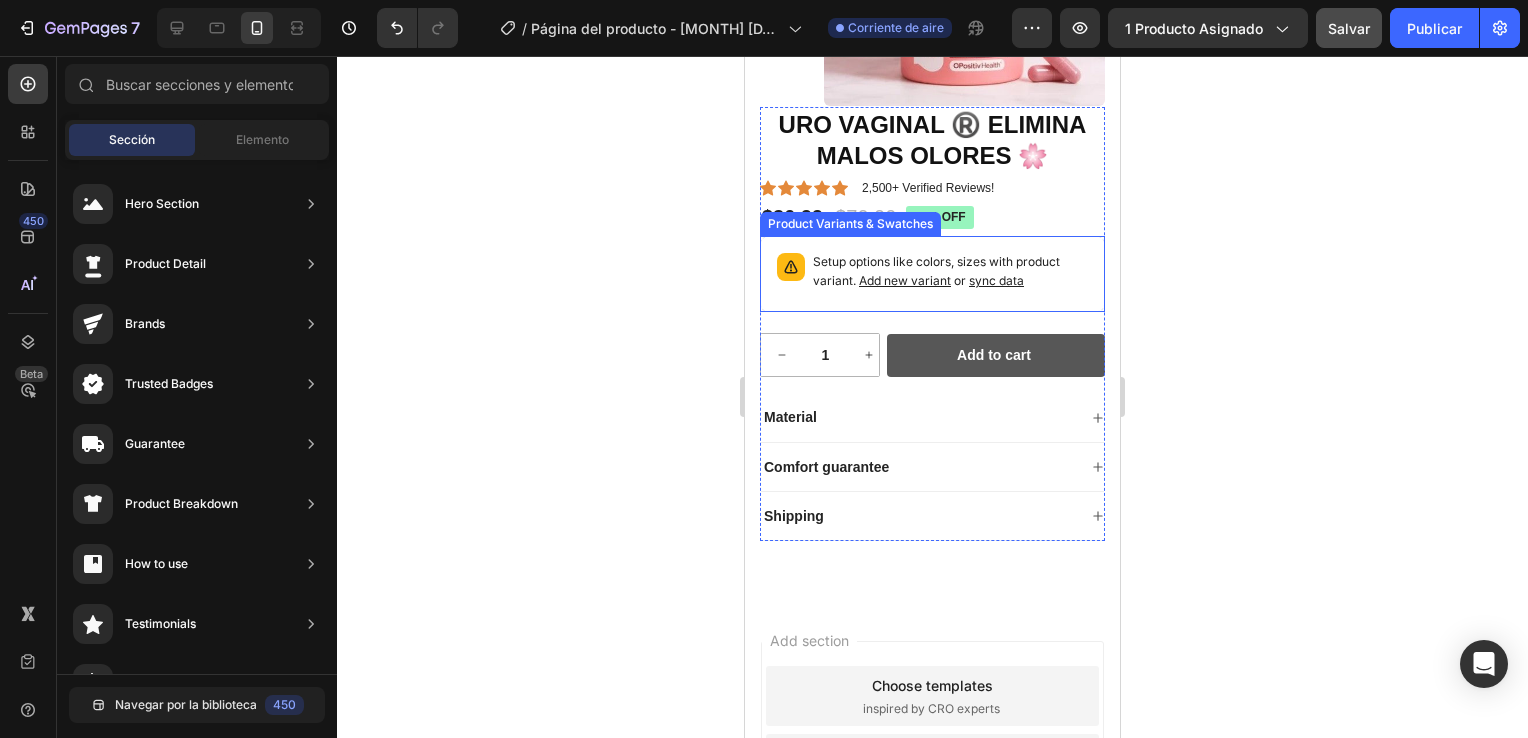 scroll, scrollTop: 300, scrollLeft: 0, axis: vertical 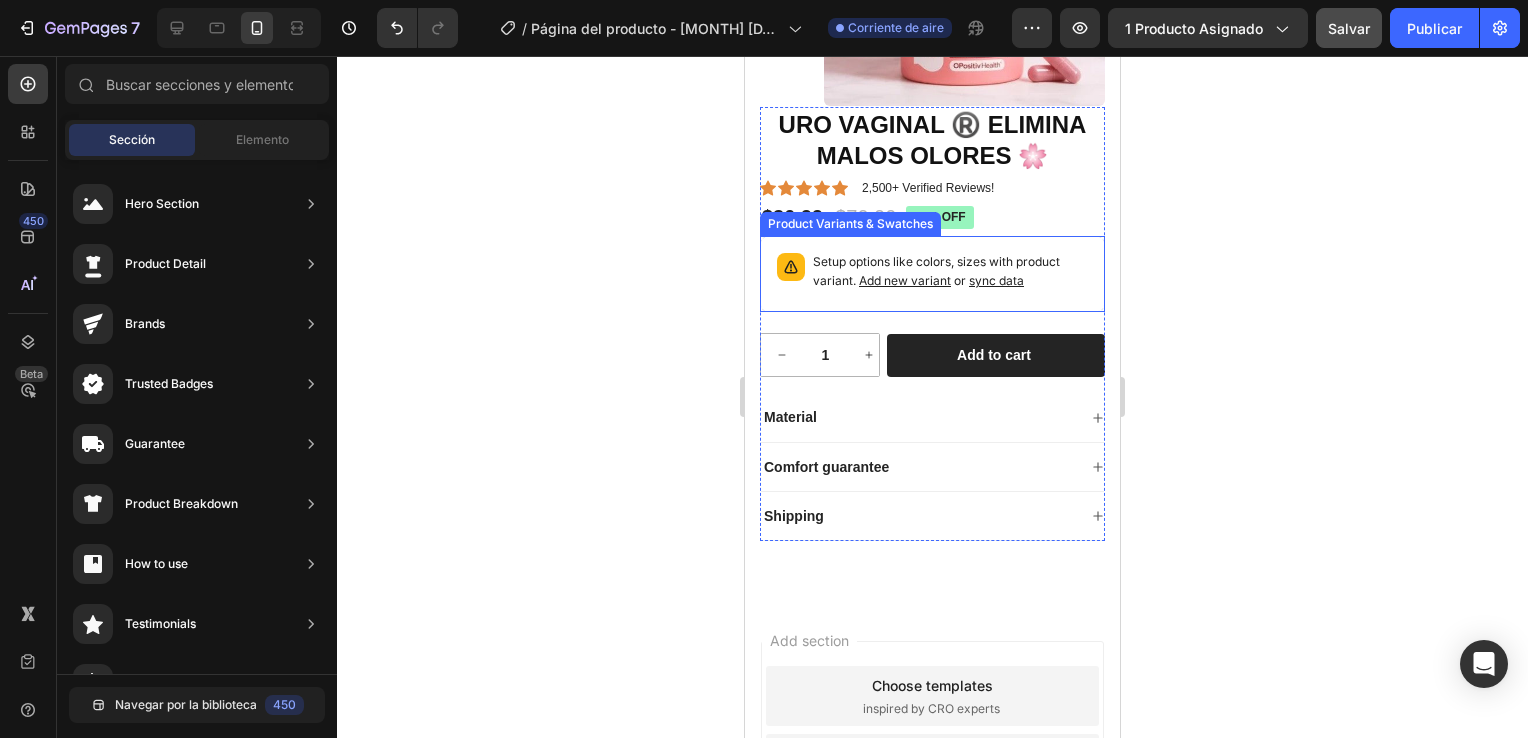 click on "Setup options like colors, sizes with product variant.       Add new variant   or   sync data" at bounding box center [932, 274] 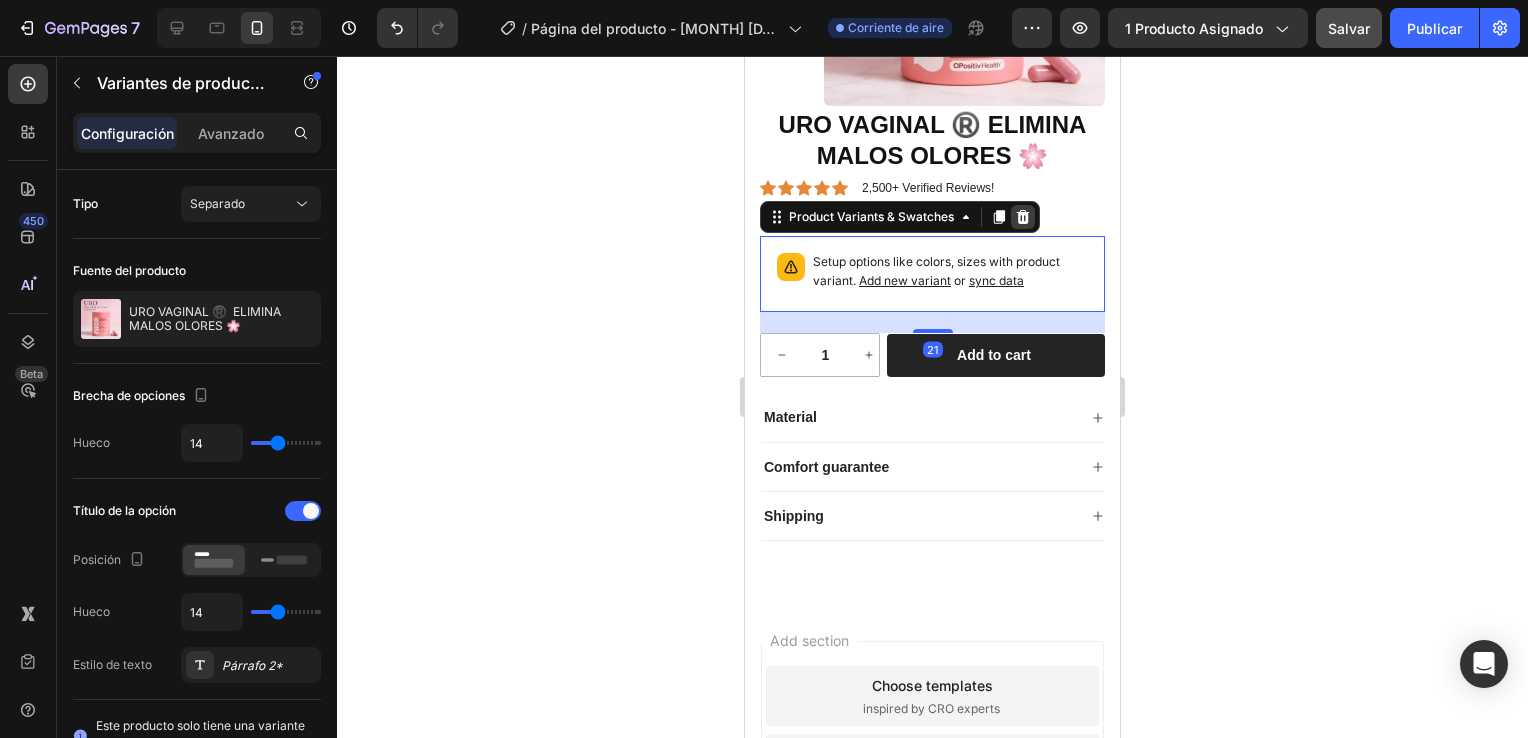click at bounding box center [1023, 217] 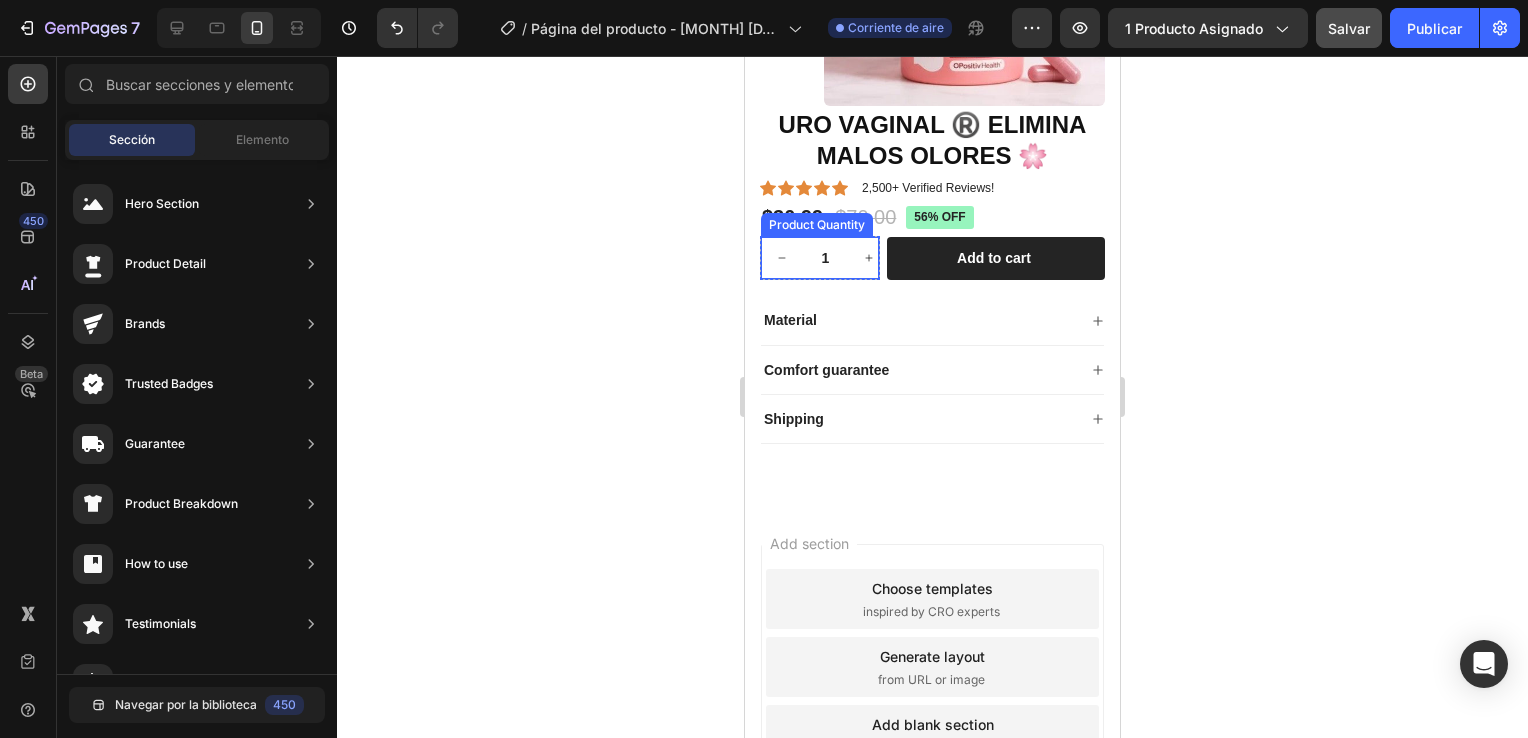 click at bounding box center [782, 258] 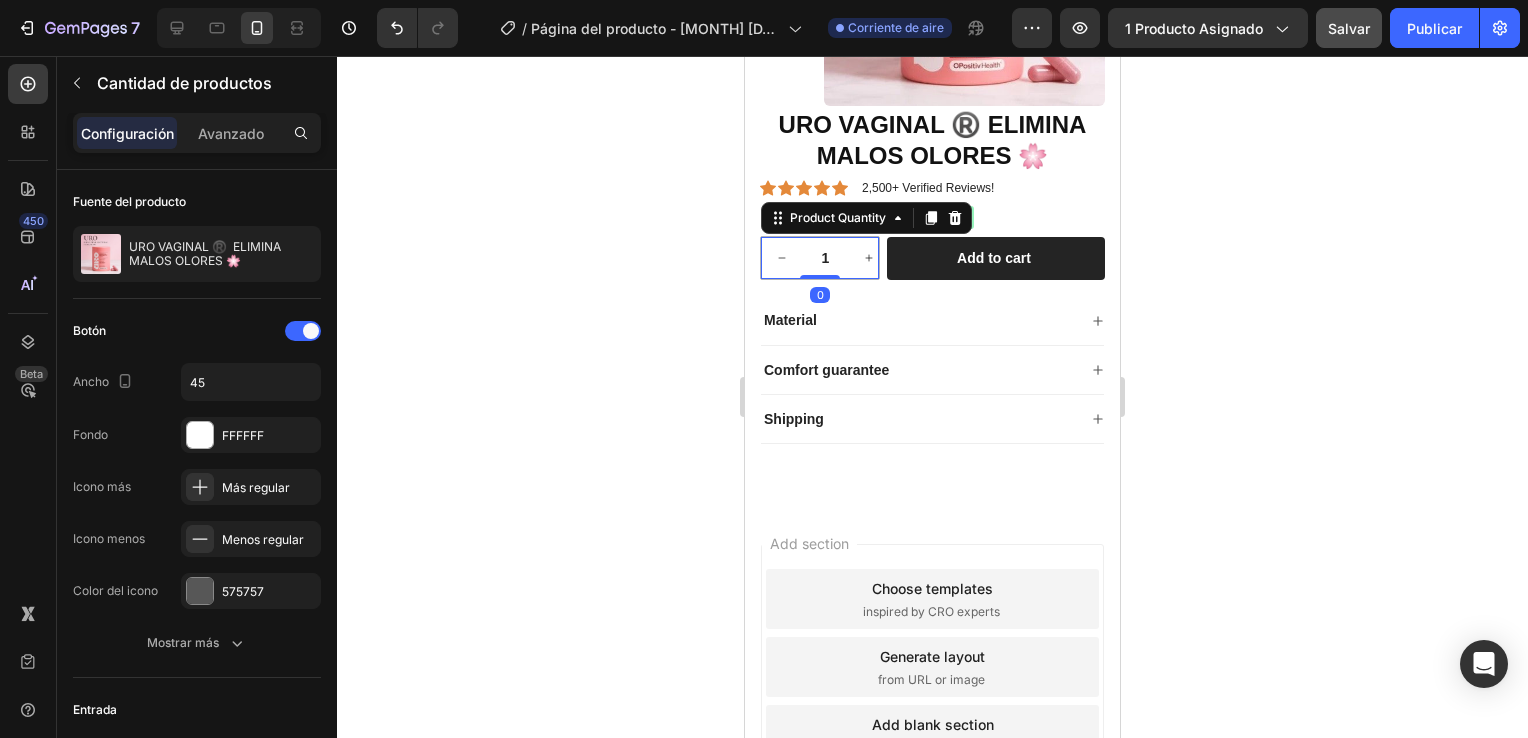 click 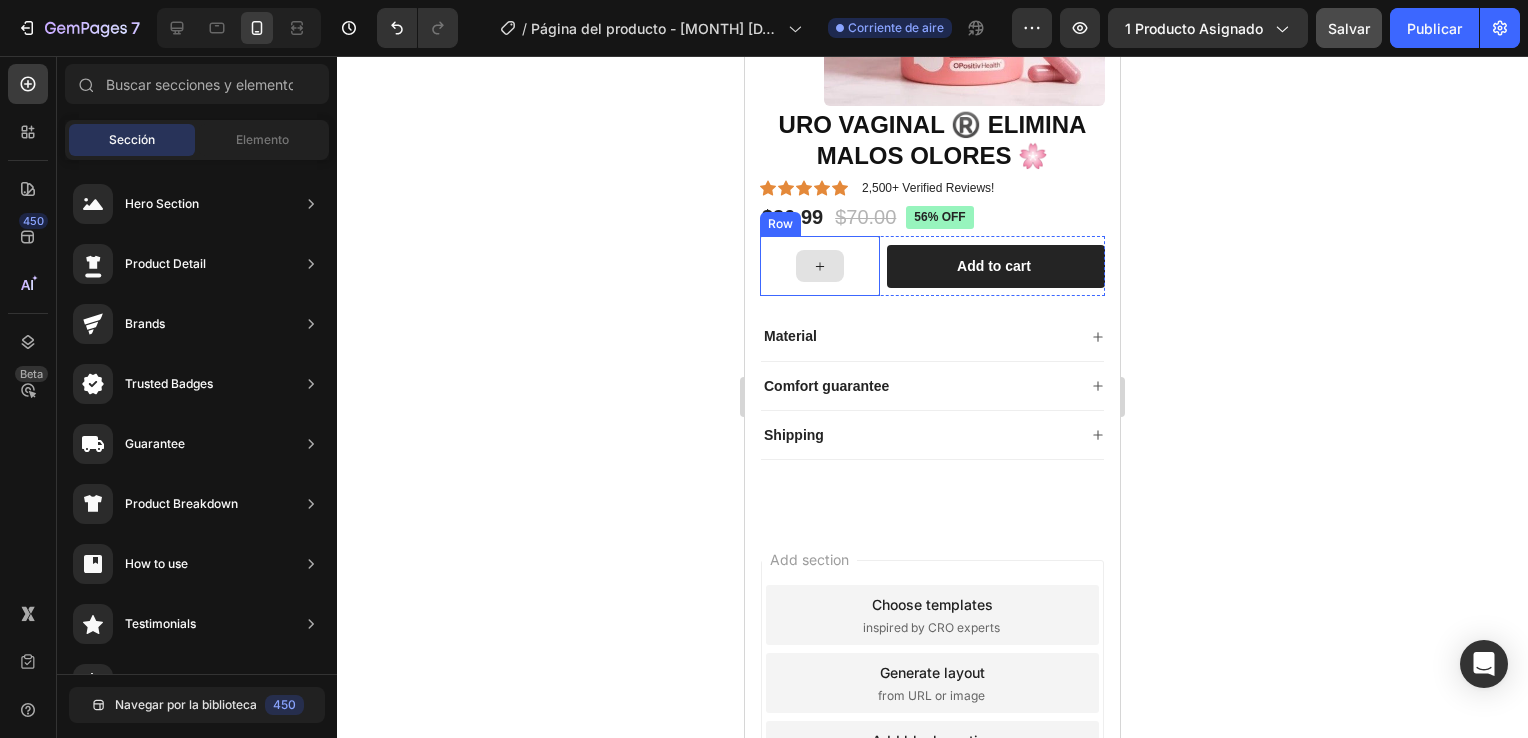click at bounding box center [820, 266] 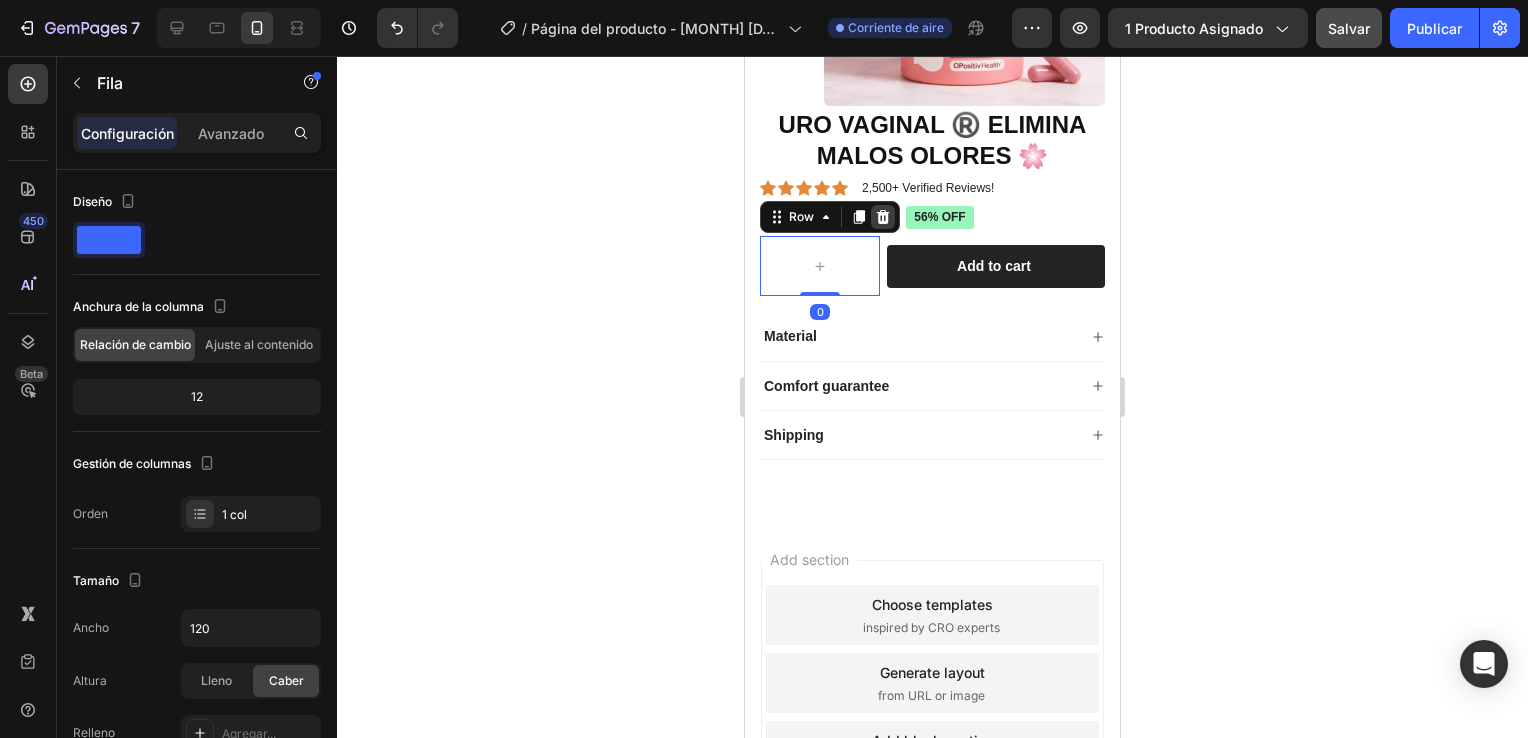 click 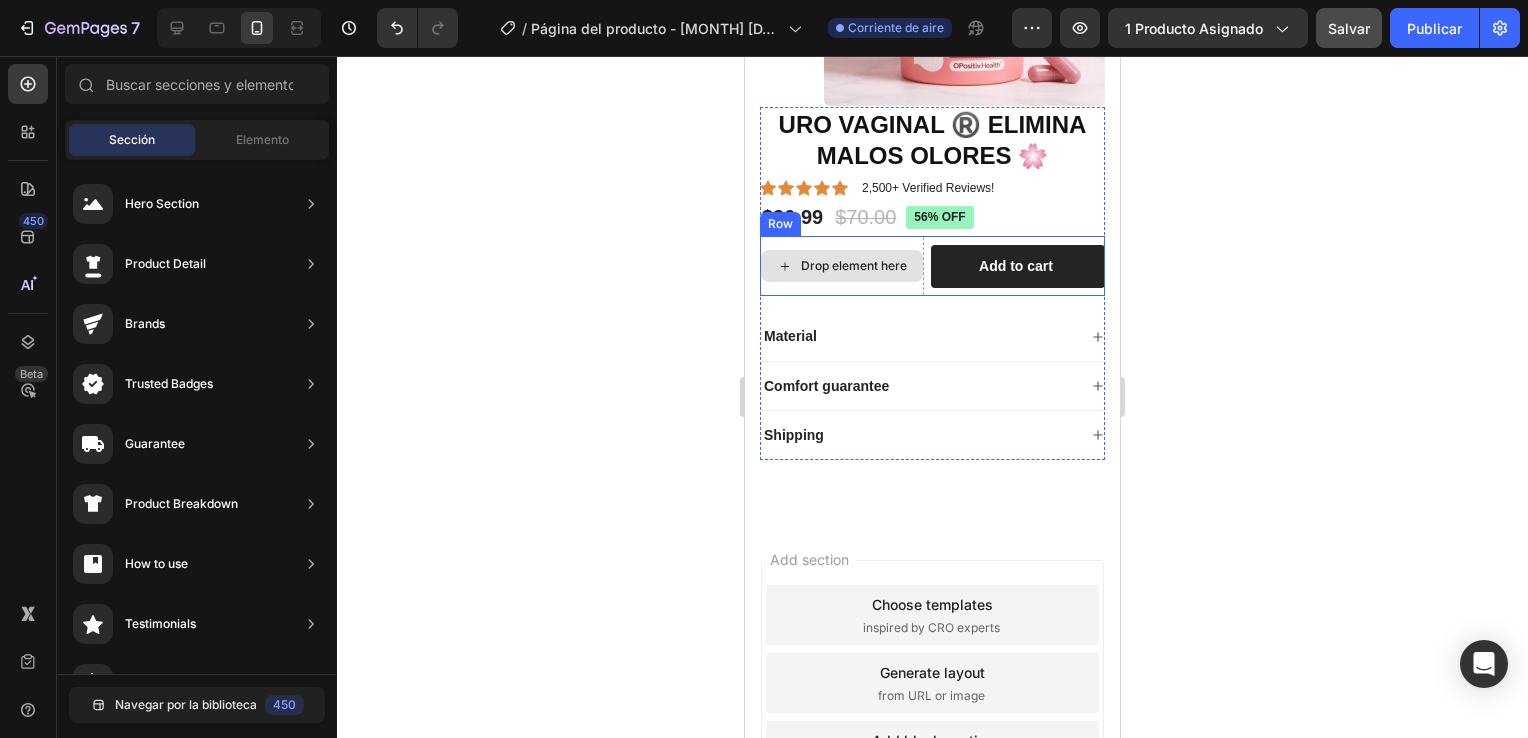 click on "Drop element here" at bounding box center [854, 266] 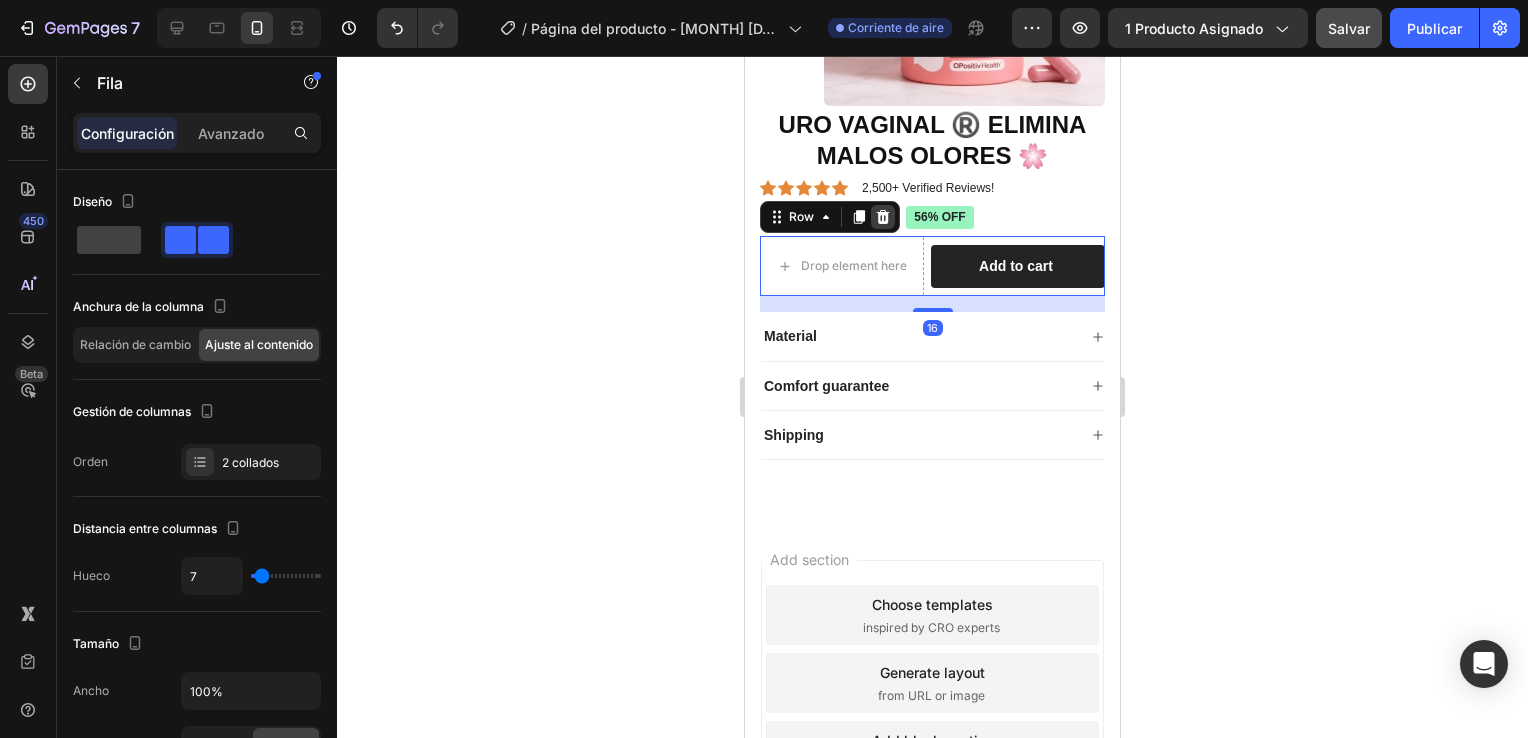 click 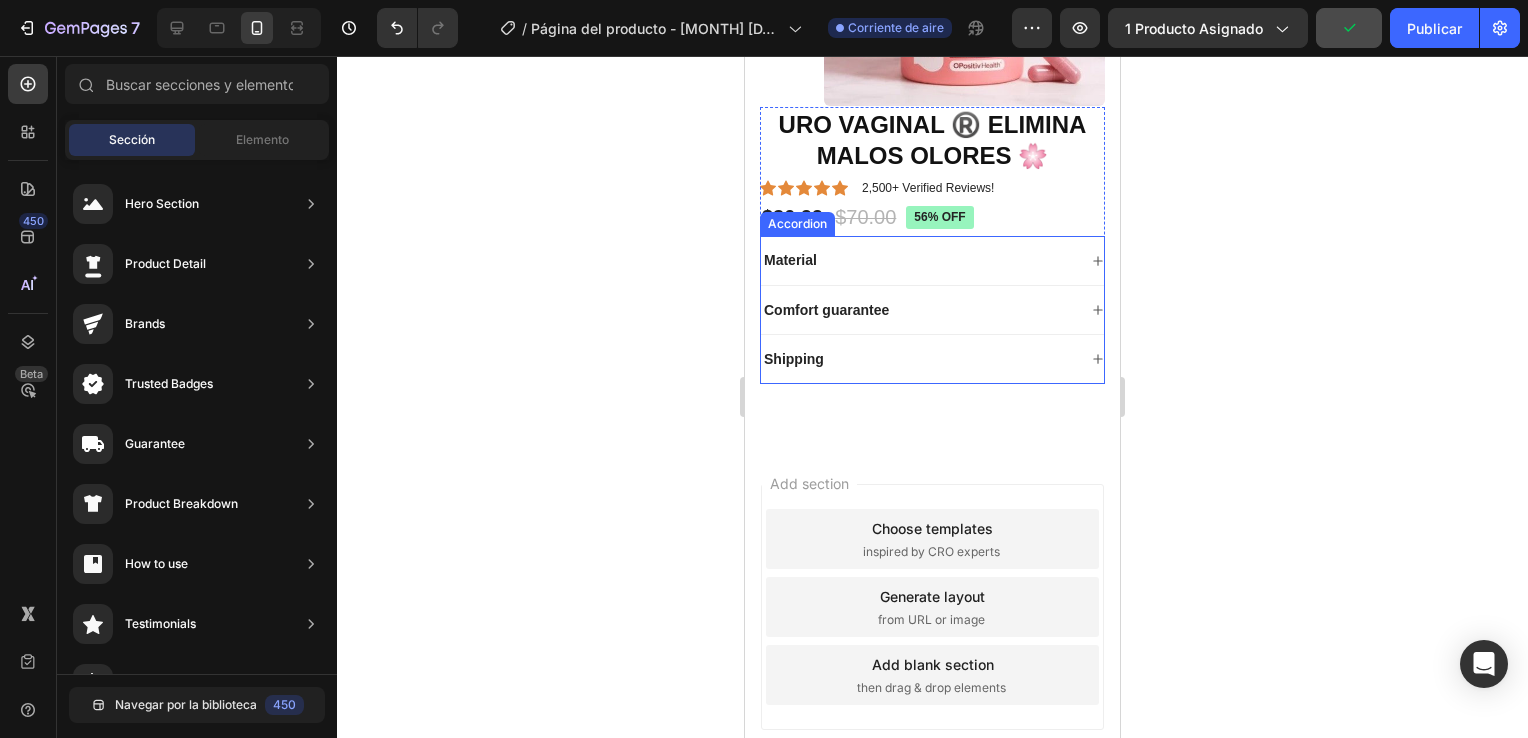 click on "Material" at bounding box center (918, 260) 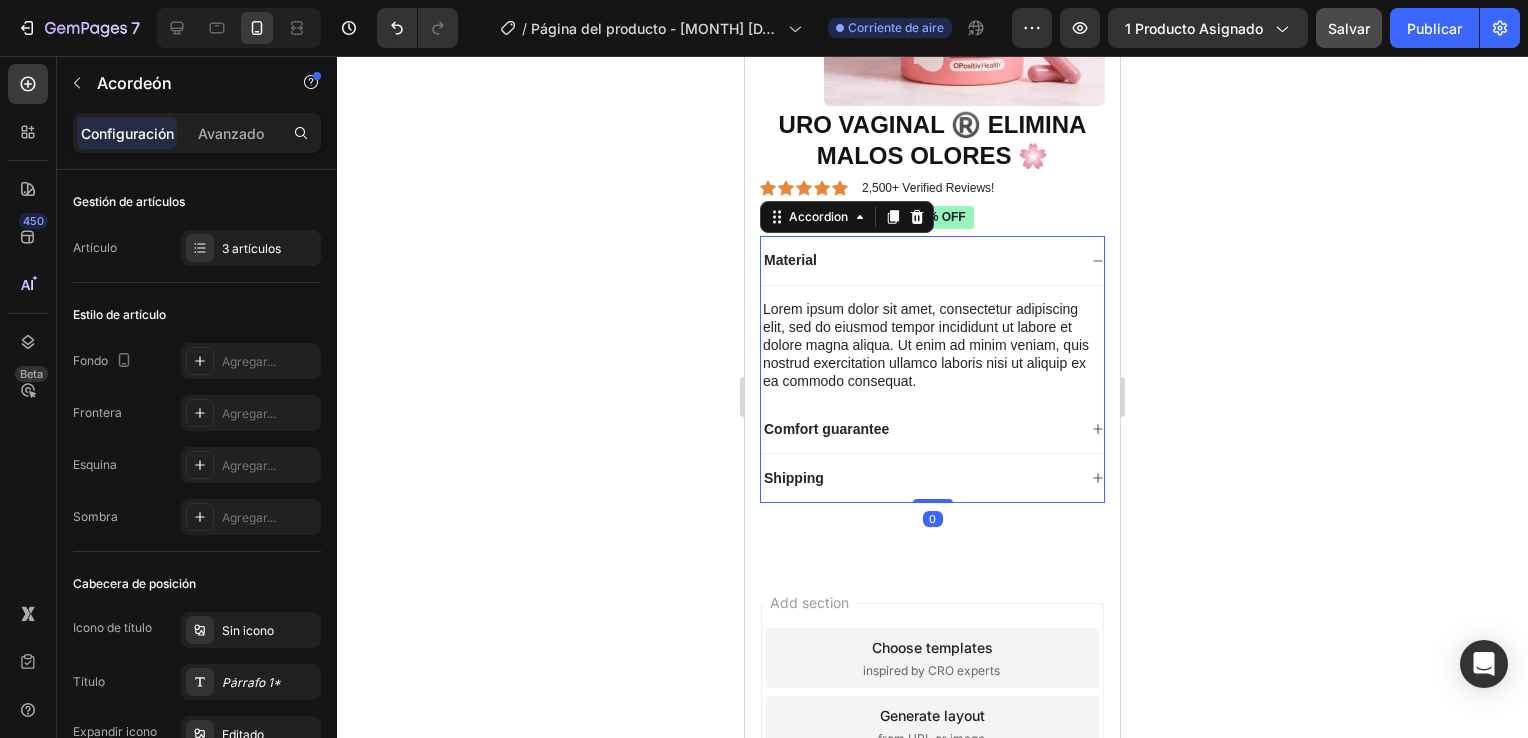 click on "Comfort guarantee" at bounding box center [918, 429] 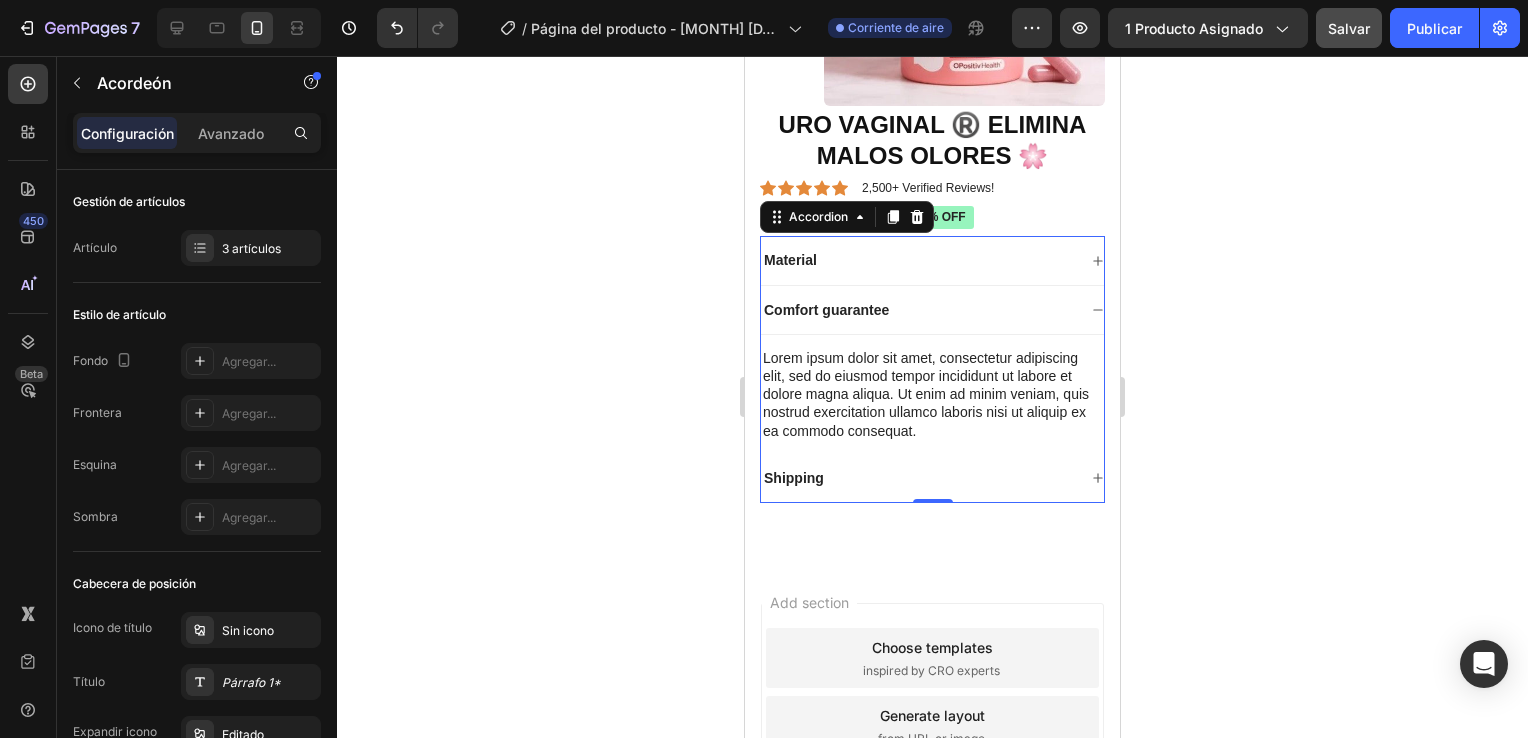 click on "Shipping" at bounding box center [794, 478] 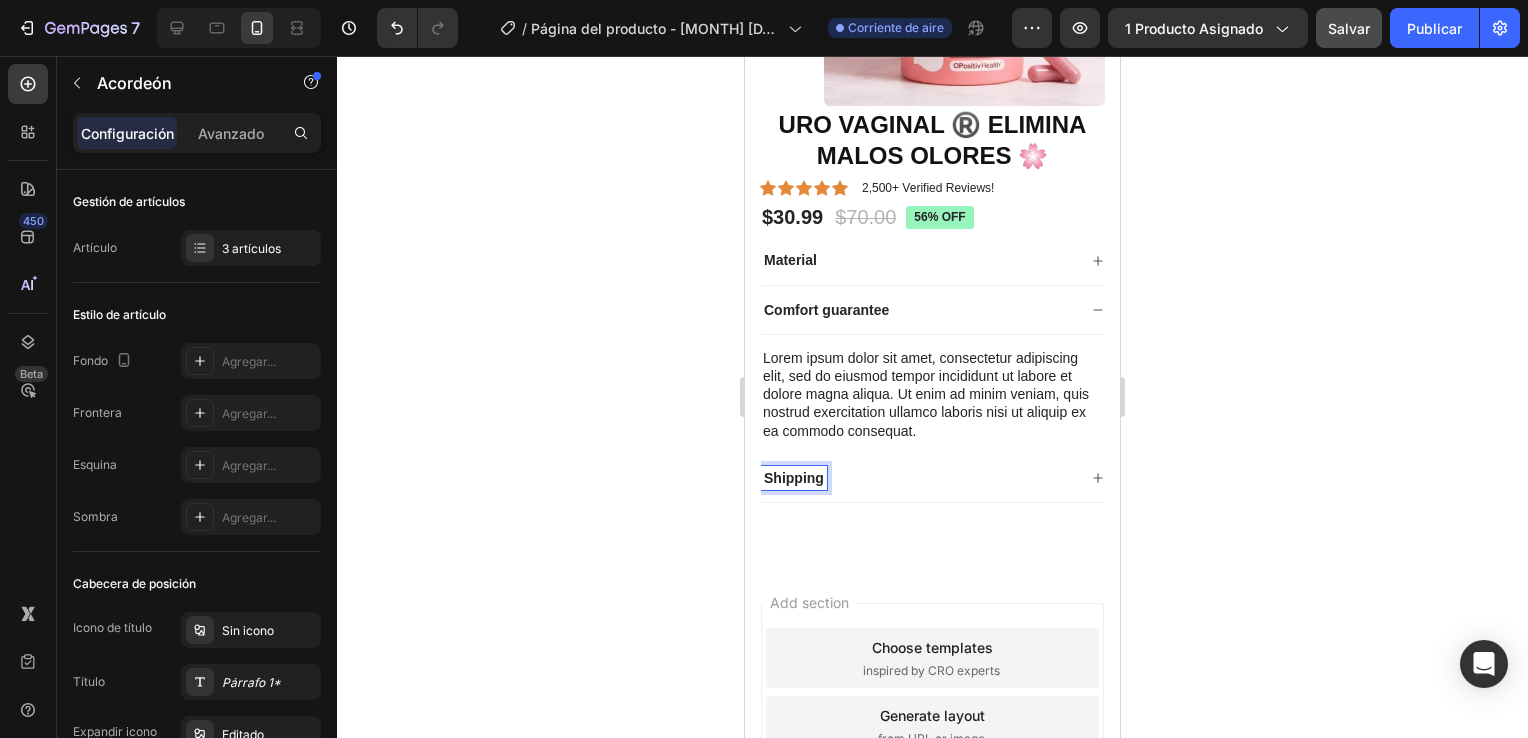 click on "Shipping" at bounding box center [918, 478] 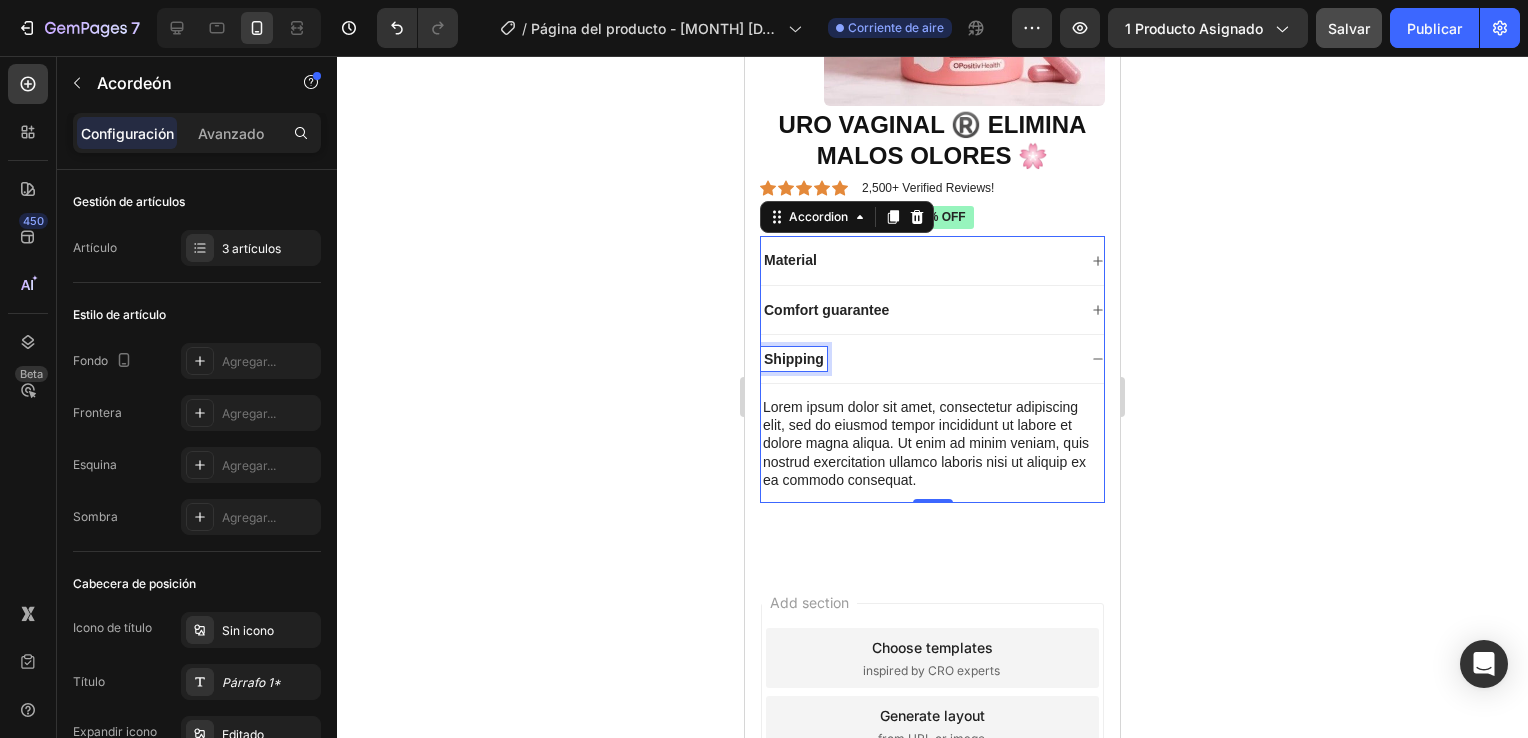 click on "Shipping" at bounding box center (794, 359) 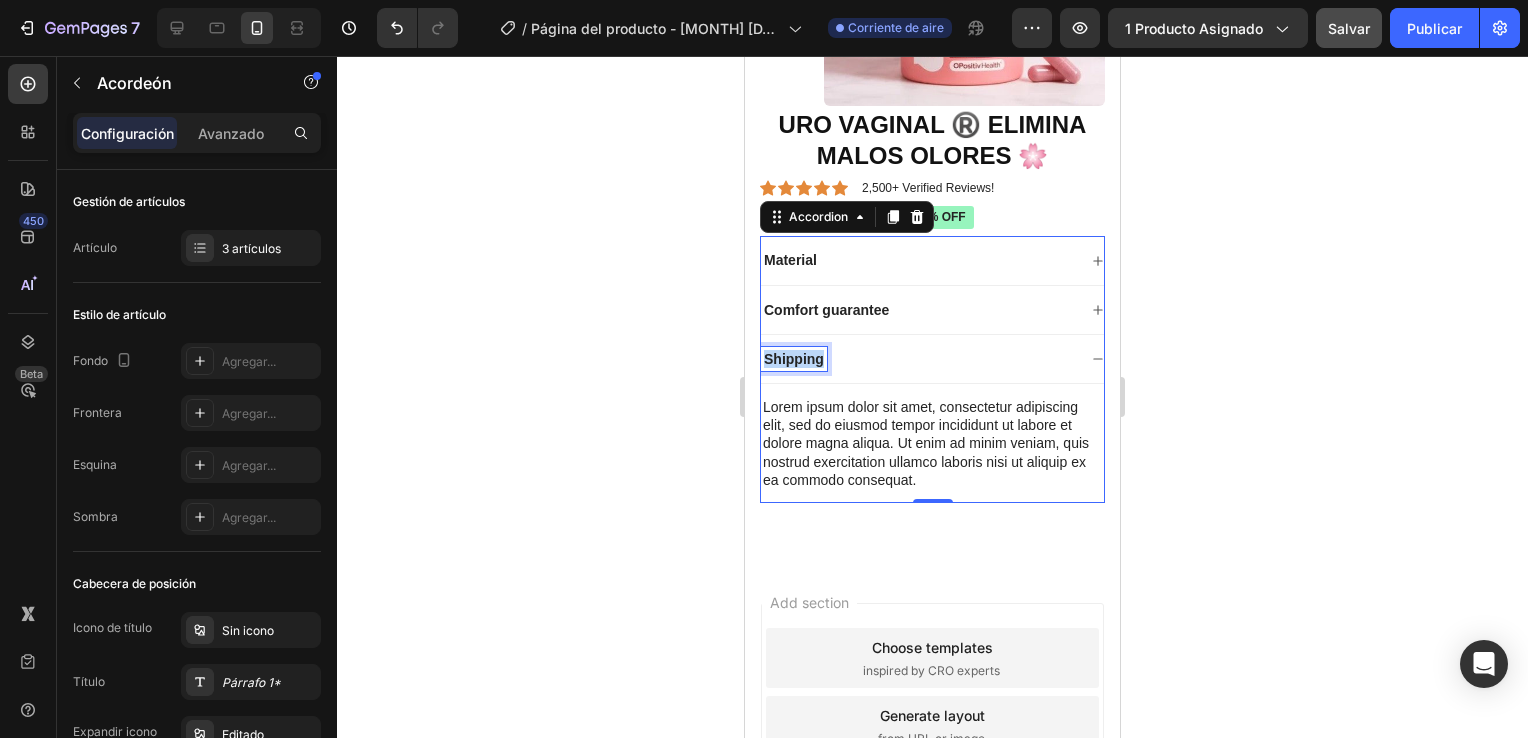 click on "Shipping" at bounding box center [794, 359] 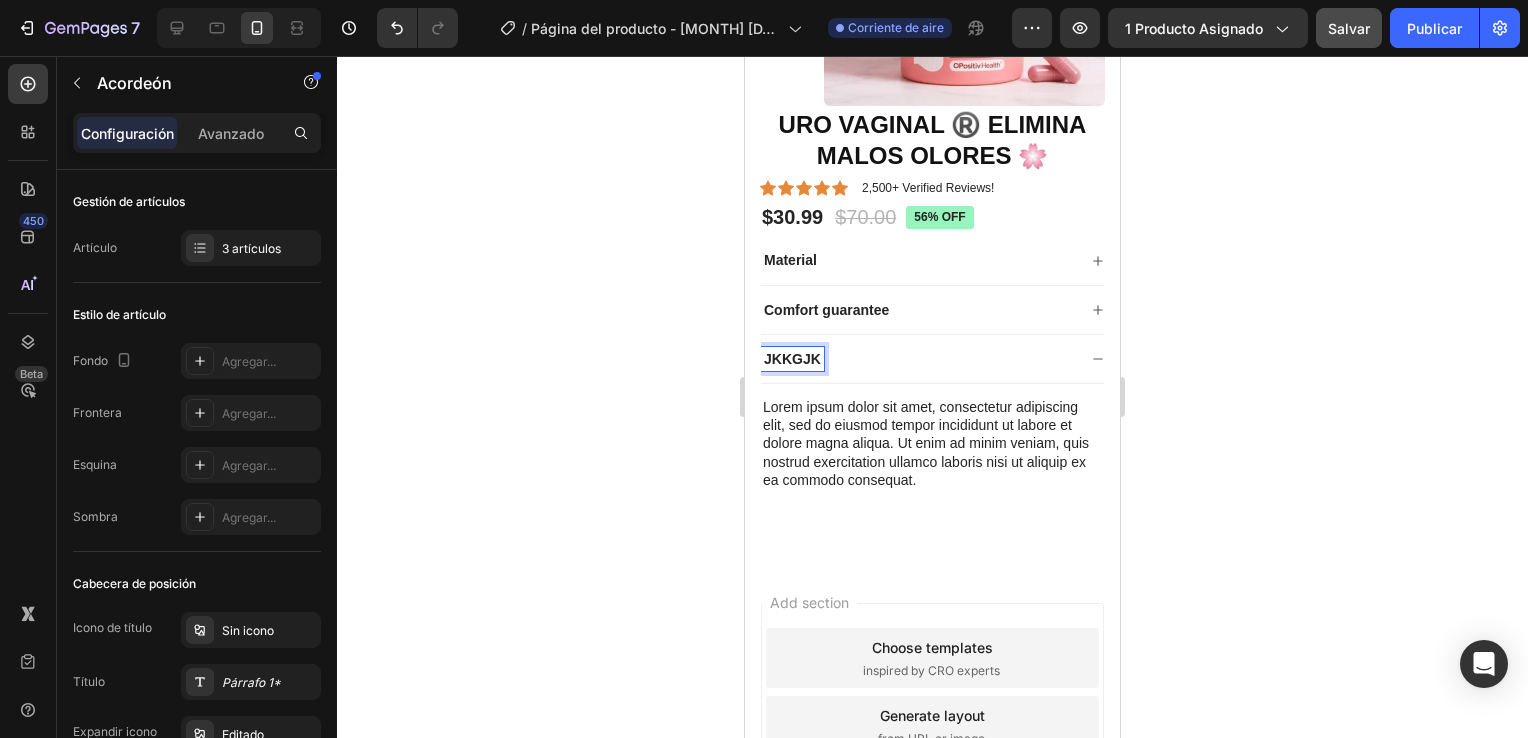 drag, startPoint x: 864, startPoint y: 362, endPoint x: 856, endPoint y: 404, distance: 42.755116 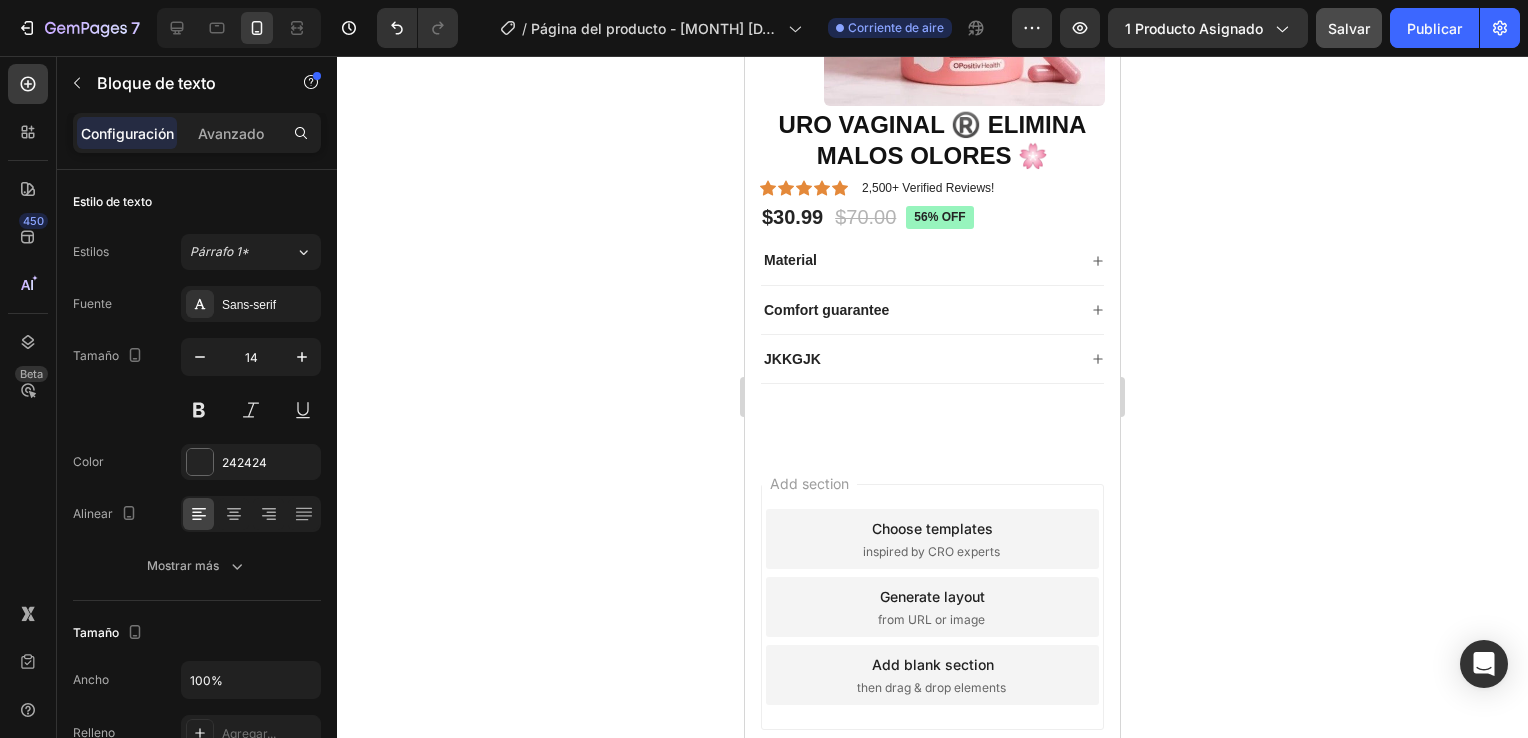 drag, startPoint x: 937, startPoint y: 309, endPoint x: 948, endPoint y: 320, distance: 15.556349 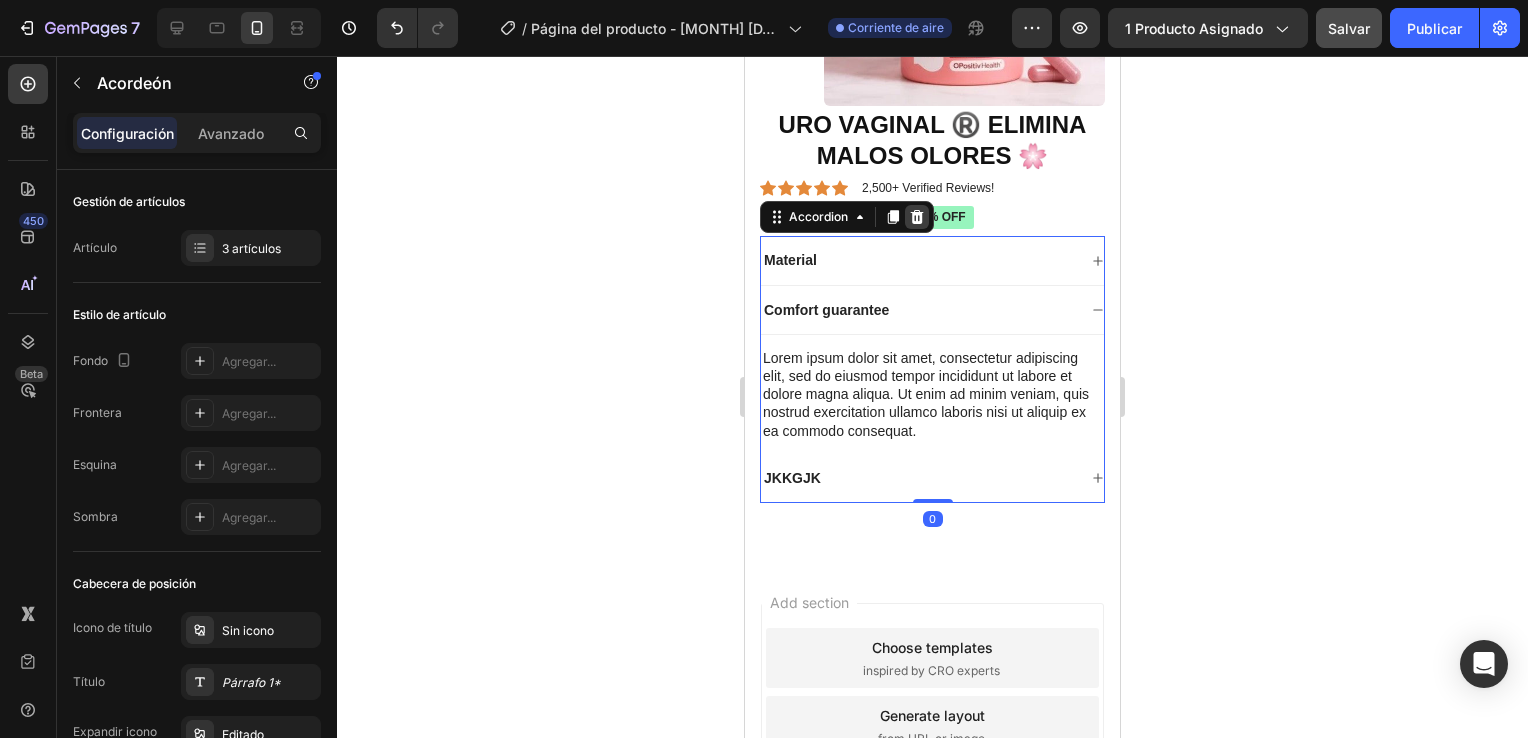 click at bounding box center [917, 217] 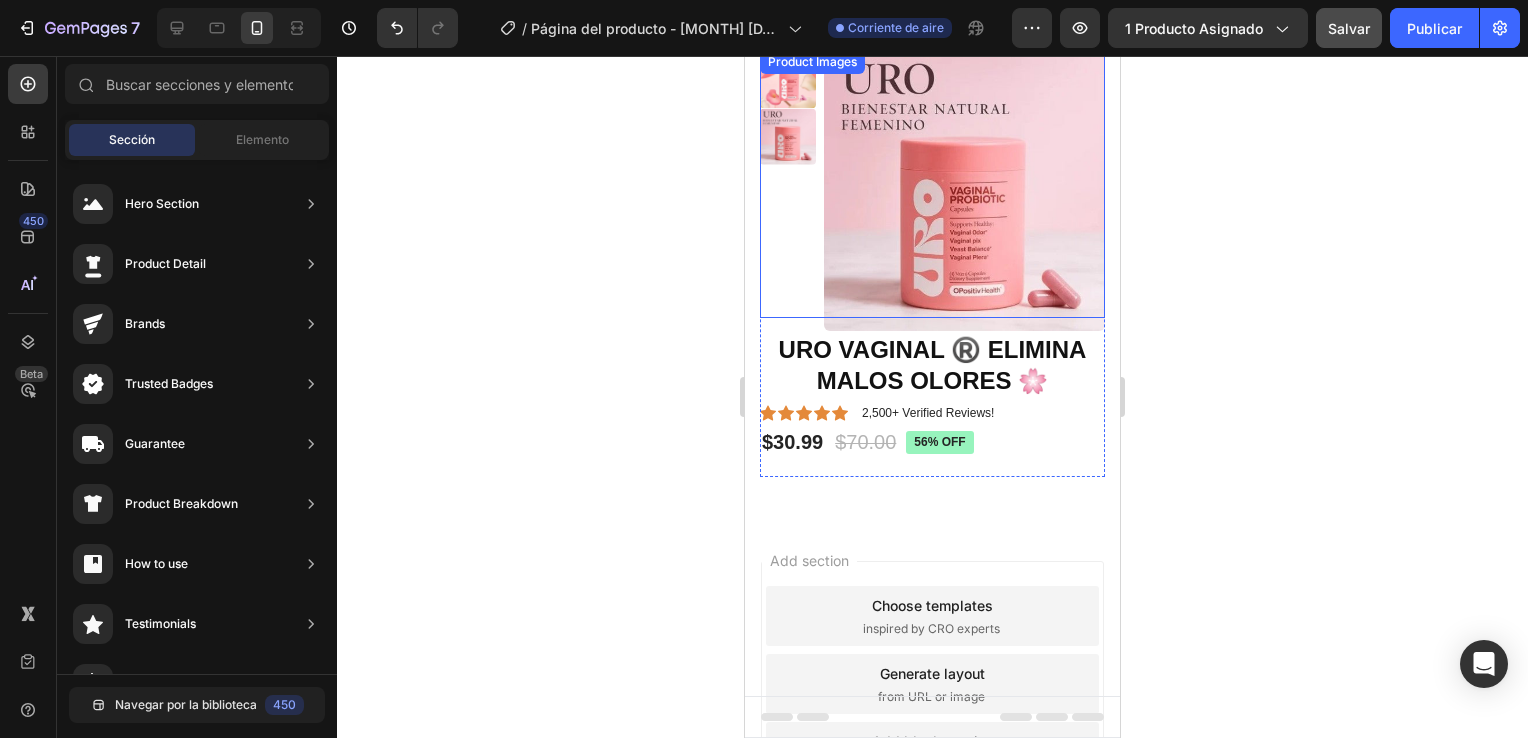 scroll, scrollTop: 41, scrollLeft: 0, axis: vertical 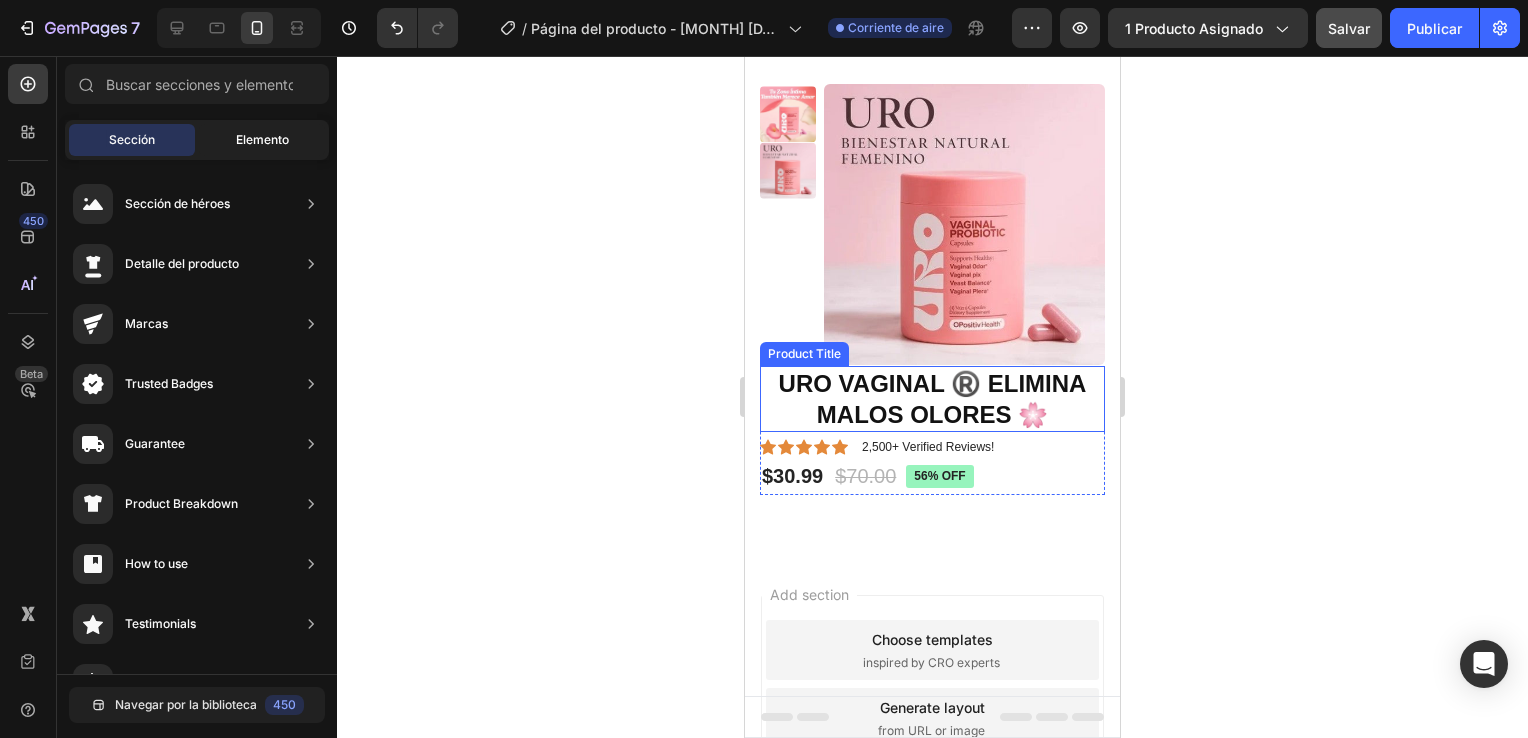 click on "Elemento" at bounding box center (262, 140) 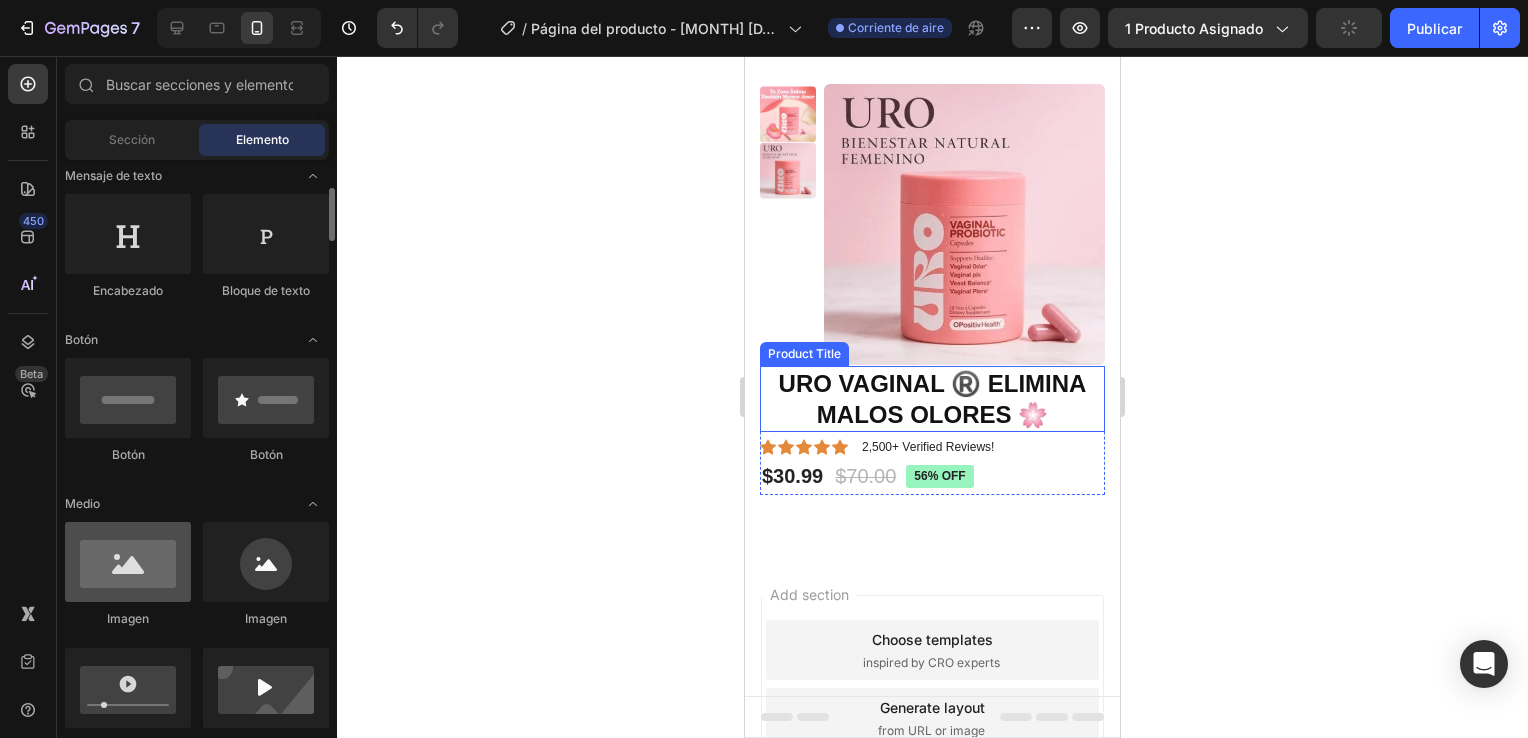 scroll, scrollTop: 500, scrollLeft: 0, axis: vertical 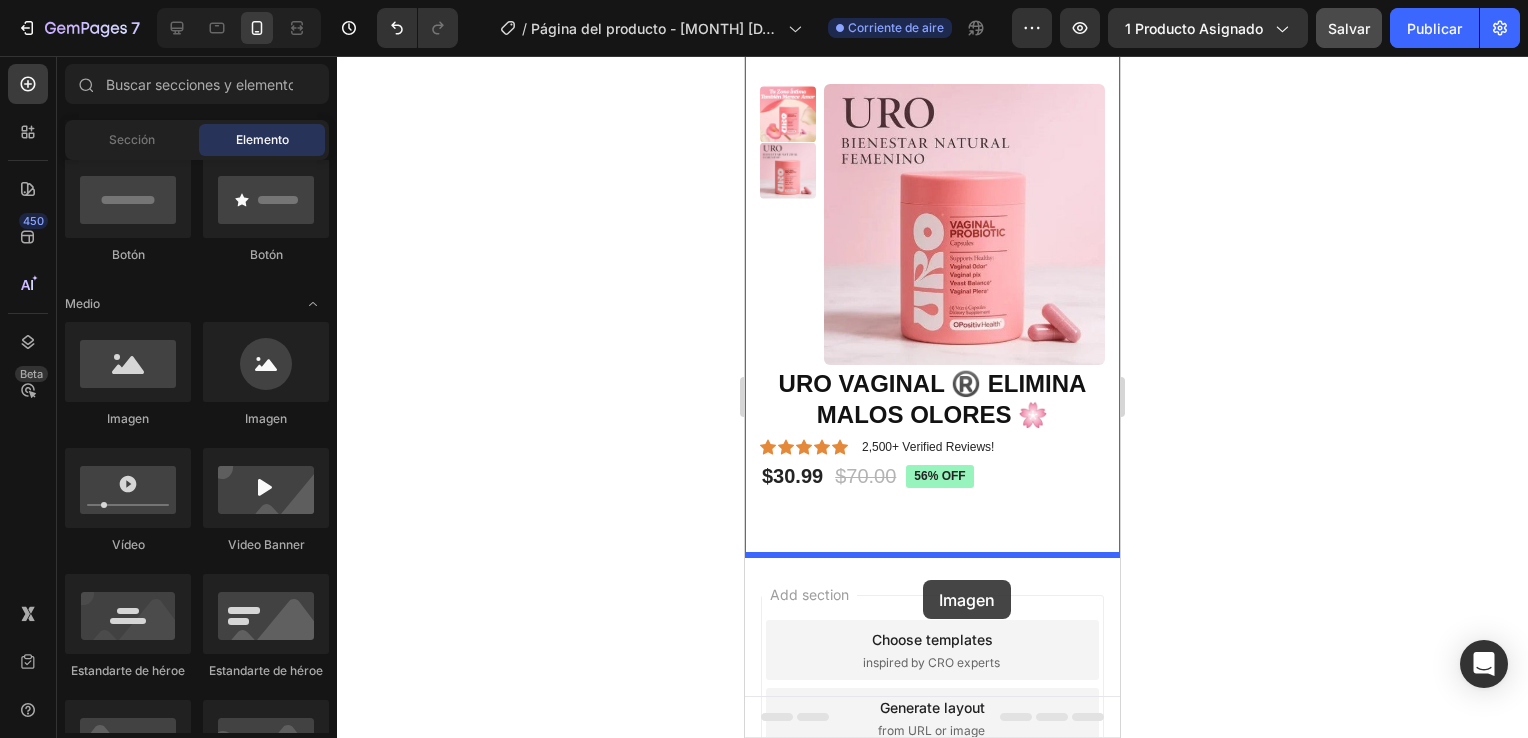 drag, startPoint x: 853, startPoint y: 422, endPoint x: 923, endPoint y: 579, distance: 171.89822 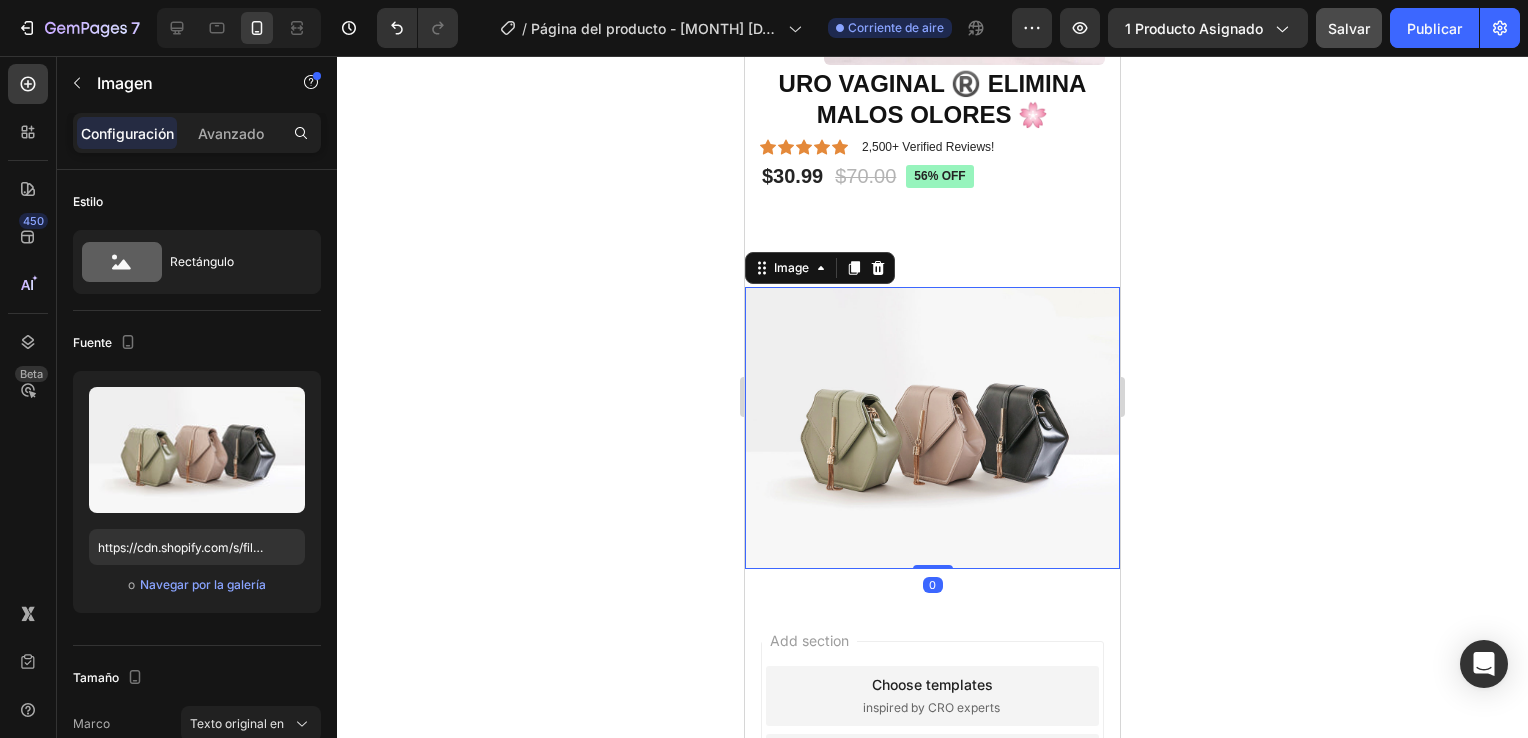 scroll, scrollTop: 516, scrollLeft: 0, axis: vertical 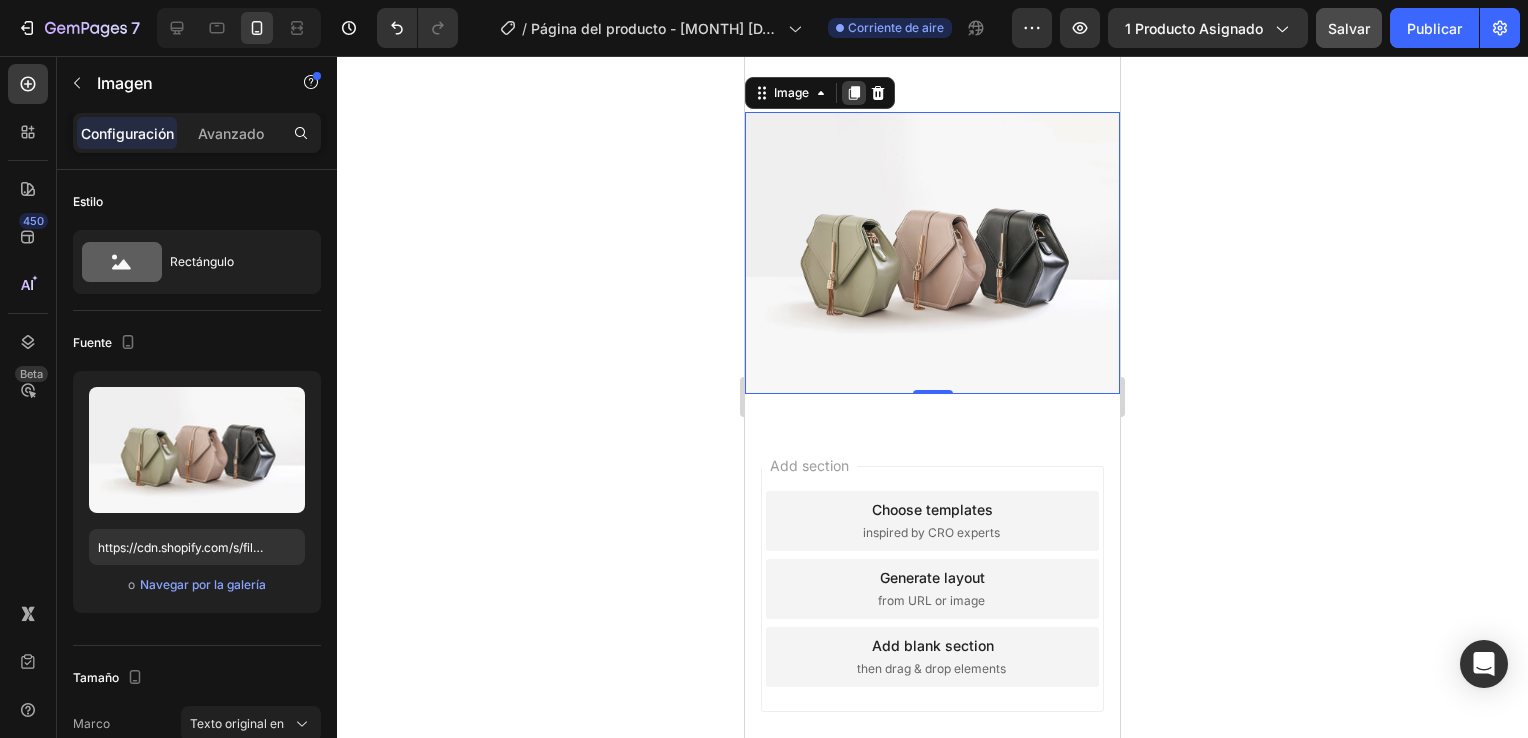 click 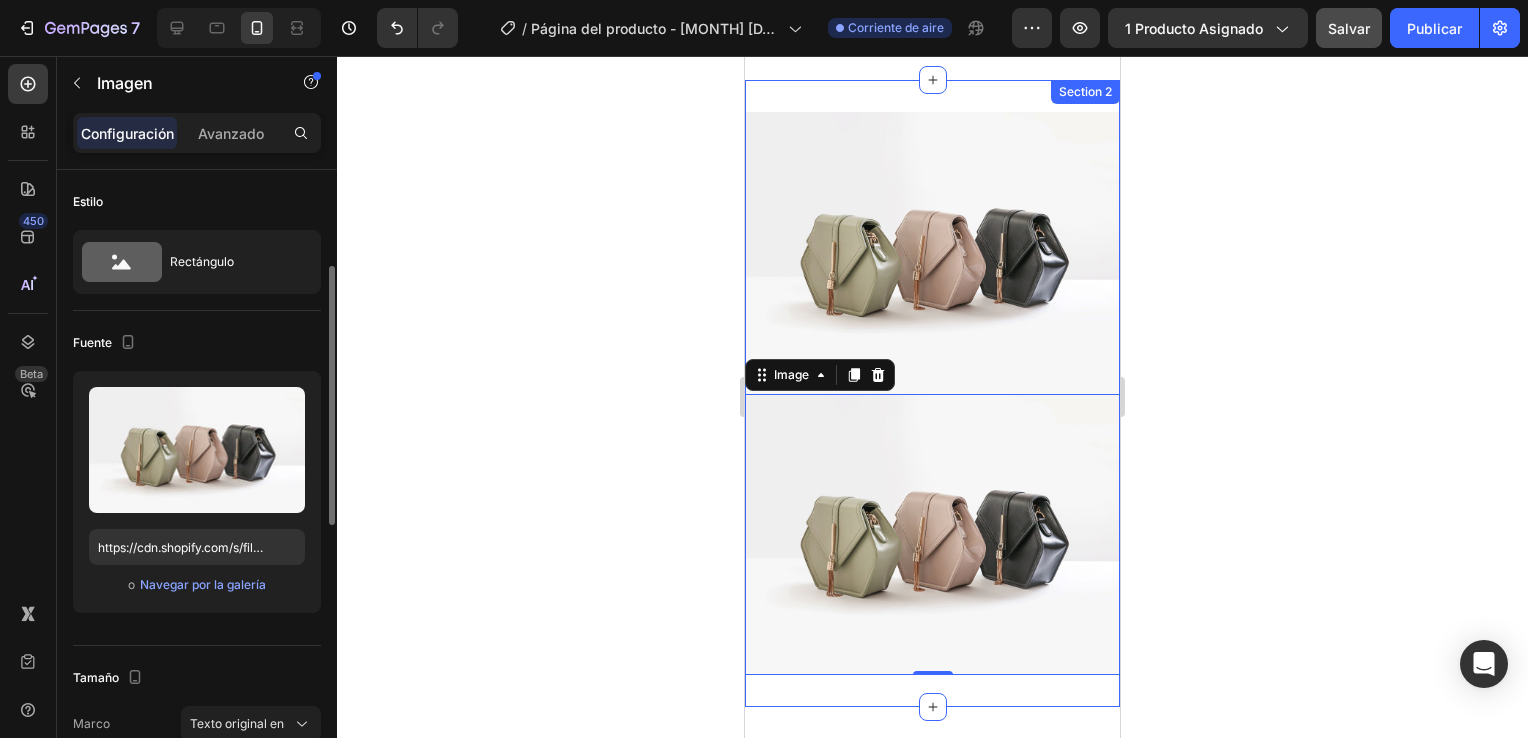 scroll, scrollTop: 68, scrollLeft: 0, axis: vertical 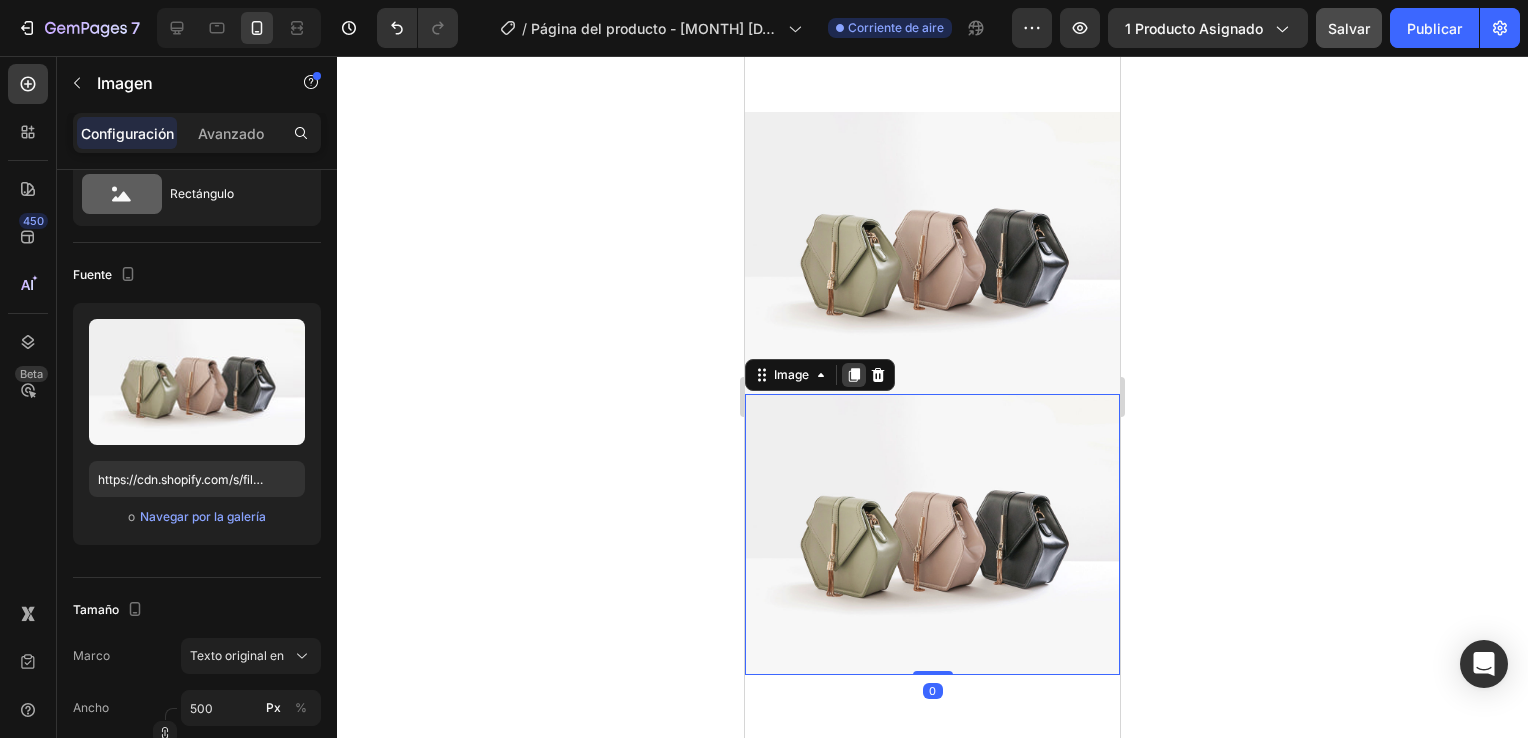 click 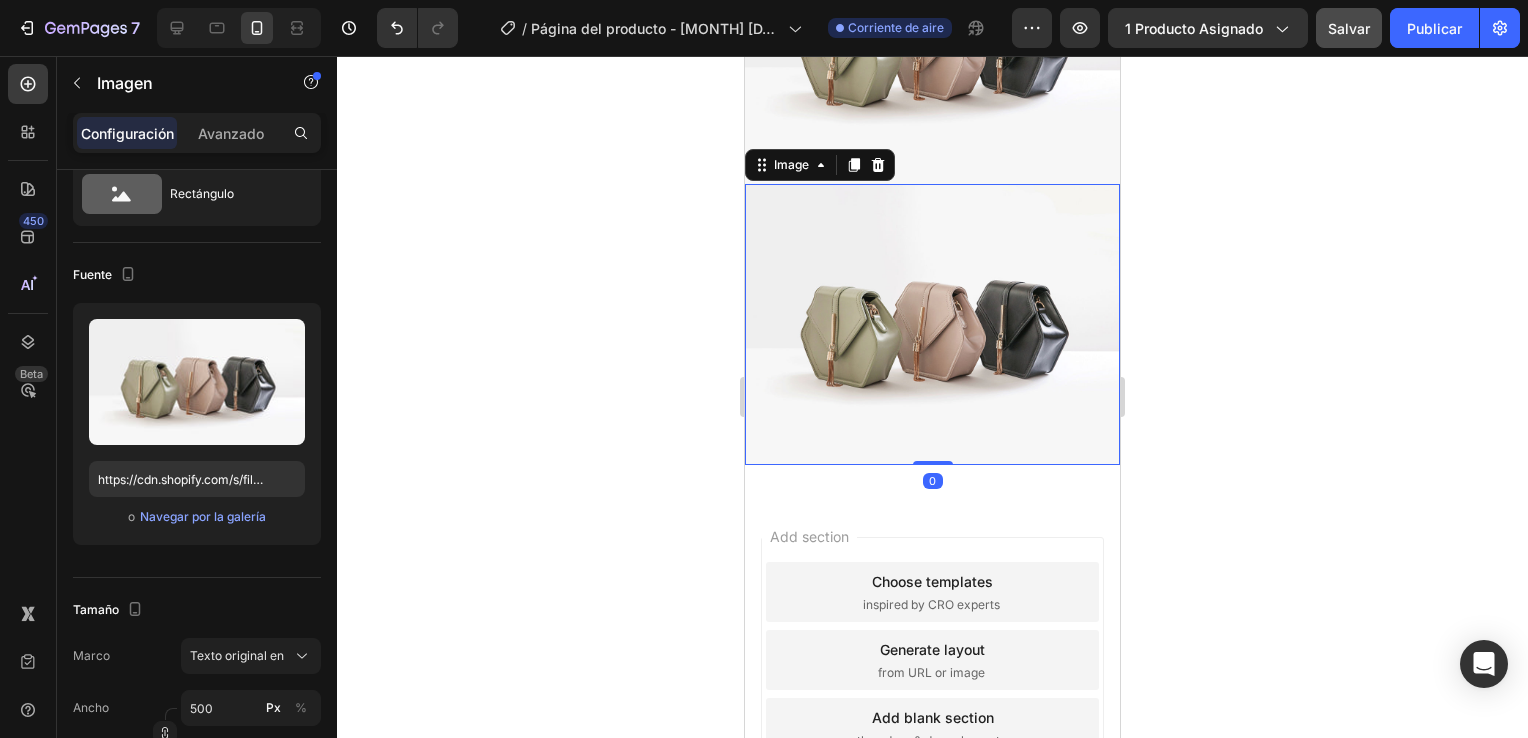scroll, scrollTop: 1042, scrollLeft: 0, axis: vertical 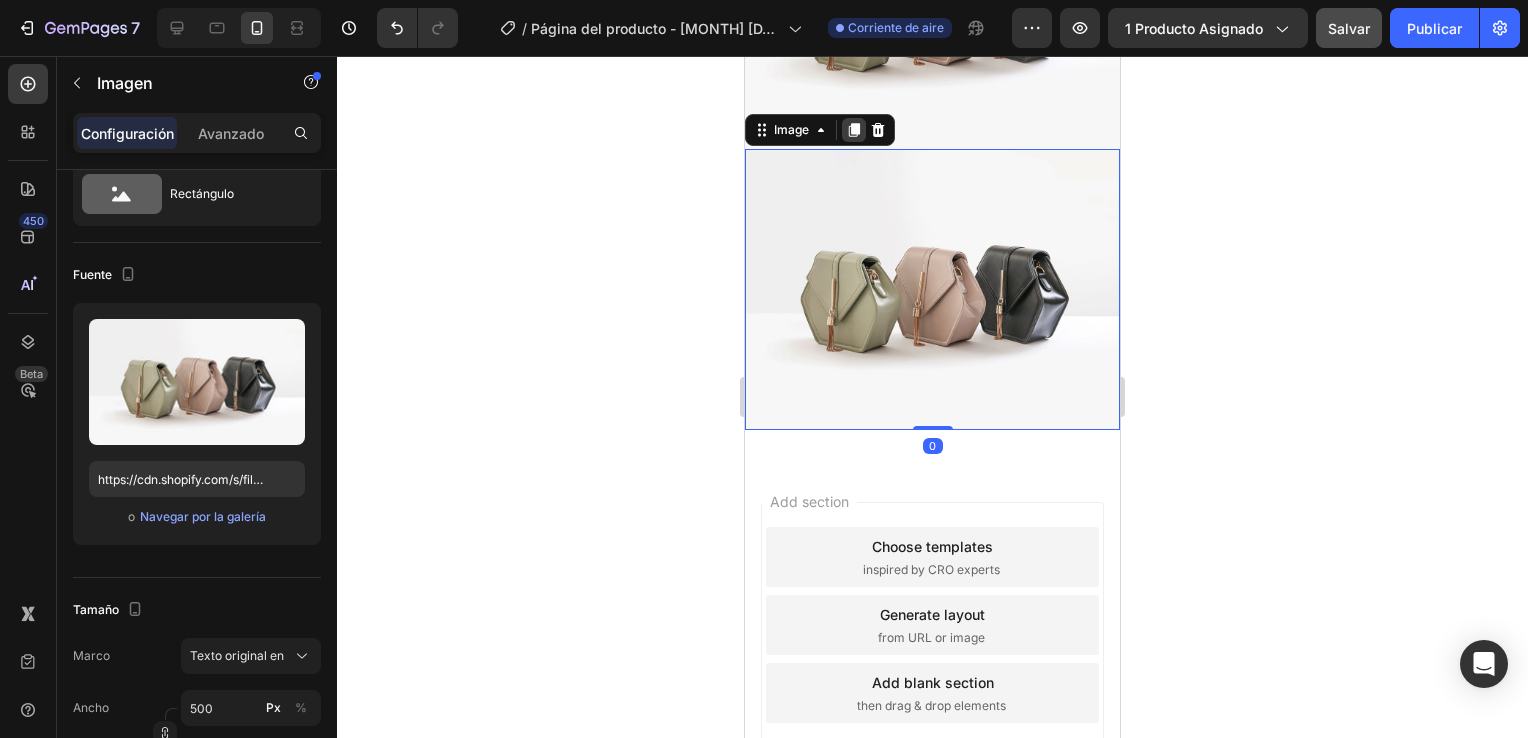 click 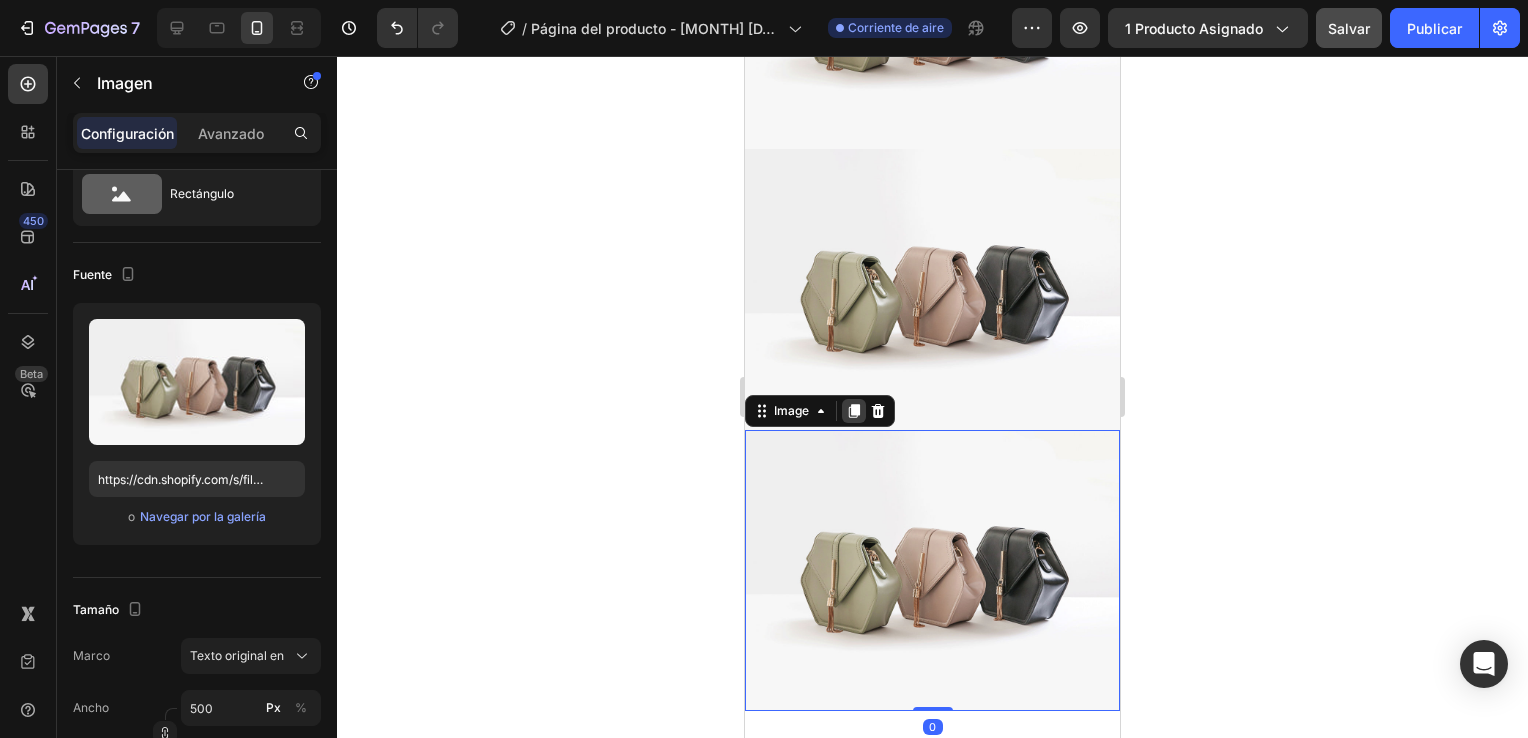 click 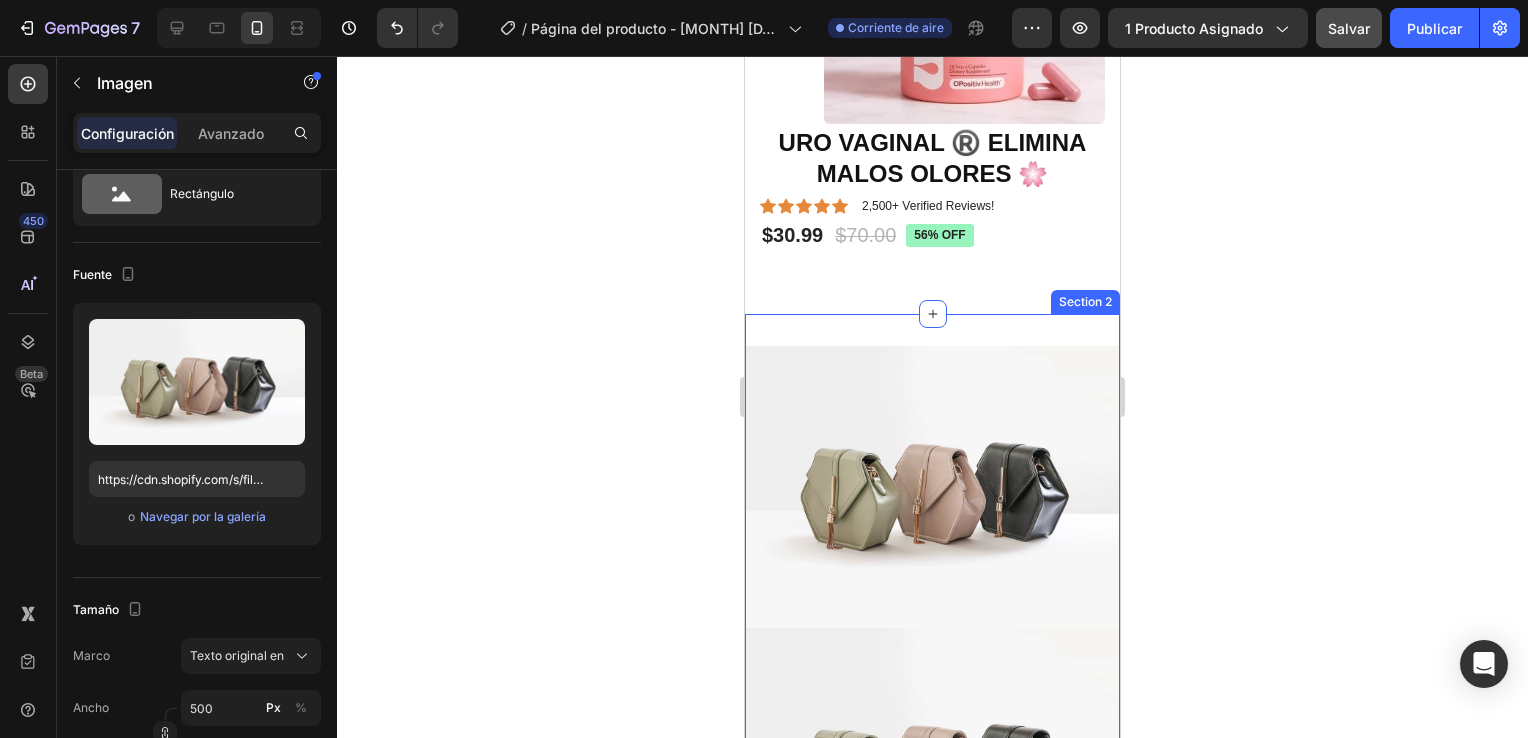 scroll, scrollTop: 400, scrollLeft: 0, axis: vertical 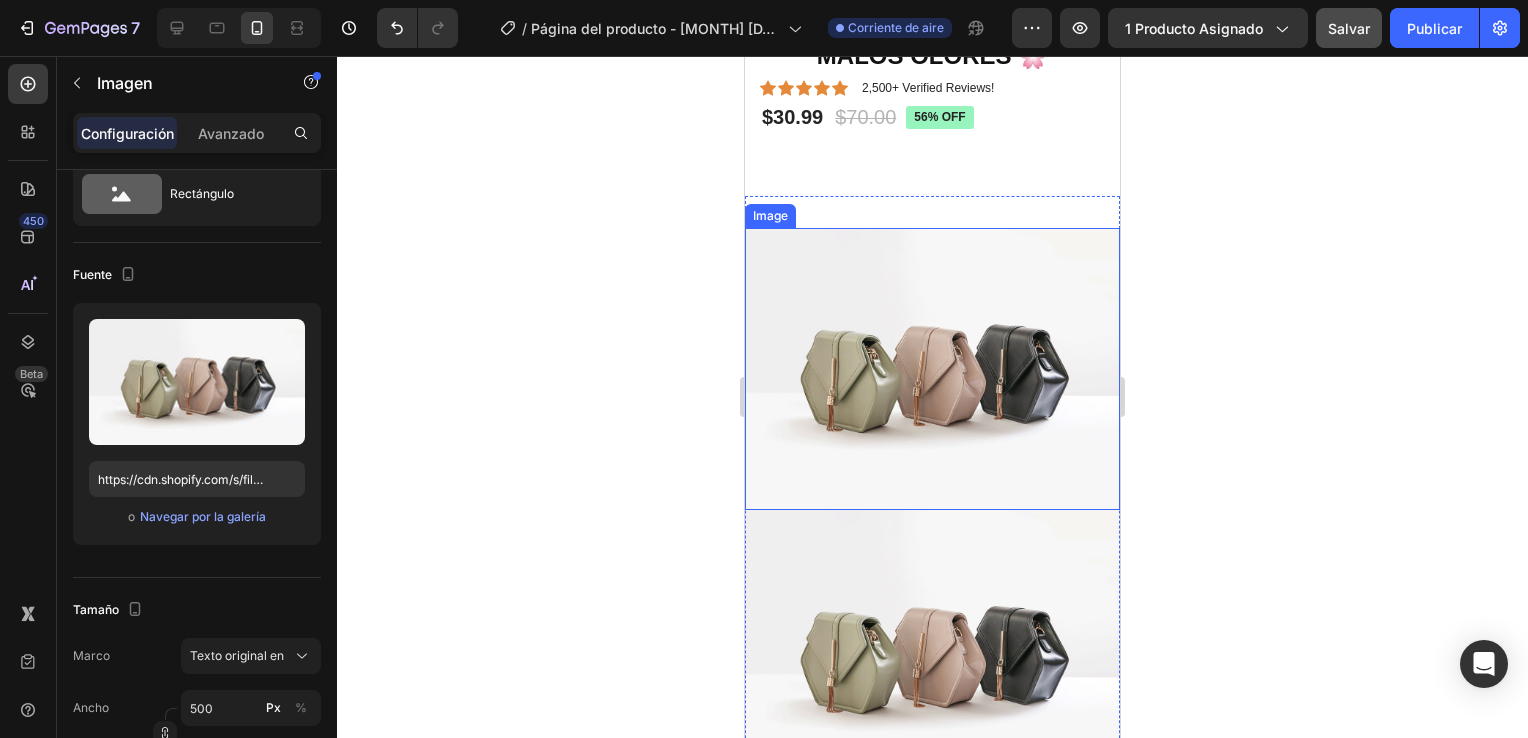 click at bounding box center (932, 368) 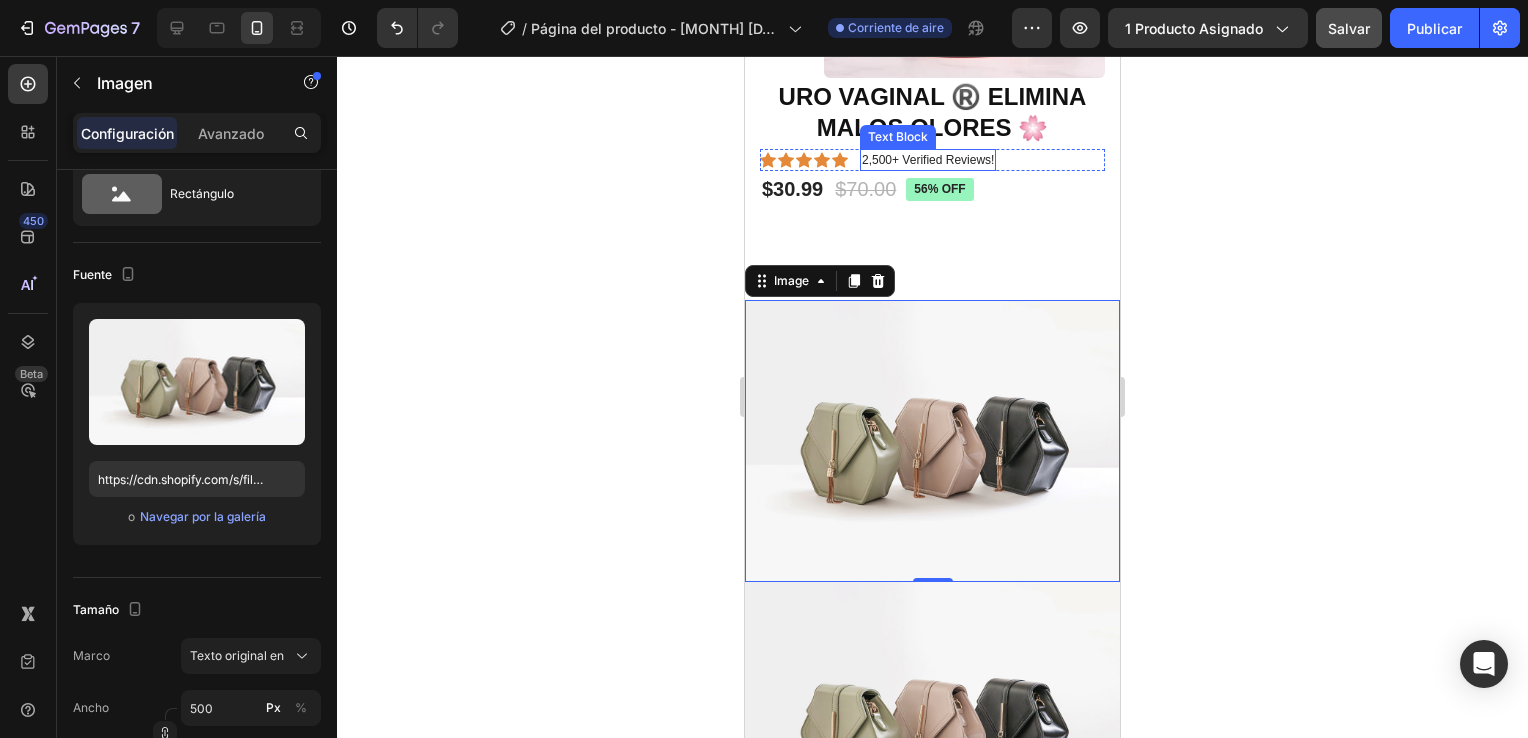 scroll, scrollTop: 0, scrollLeft: 0, axis: both 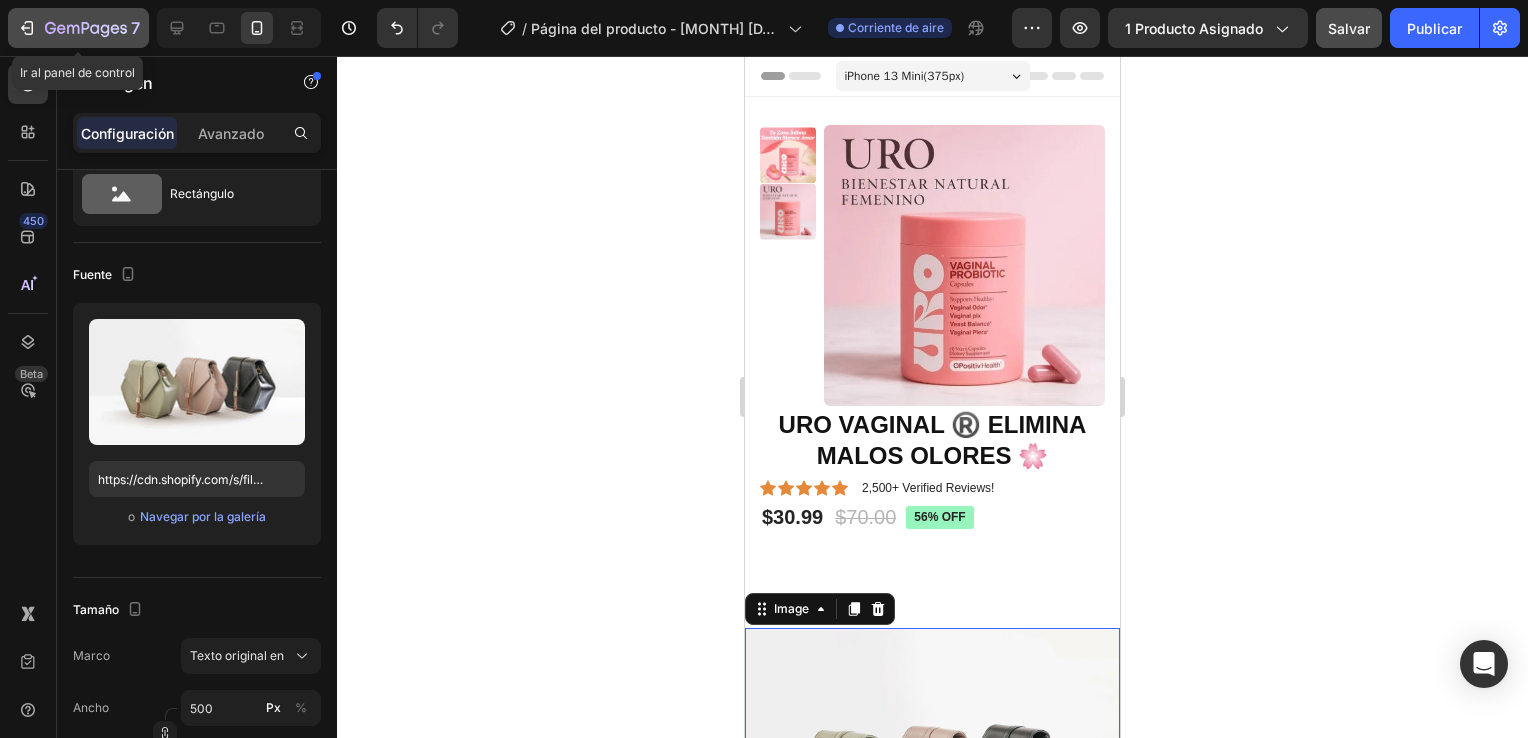 click 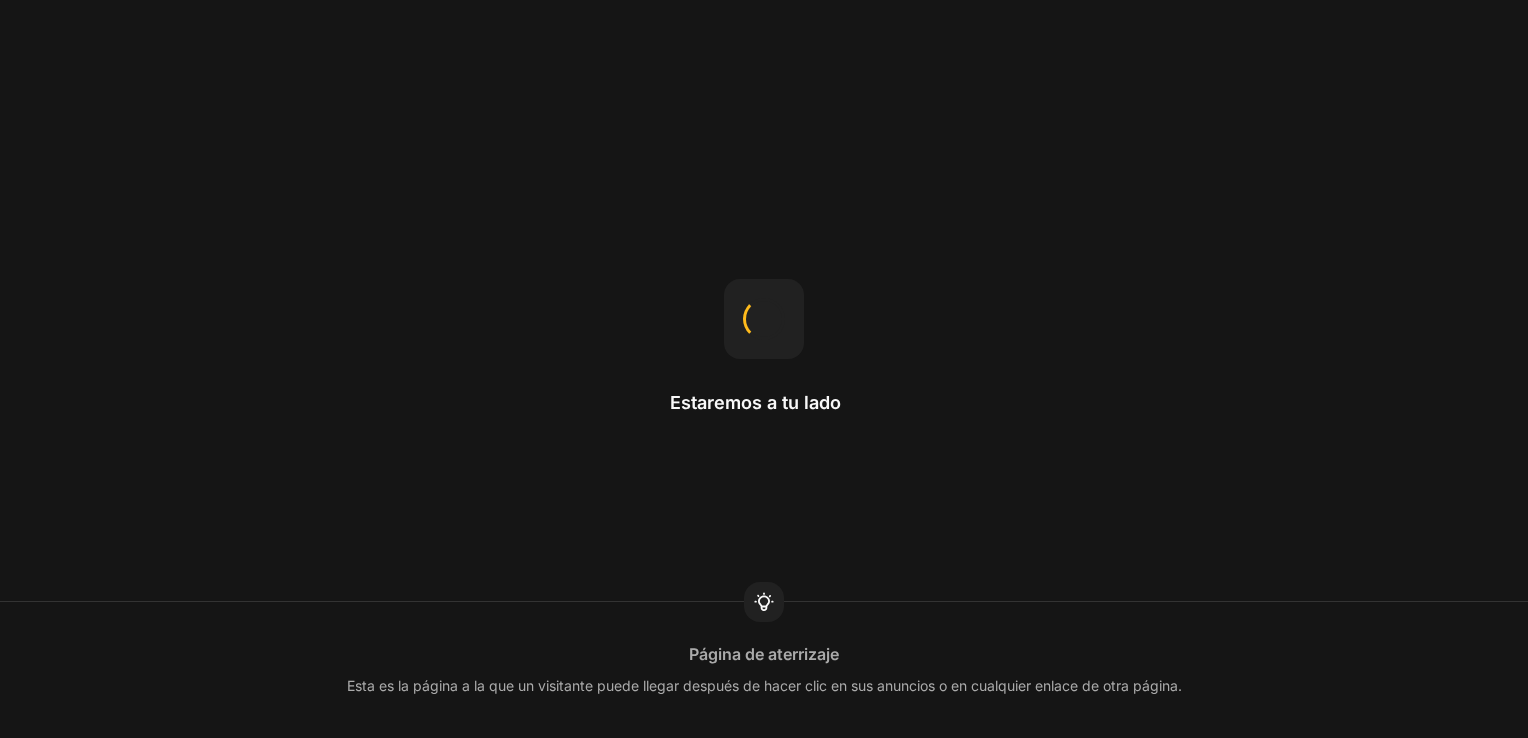 scroll, scrollTop: 0, scrollLeft: 0, axis: both 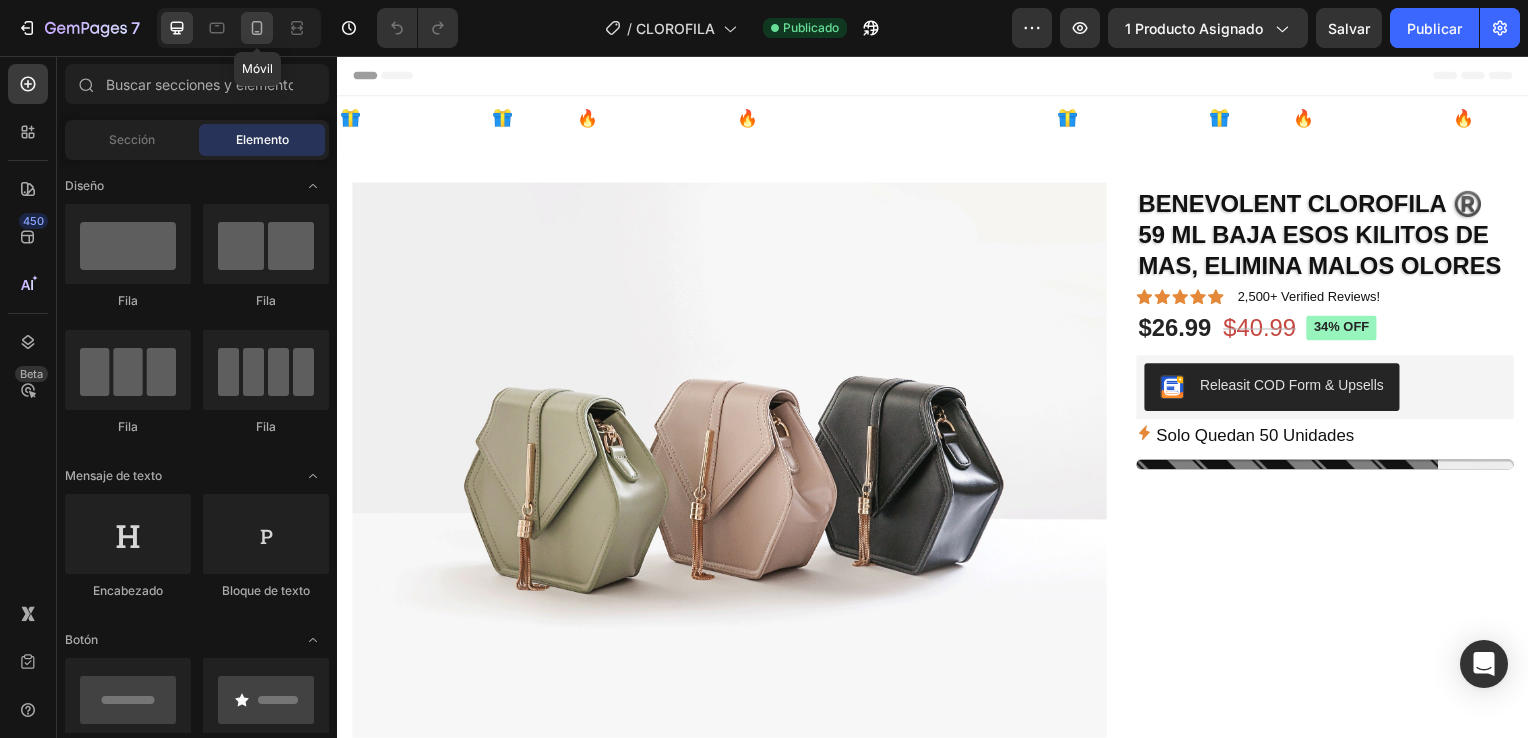 click 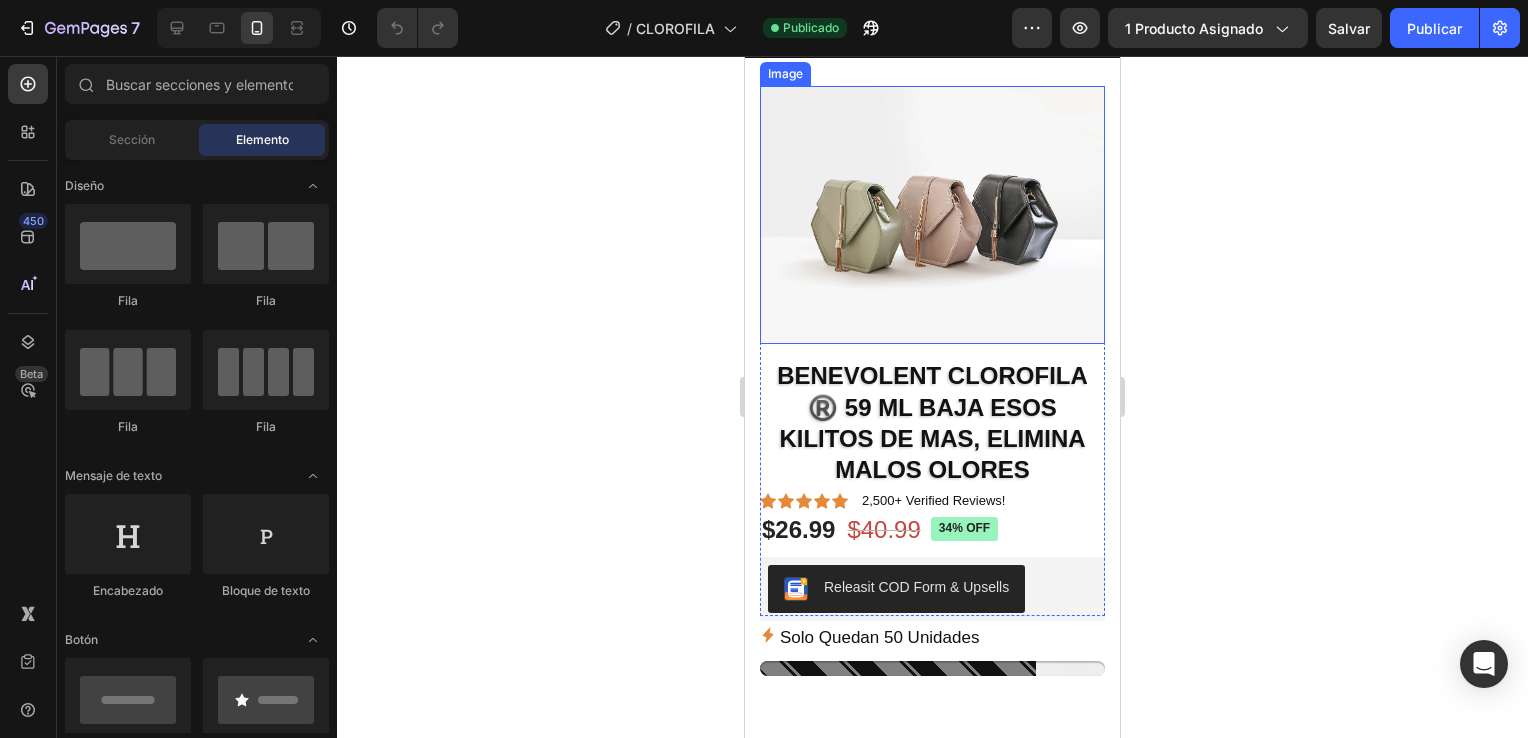 scroll, scrollTop: 0, scrollLeft: 0, axis: both 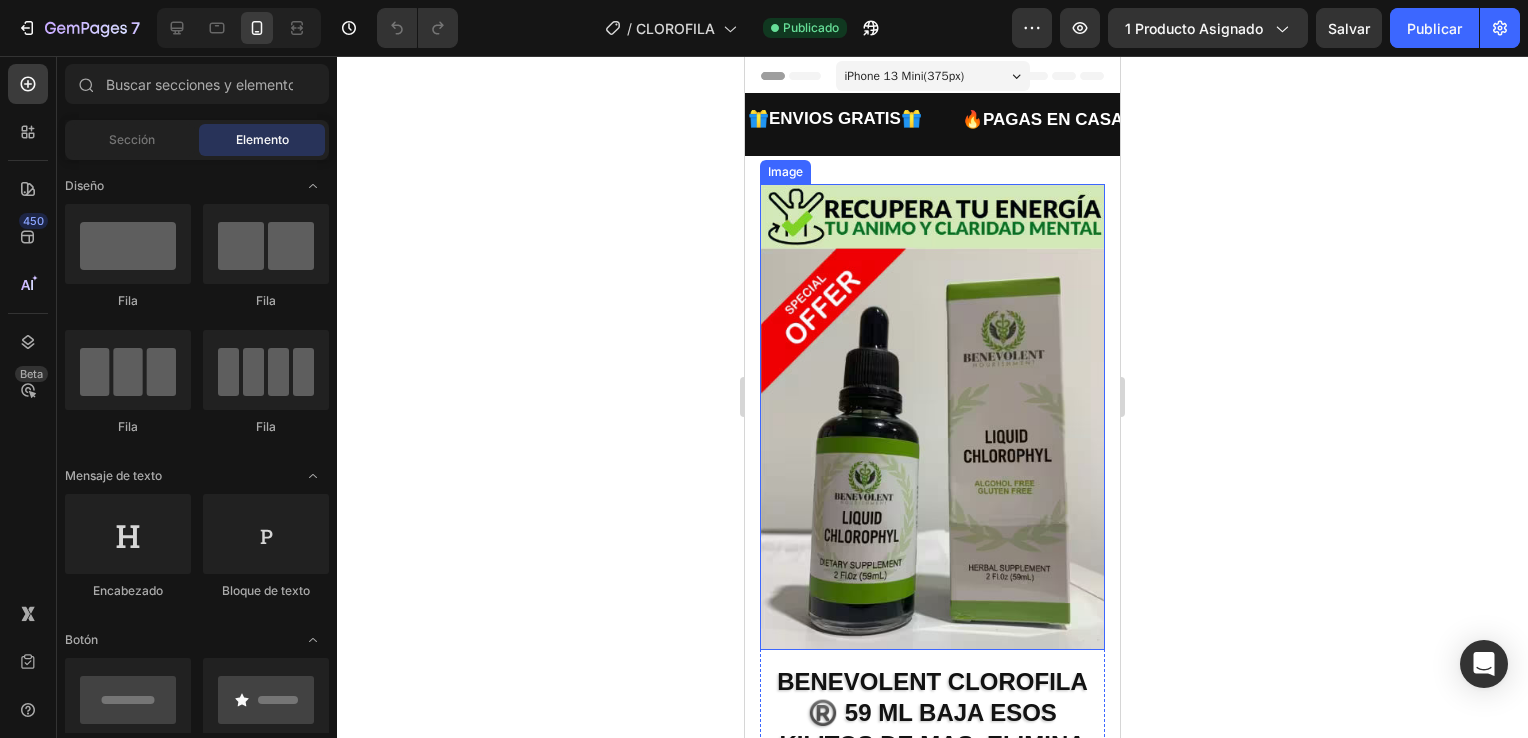 click at bounding box center (932, 417) 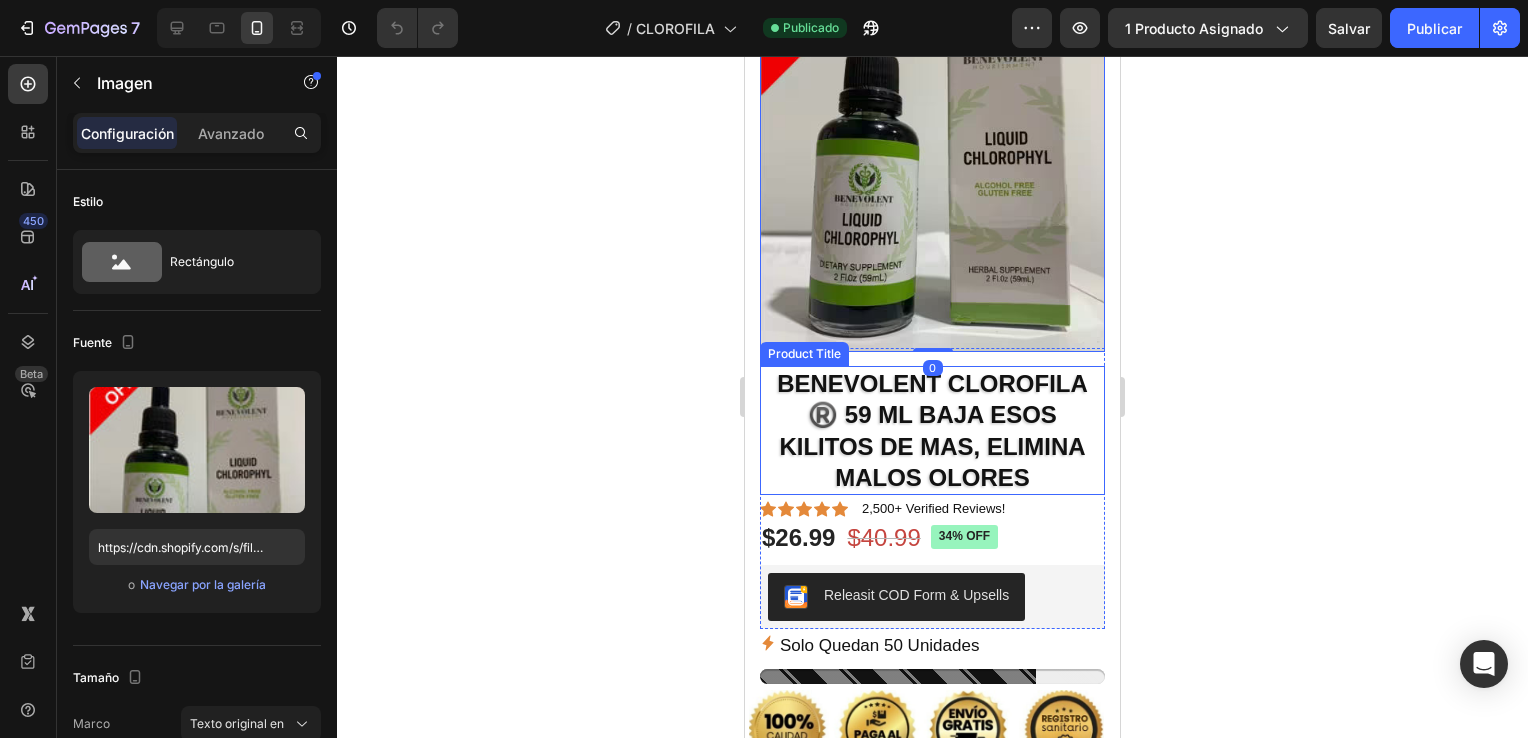 scroll, scrollTop: 300, scrollLeft: 0, axis: vertical 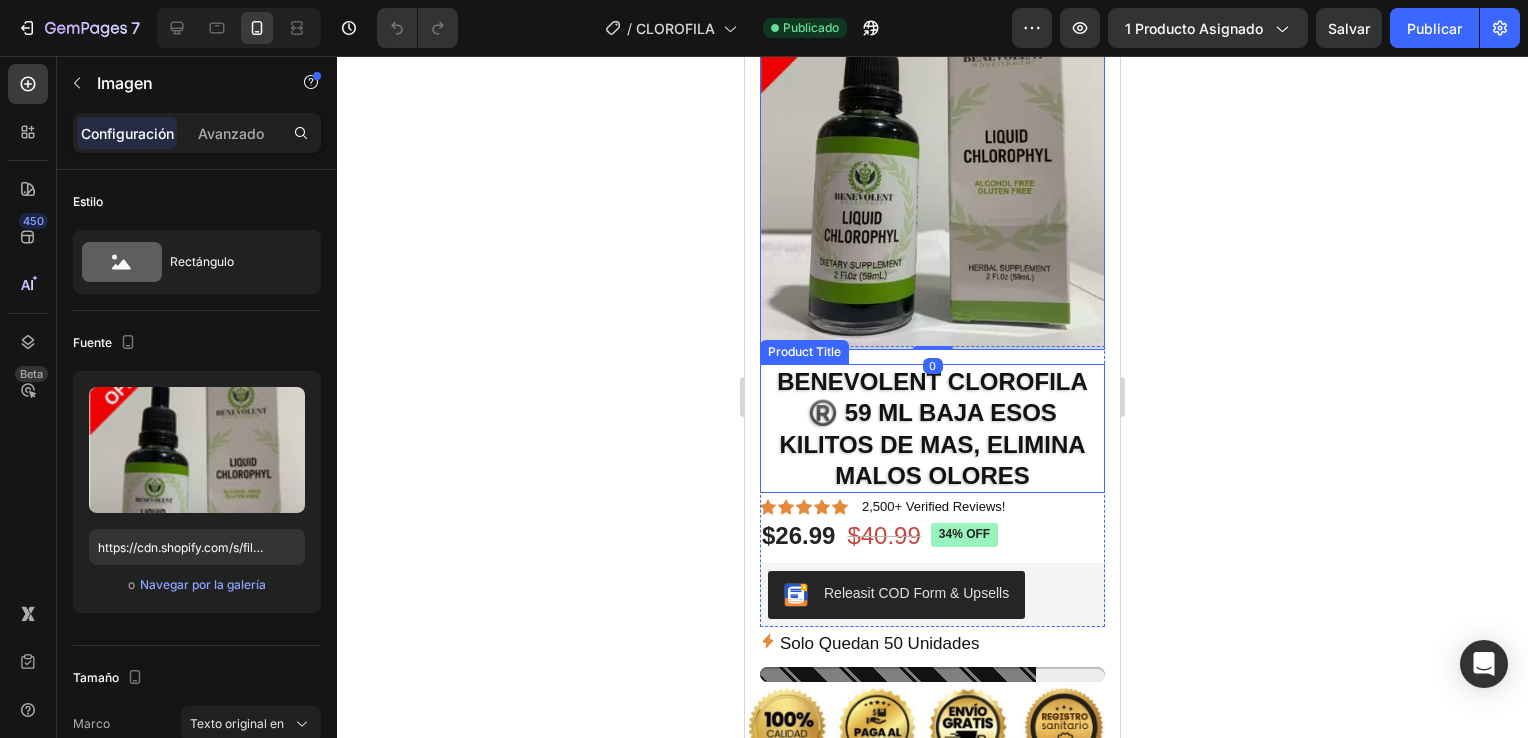 click on "BENEVOLENT  CLOROFILA   ®️ 59 ML  BAJA ESOS KILITOS DE MAS, ELIMINA MALOS OLORES" at bounding box center (932, 428) 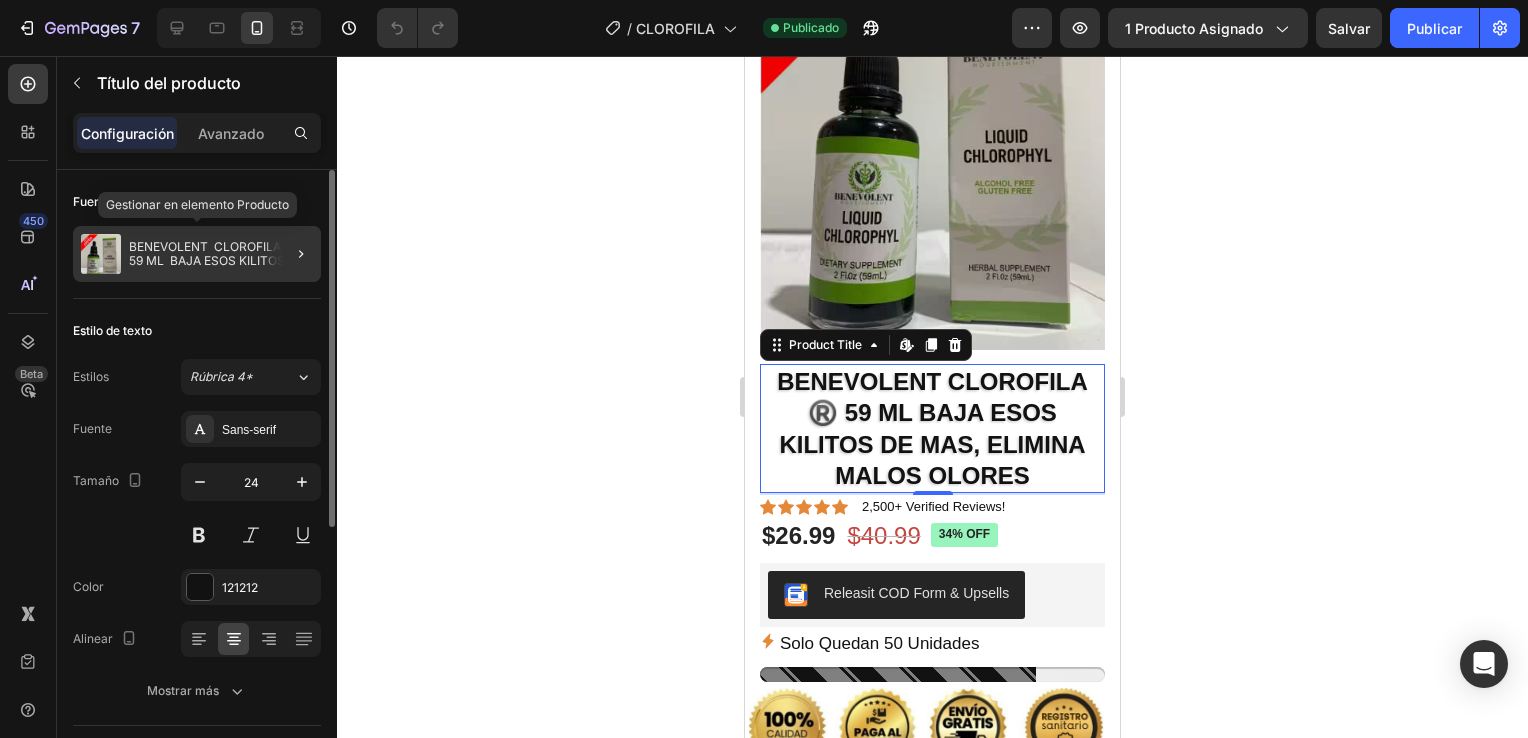 click on "BENEVOLENT  CLOROFILA   ®️ 59 ML  BAJA ESOS KILITOS DE MAS, ELIMINA MALOS OLORES" at bounding box center [221, 254] 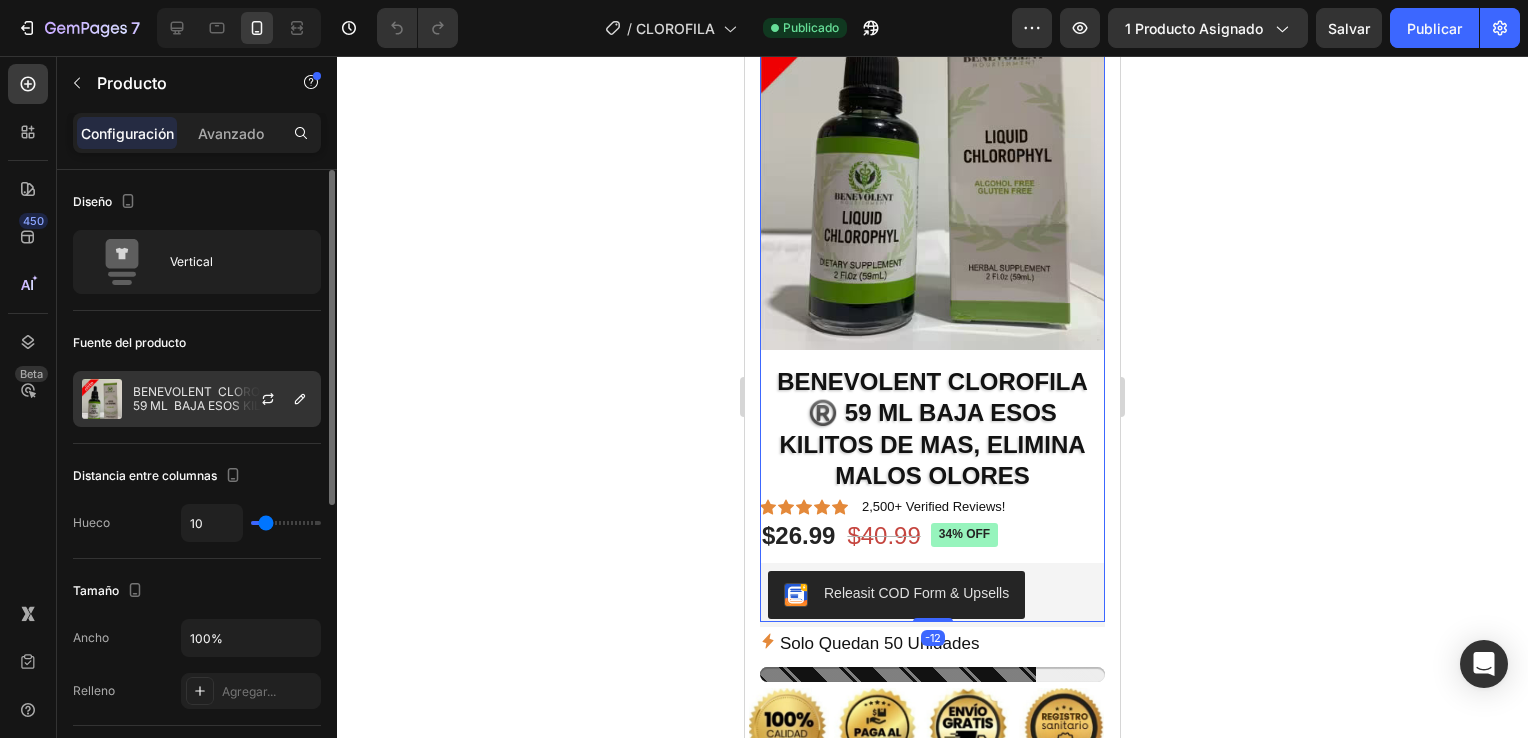 click at bounding box center [276, 399] 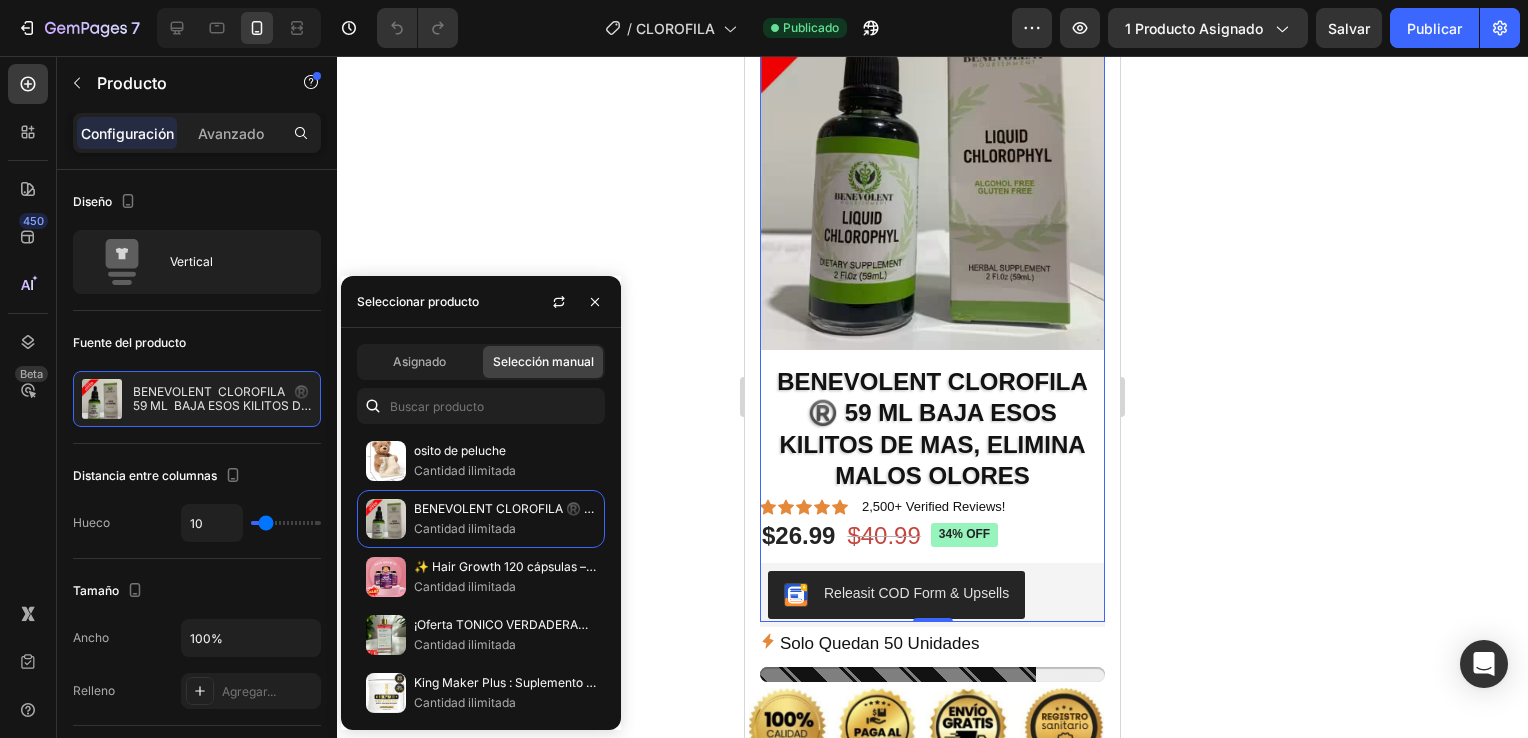 scroll, scrollTop: 300, scrollLeft: 0, axis: vertical 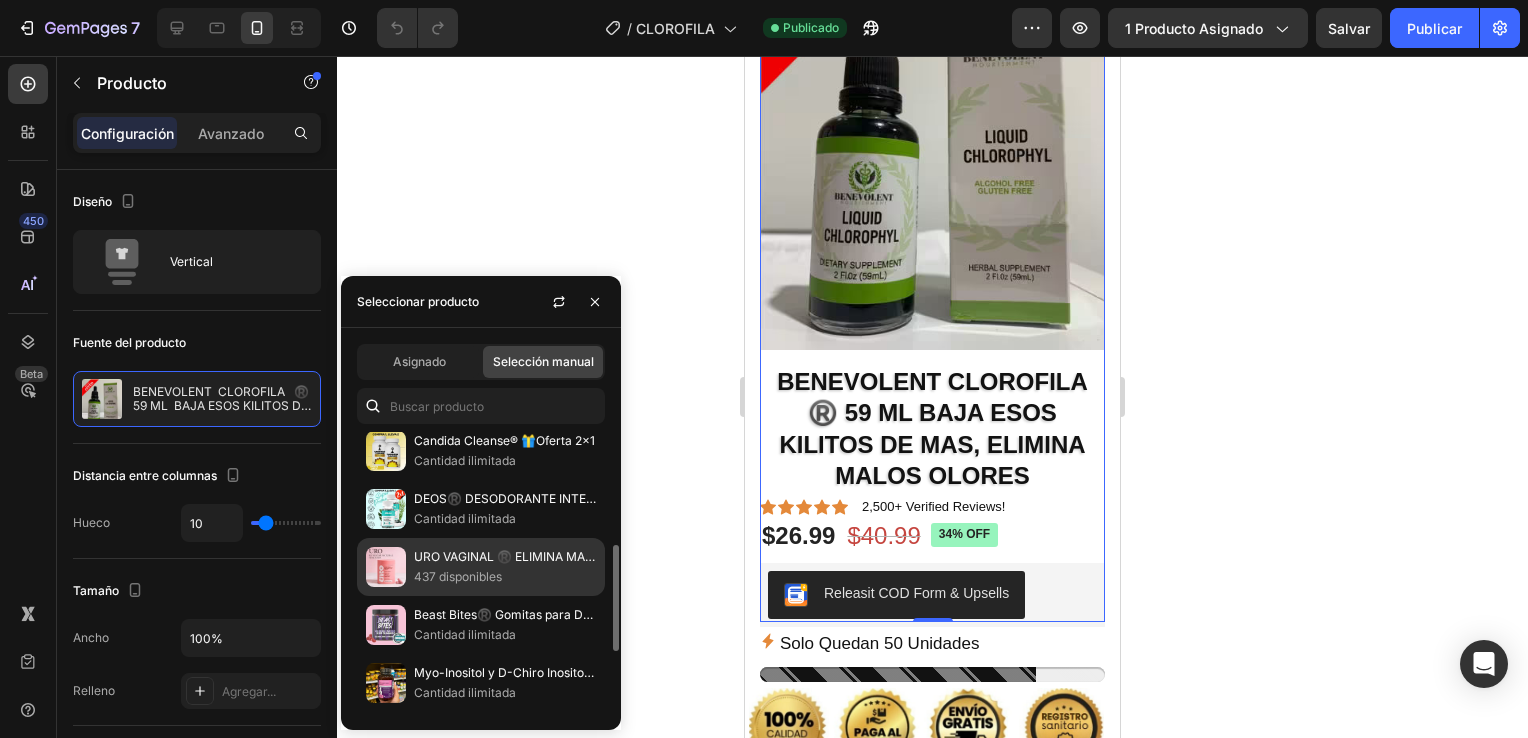 click on "URO VAGINAL ®️  ELIMINA MALOS OLORES 🌸" at bounding box center (505, 557) 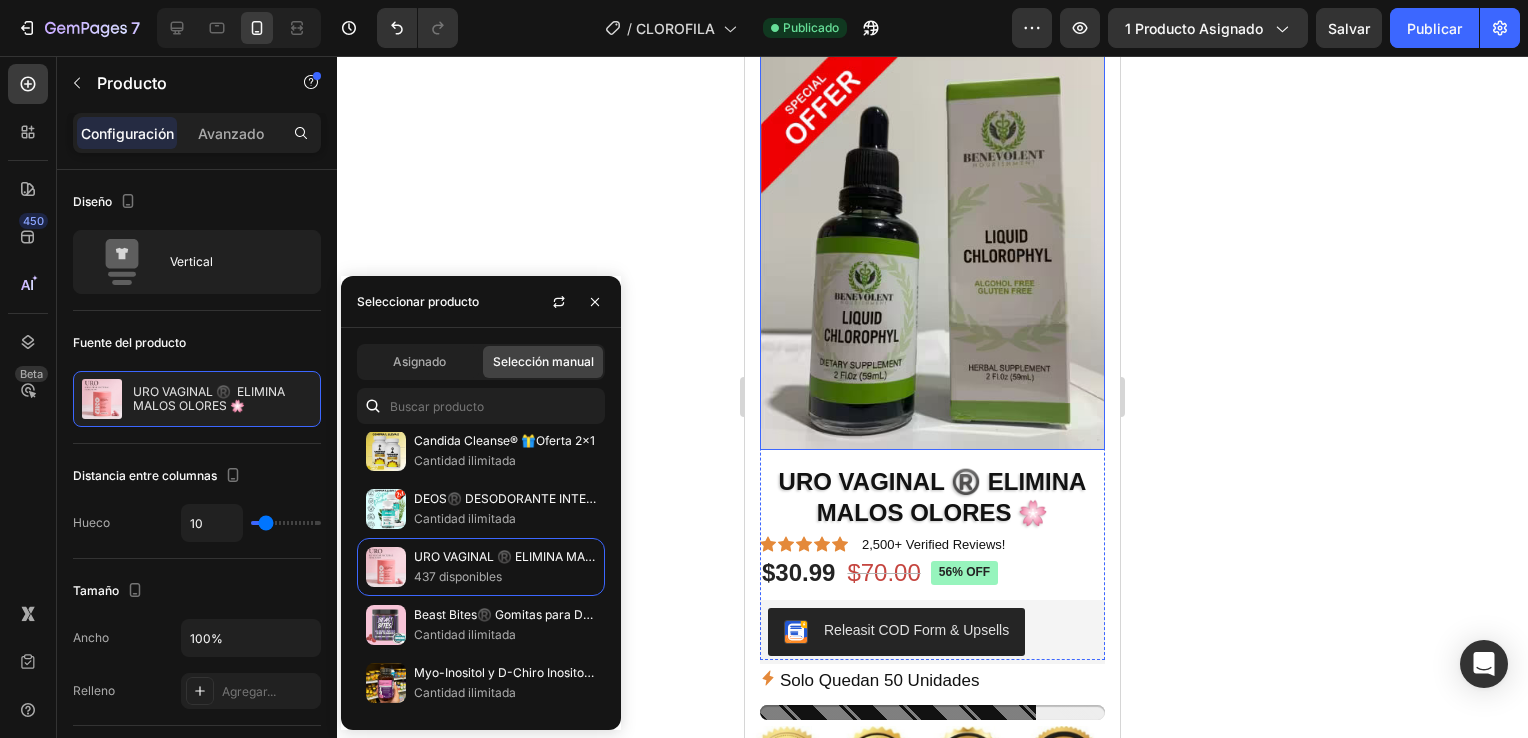 scroll, scrollTop: 0, scrollLeft: 0, axis: both 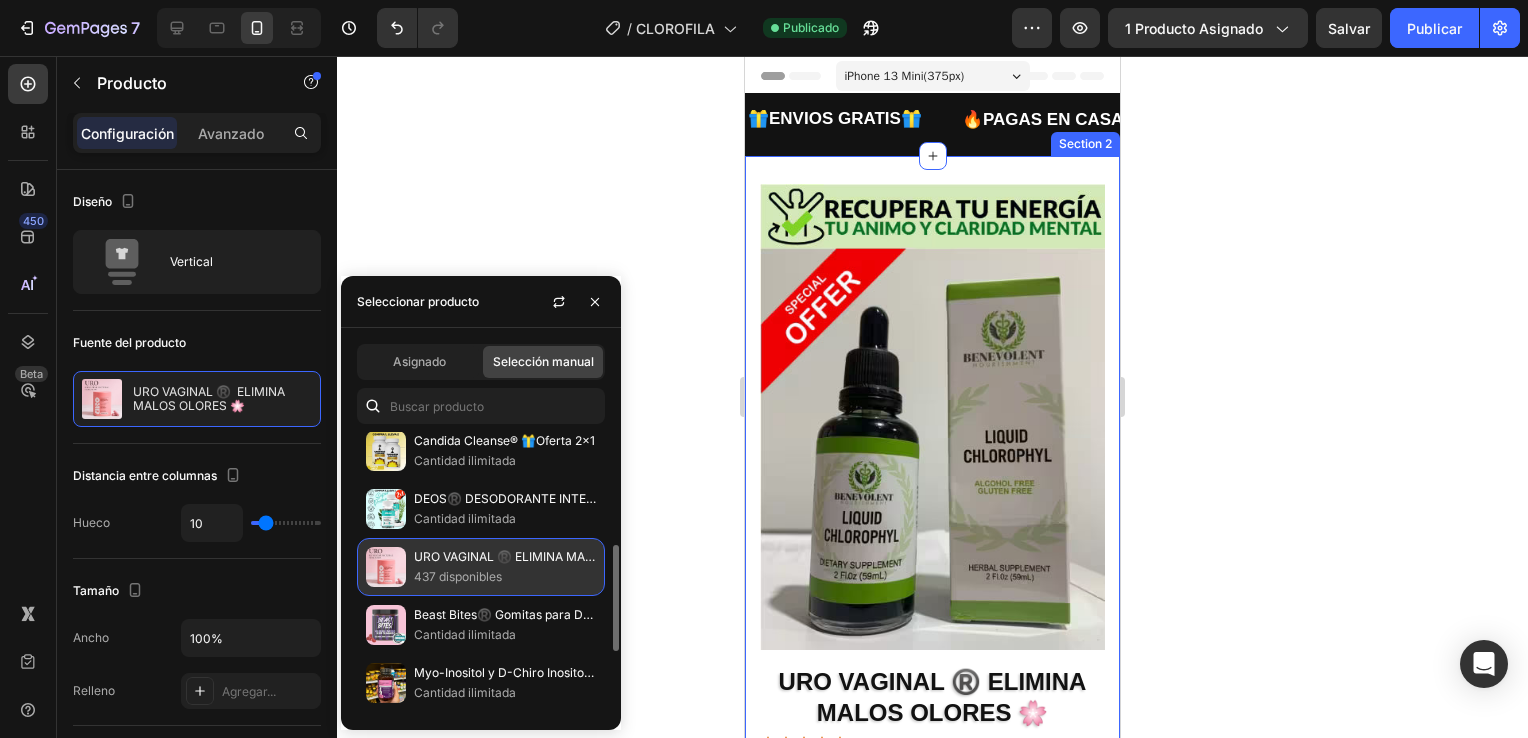 click on "437 disponibles" at bounding box center (505, 577) 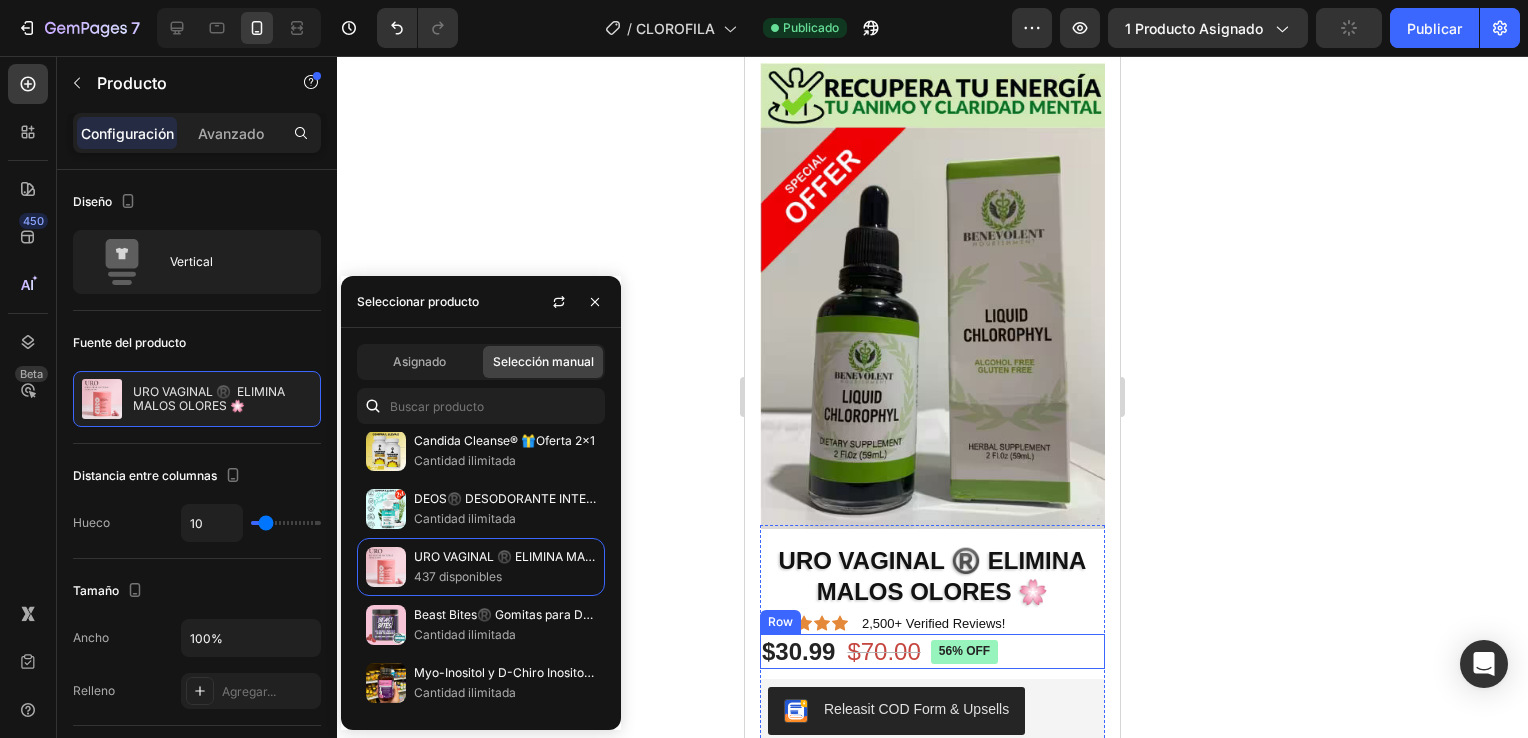 scroll, scrollTop: 200, scrollLeft: 0, axis: vertical 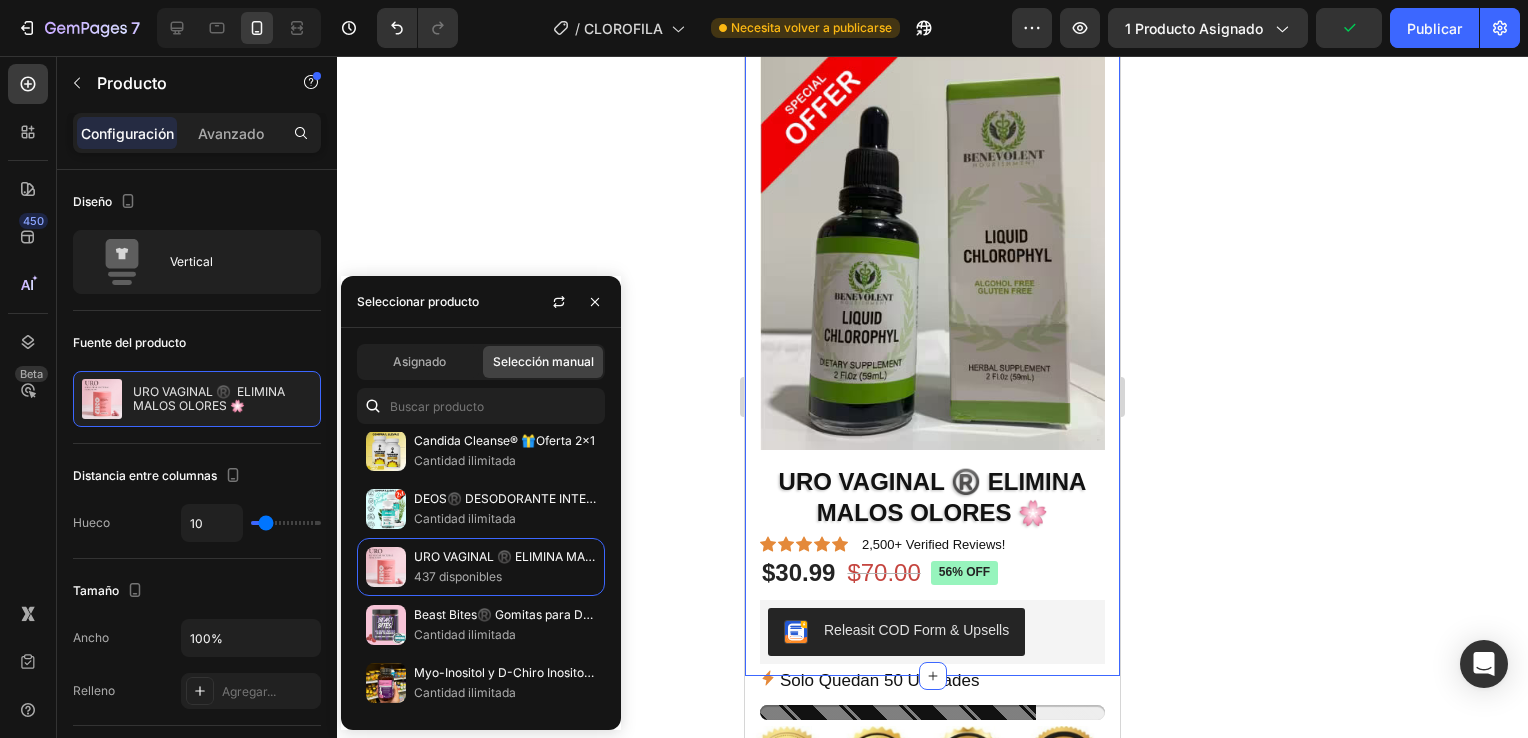 click 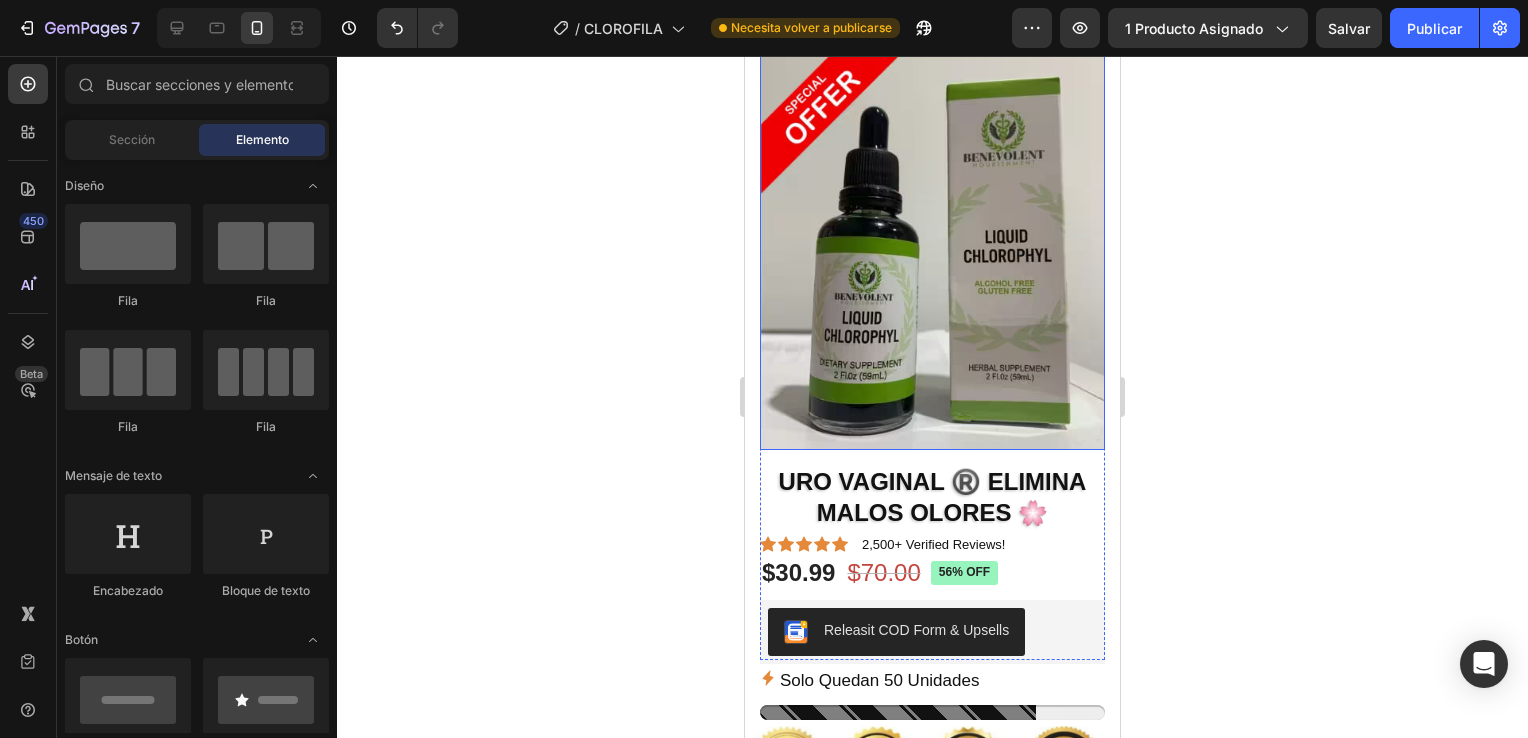 click at bounding box center [932, 217] 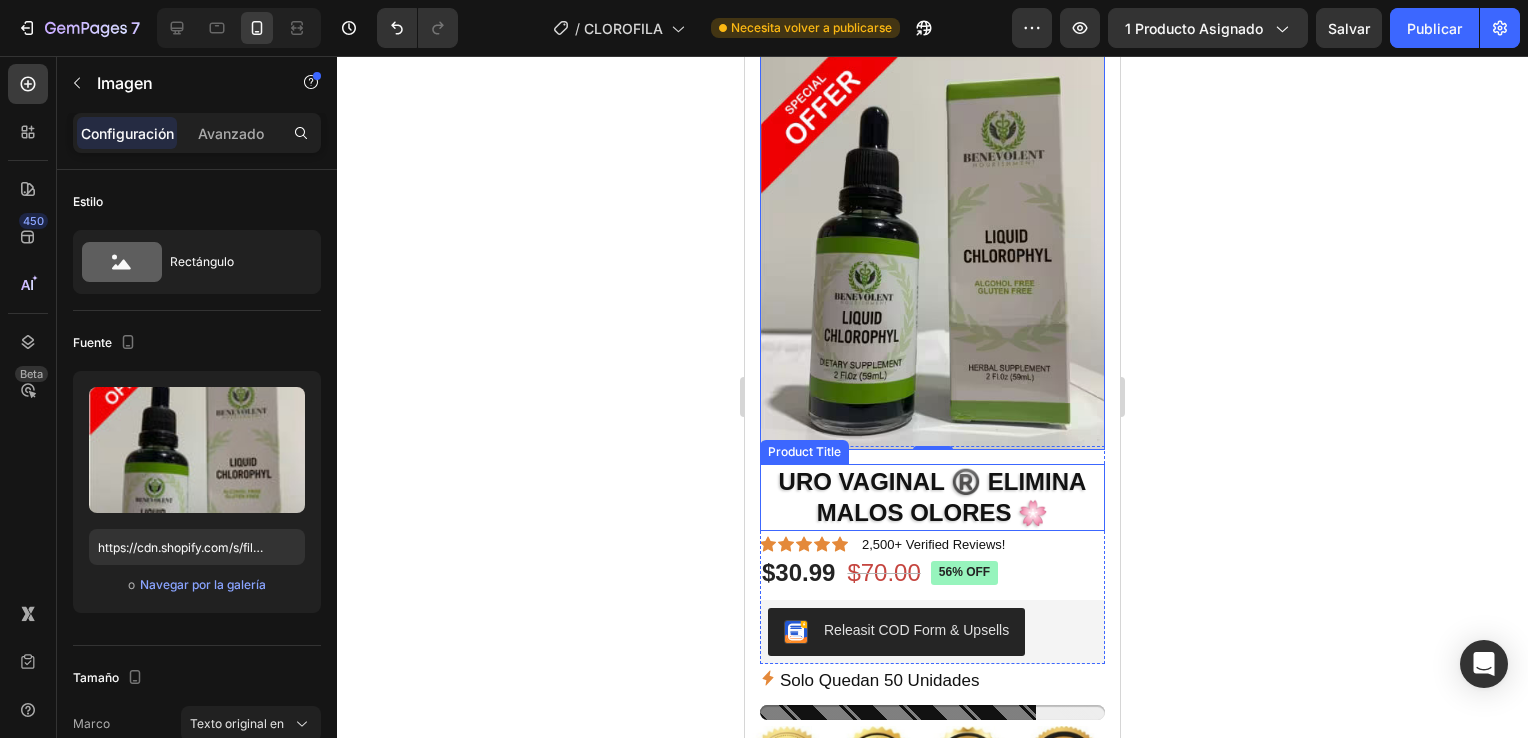 click on "URO VAGINAL ®️  ELIMINA MALOS OLORES 🌸" at bounding box center [932, 497] 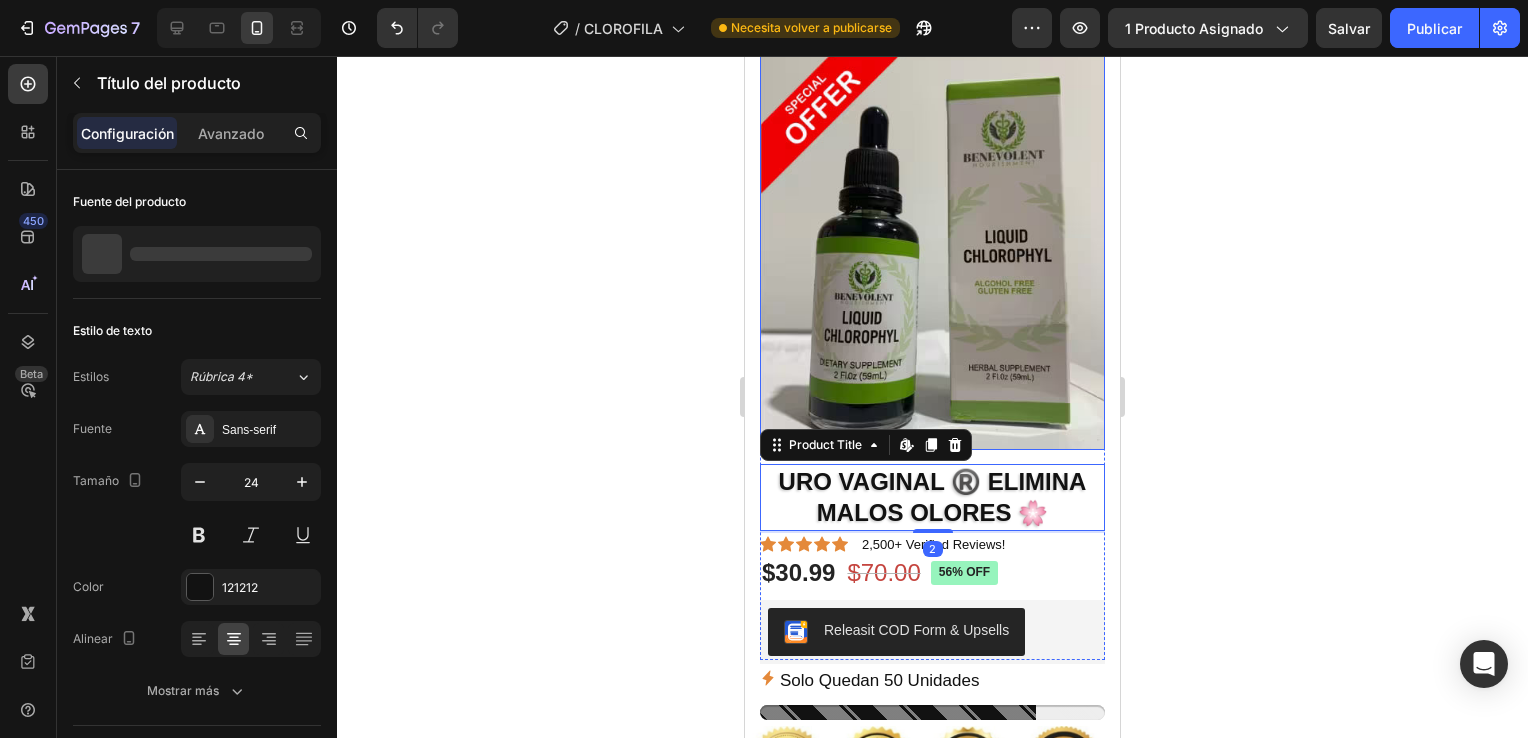 click at bounding box center (932, 217) 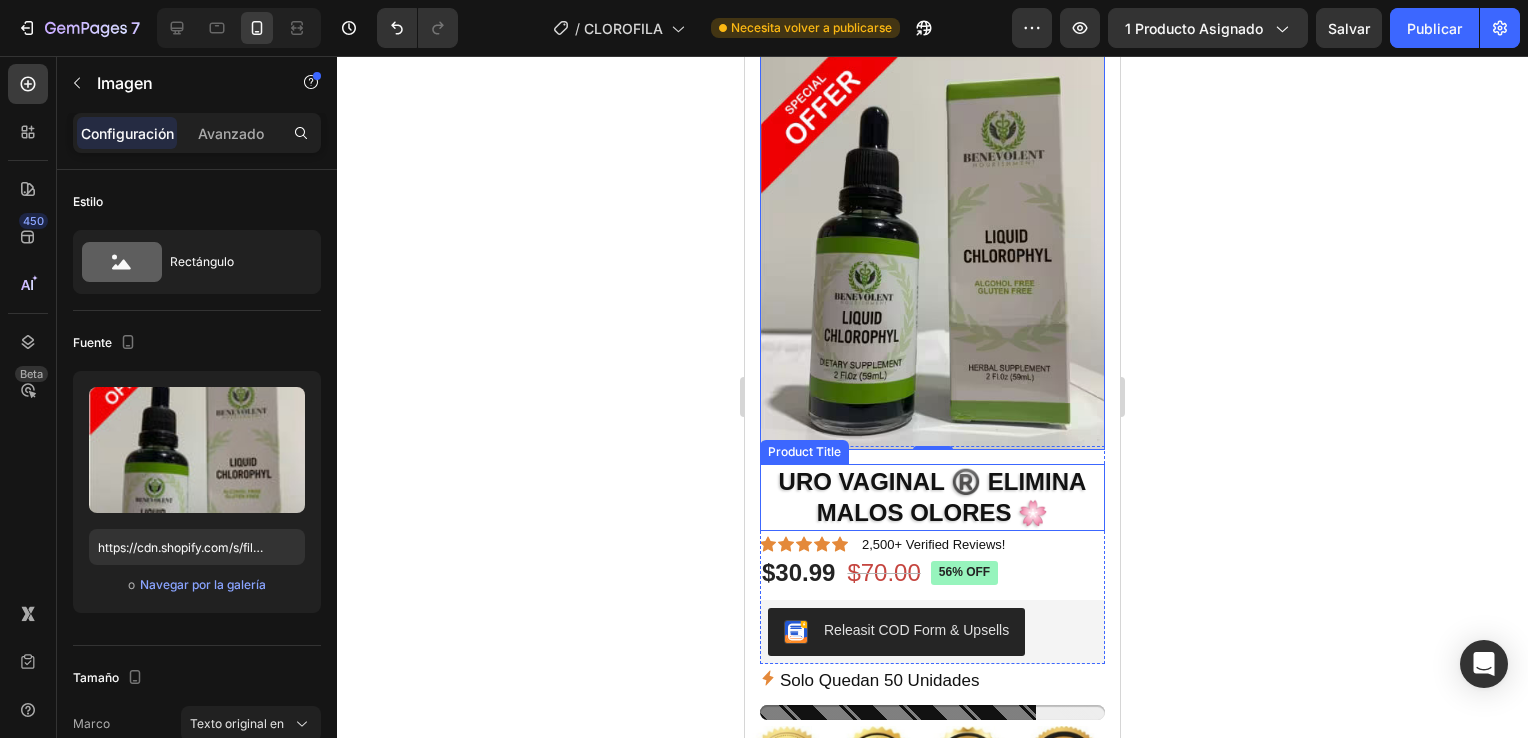click on "URO VAGINAL ®️  ELIMINA MALOS OLORES 🌸" at bounding box center [932, 497] 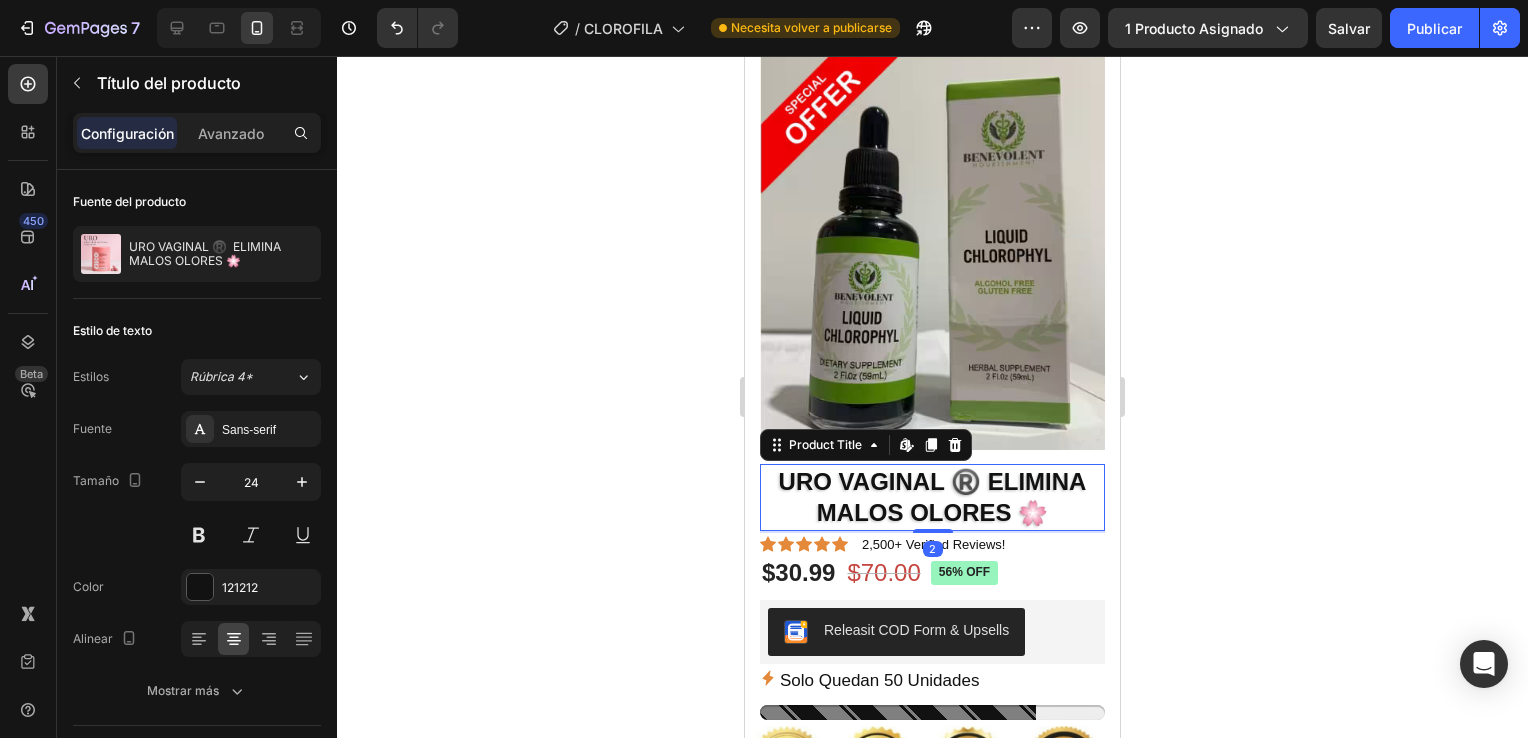 click at bounding box center (932, 217) 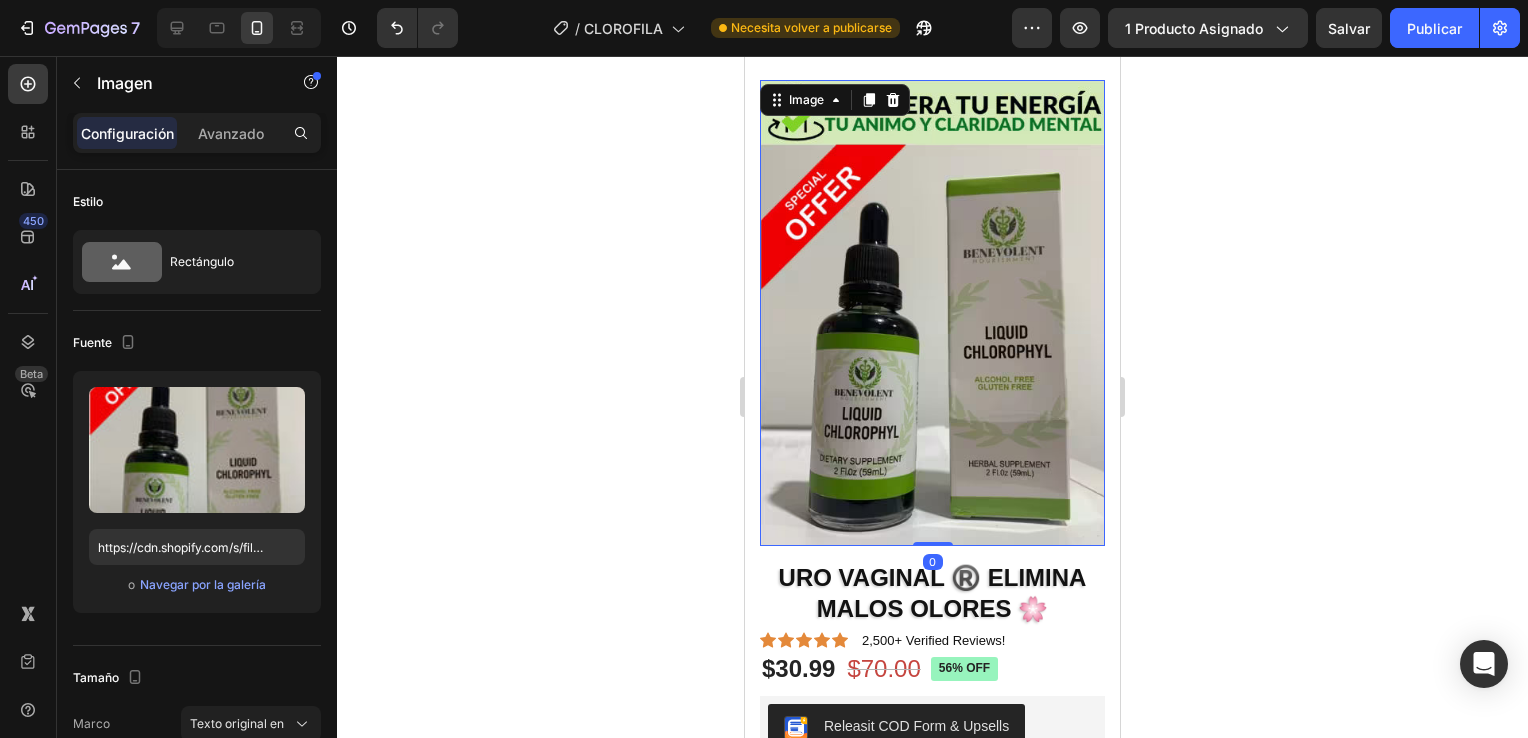 scroll, scrollTop: 100, scrollLeft: 0, axis: vertical 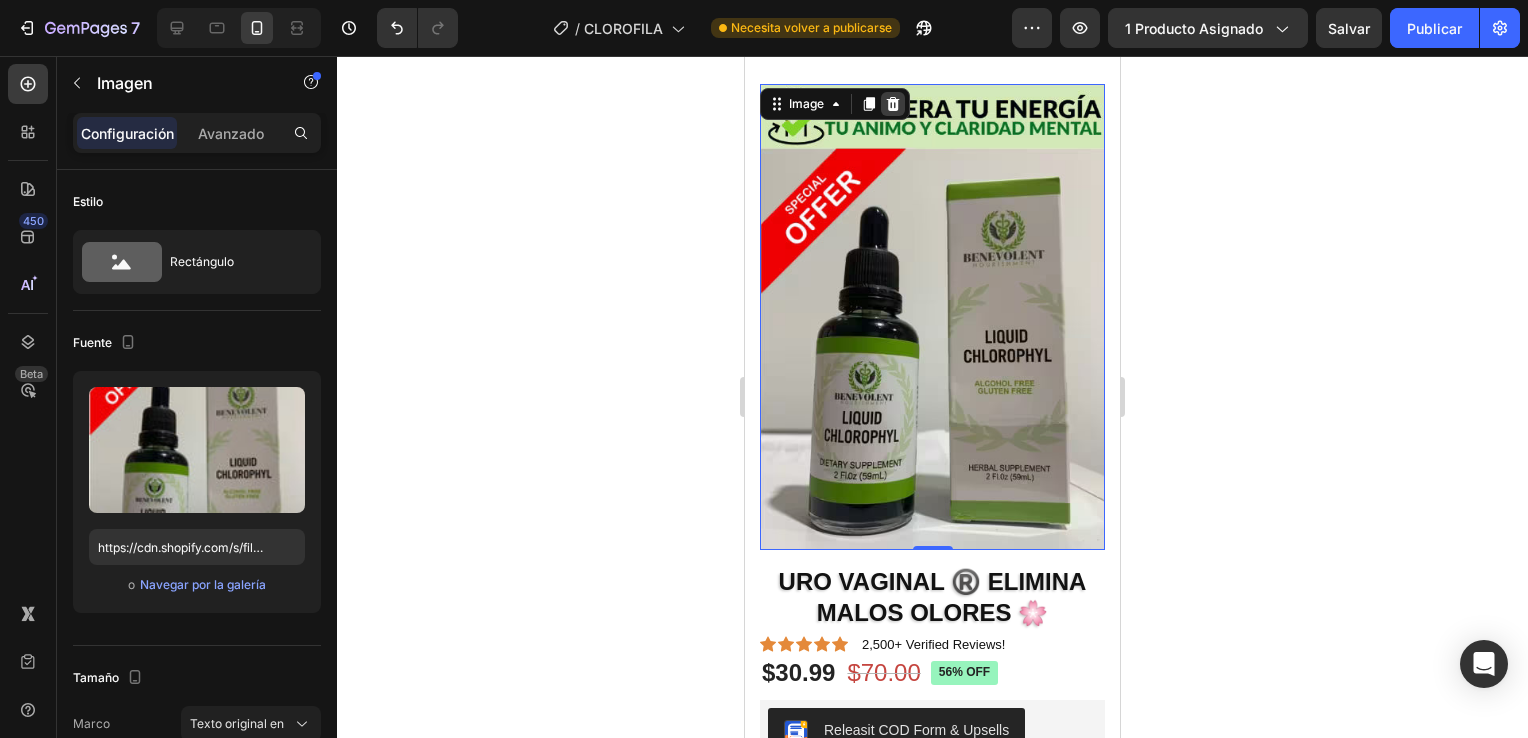 click 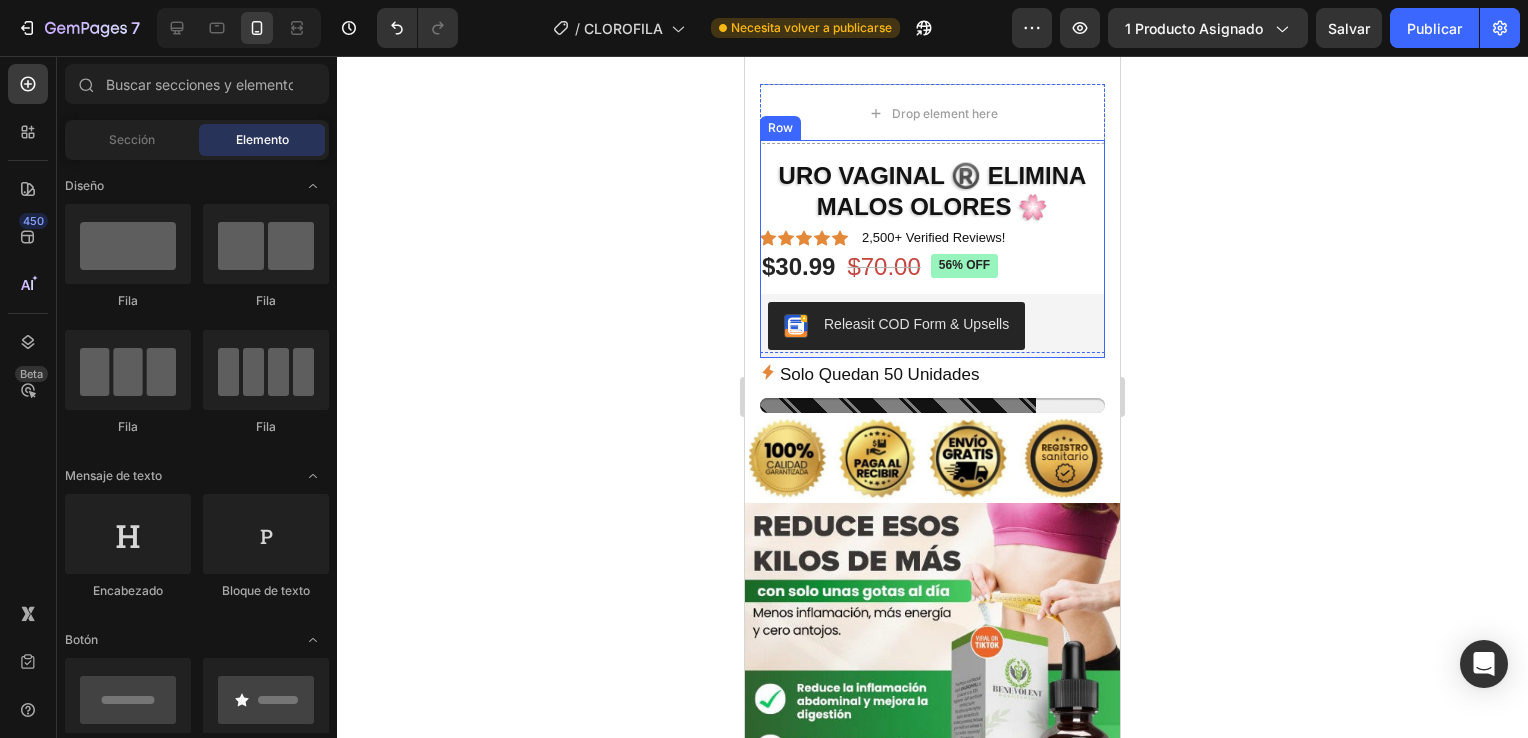 scroll, scrollTop: 0, scrollLeft: 0, axis: both 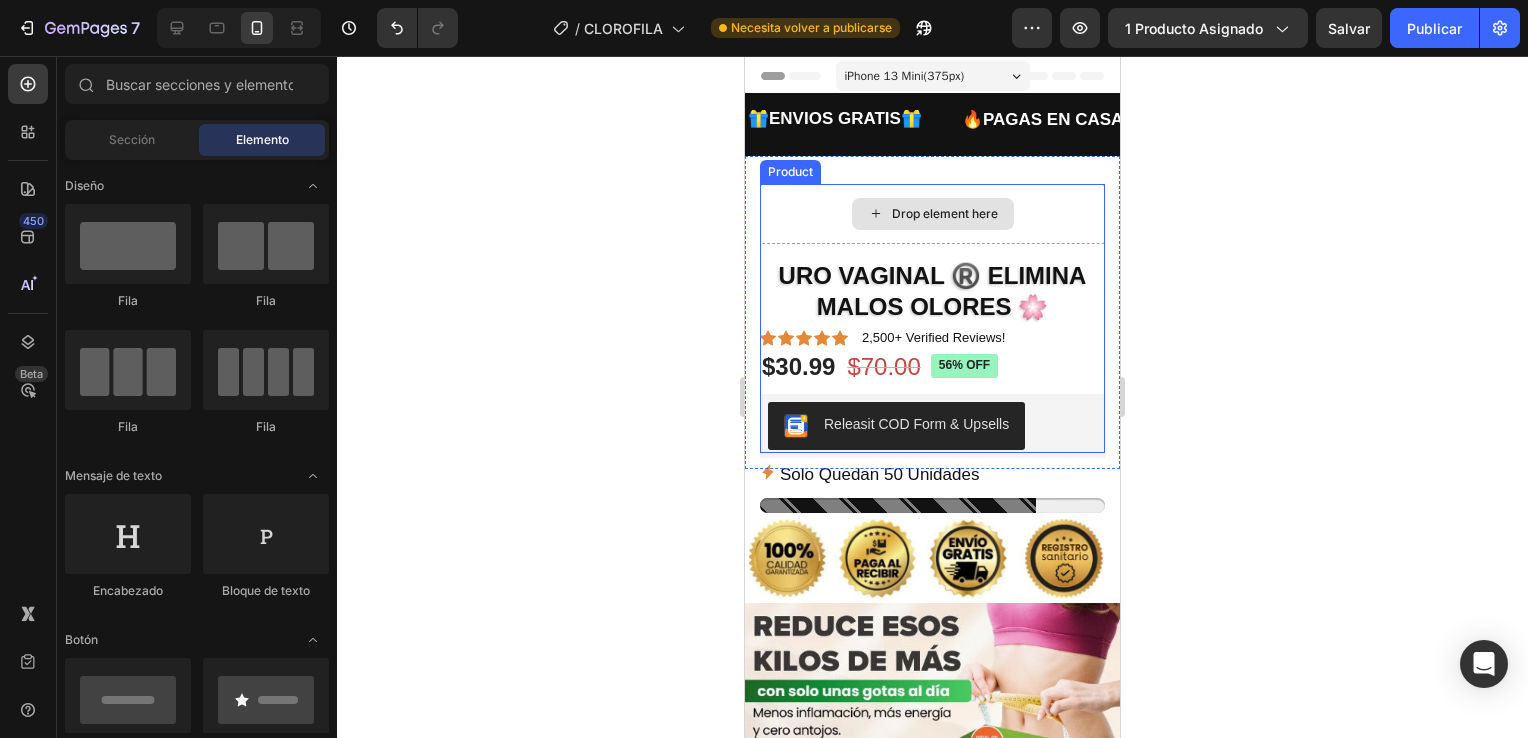 click on "Drop element here" at bounding box center (932, 214) 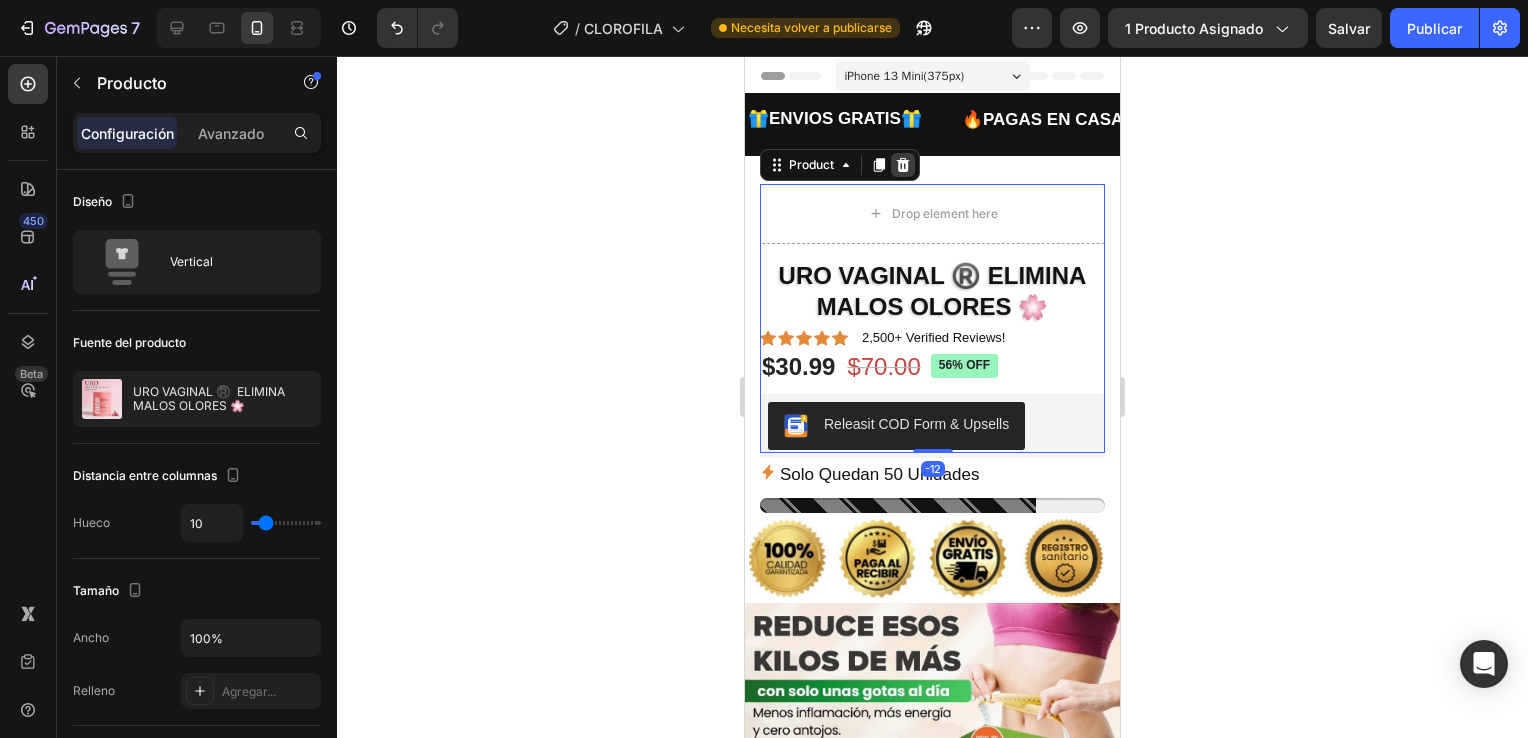 click 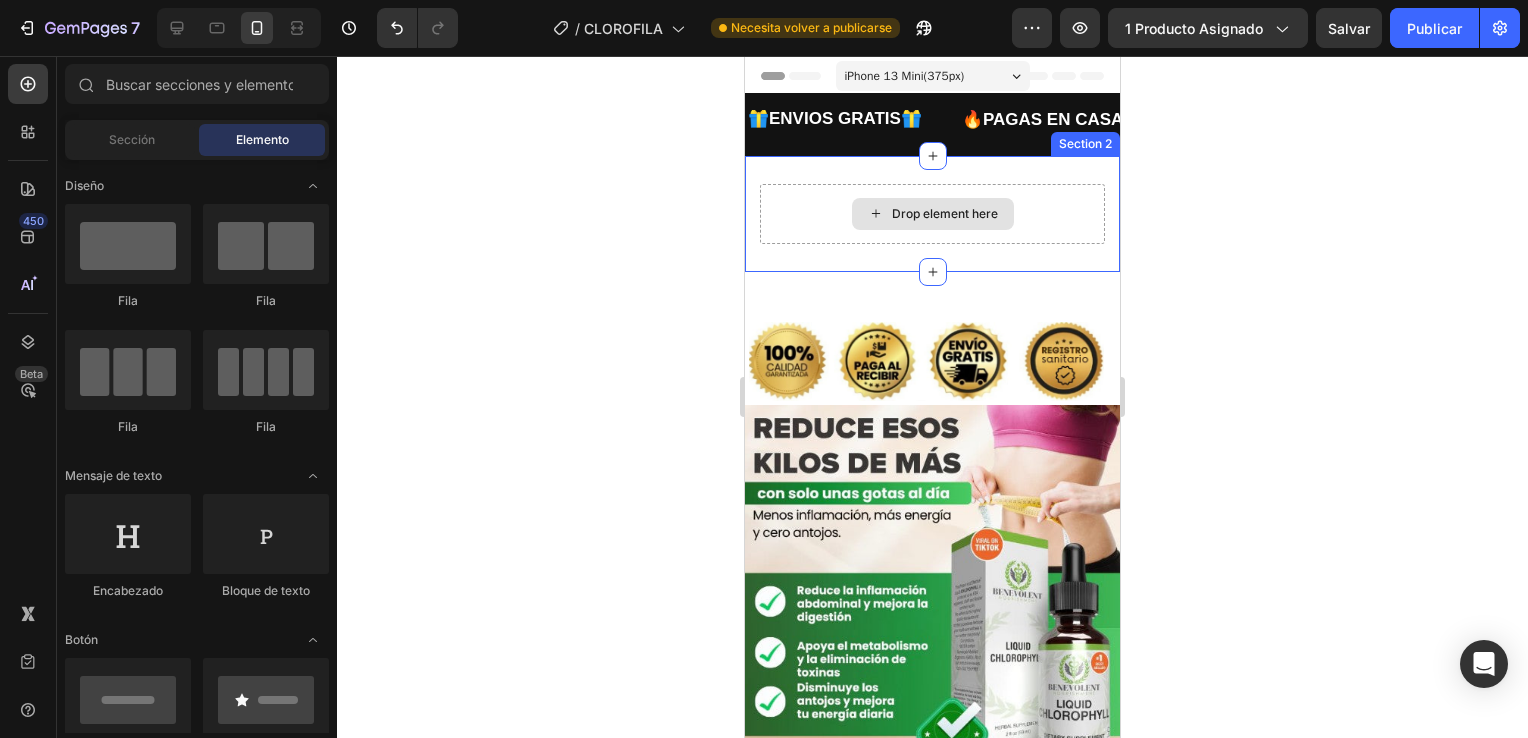 click on "Drop element here" at bounding box center (932, 214) 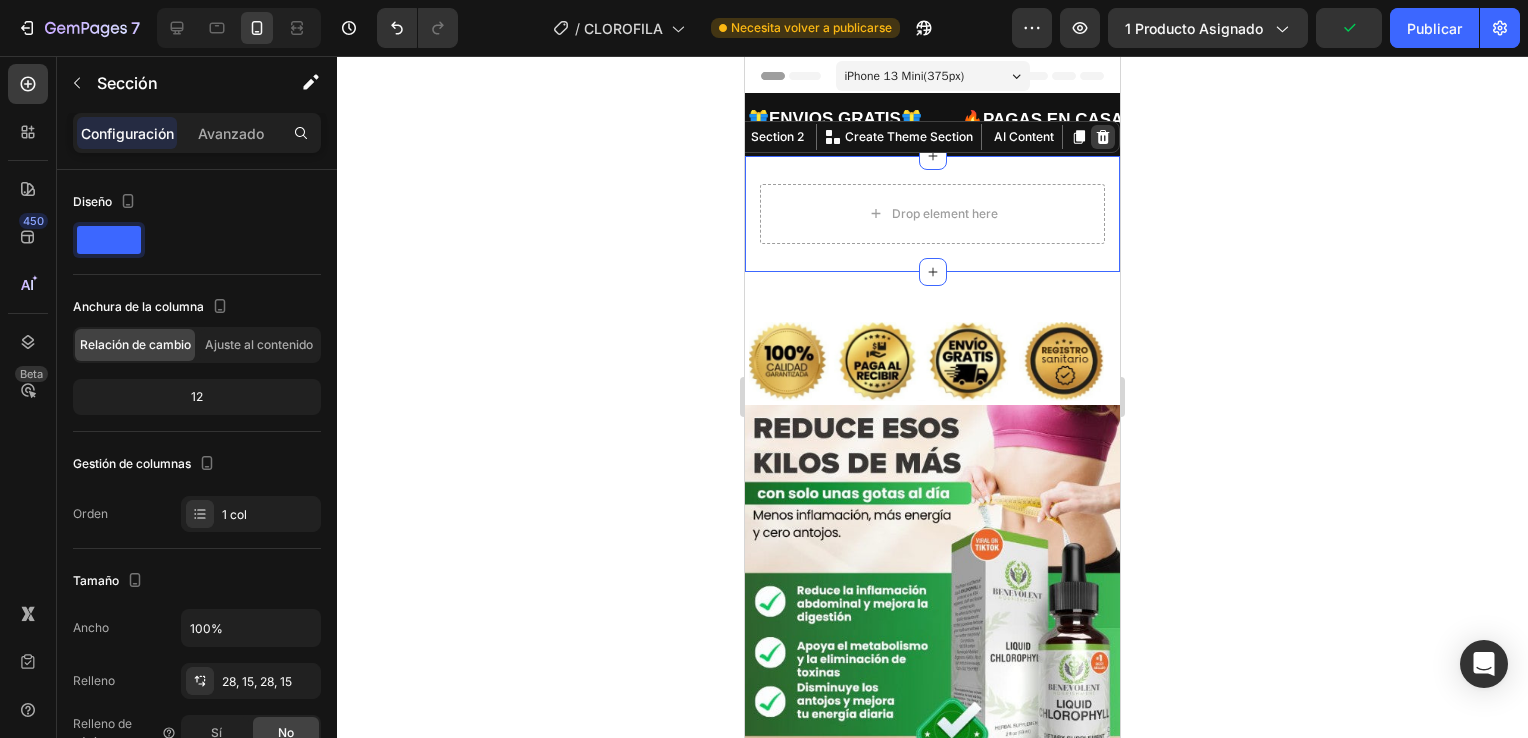 click 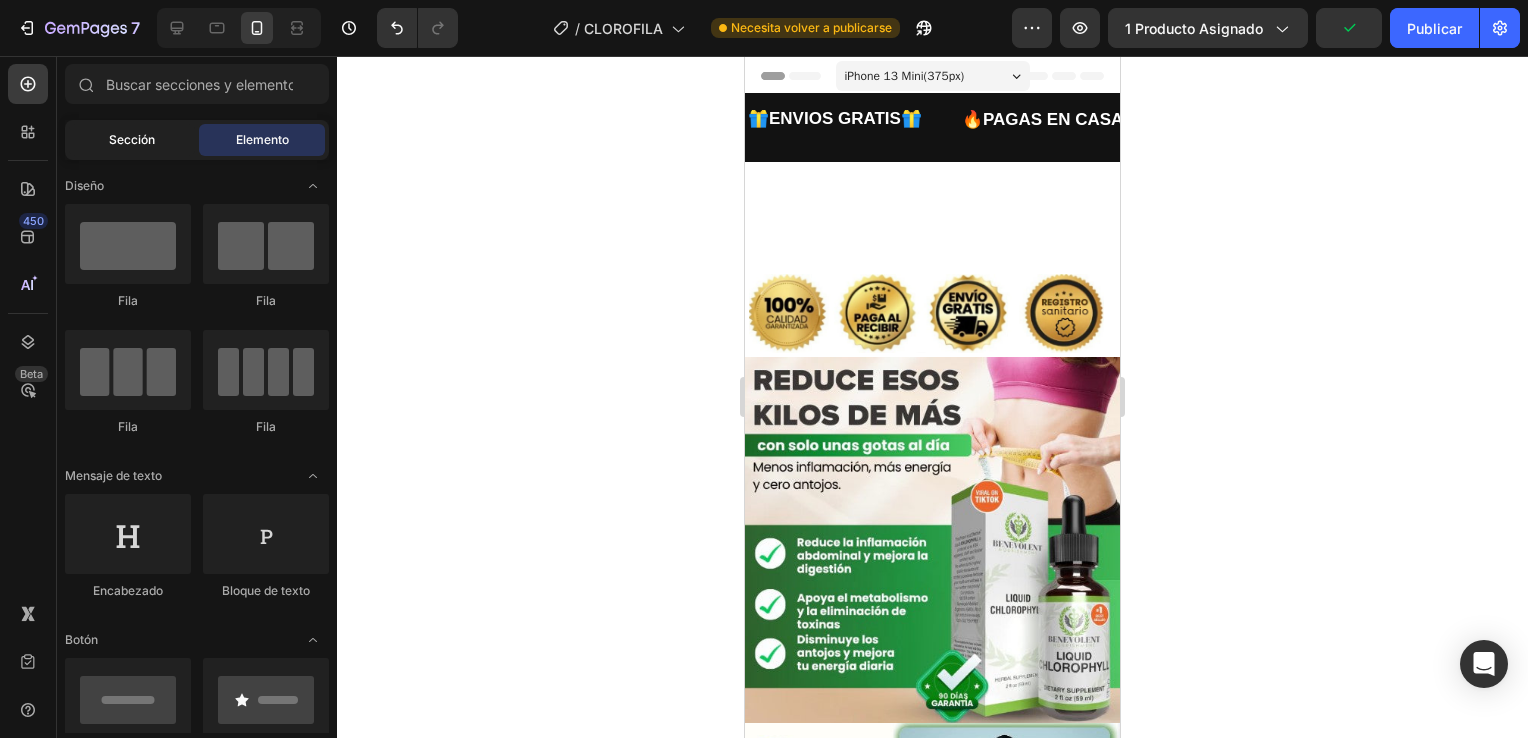 click on "Sección" at bounding box center (132, 140) 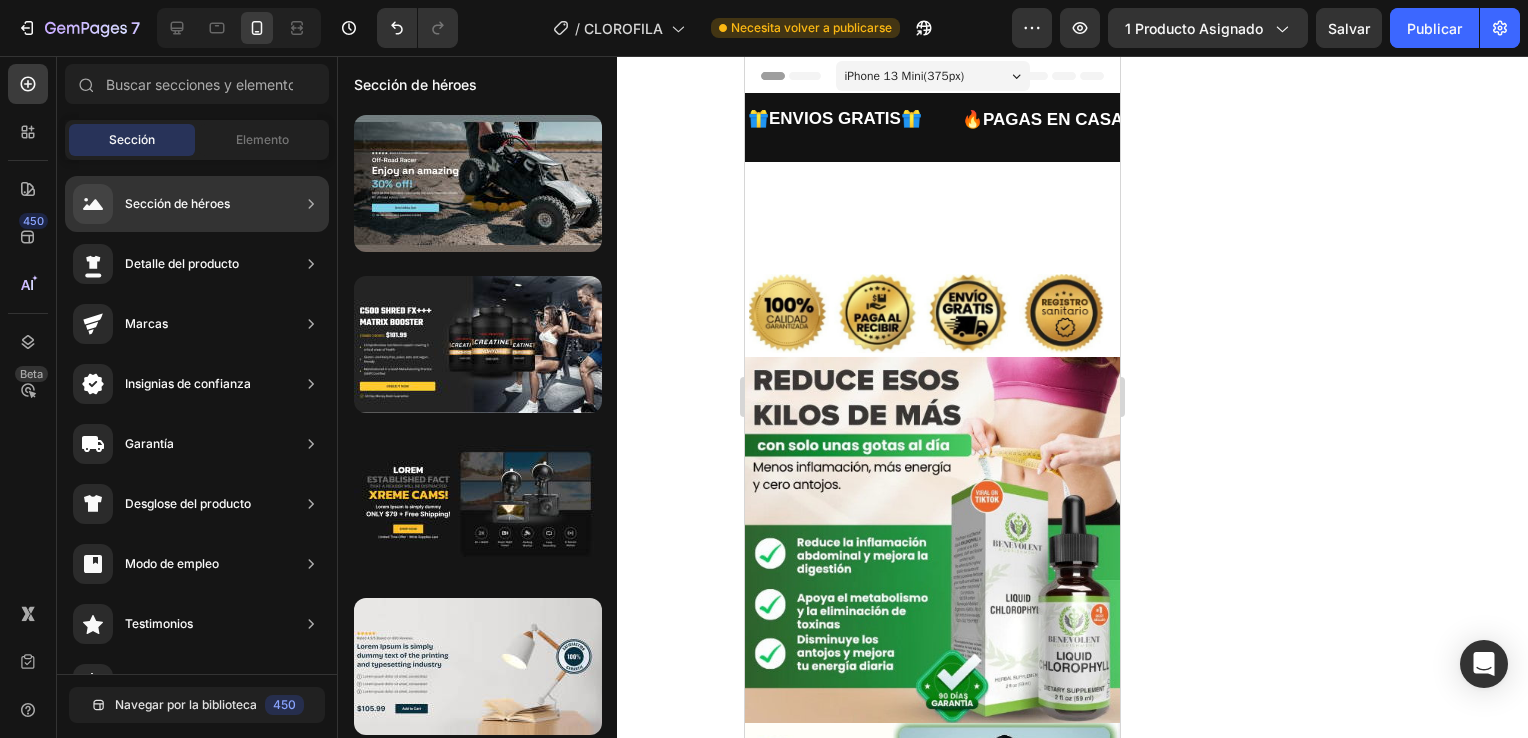 click on "Detalle del producto" at bounding box center (182, 264) 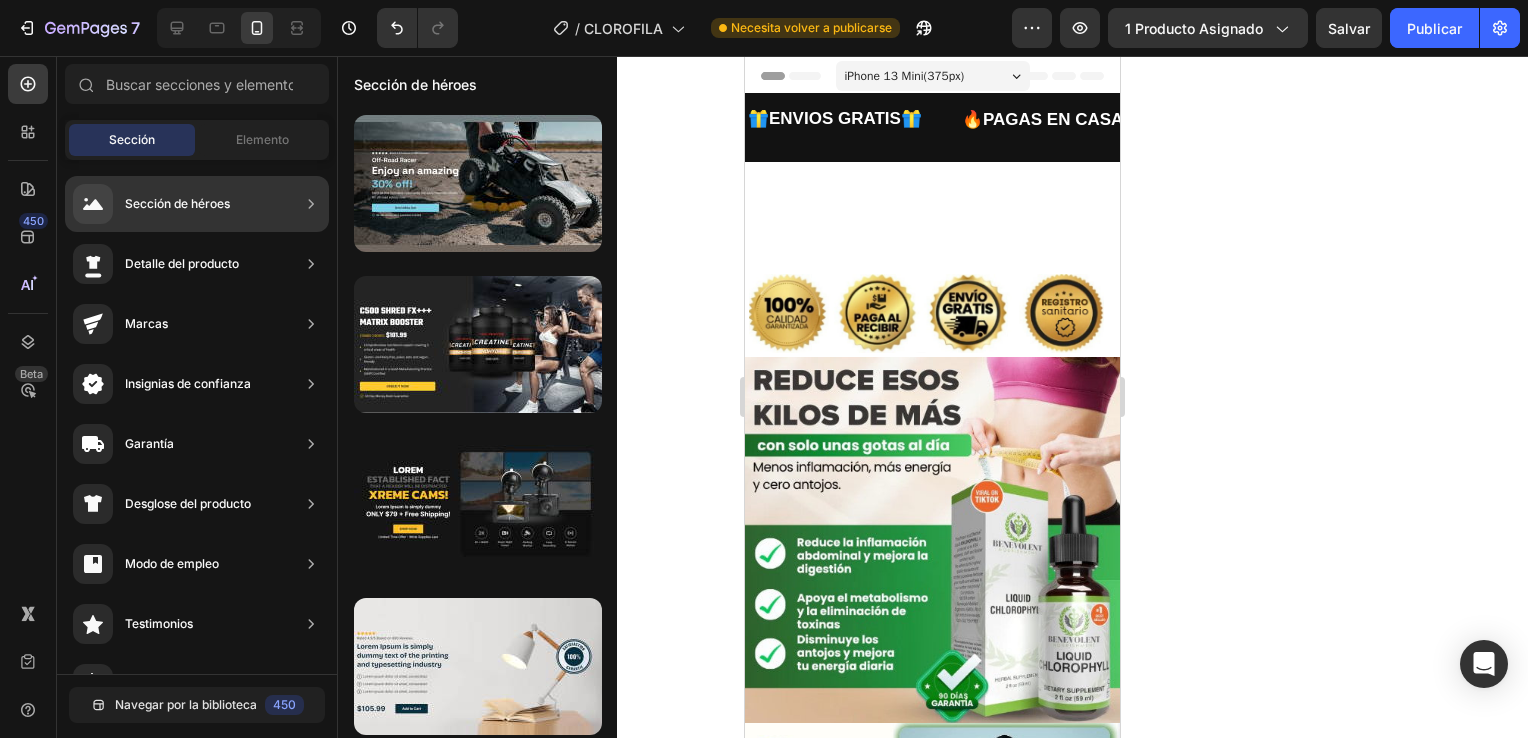 click on "Detalle del producto" 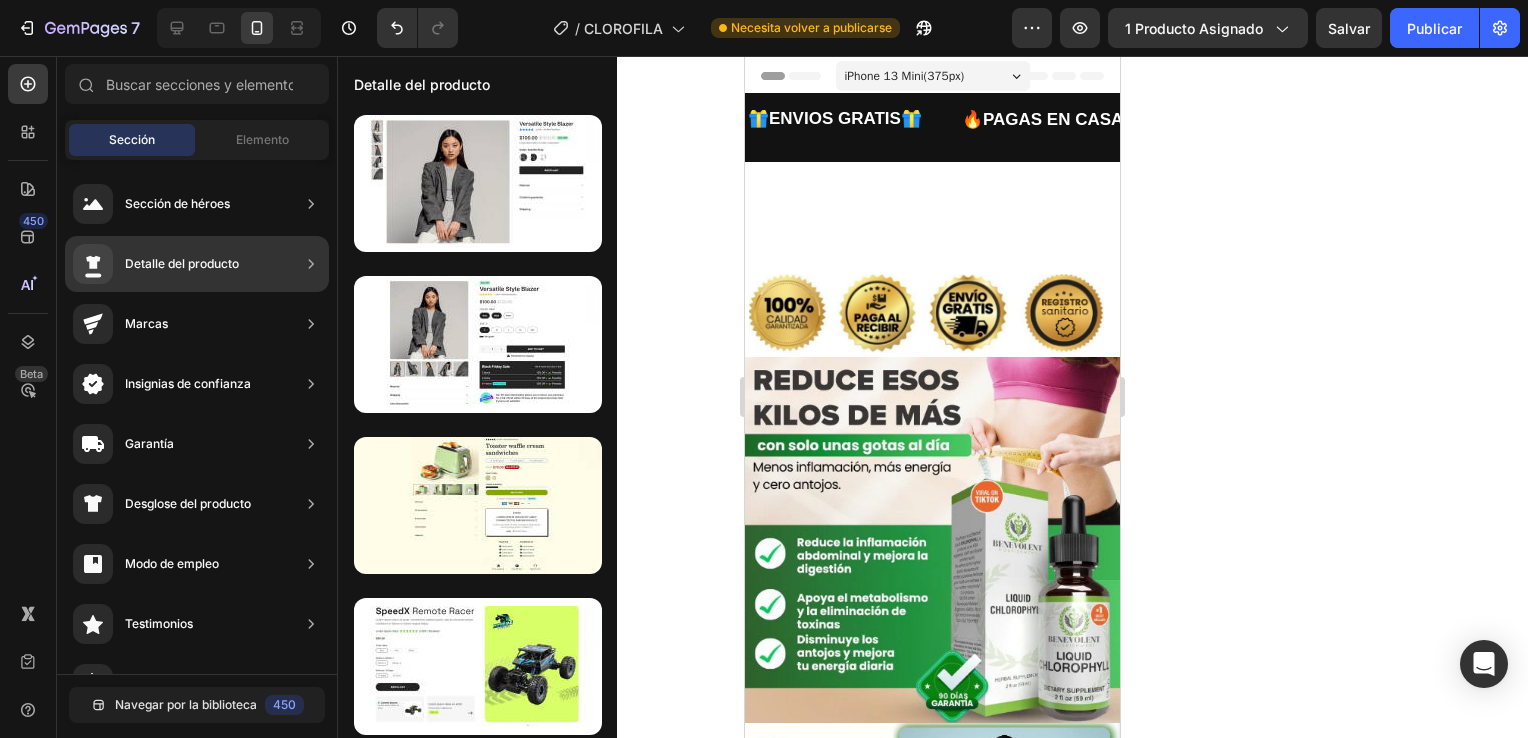 click on "Detalle del producto" at bounding box center [182, 264] 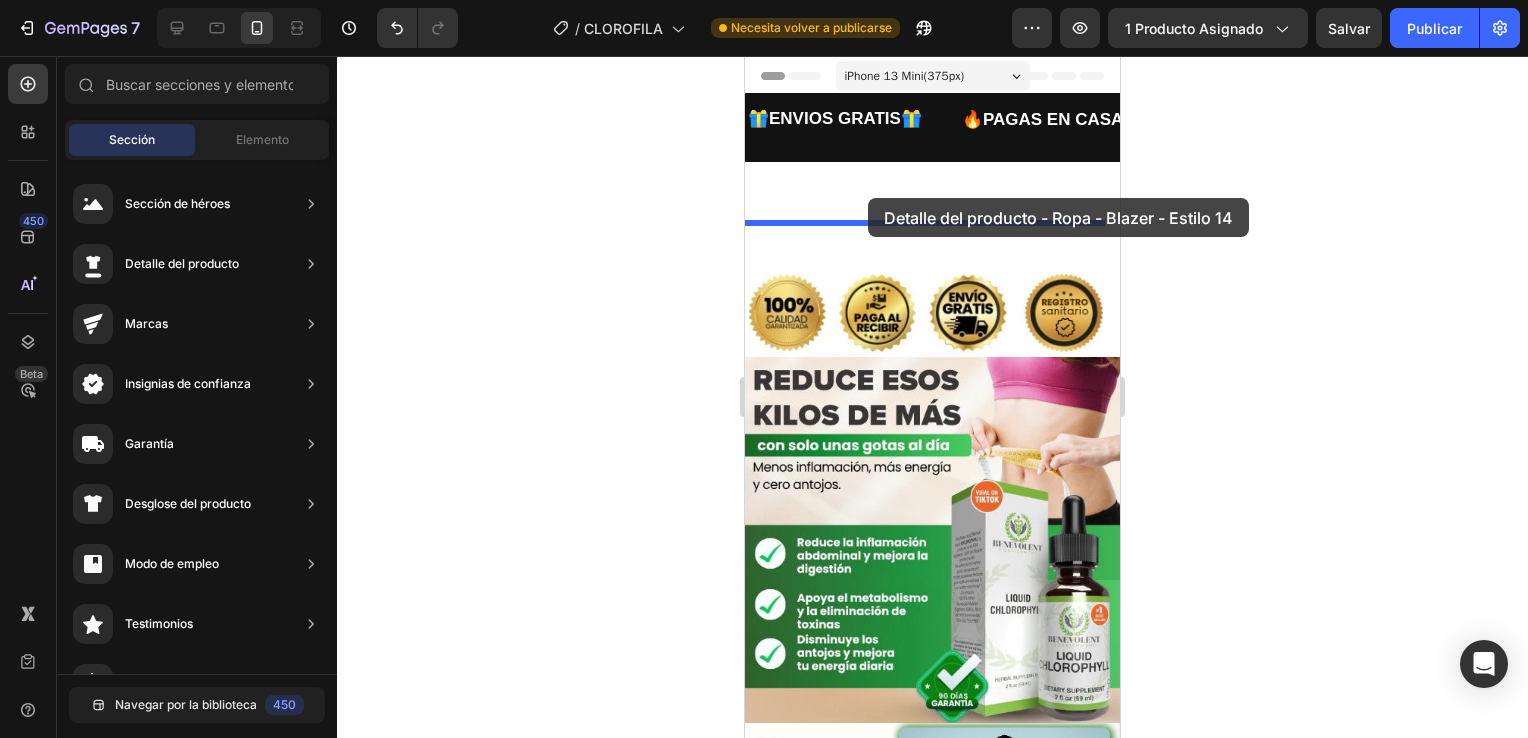 drag, startPoint x: 1209, startPoint y: 242, endPoint x: 868, endPoint y: 198, distance: 343.827 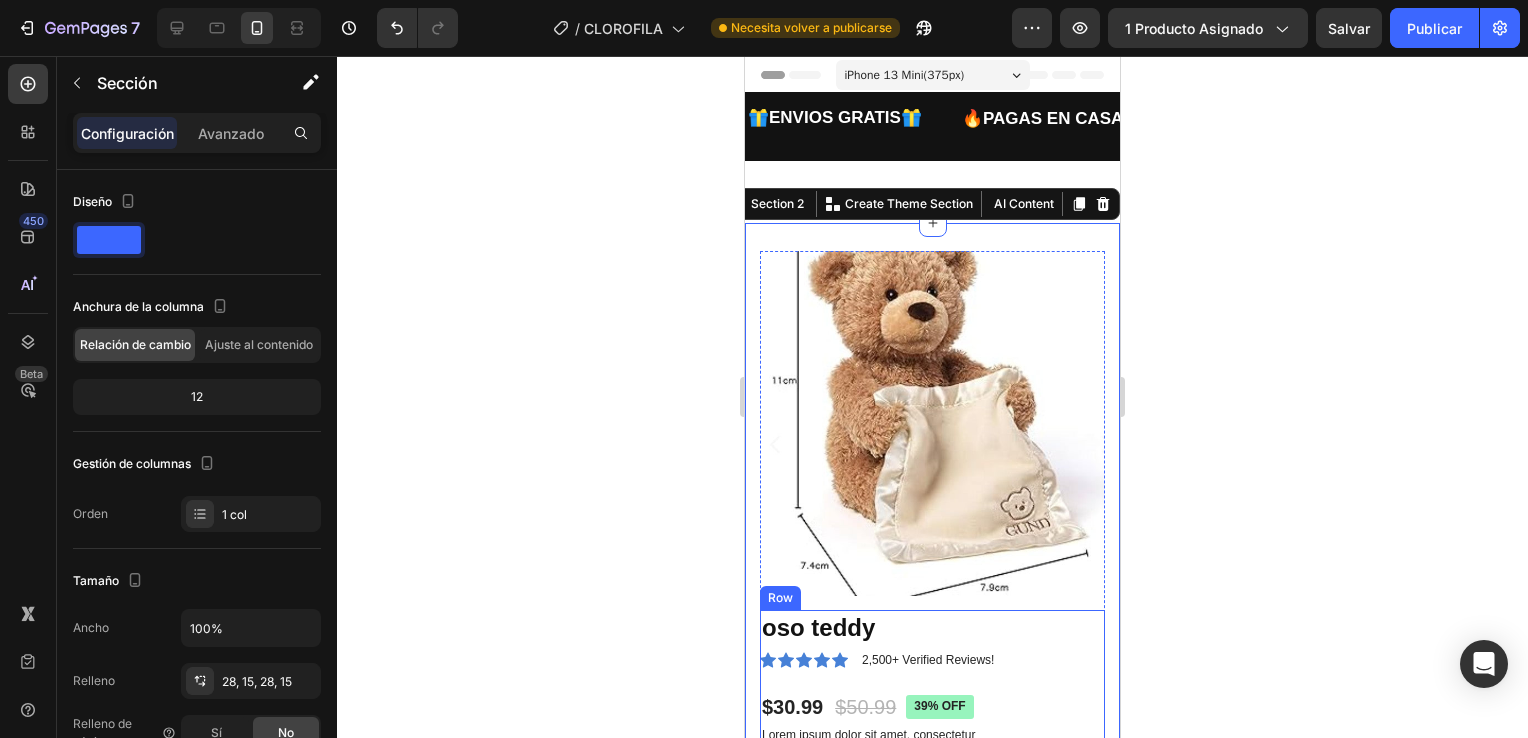 scroll, scrollTop: 300, scrollLeft: 0, axis: vertical 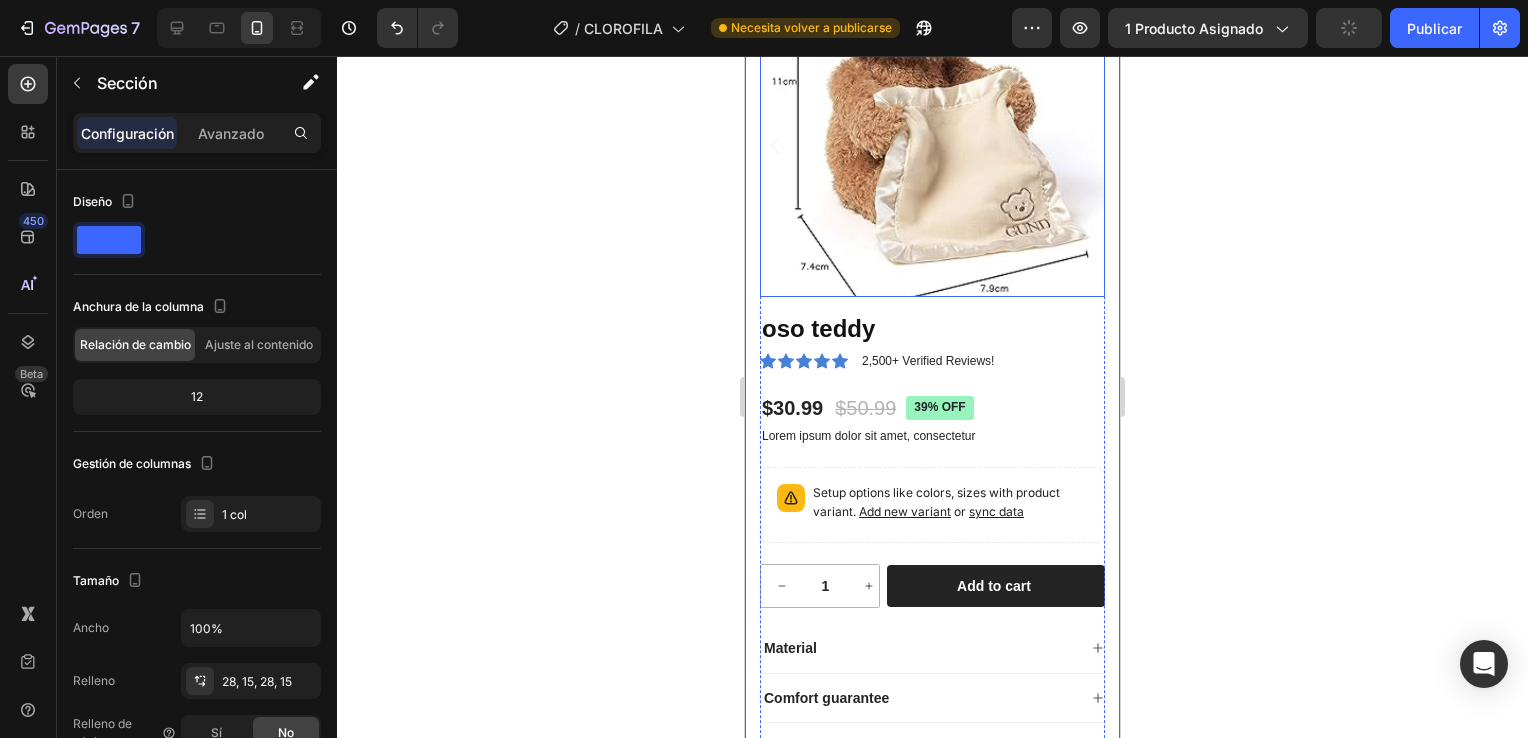 click at bounding box center [932, 124] 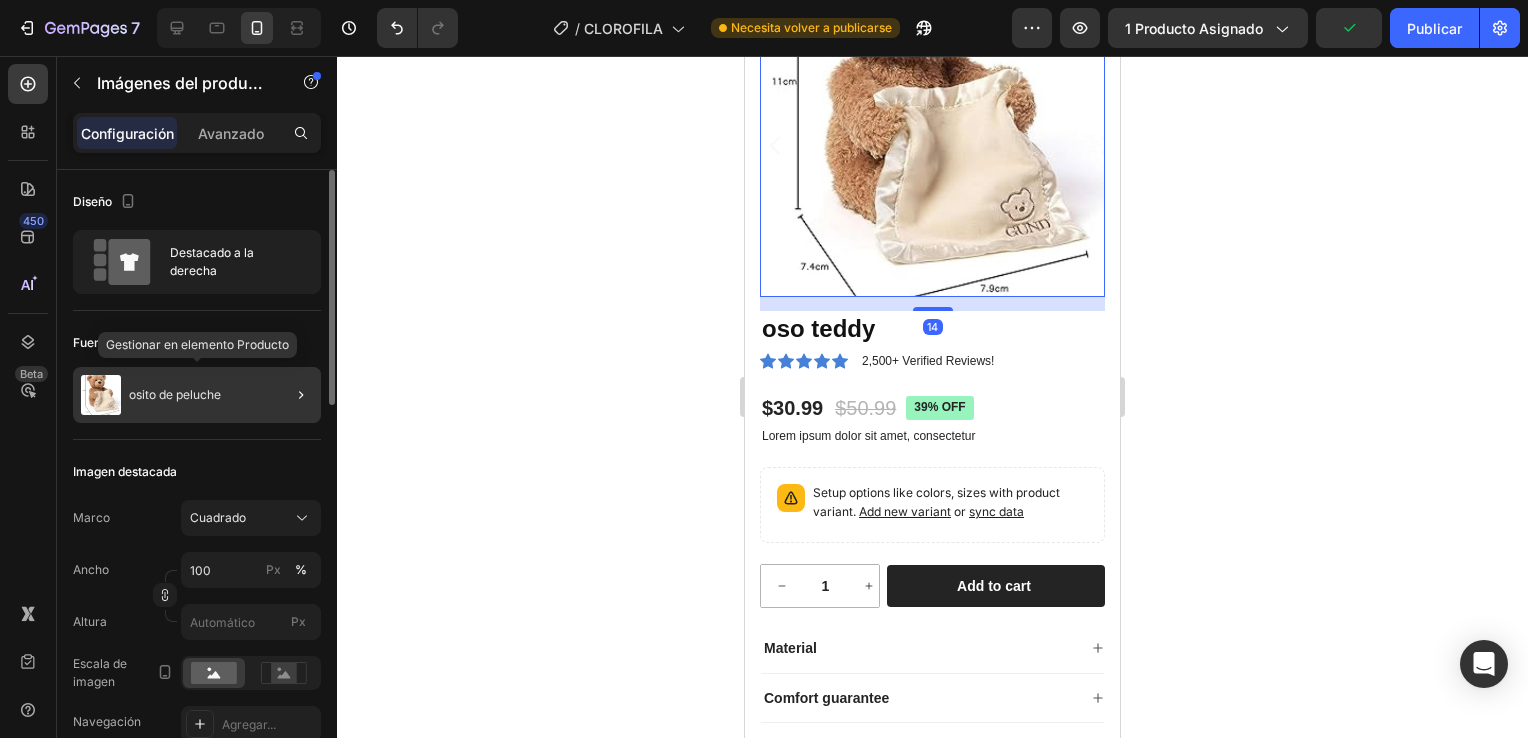 click on "osito de peluche" at bounding box center (175, 395) 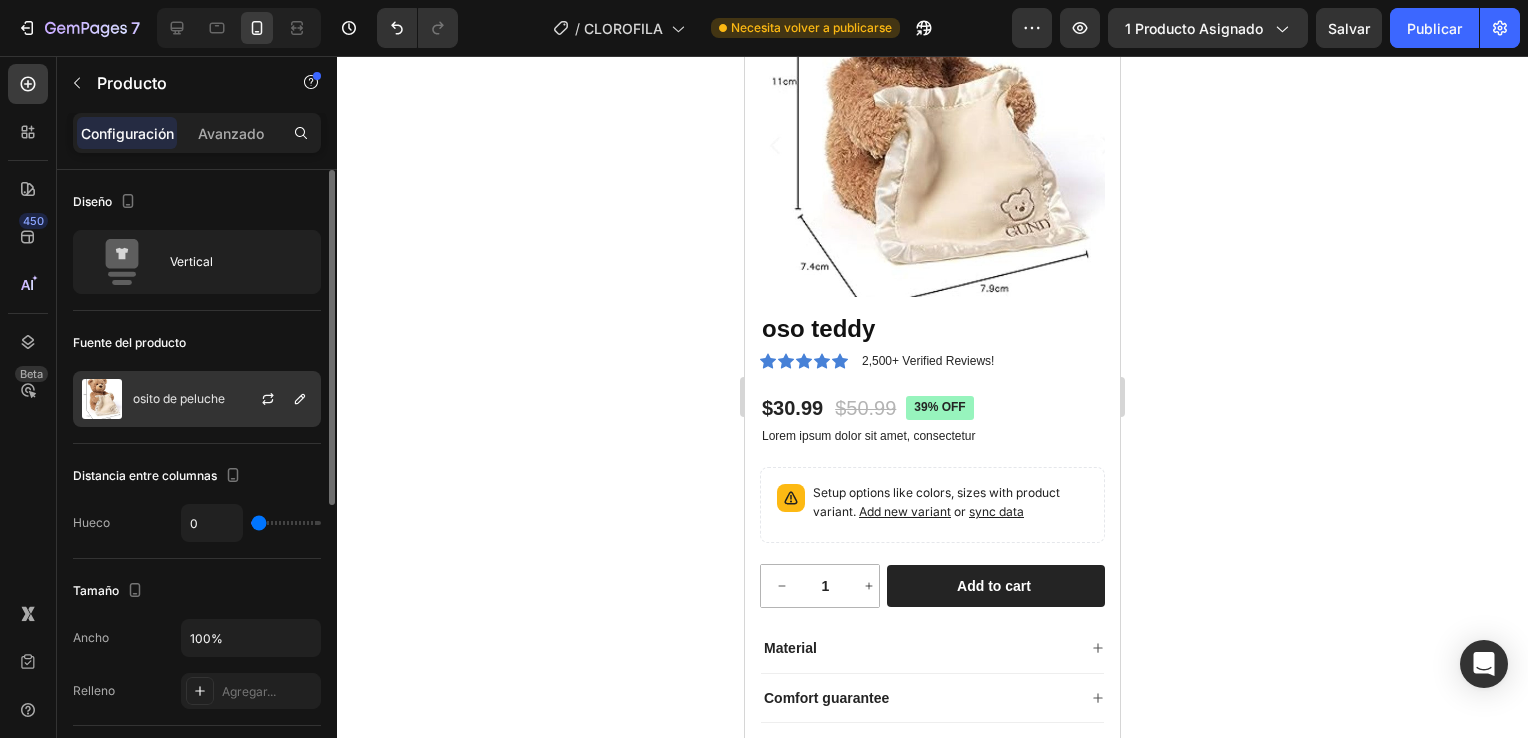 click on "osito de peluche" 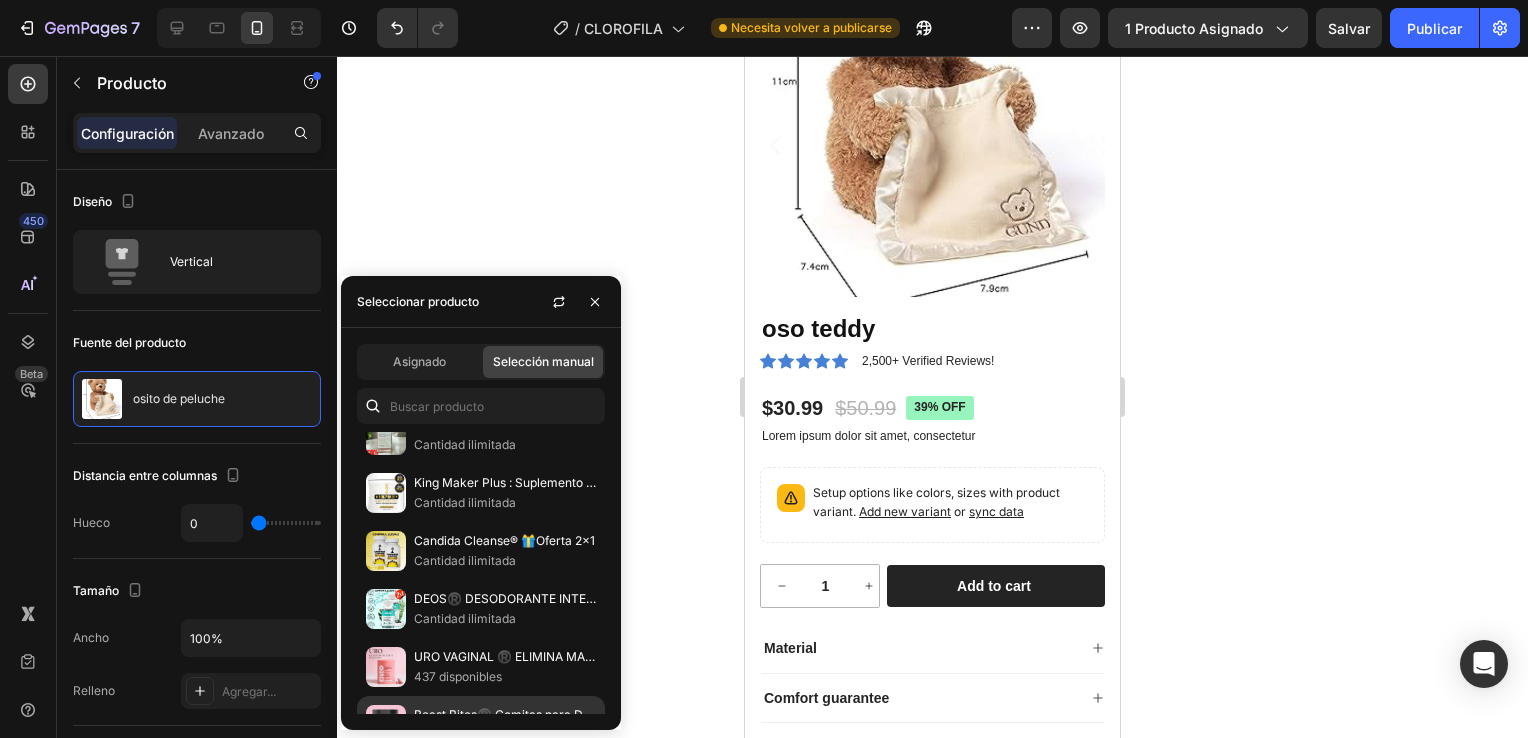 scroll, scrollTop: 400, scrollLeft: 0, axis: vertical 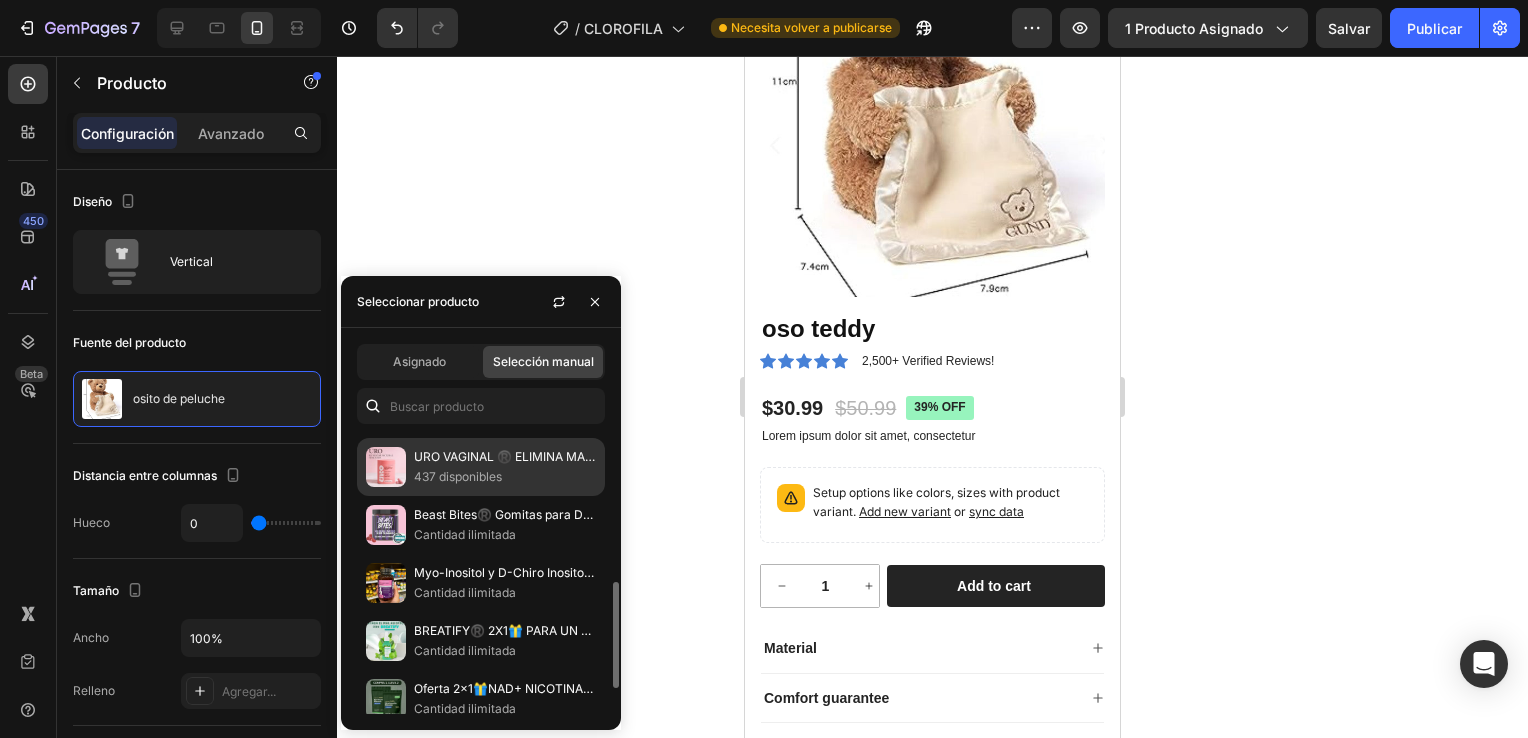 click on "URO VAGINAL ®️ ELIMINA MALOS OLORES 🌸 437 disponibles" 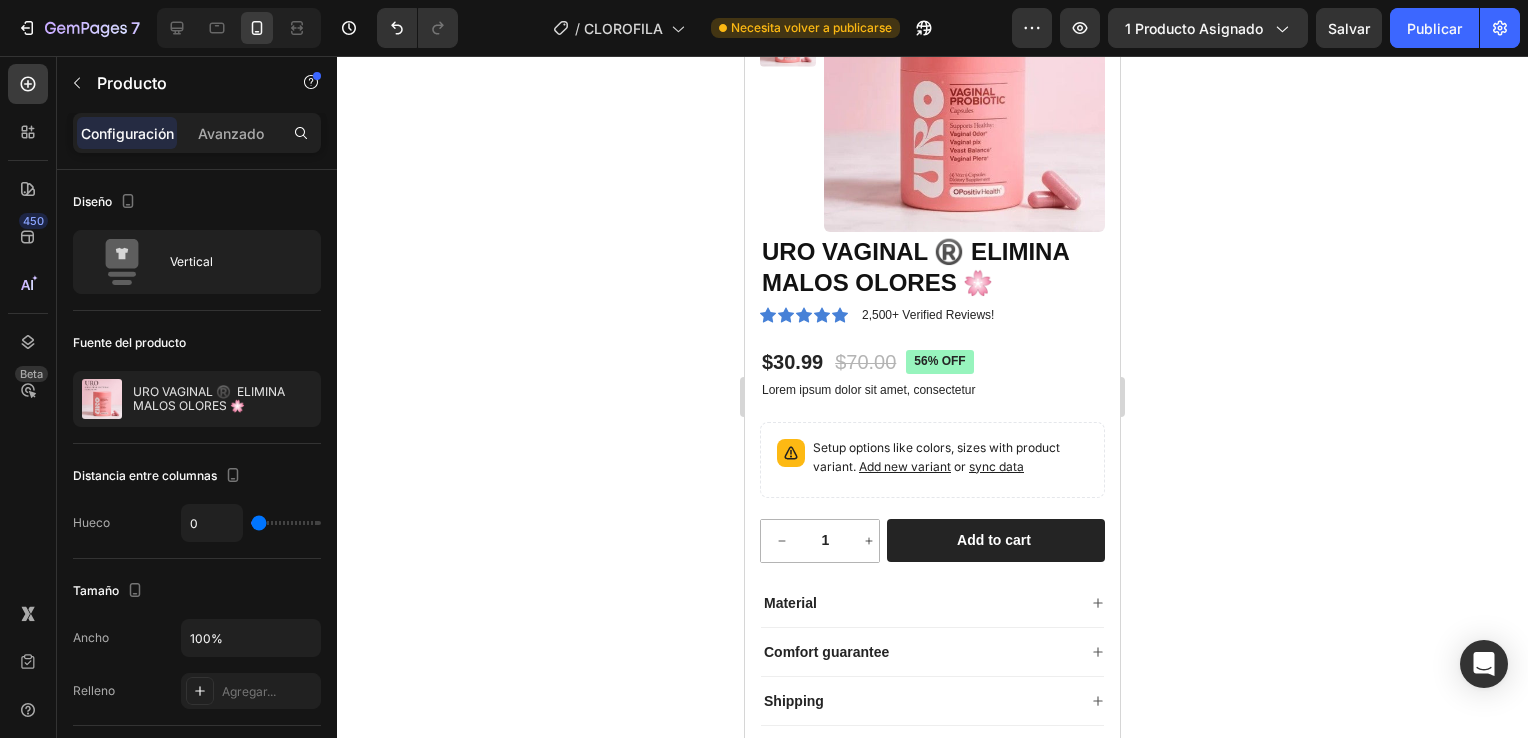 click 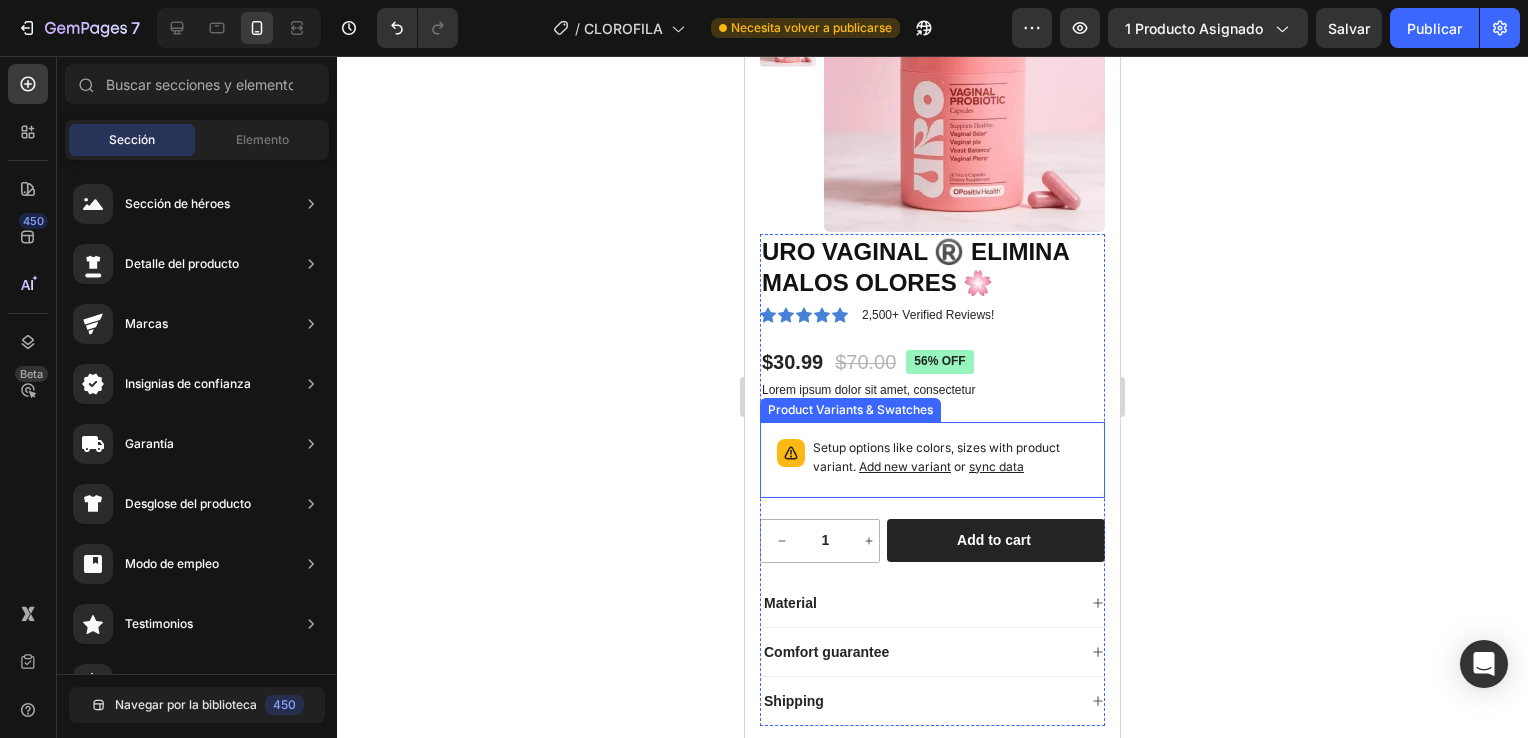 drag, startPoint x: 960, startPoint y: 442, endPoint x: 948, endPoint y: 398, distance: 45.607018 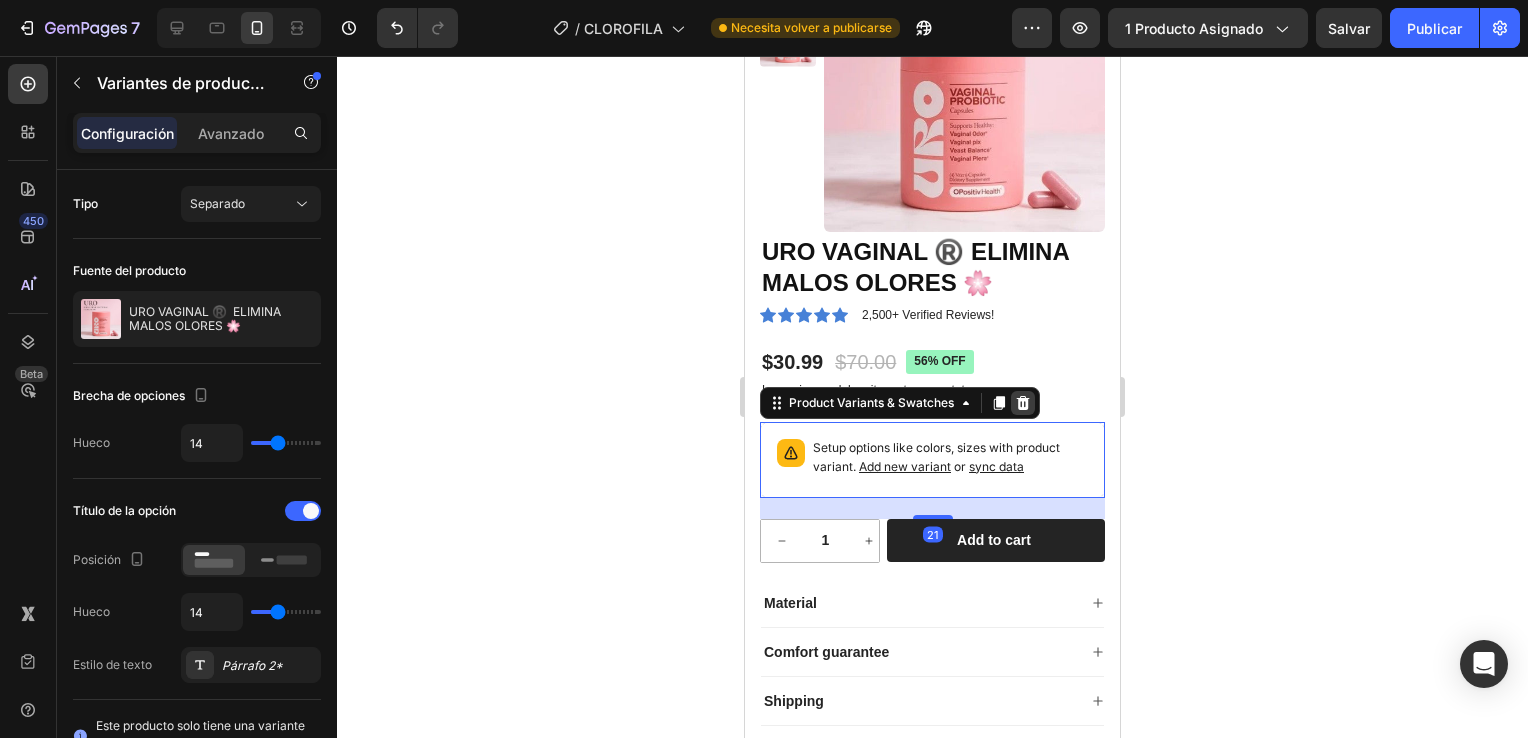 click 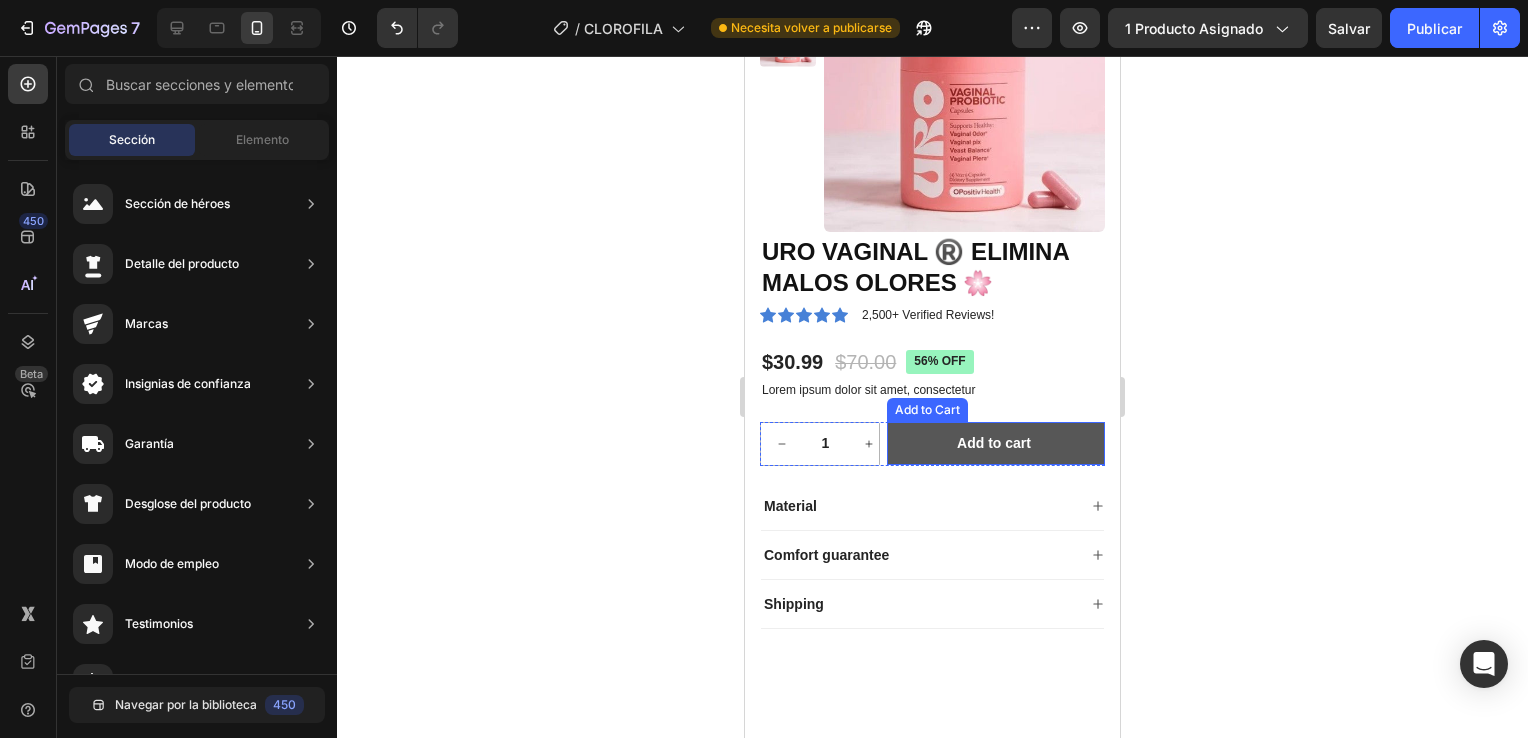 scroll, scrollTop: 500, scrollLeft: 0, axis: vertical 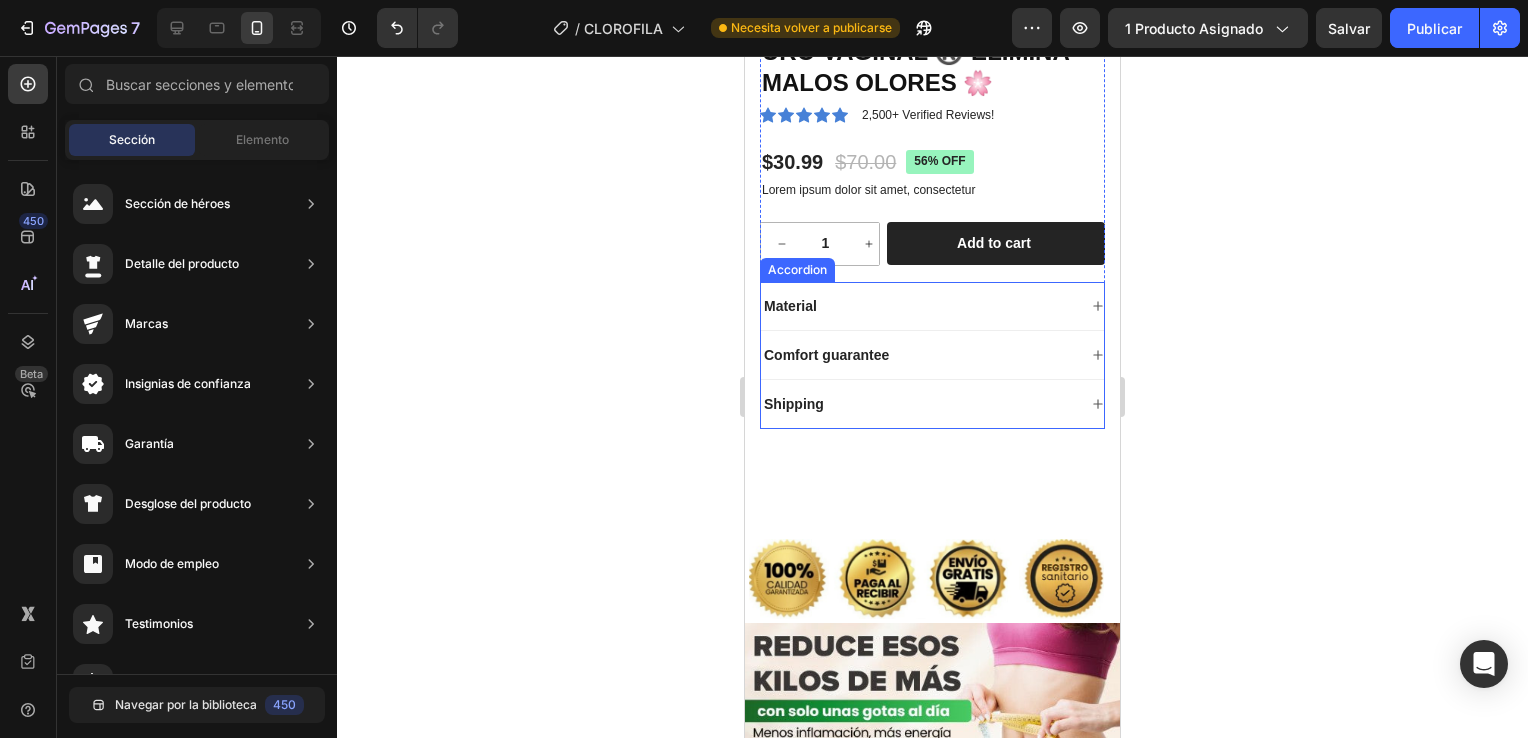 click on "Comfort guarantee" at bounding box center [932, 355] 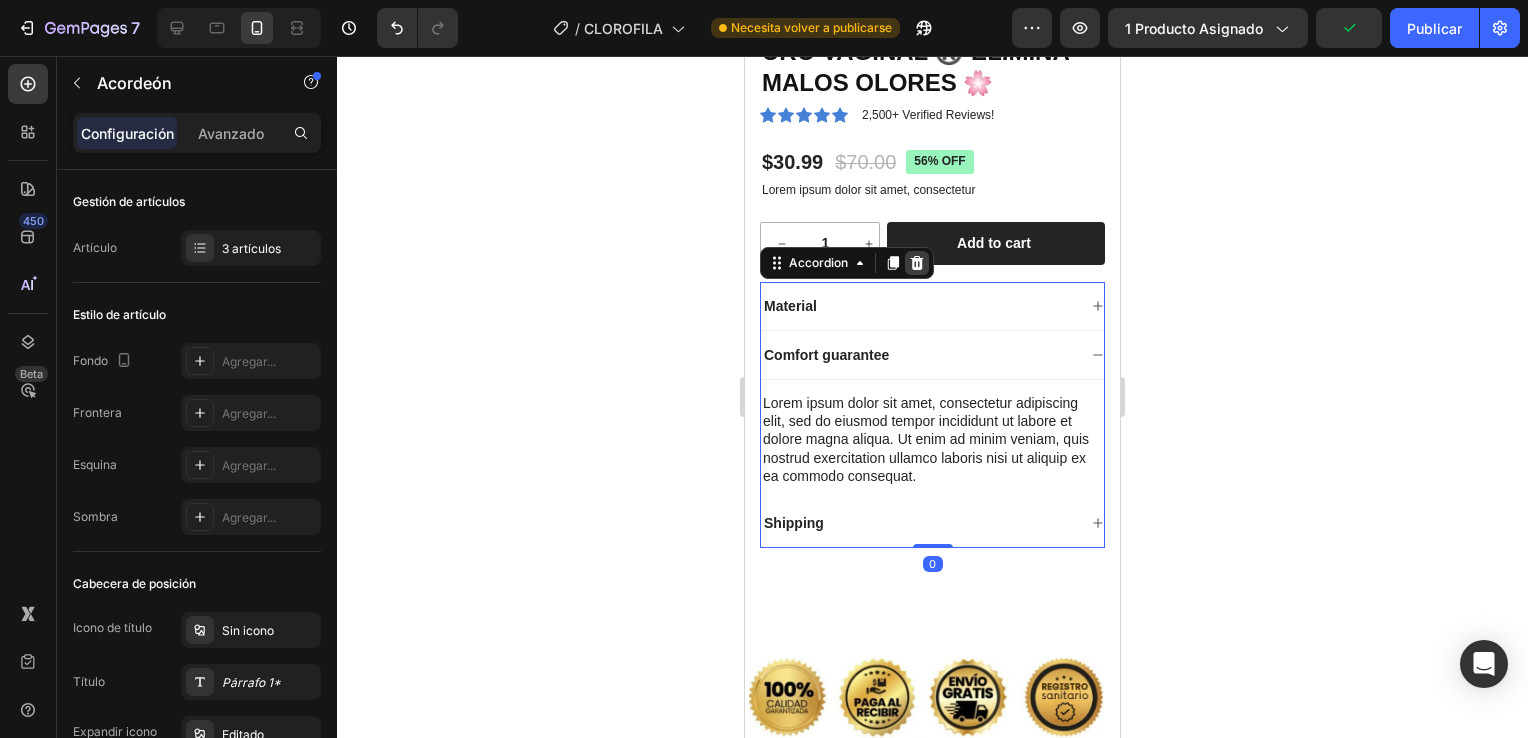 click 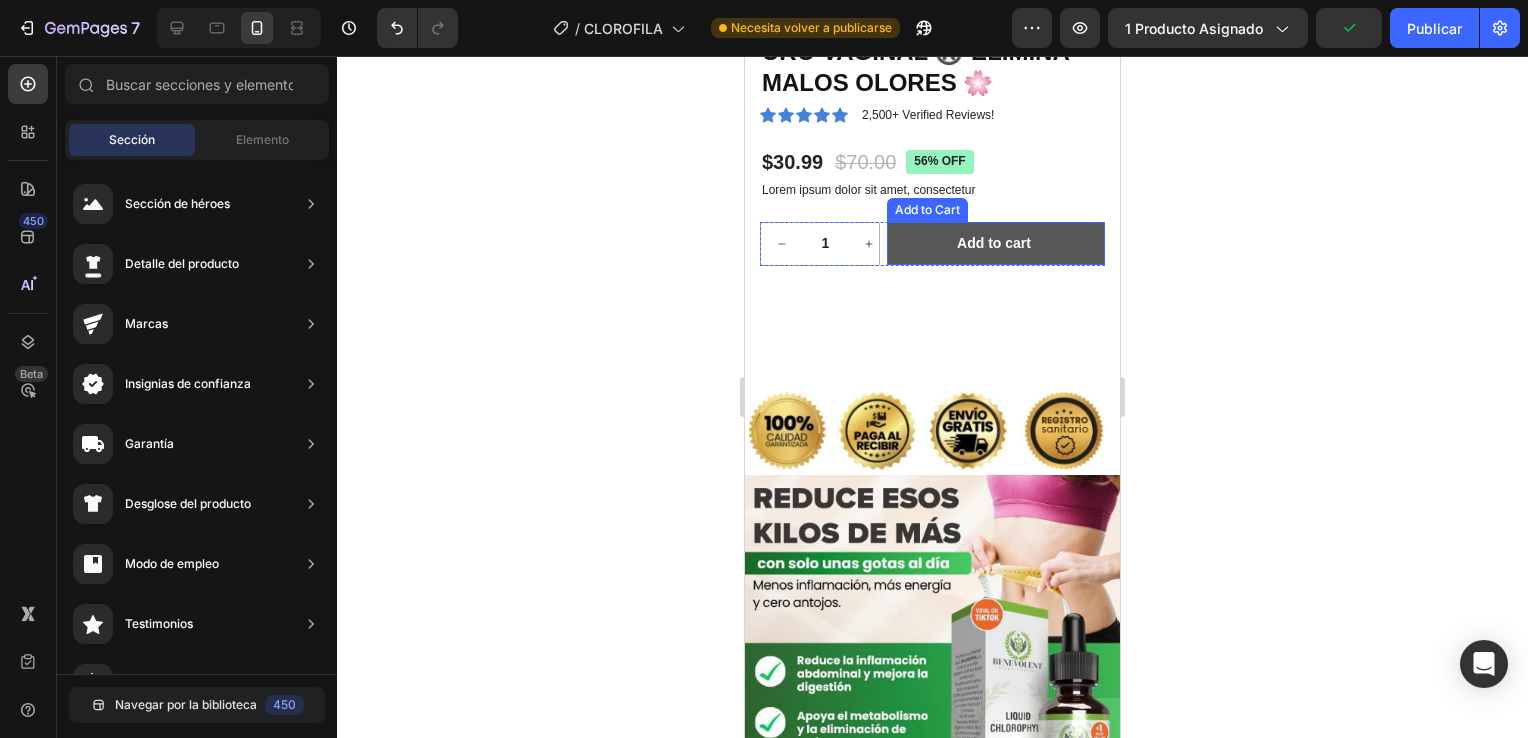 click on "Add to cart" at bounding box center [996, 243] 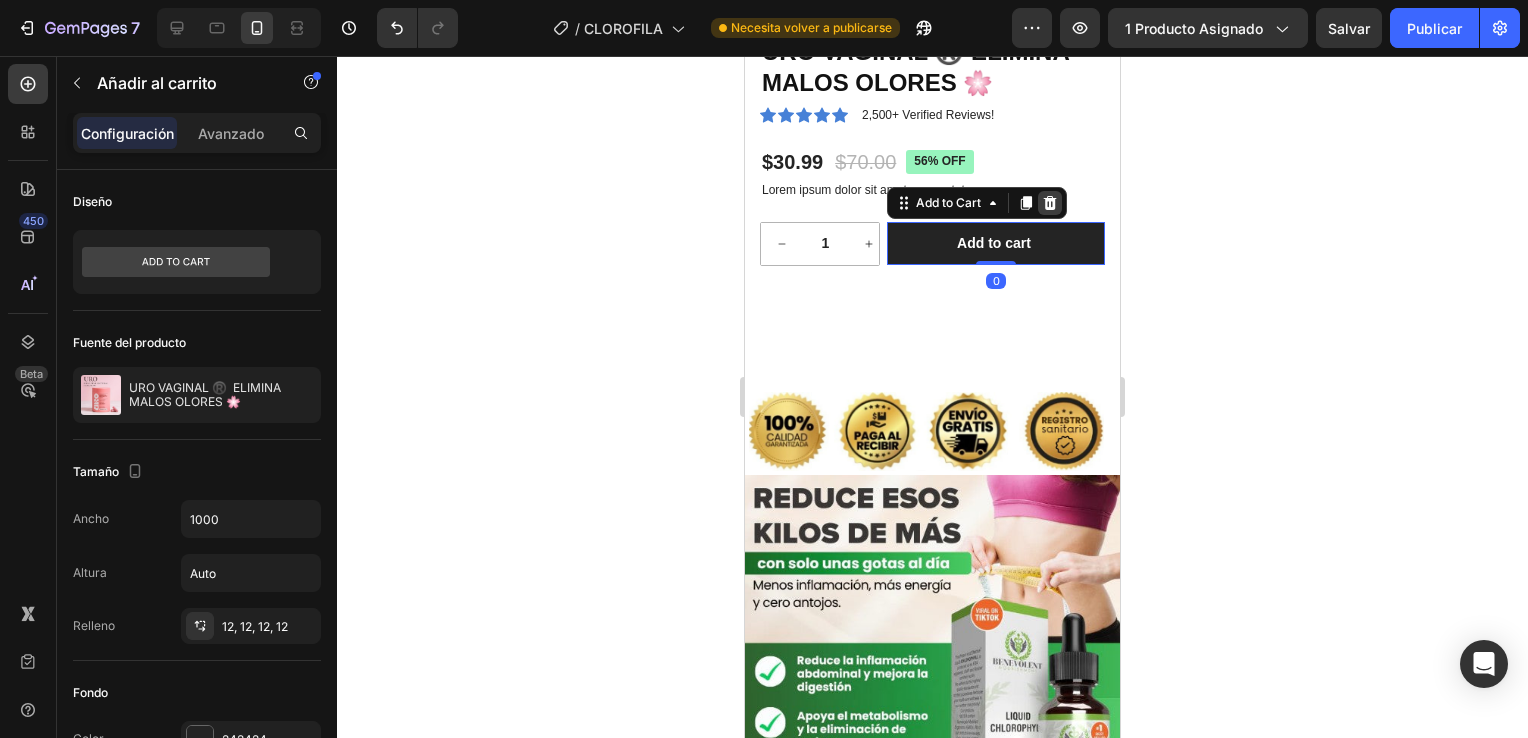 click 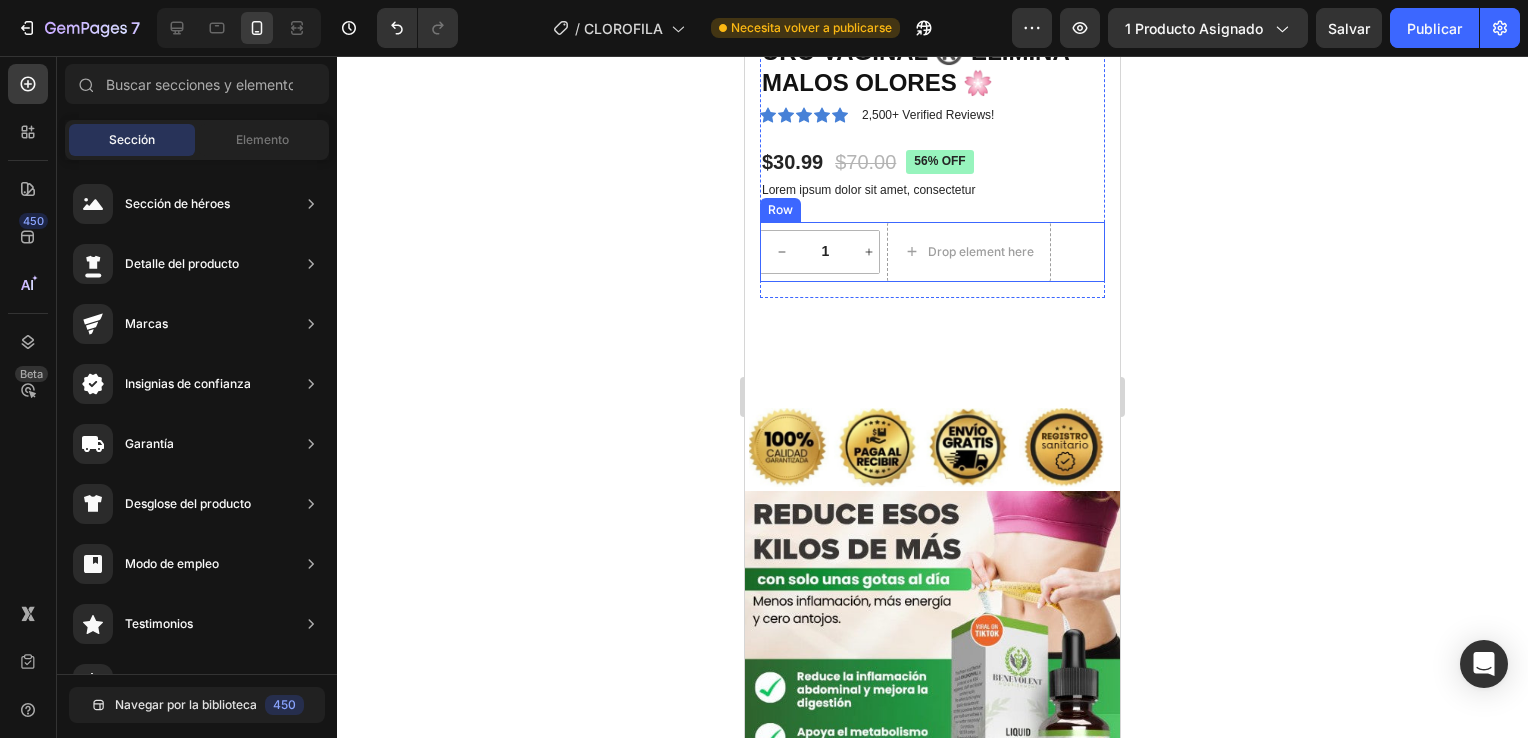 click on "1
Product Quantity Row
Drop element here Row" at bounding box center (932, 252) 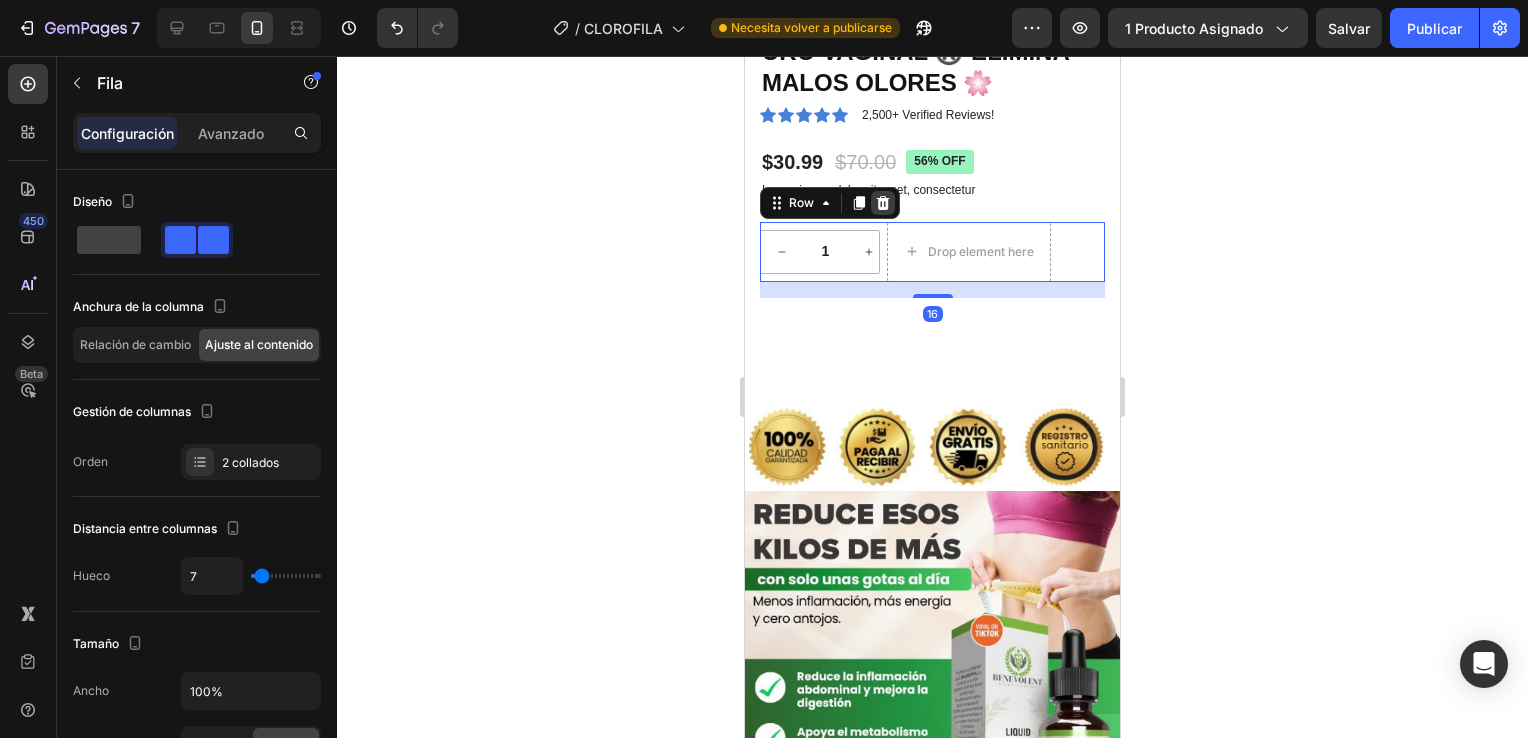 click 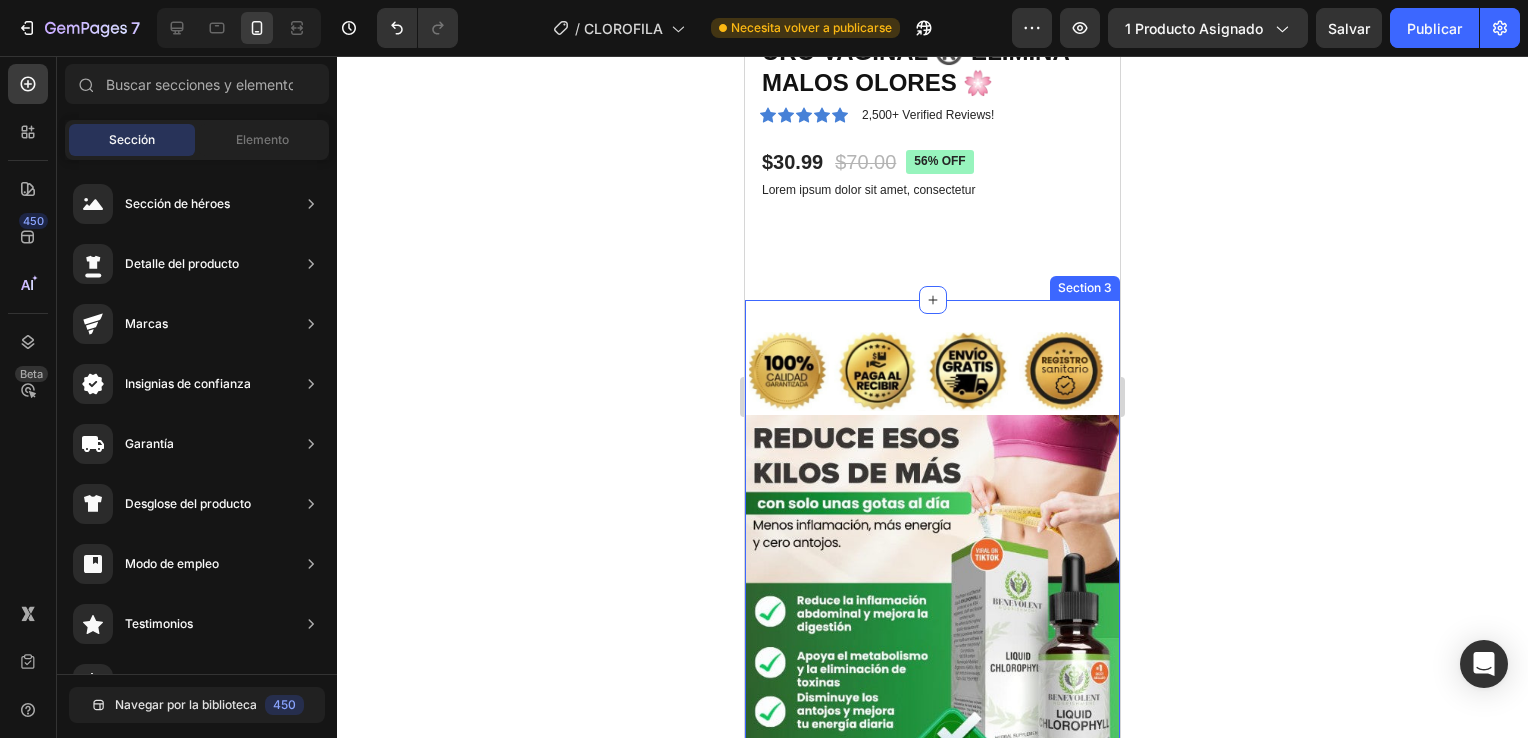 click on "Image Image Image INICIA TU CAMBIO HOY Button Image Section 3" at bounding box center (932, 944) 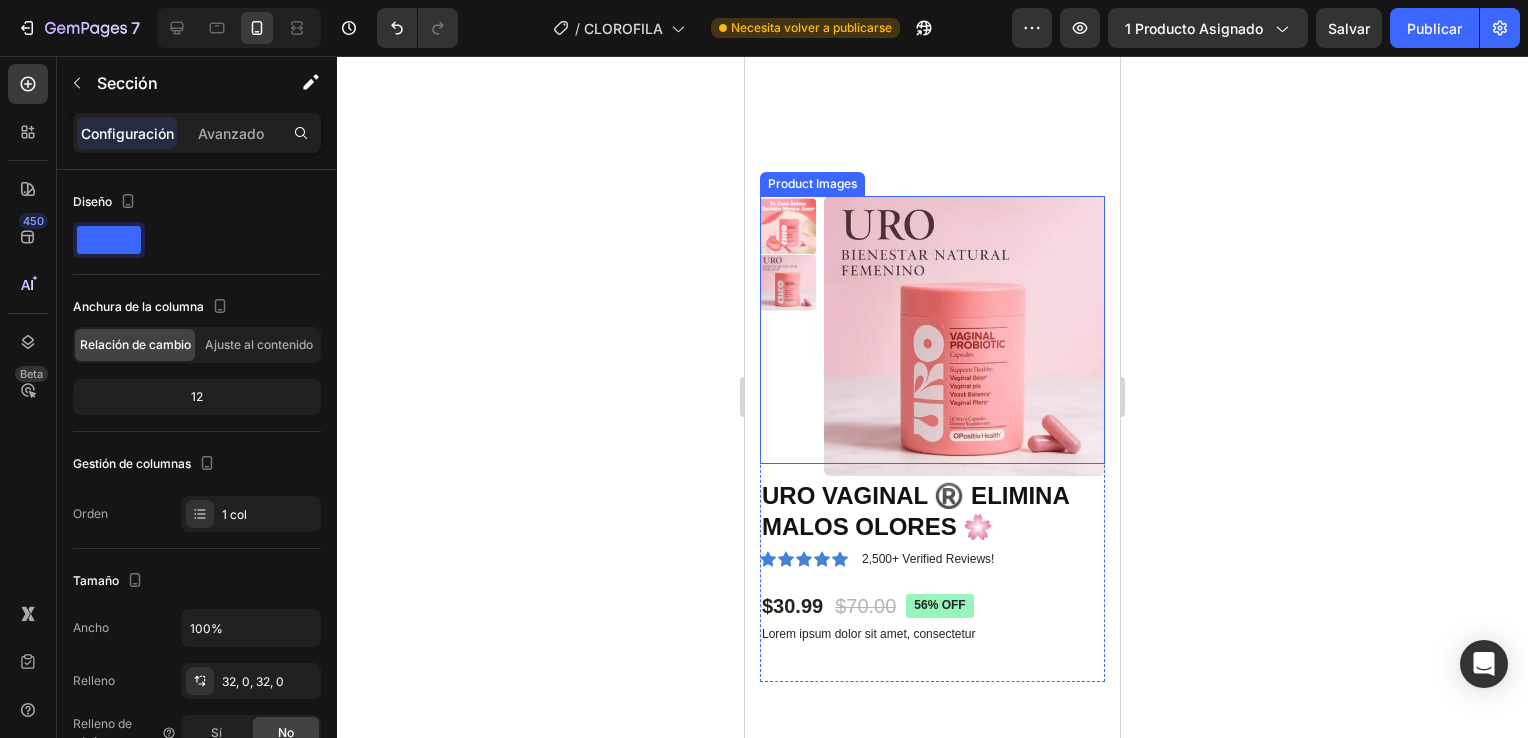 scroll, scrollTop: 200, scrollLeft: 0, axis: vertical 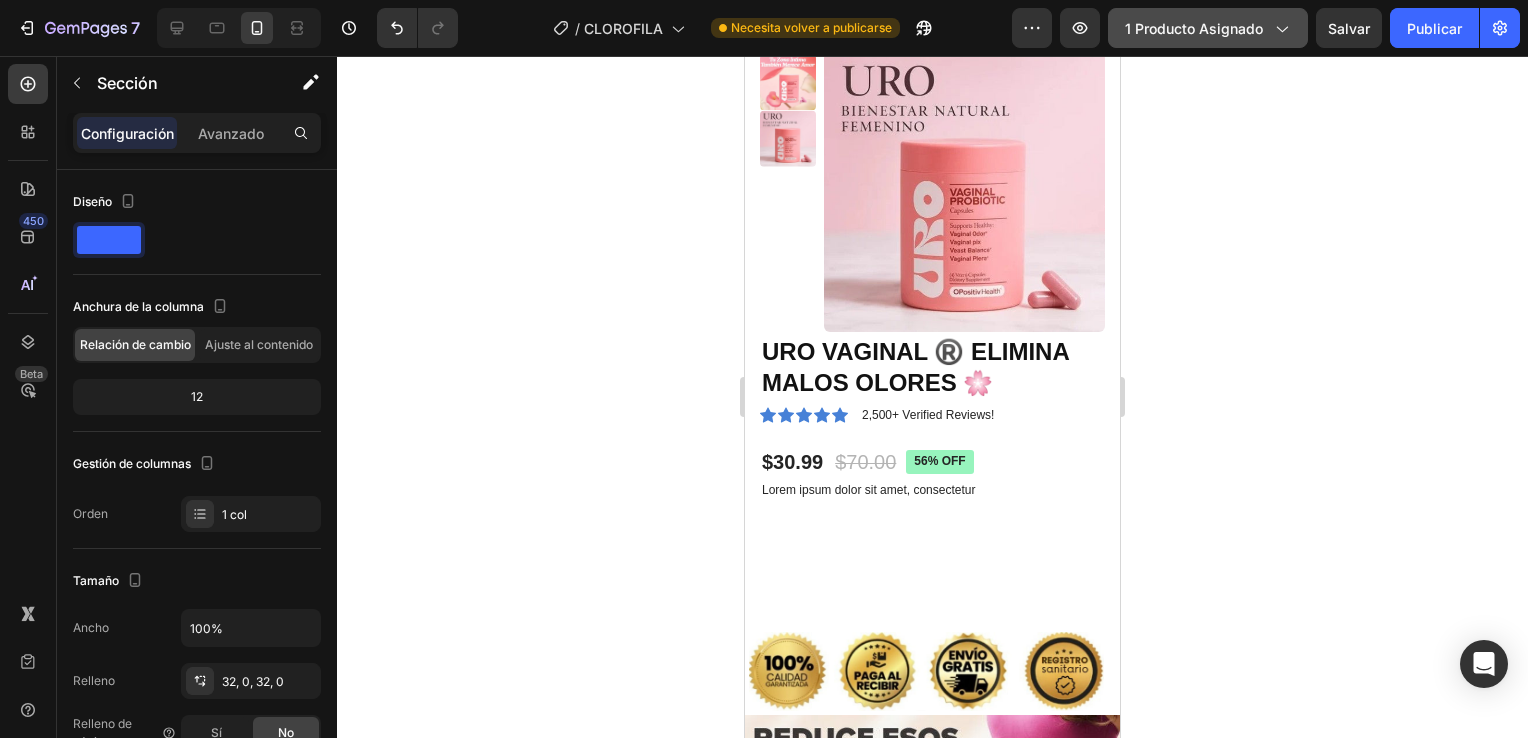 click on "1 producto asignado" 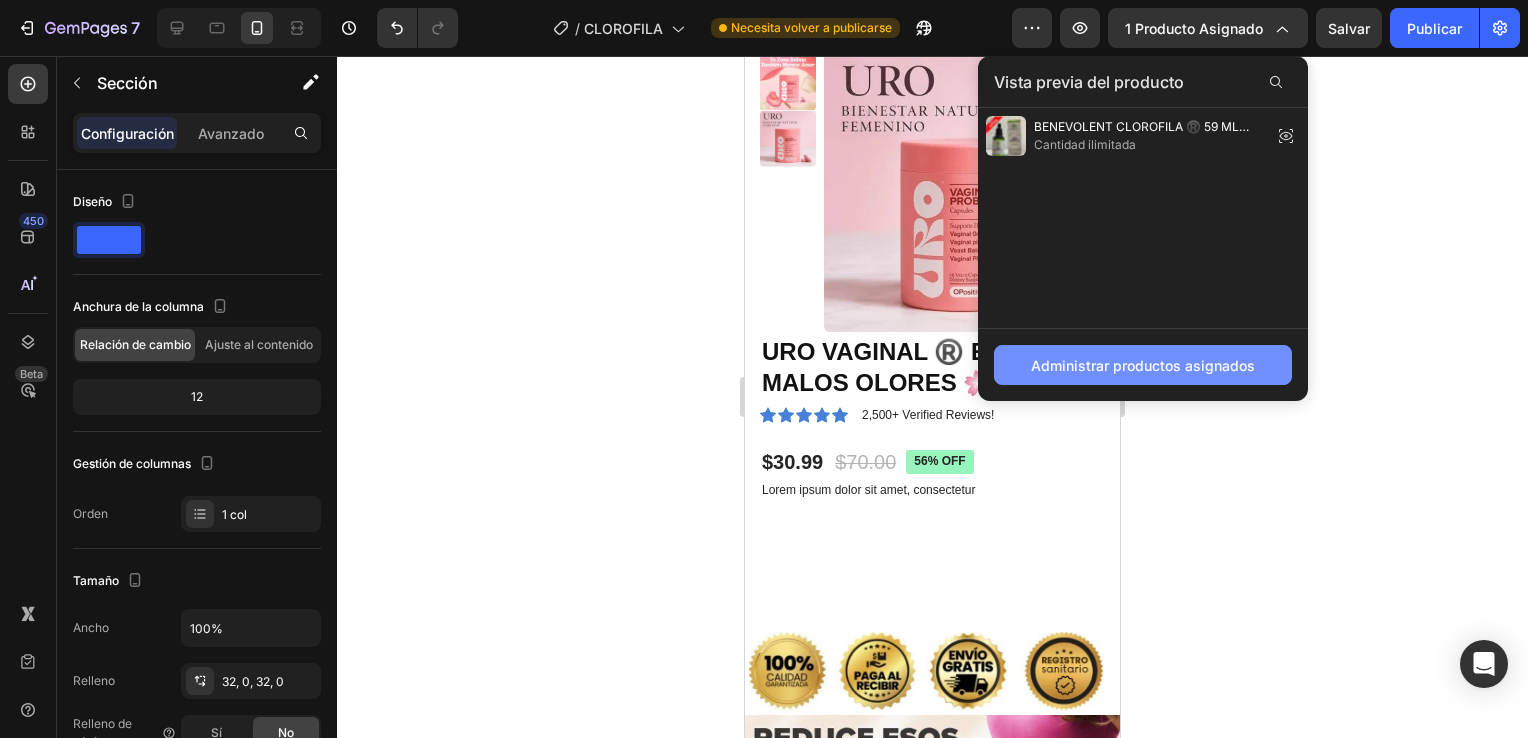 click on "Administrar productos asignados" 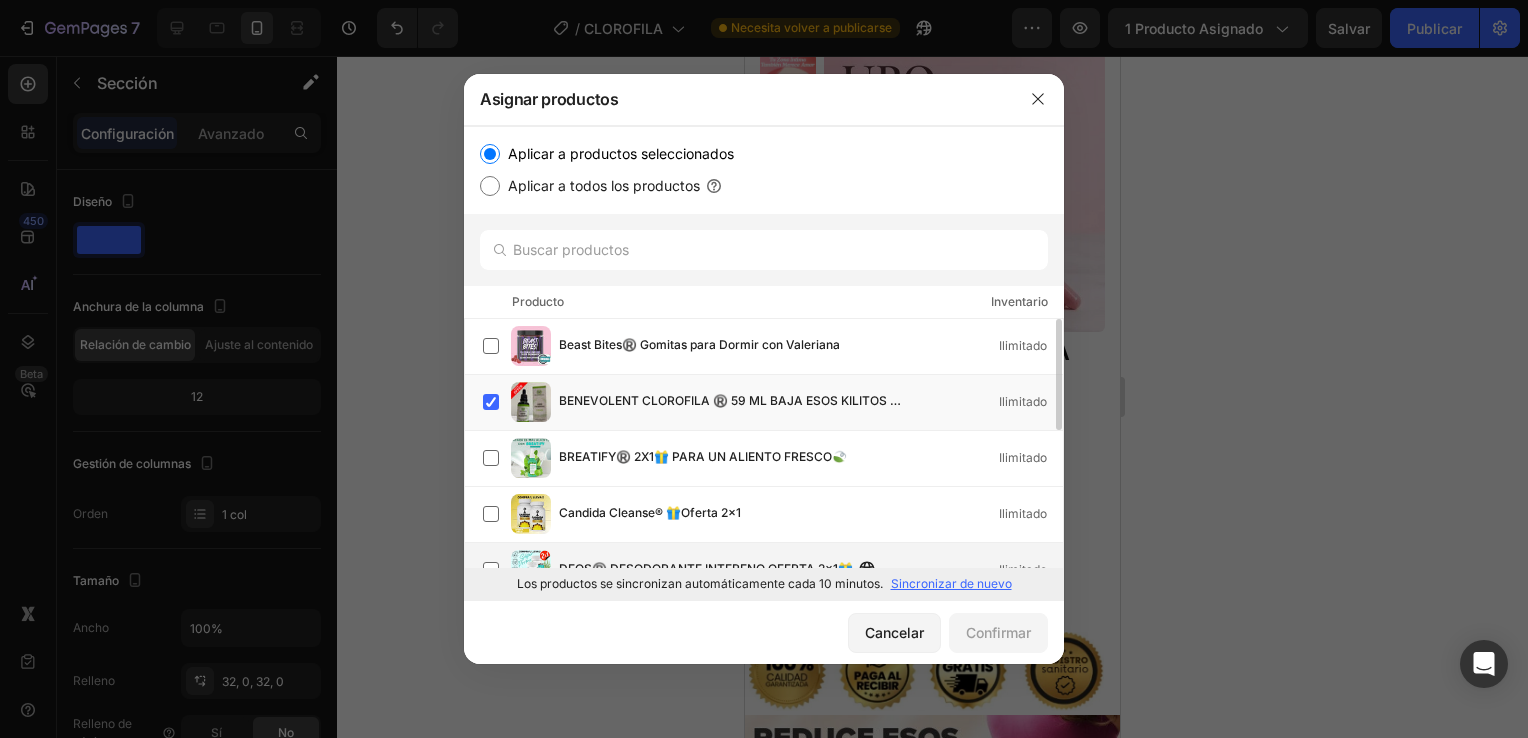 scroll, scrollTop: 200, scrollLeft: 0, axis: vertical 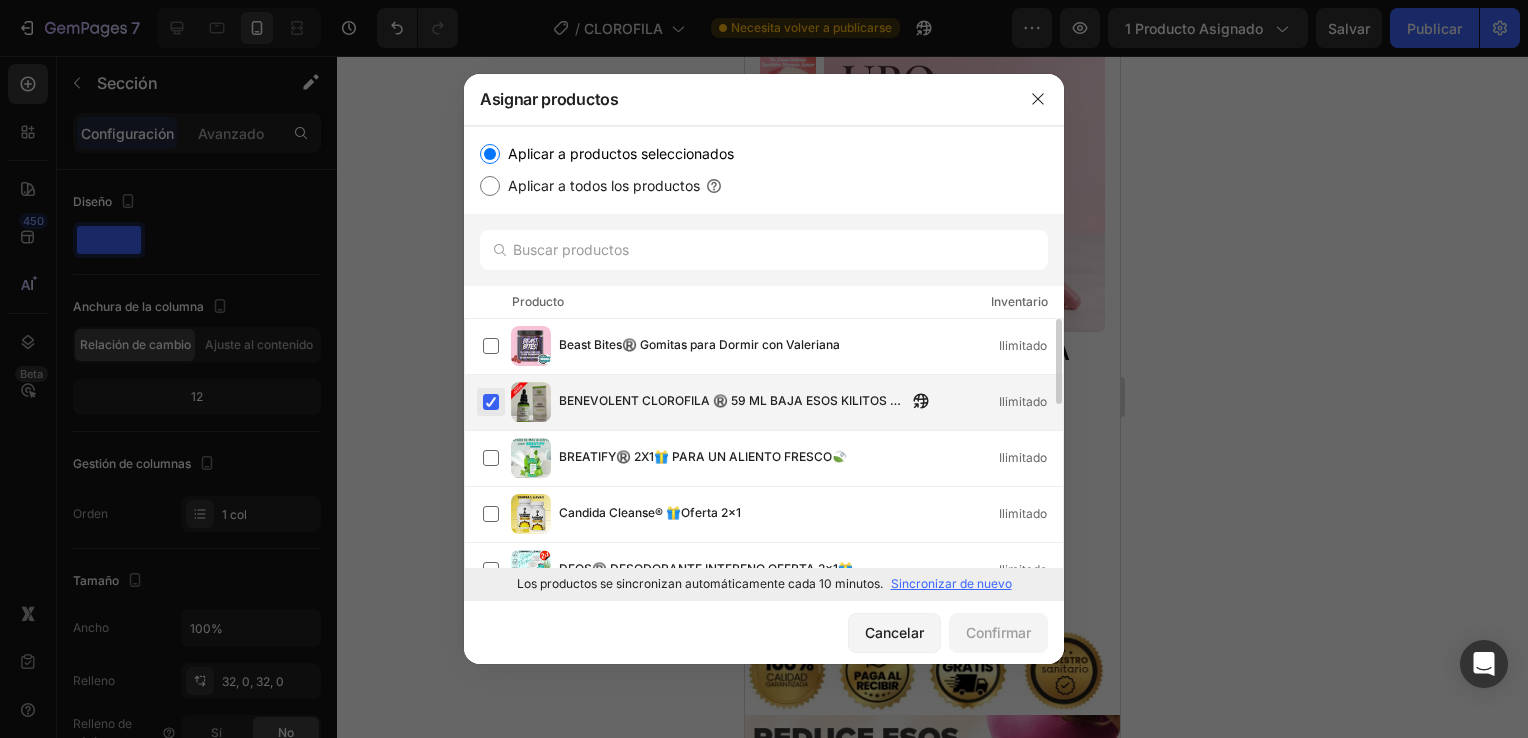 click at bounding box center (491, 402) 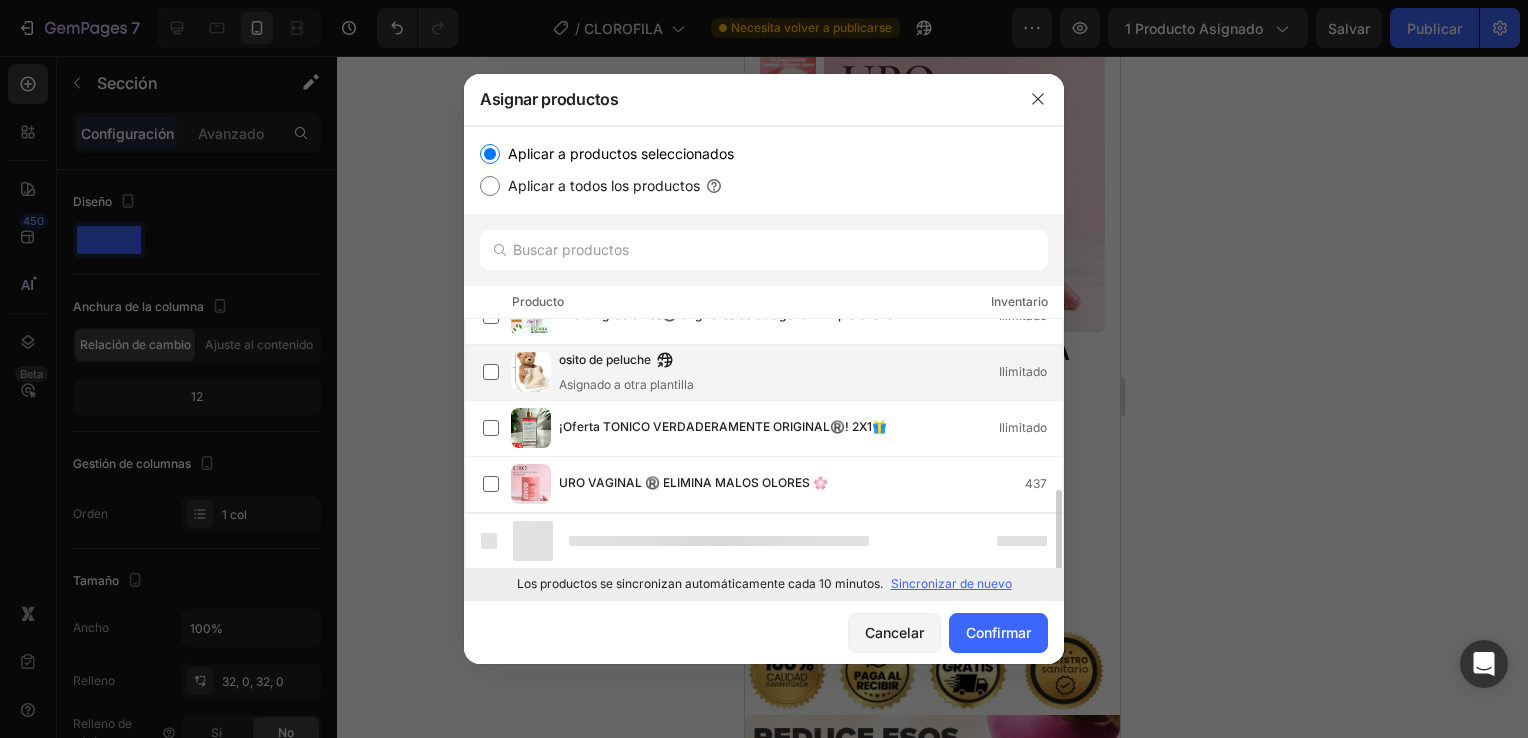 scroll, scrollTop: 478, scrollLeft: 0, axis: vertical 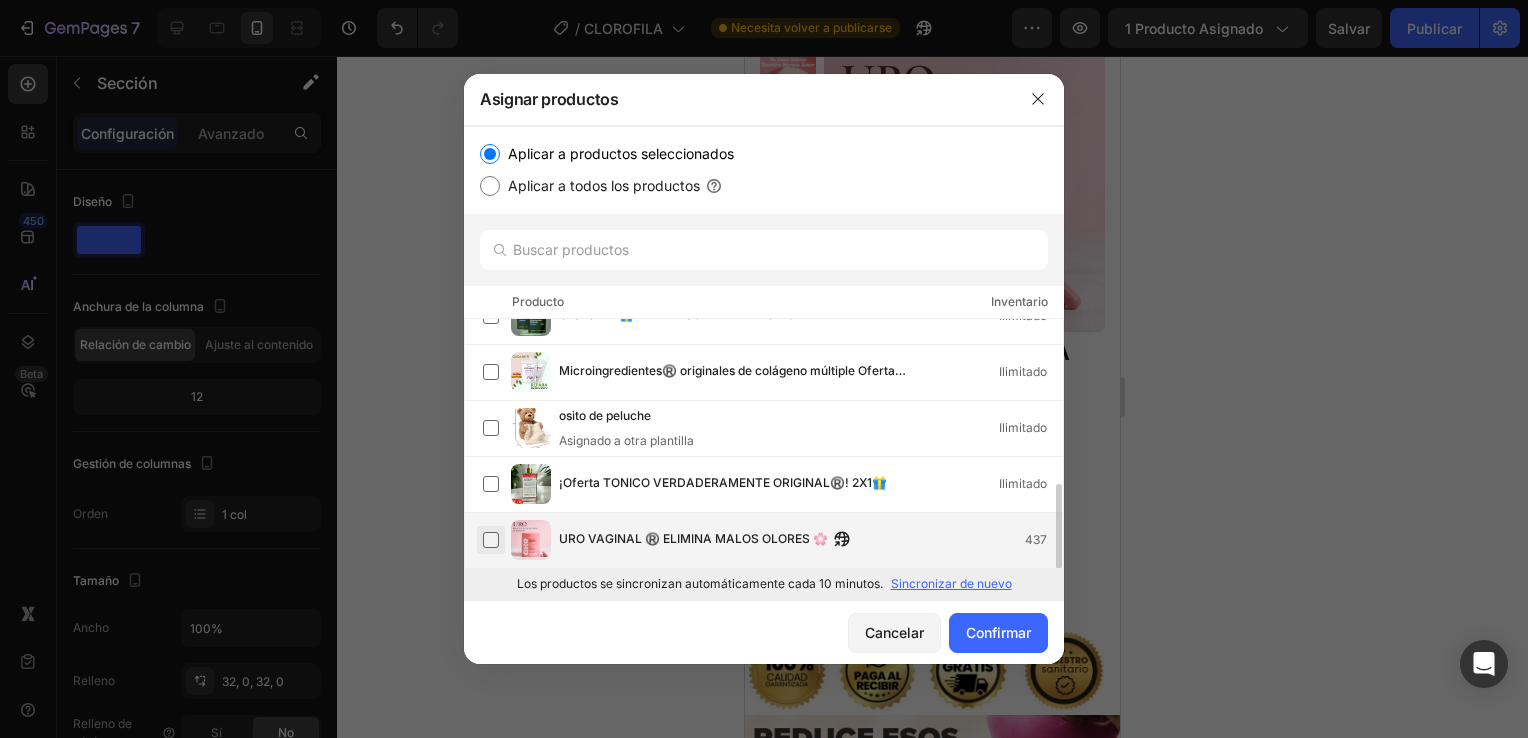 click at bounding box center [491, 540] 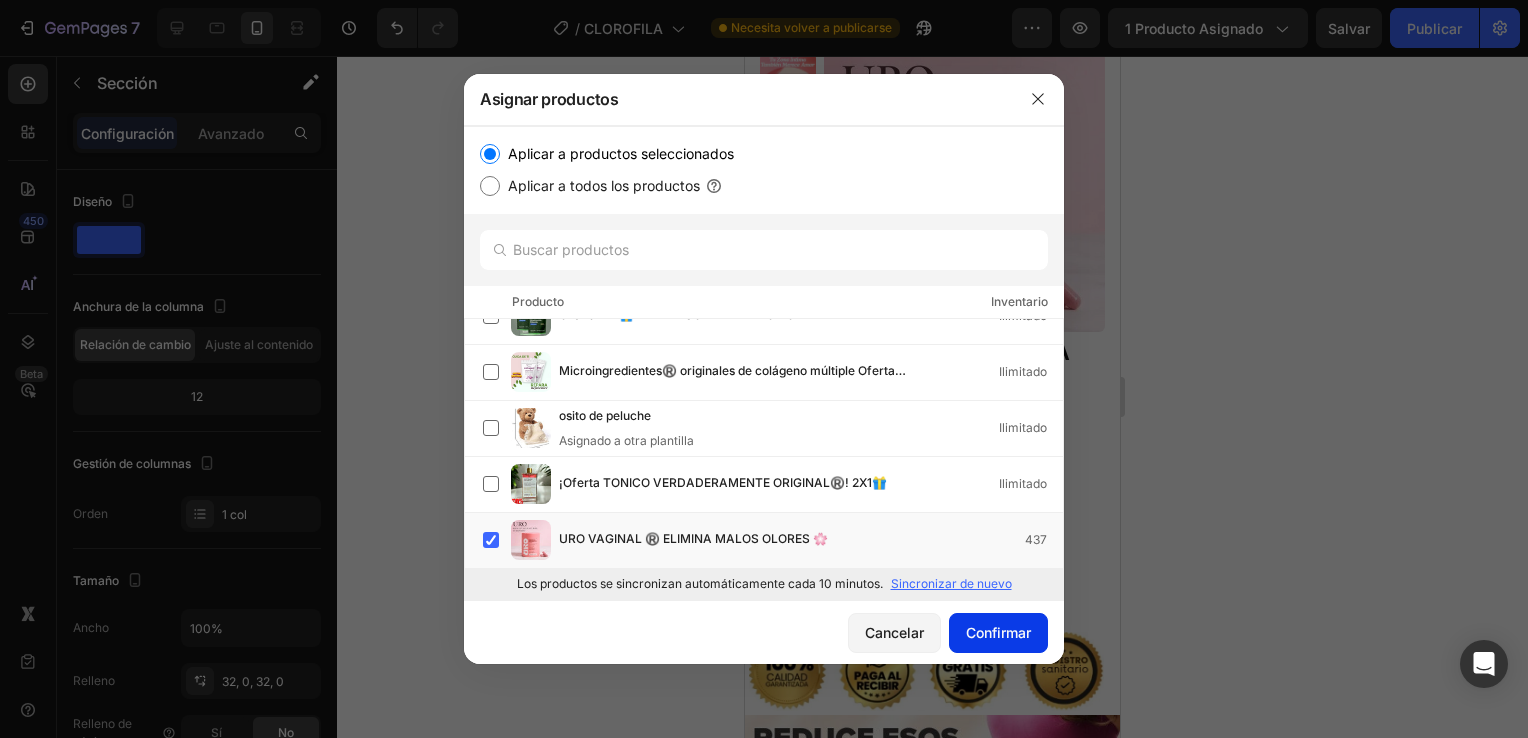 click on "Confirmar" 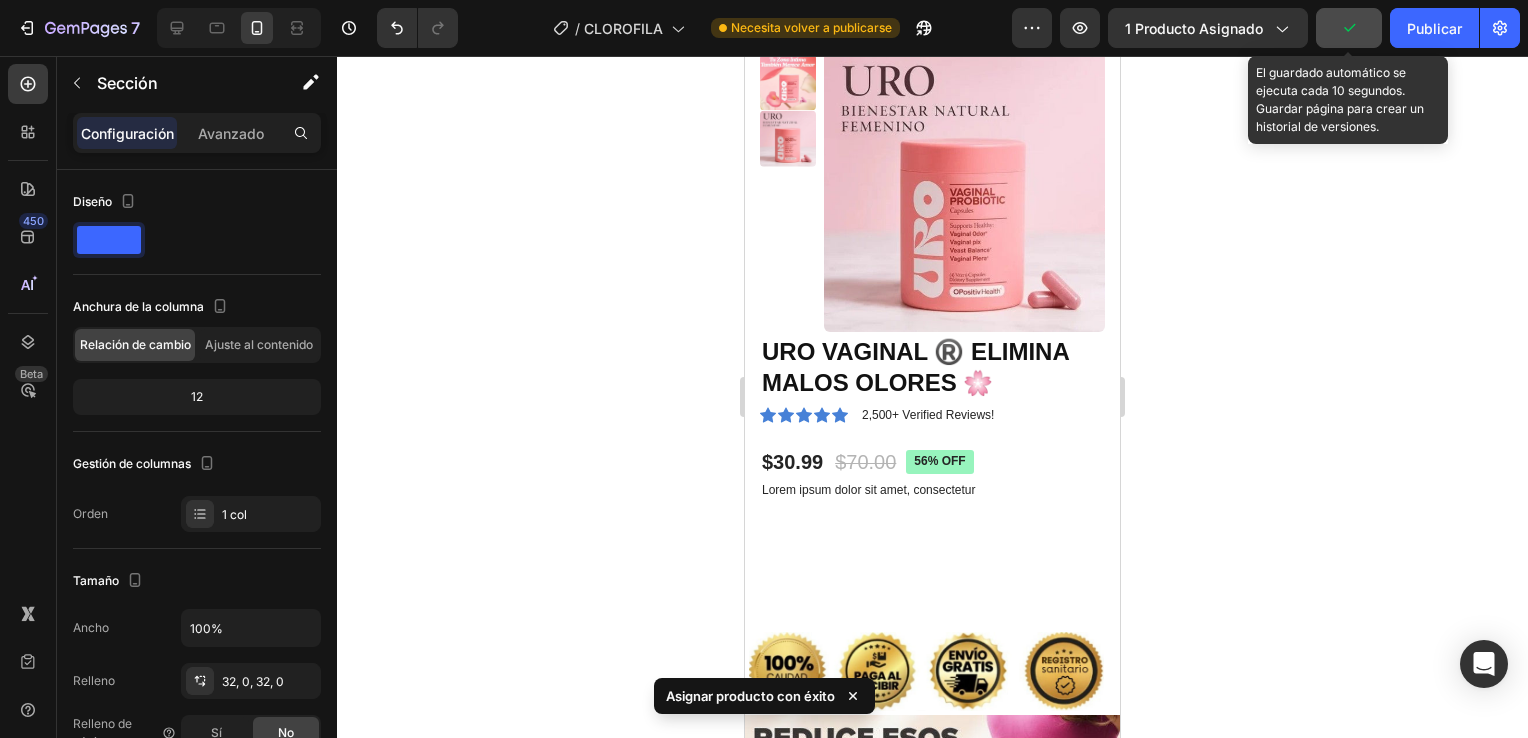 click 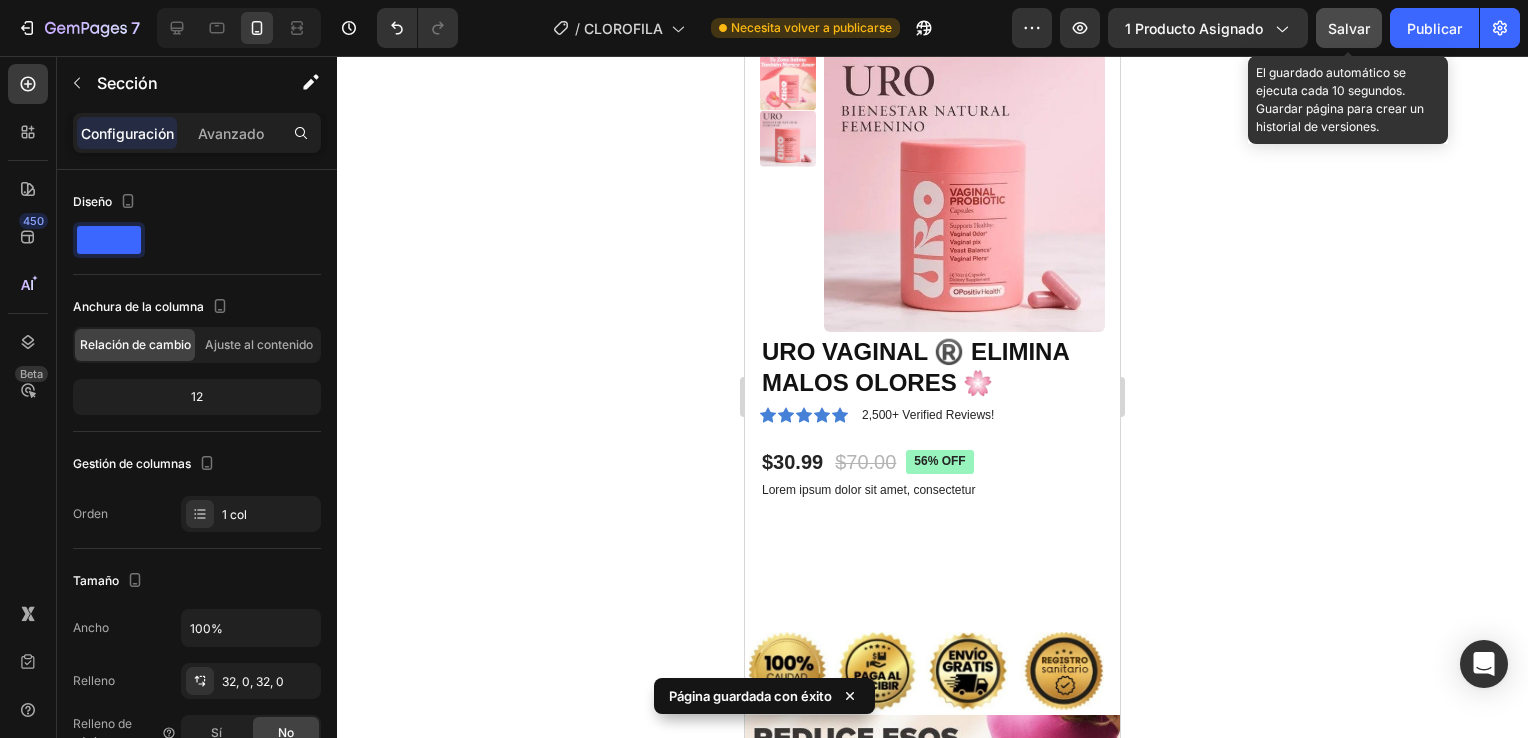 click on "Salvar" at bounding box center (1349, 28) 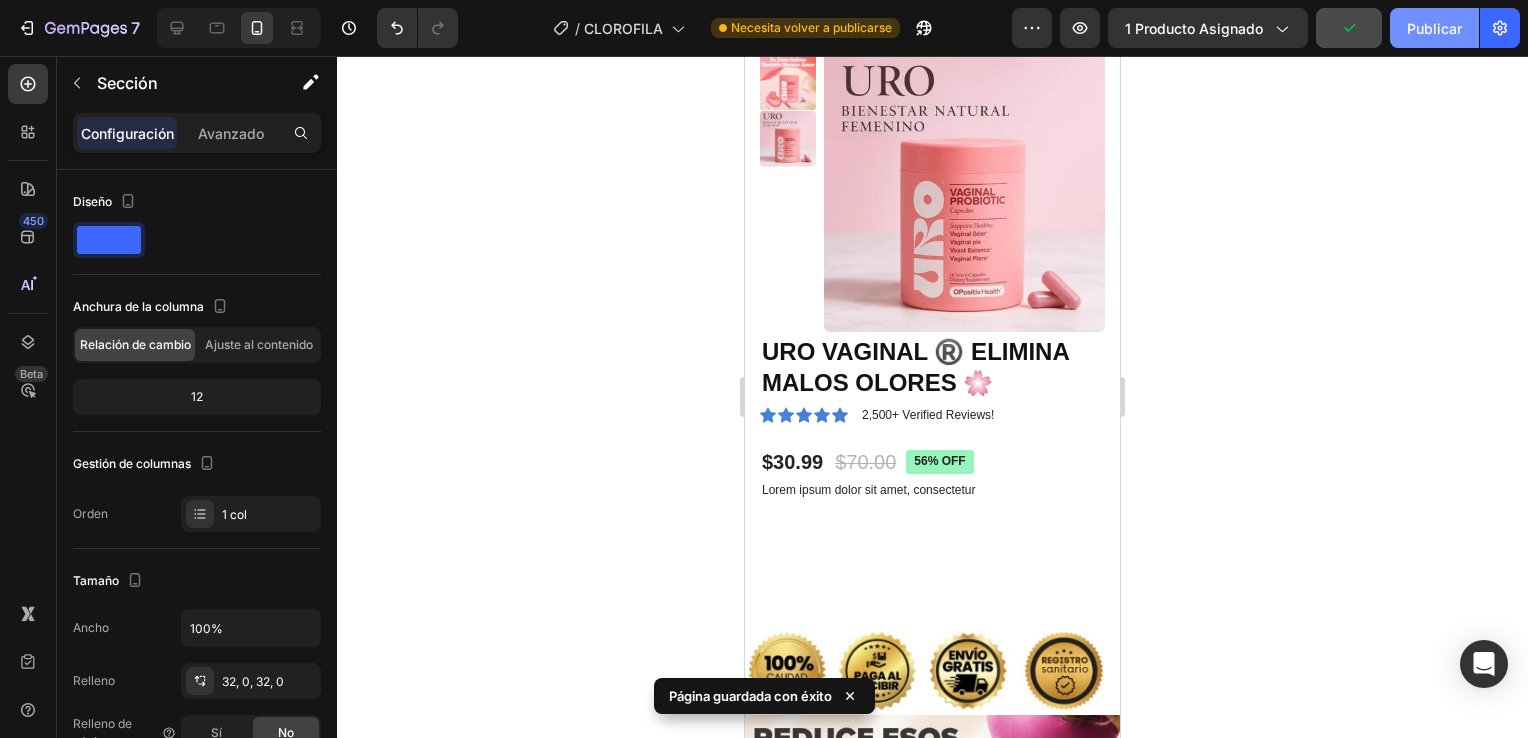 click on "Publicar" 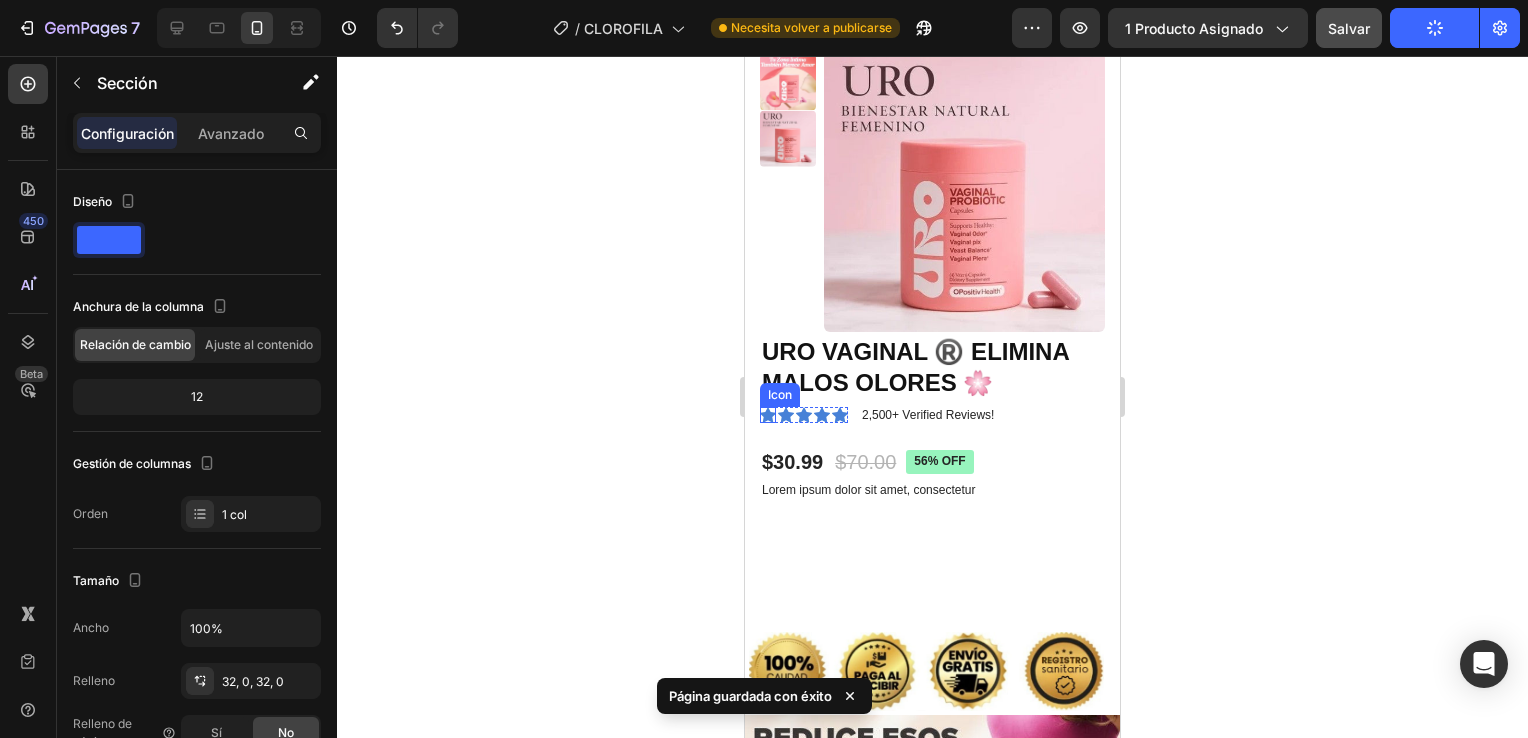 click 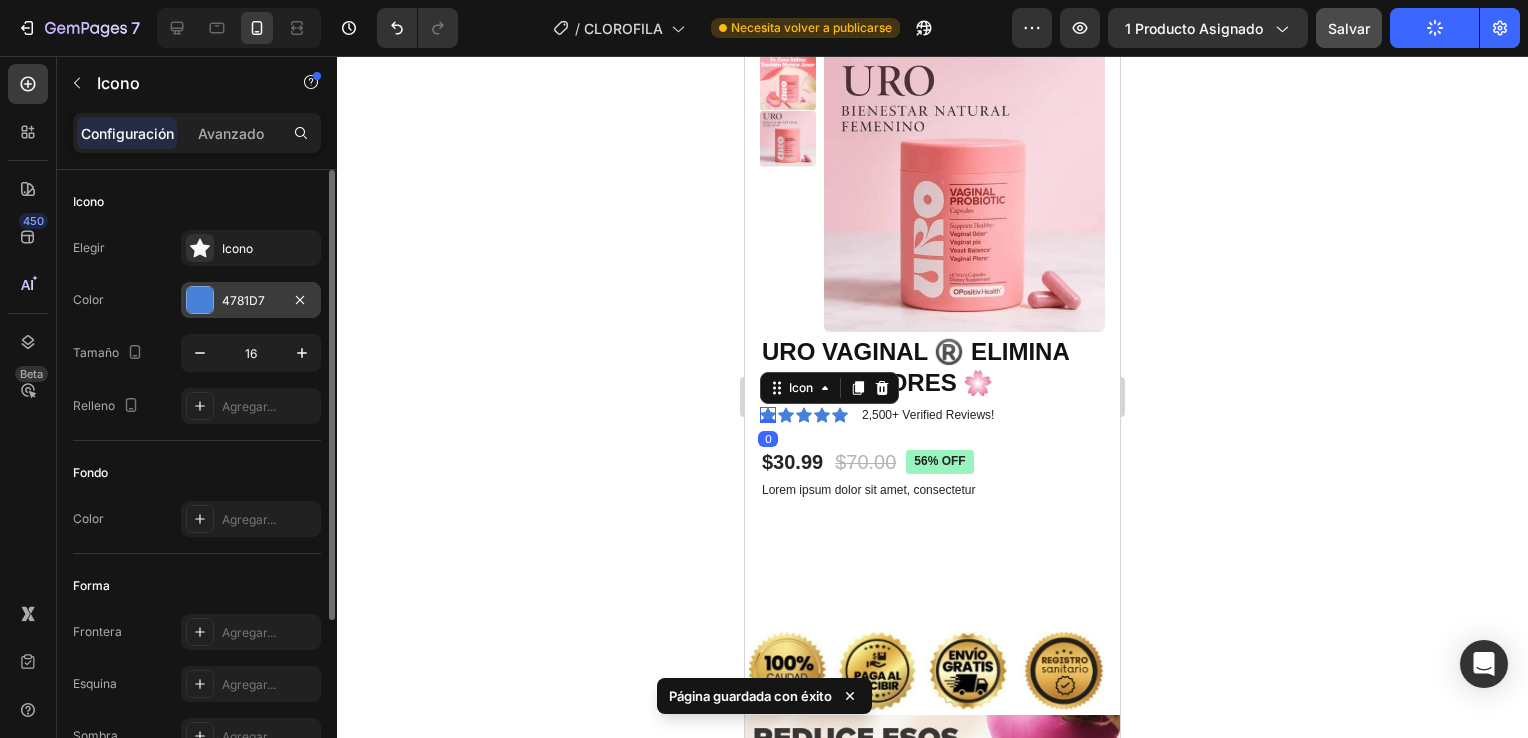 click at bounding box center (200, 300) 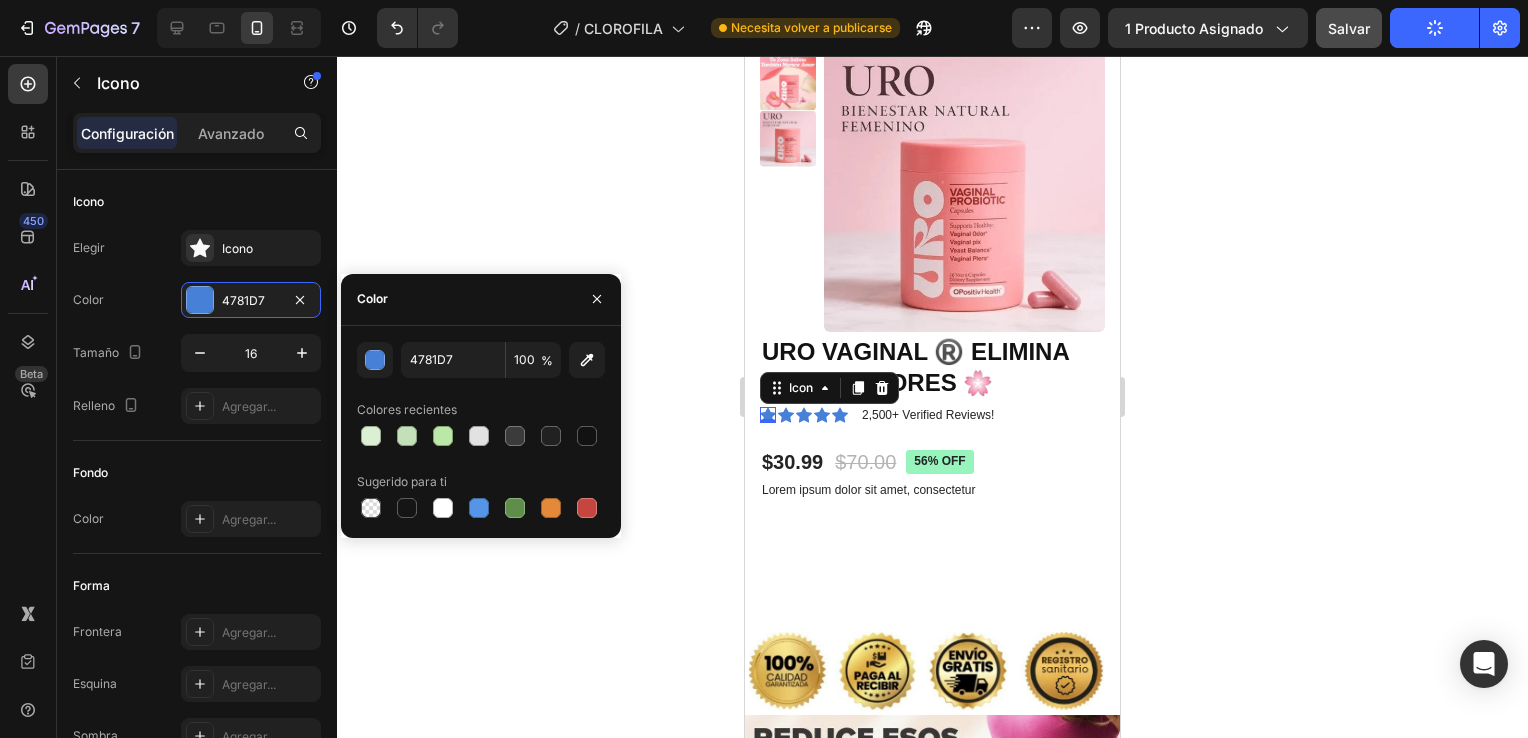 click at bounding box center (551, 508) 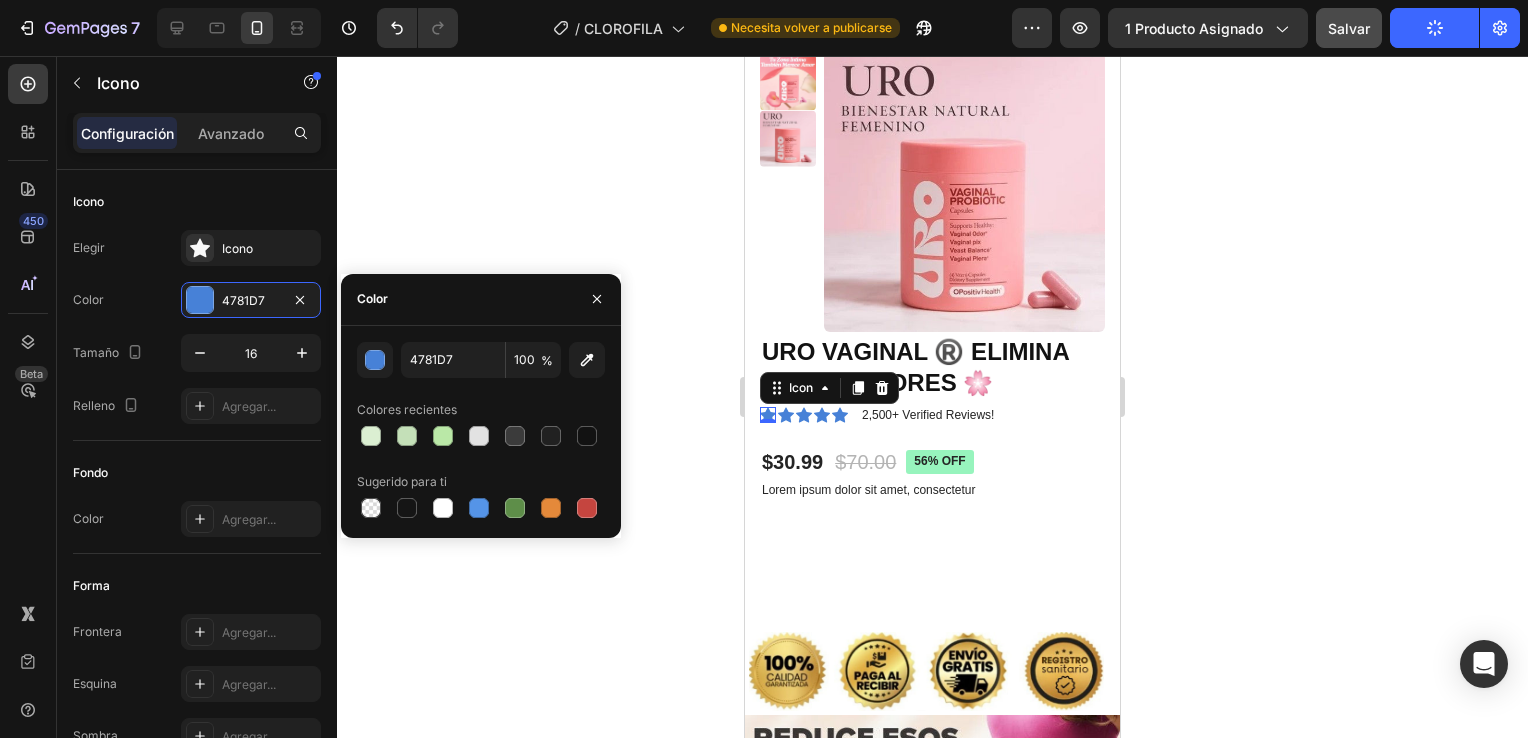 type on "E4893A" 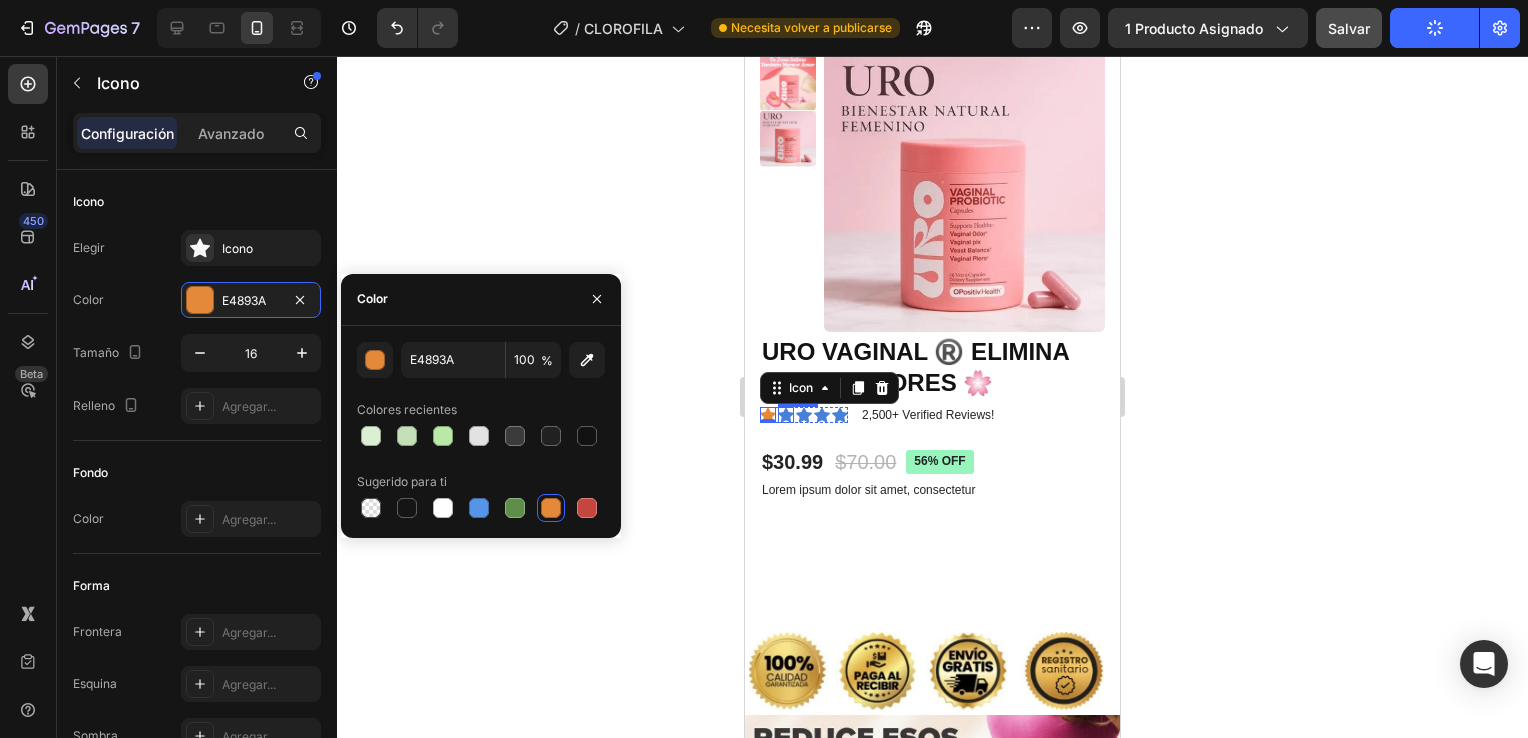 click 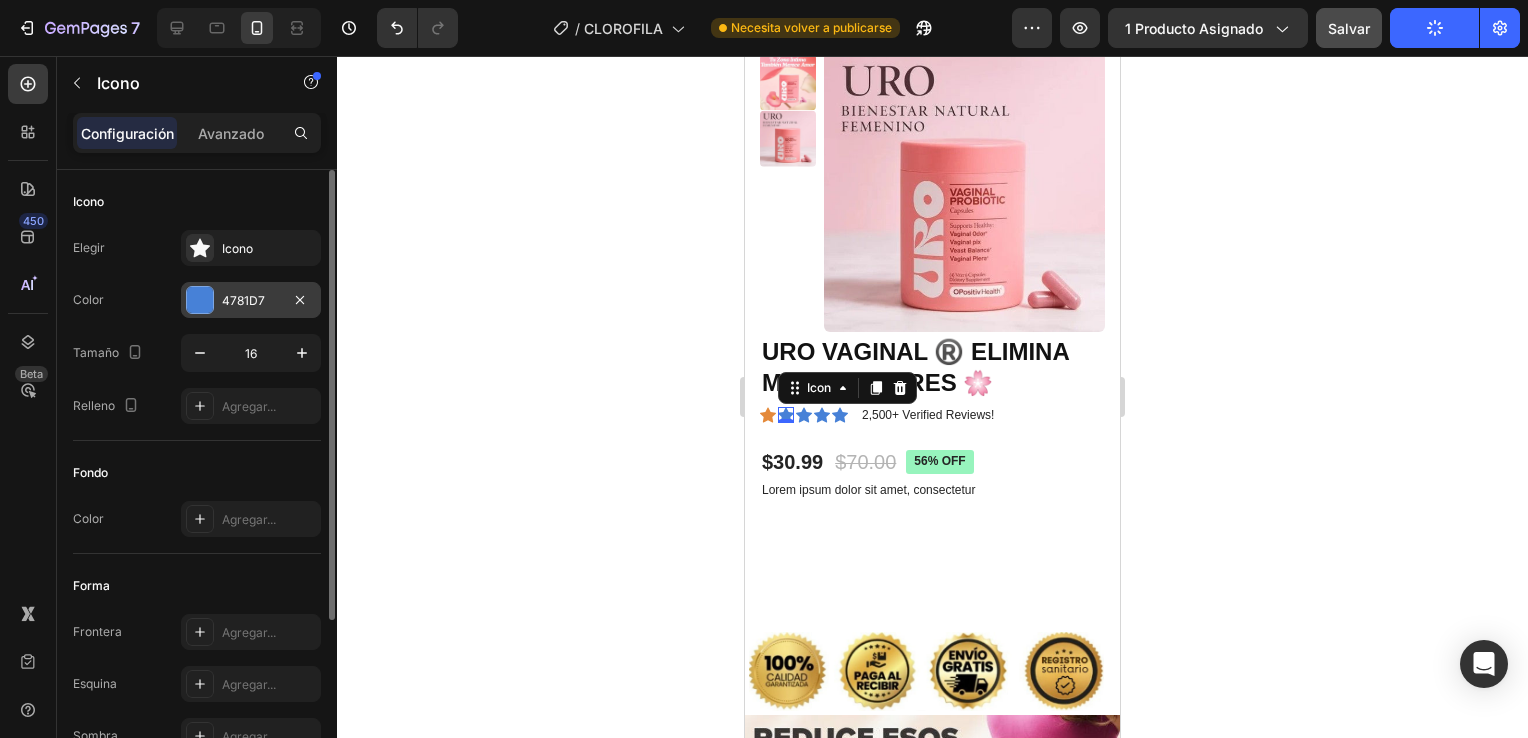 click at bounding box center (200, 300) 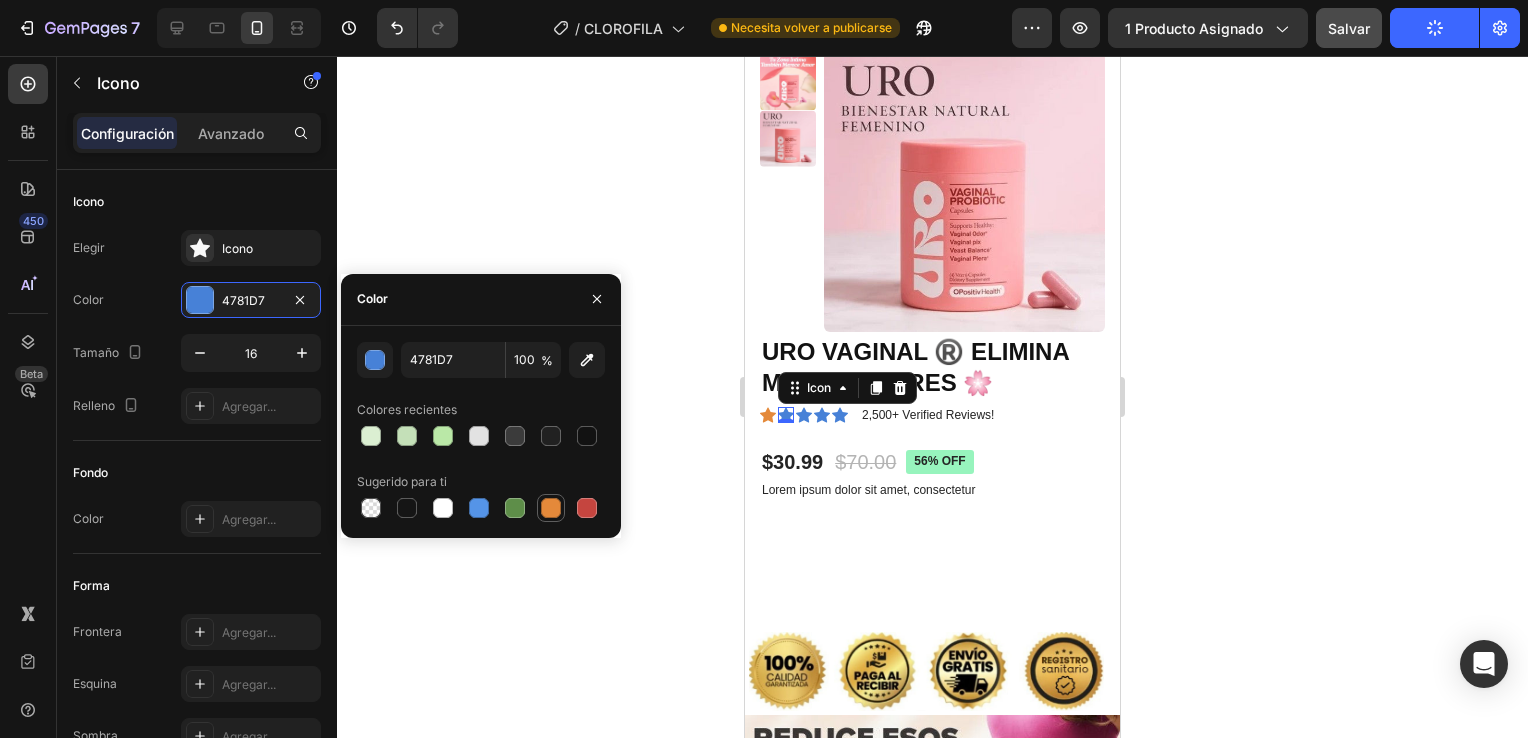 click at bounding box center [551, 508] 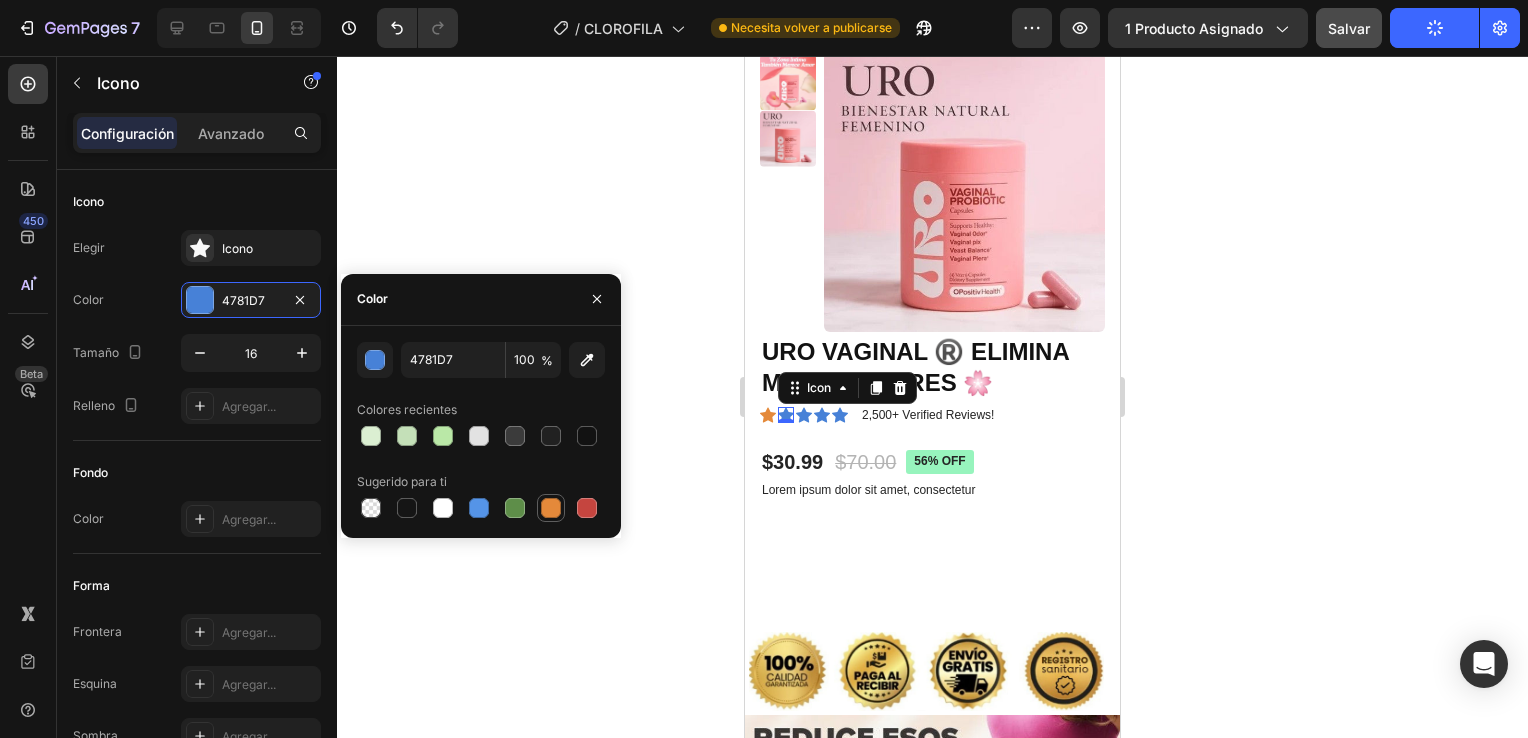 type on "E4893A" 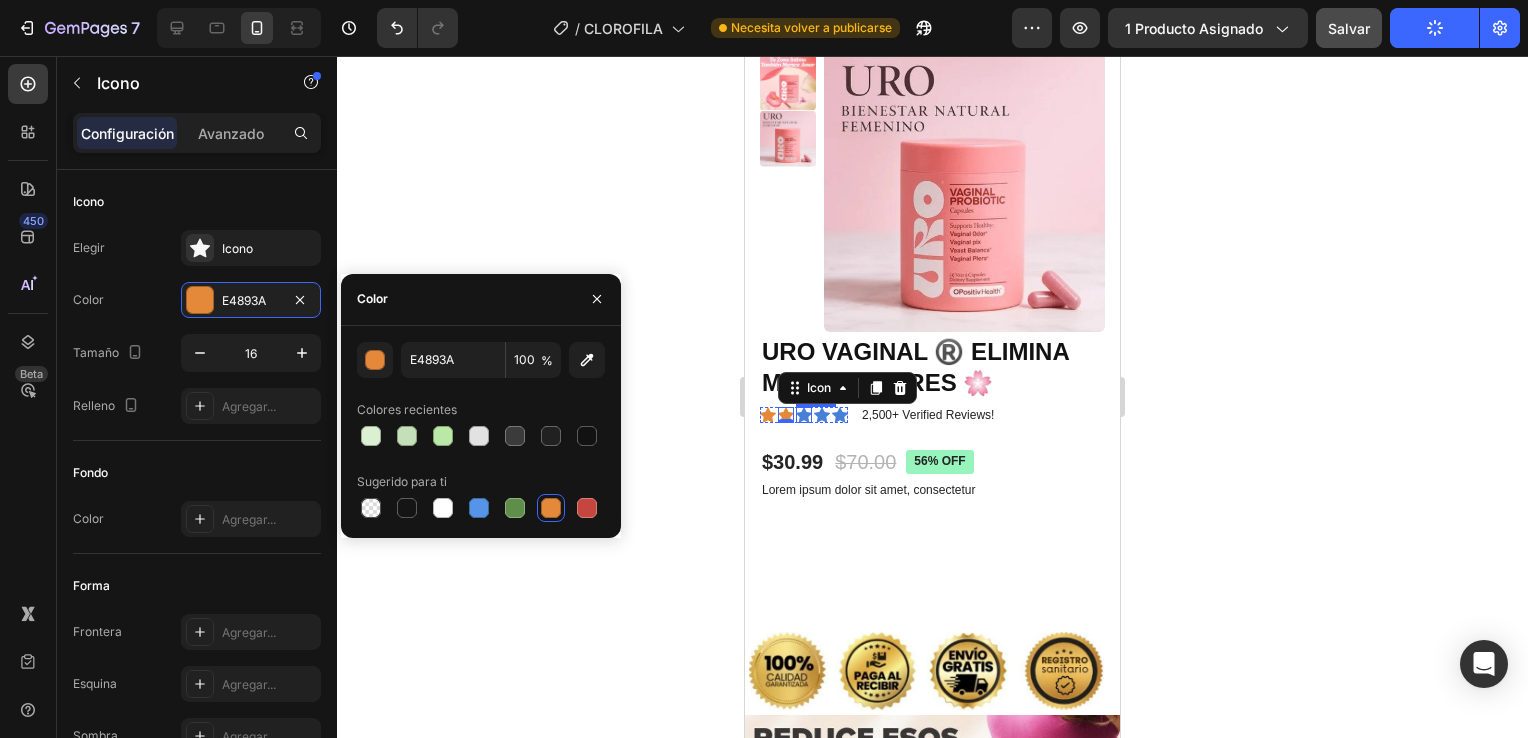 click 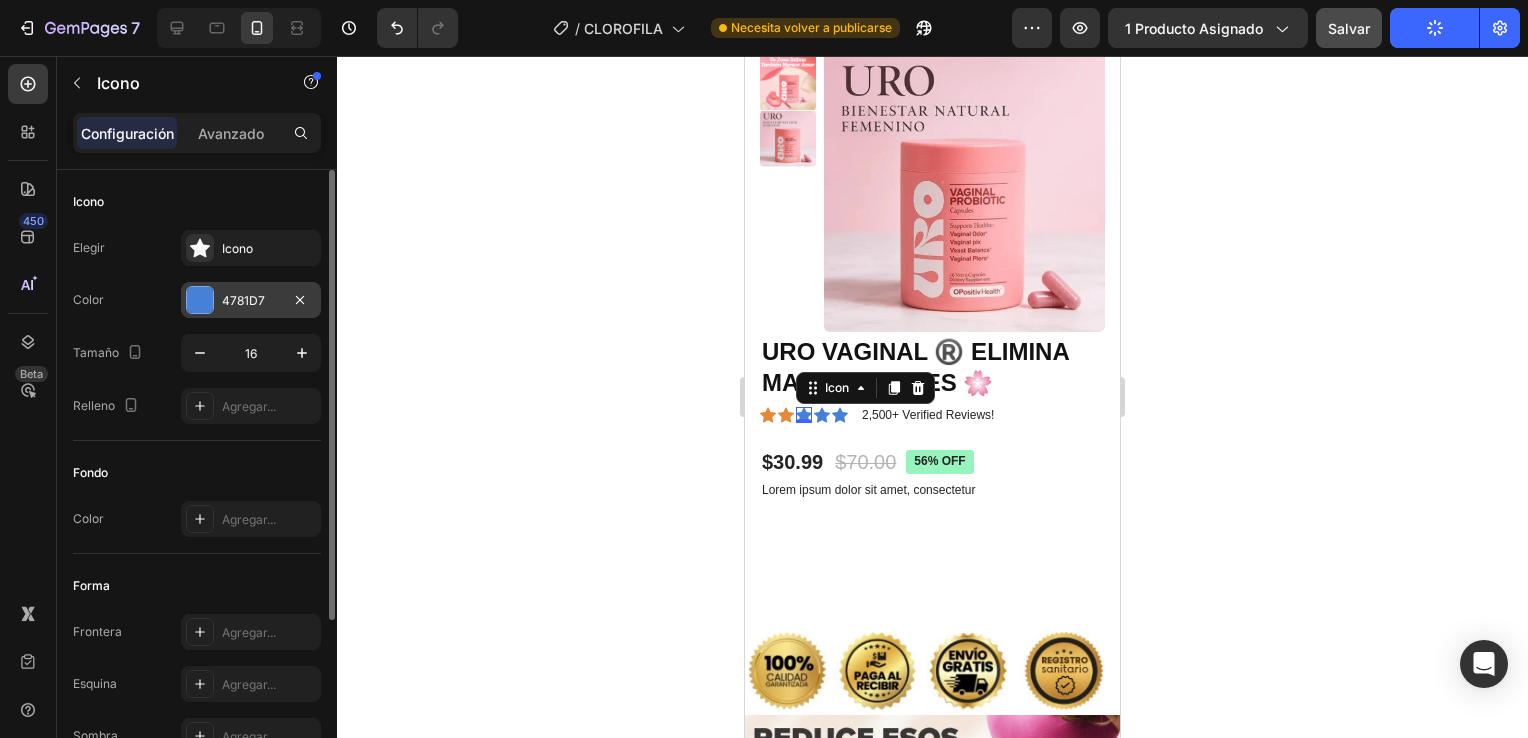 click at bounding box center (200, 300) 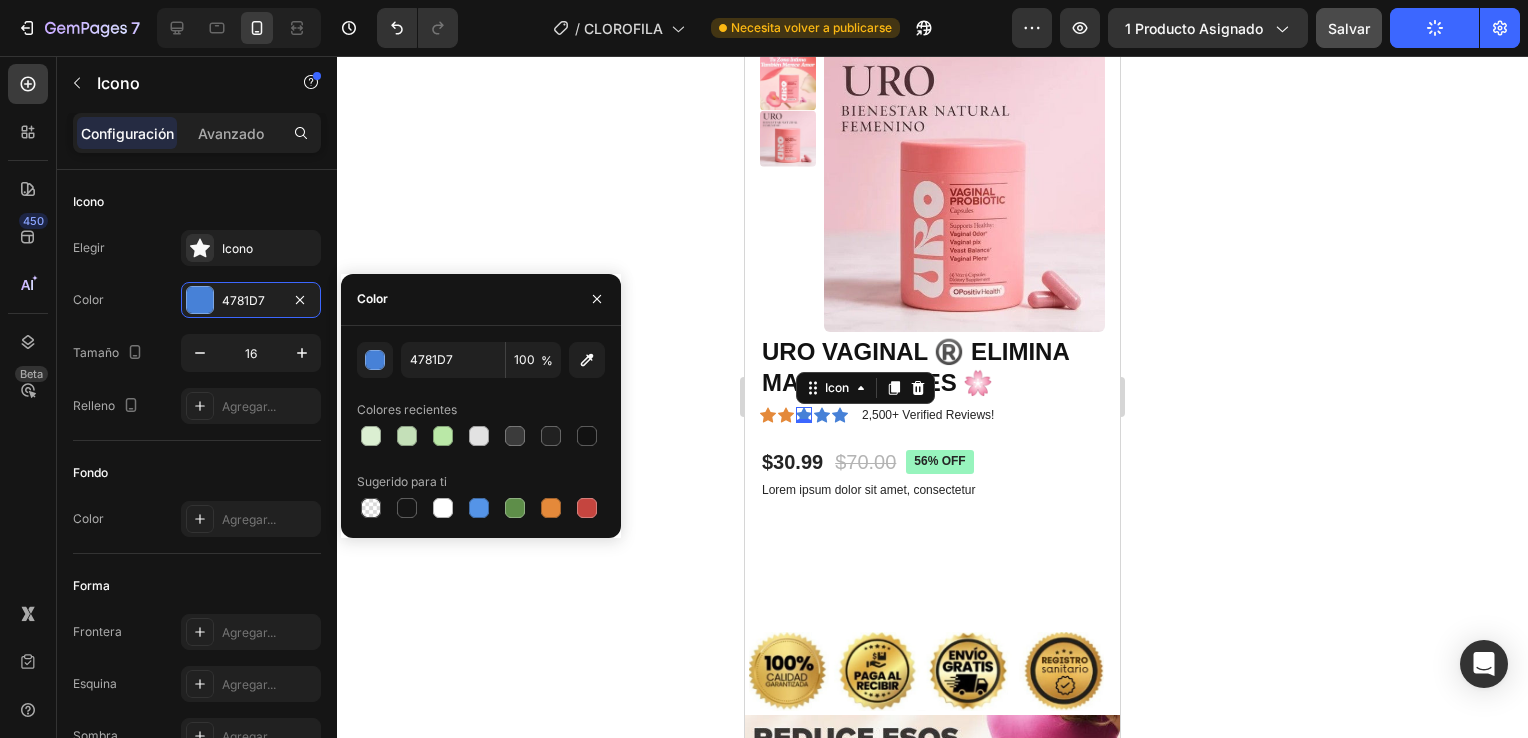 click at bounding box center (551, 508) 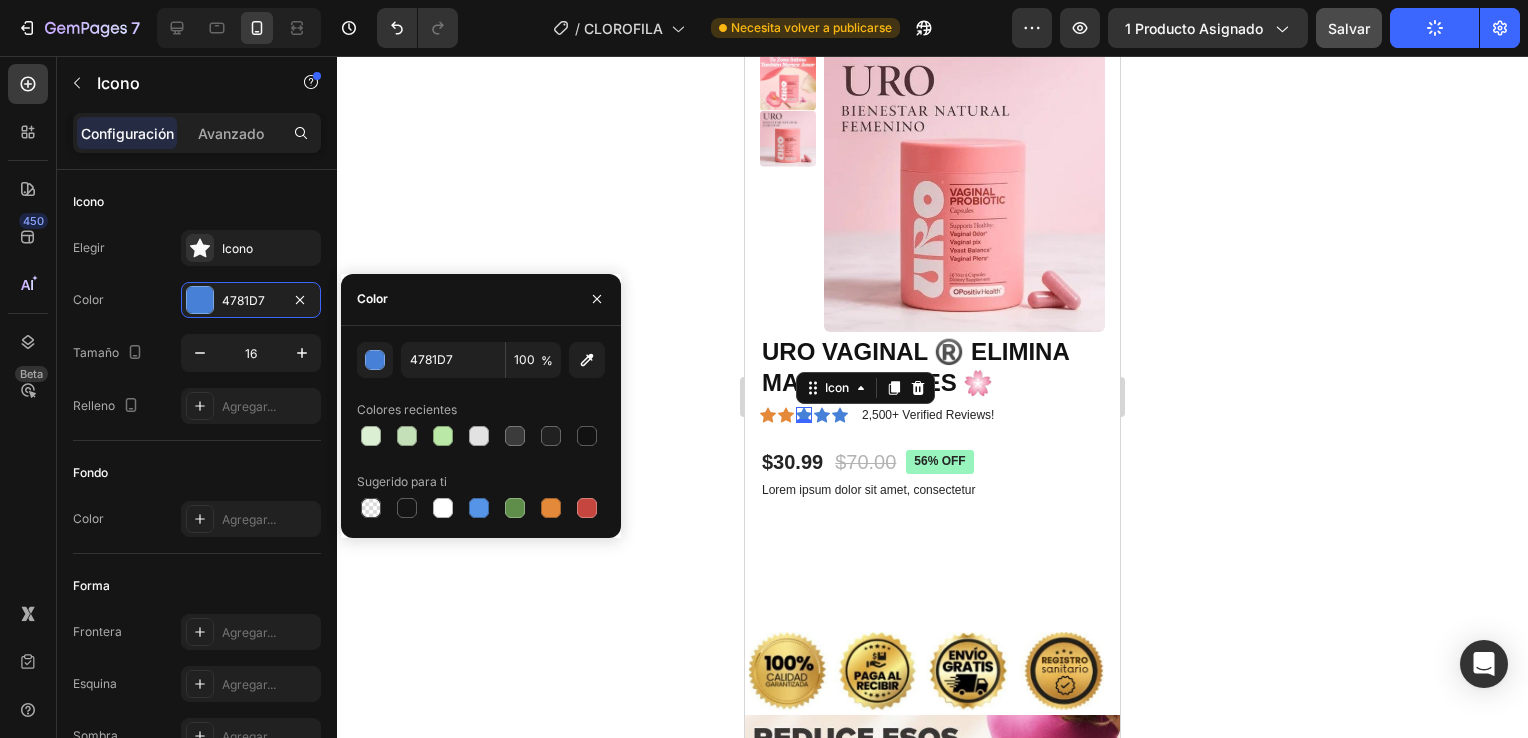 type on "E4893A" 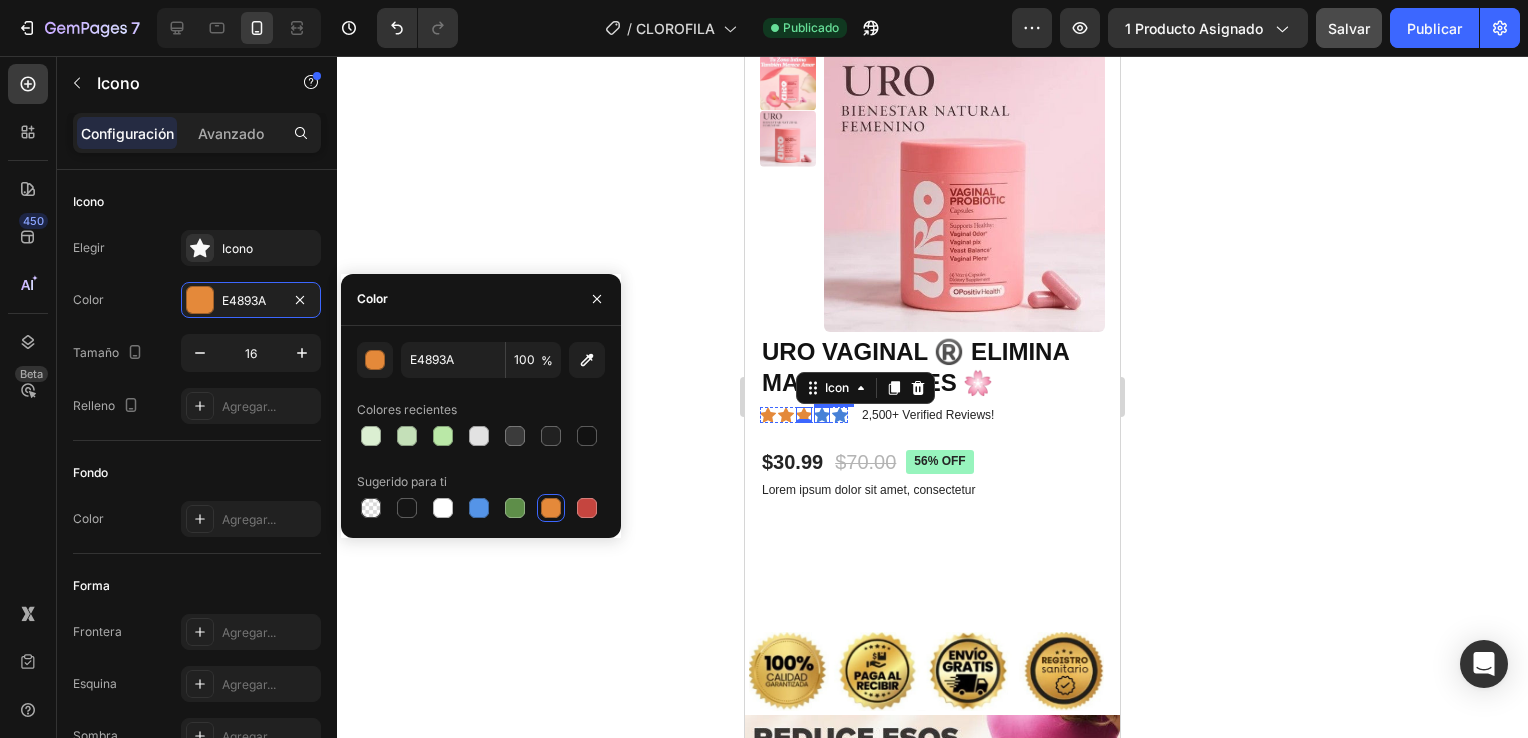 click 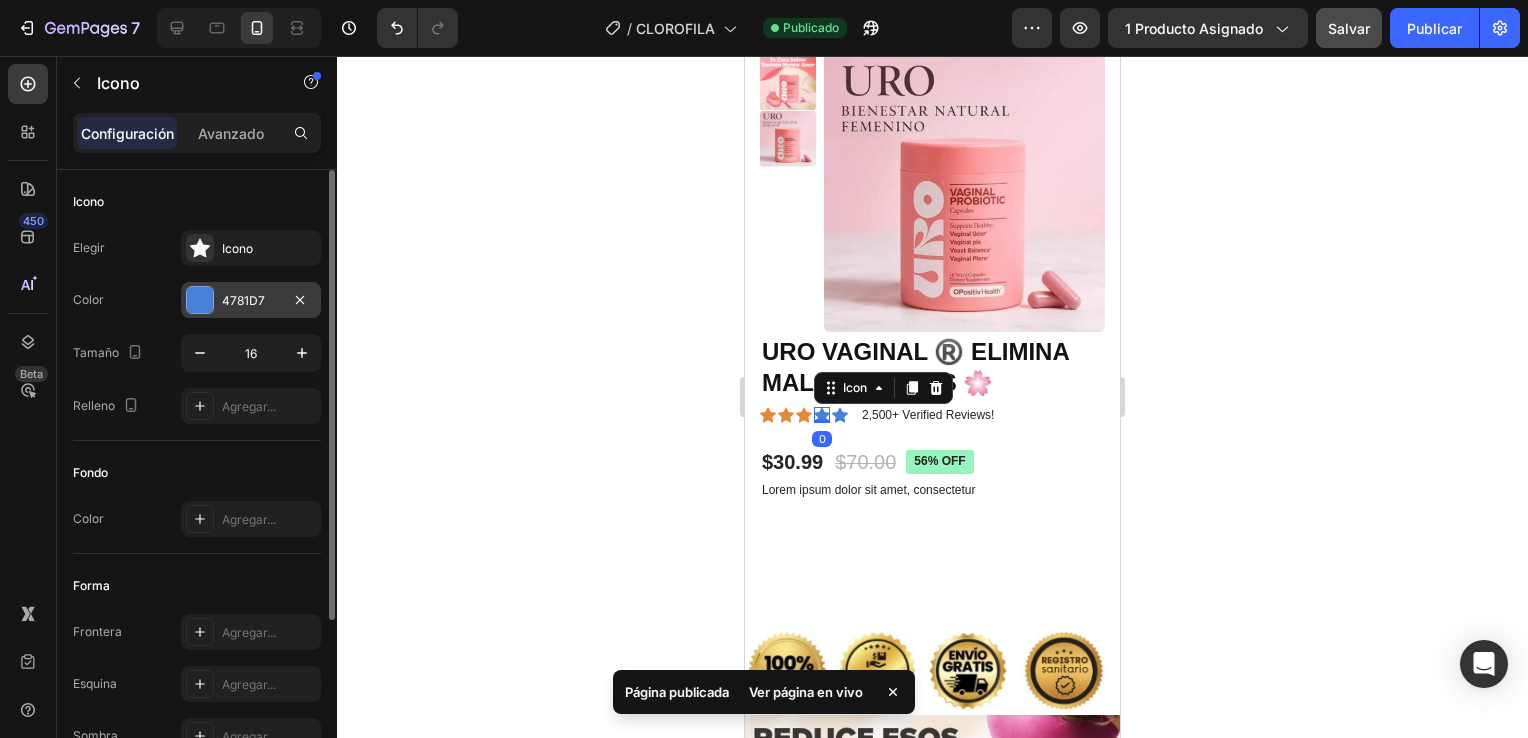 click at bounding box center [200, 300] 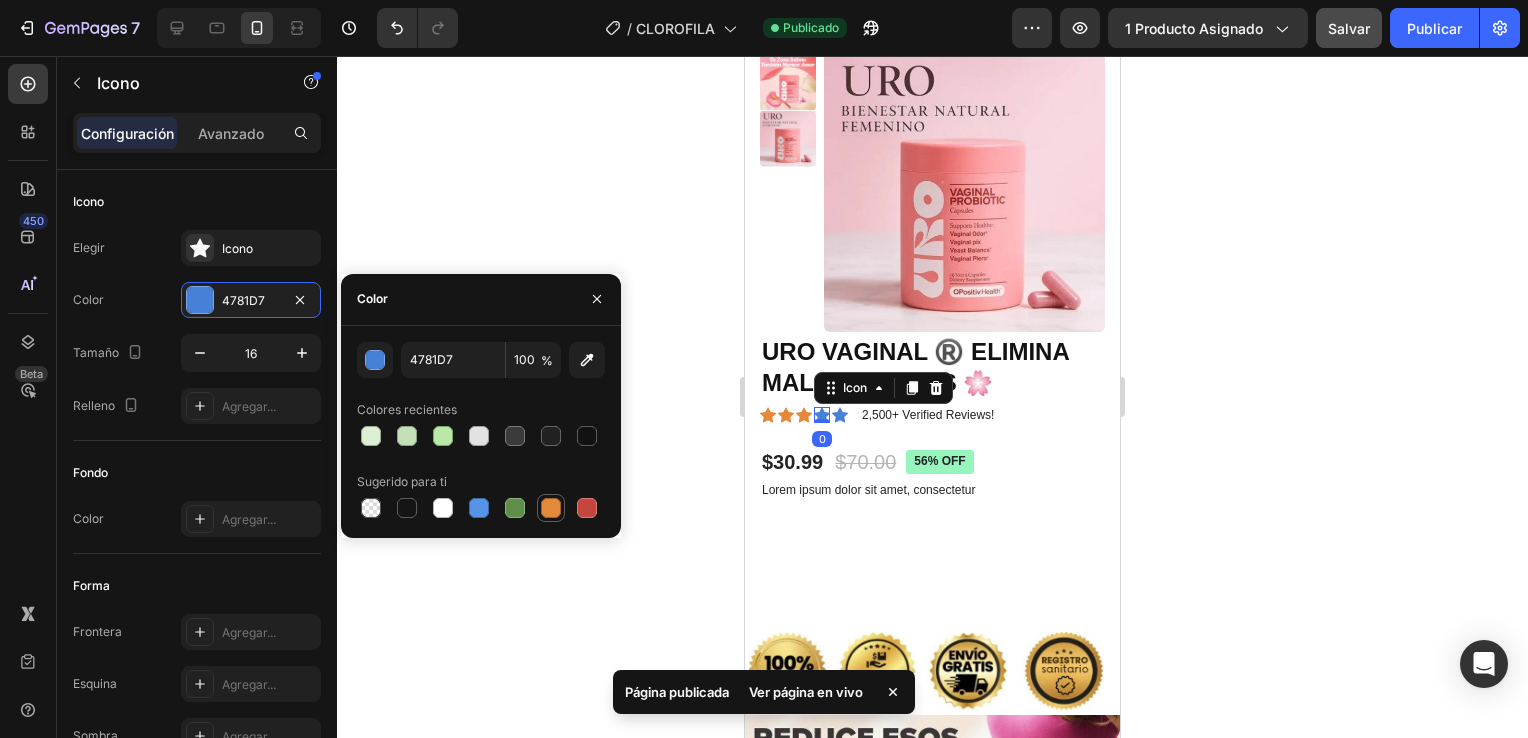 click at bounding box center (551, 508) 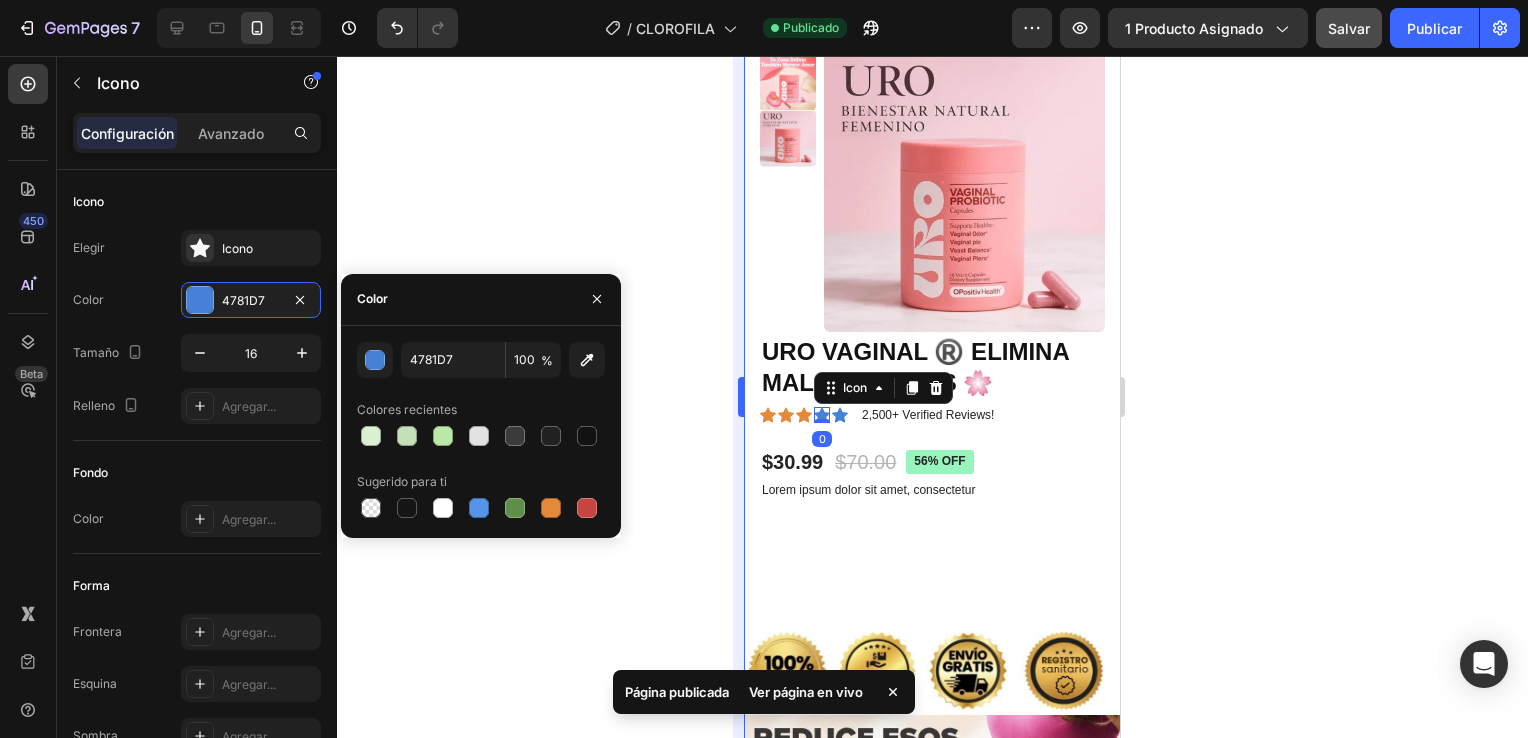 type on "E4893A" 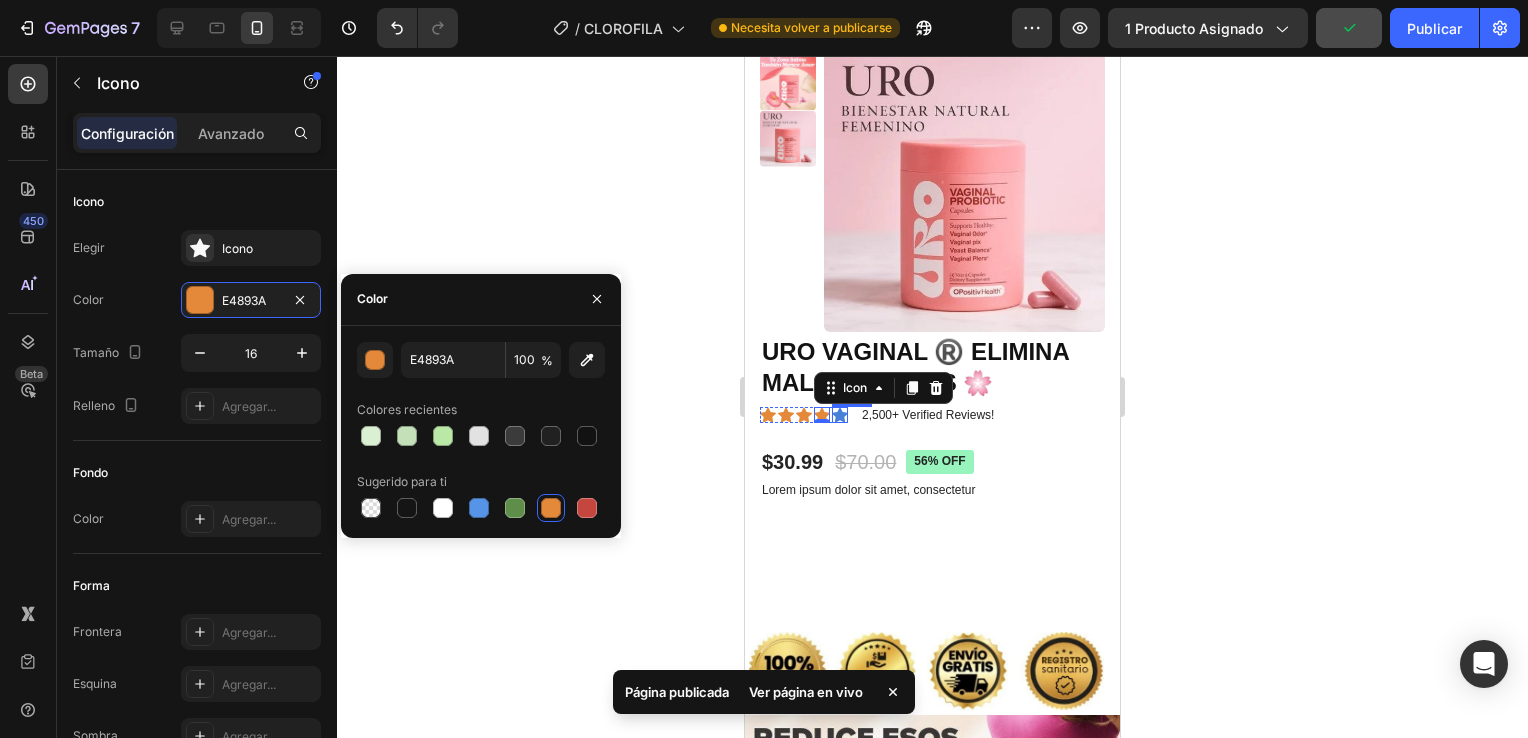 click 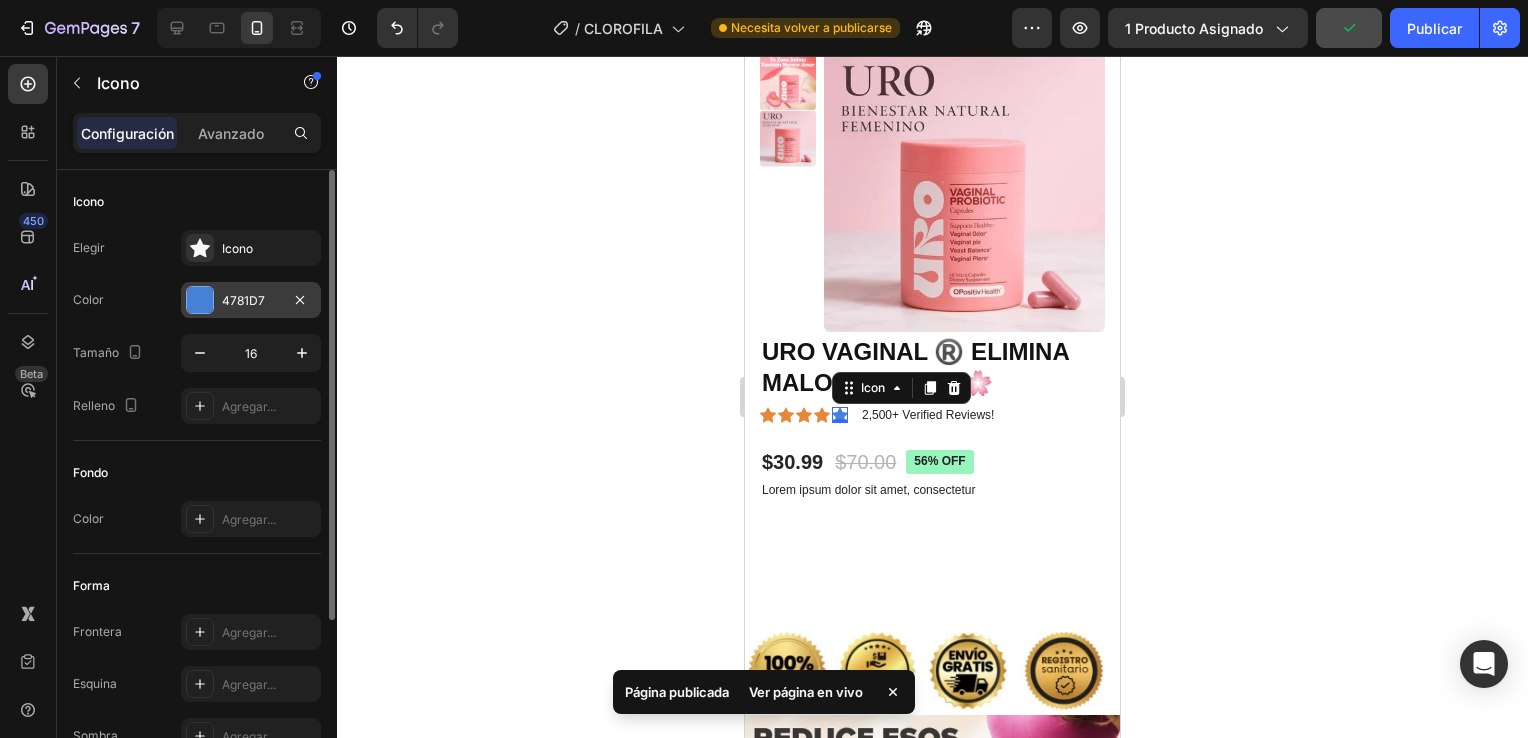 click at bounding box center (200, 300) 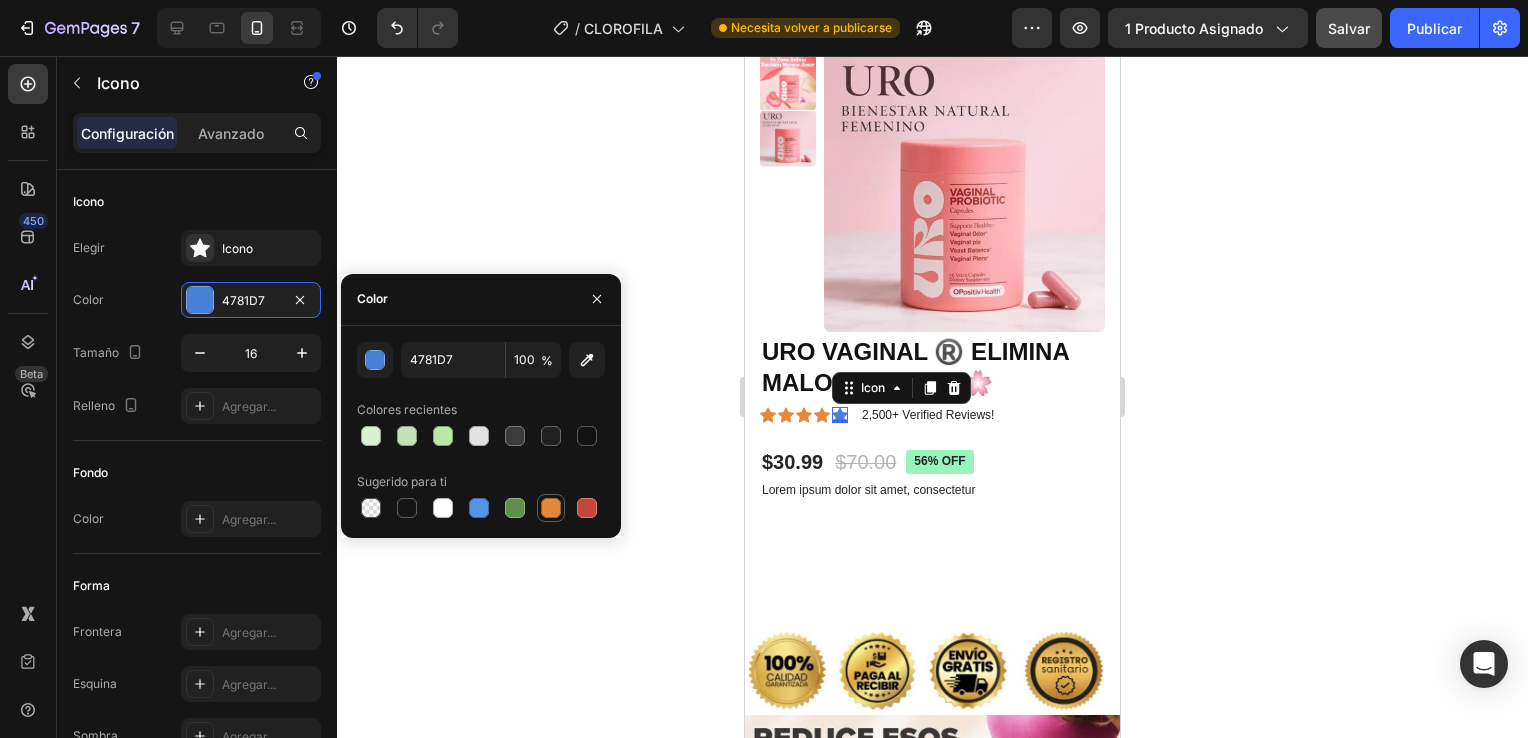 click at bounding box center (551, 508) 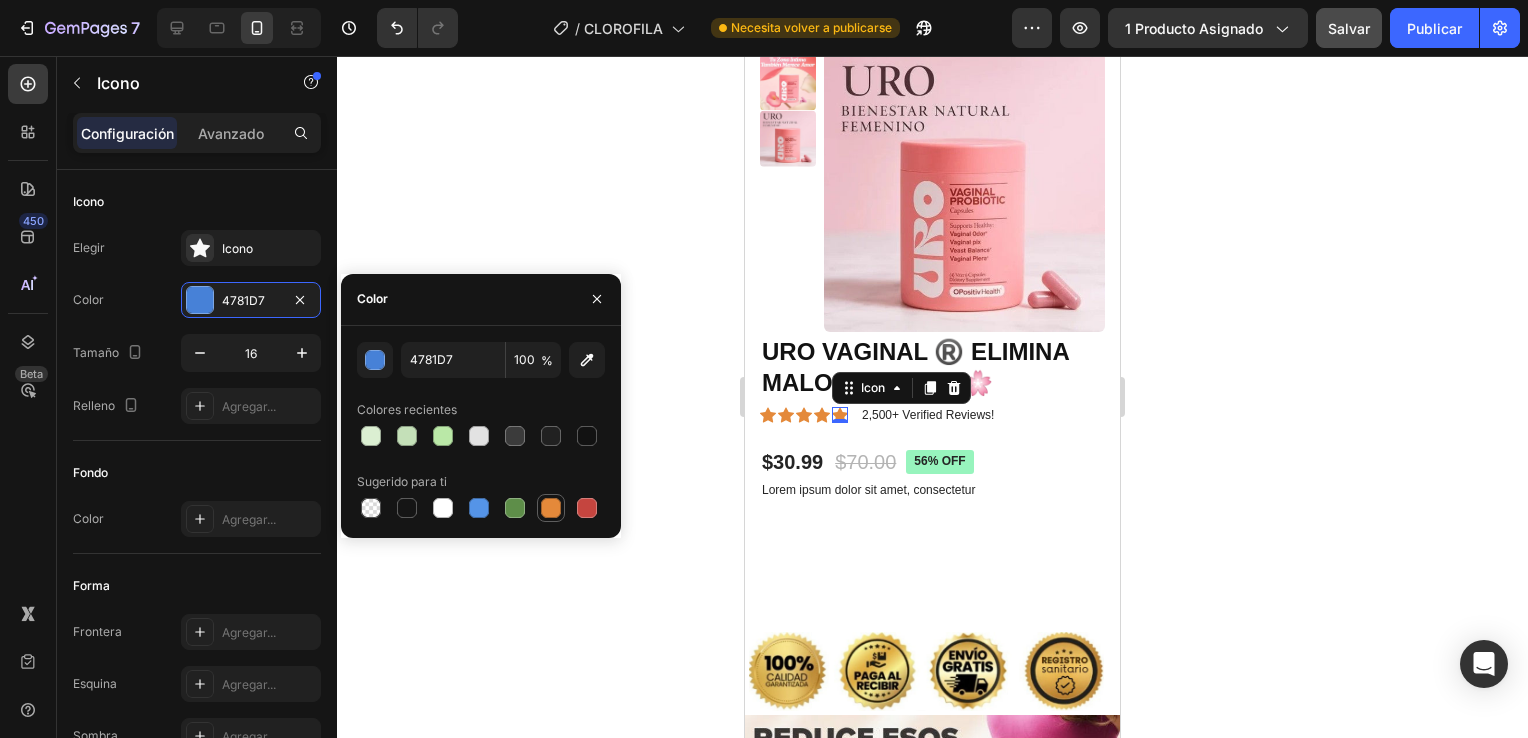 type on "E4893A" 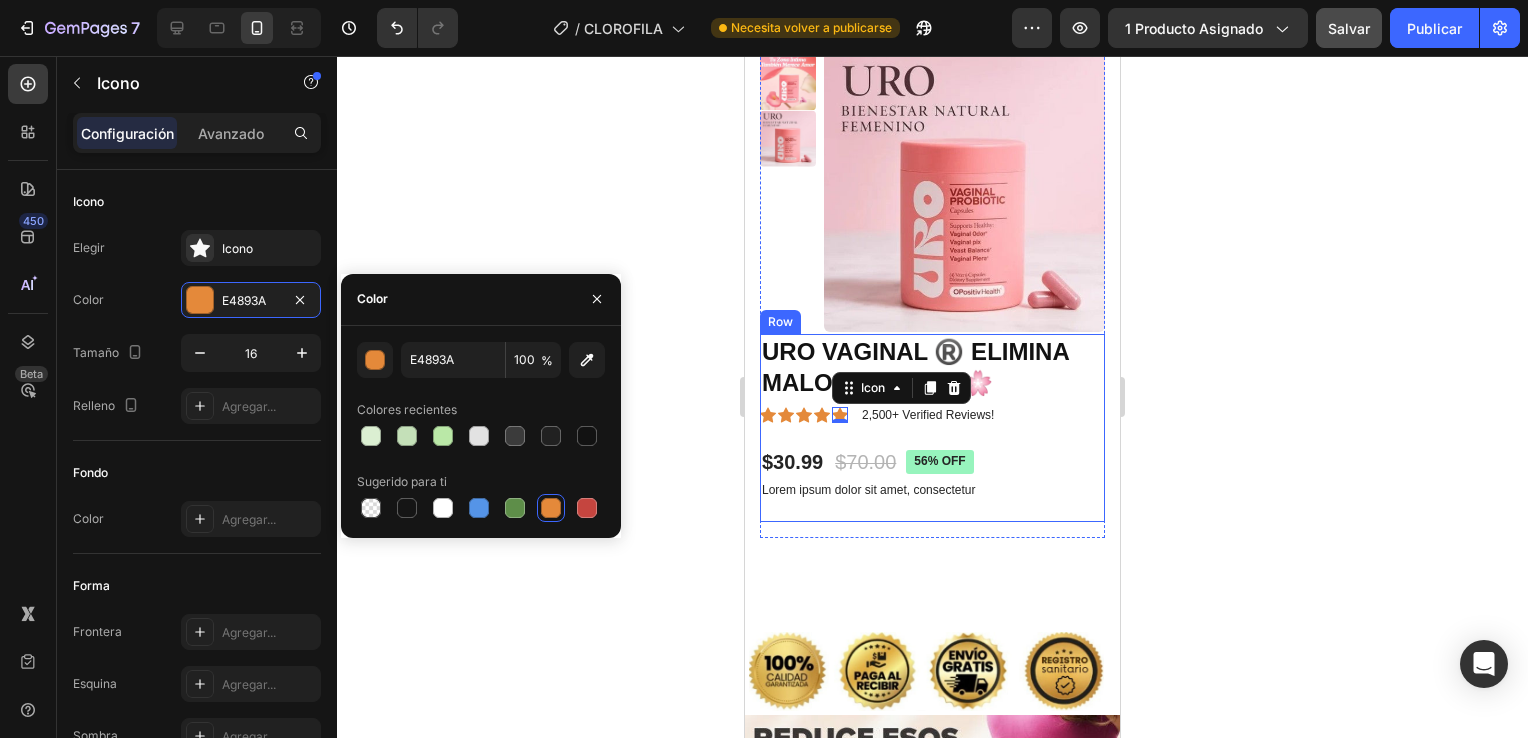 click on "URO VAGINAL ®️ ELIMINA MALOS OLORES 🌸 Product Title Icon Icon Icon Icon Icon 0 Icon List 2,500+ Verified Reviews! Text Block Row $30.99 Product Price Product Price $70.00 Product Price Product Price 56% off Product Badge Row Lorem ipsum dolor sit amet, consectetur Text Block Row" at bounding box center (932, 436) 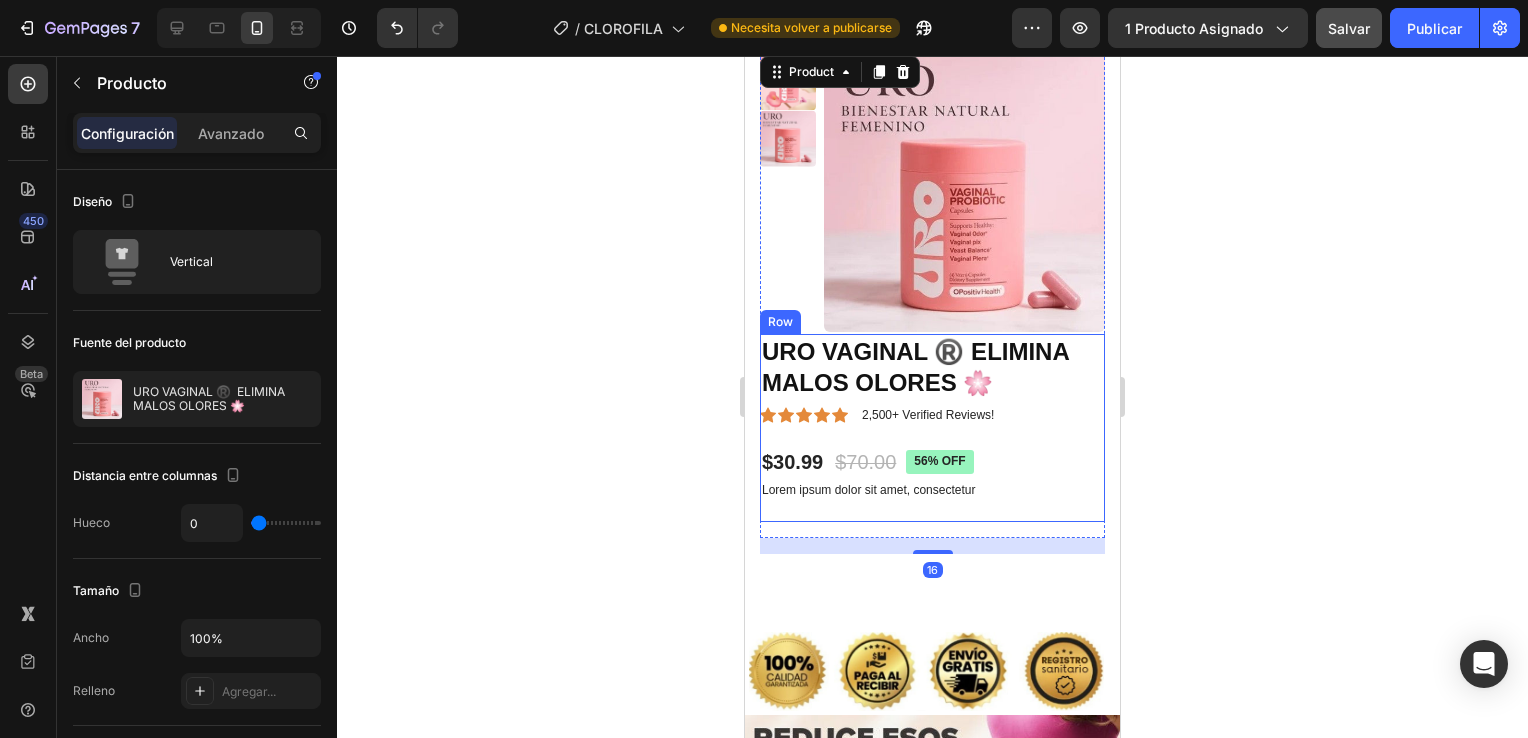 scroll, scrollTop: 400, scrollLeft: 0, axis: vertical 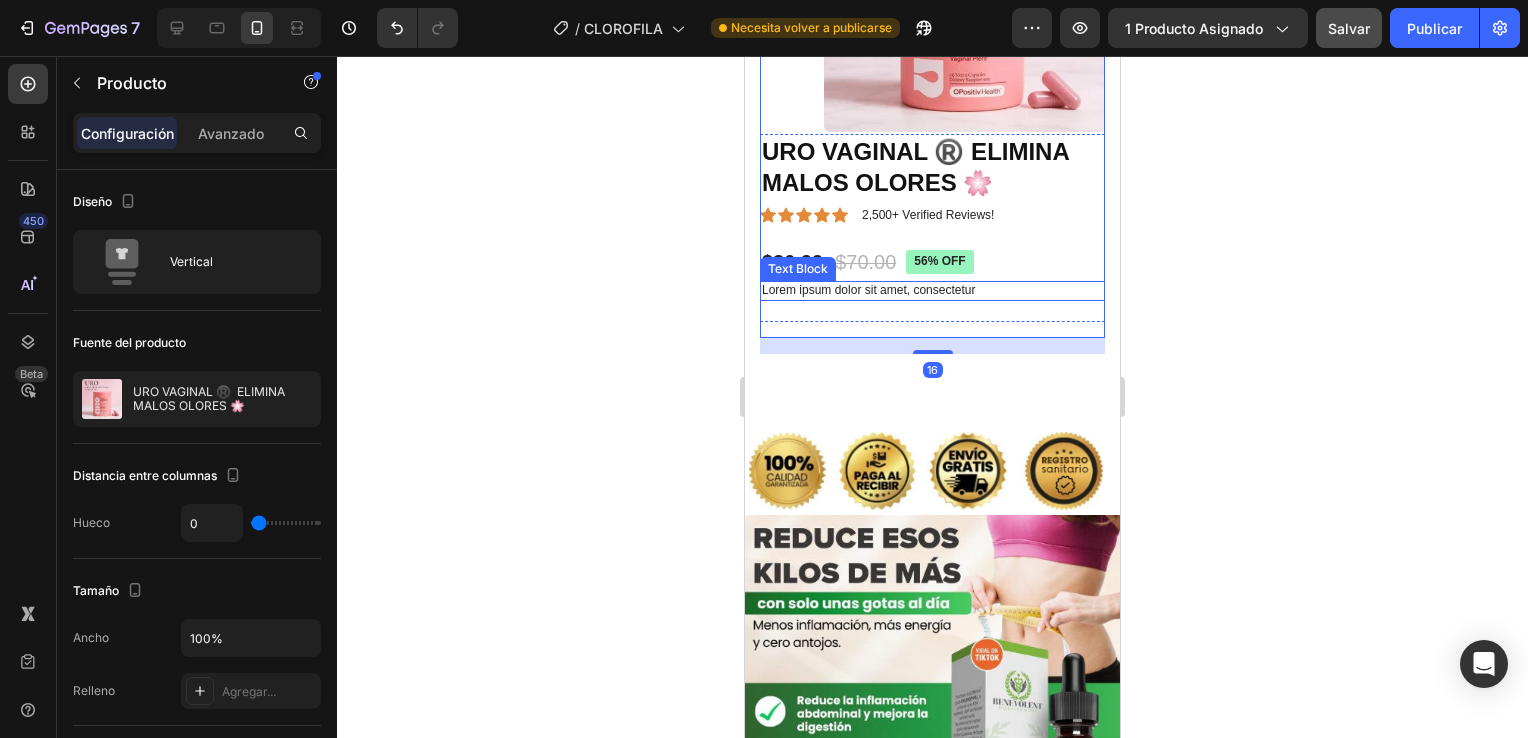 click on "Lorem ipsum dolor sit amet, consectetur" at bounding box center [932, 291] 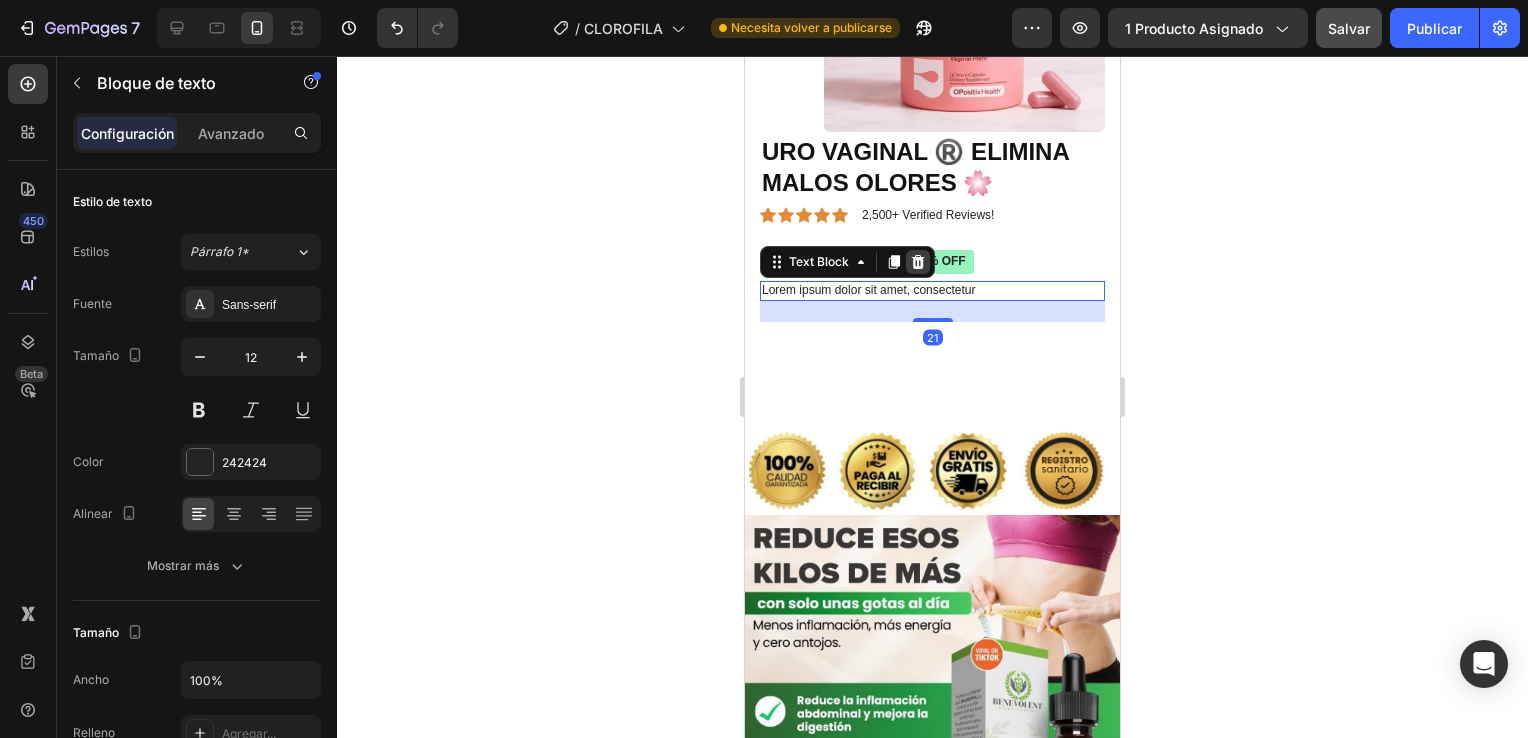 click 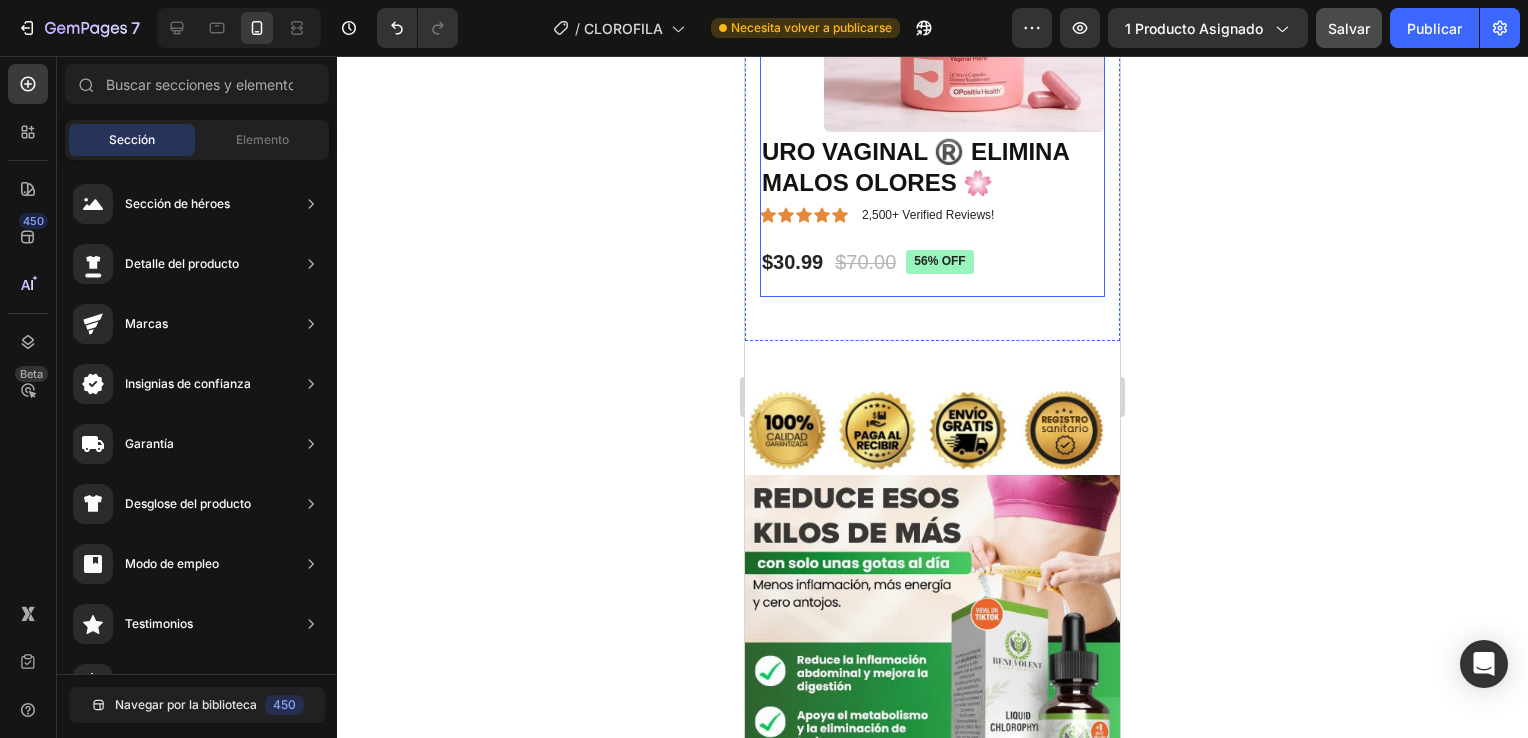 click on "URO VAGINAL ®️ ELIMINA MALOS OLORES 🌸 Product Title Icon Icon Icon Icon Icon Icon List 2,500+ Verified Reviews! Text Block Row $30.99 Product Price Product Price $70.00 Product Price Product Price 56% off Product Badge Row Row" at bounding box center [932, 215] 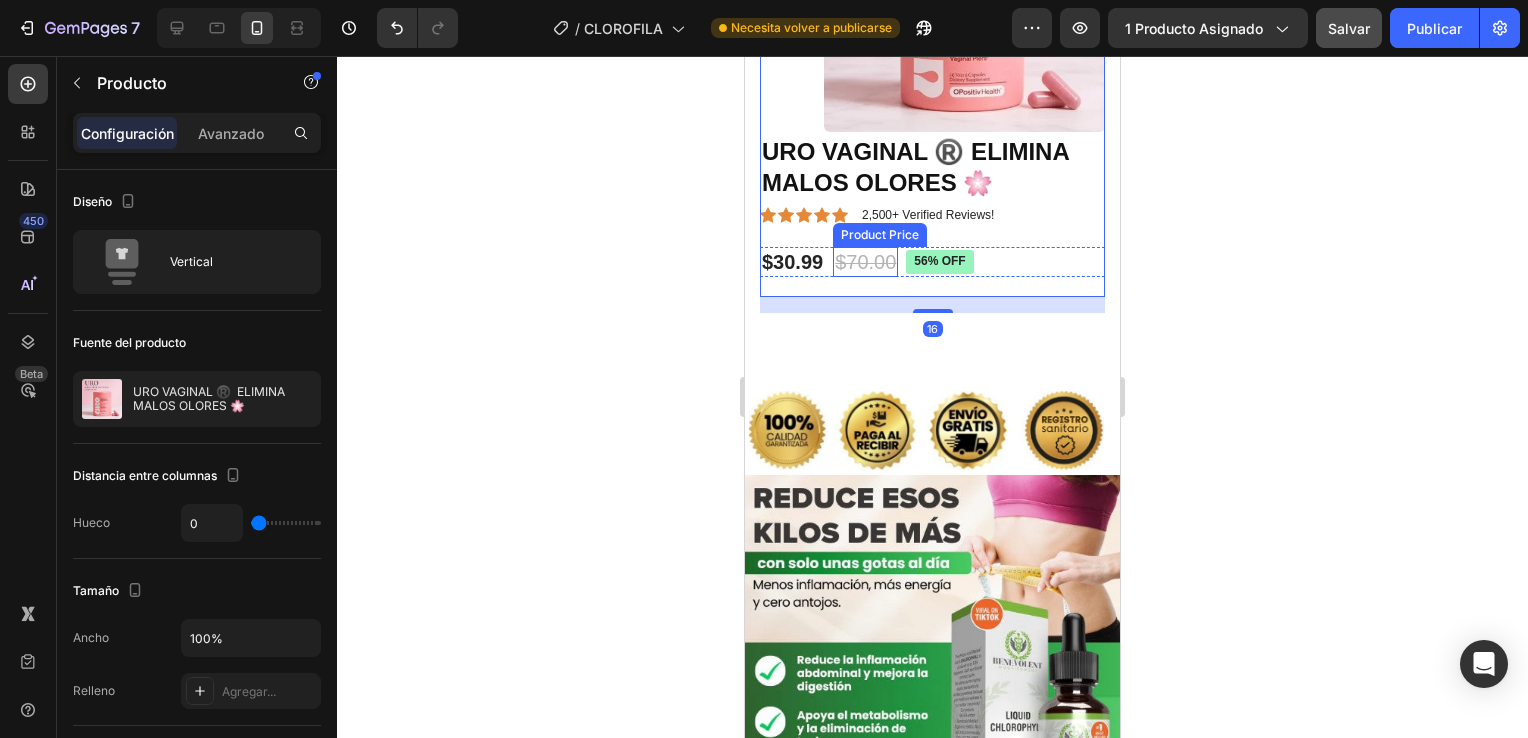 click on "$70.00" at bounding box center [865, 262] 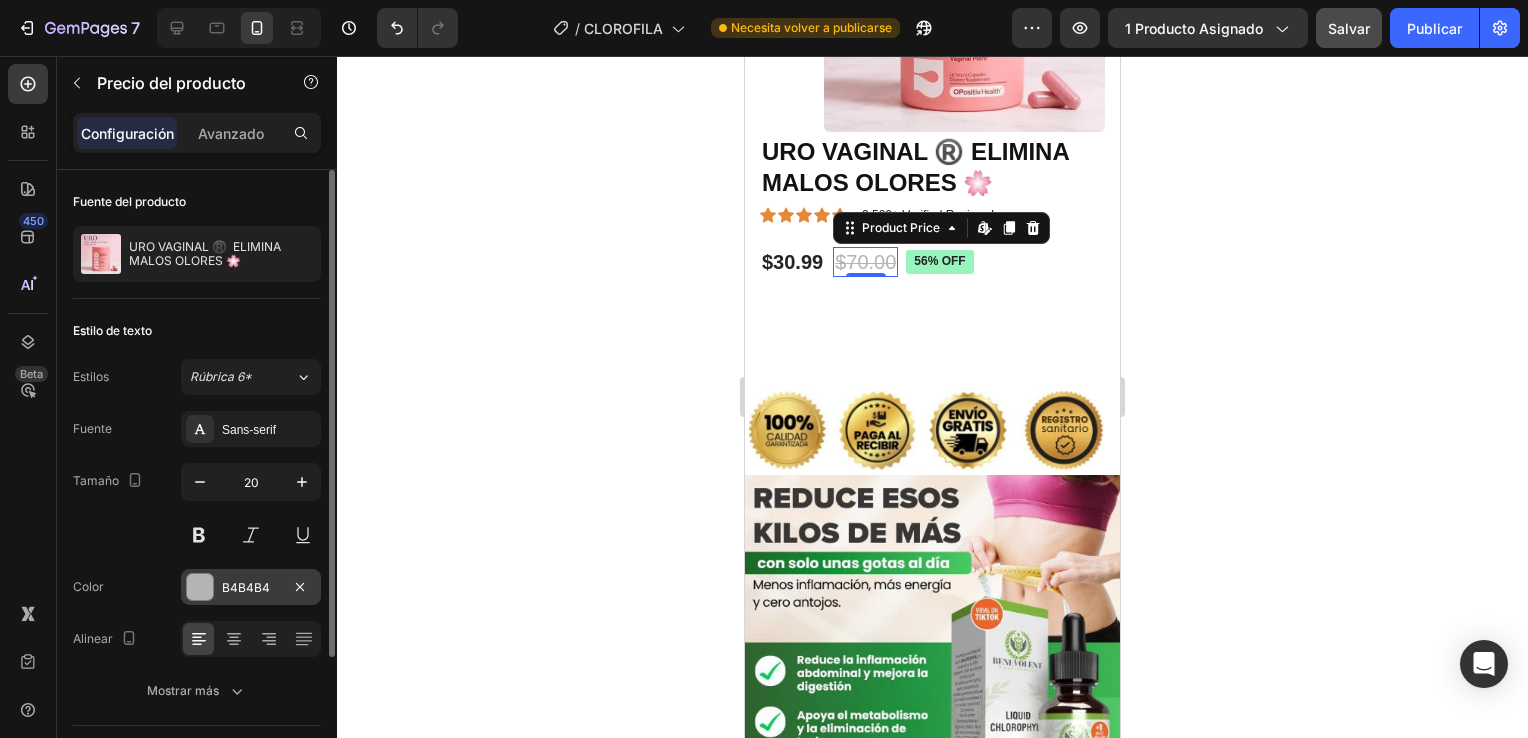 click at bounding box center (200, 587) 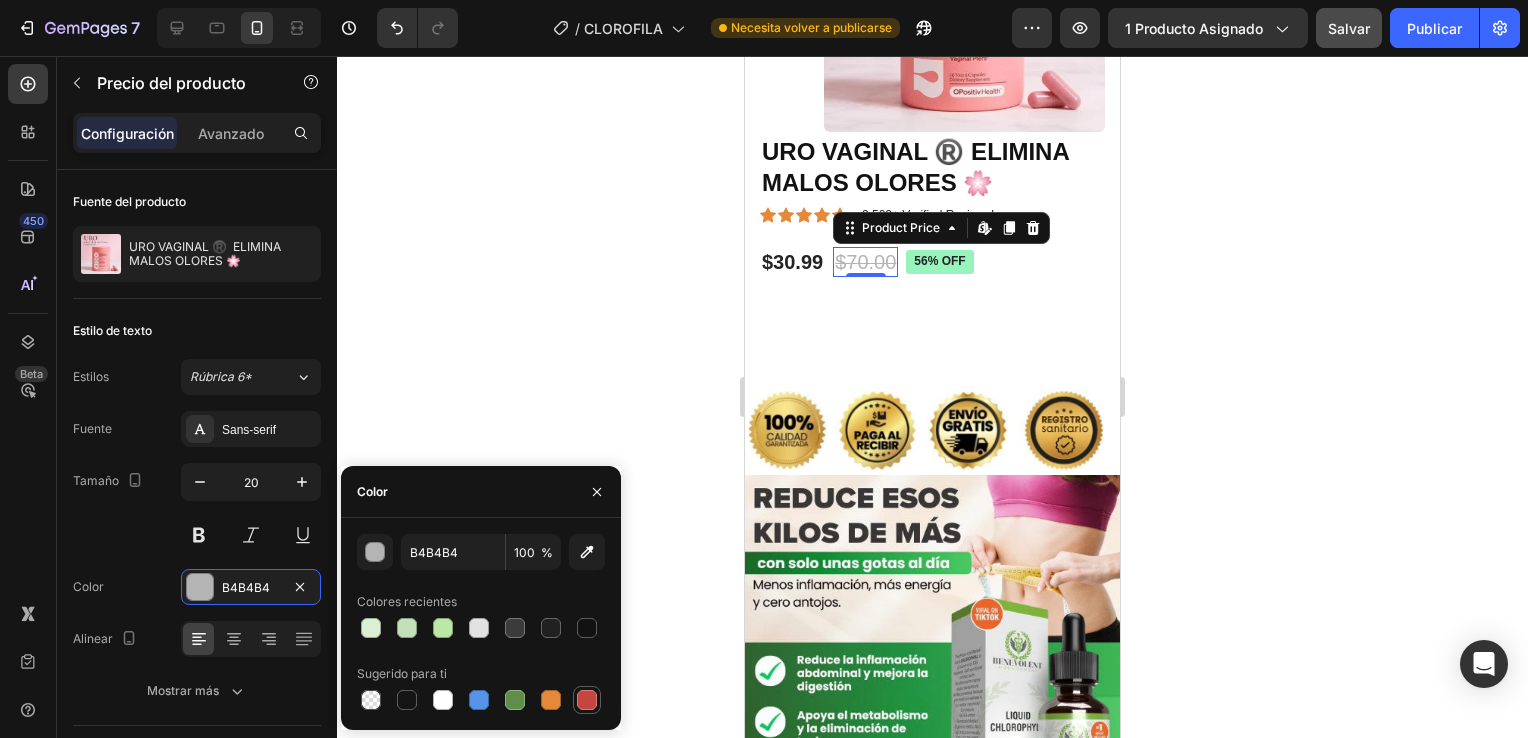 click at bounding box center [587, 700] 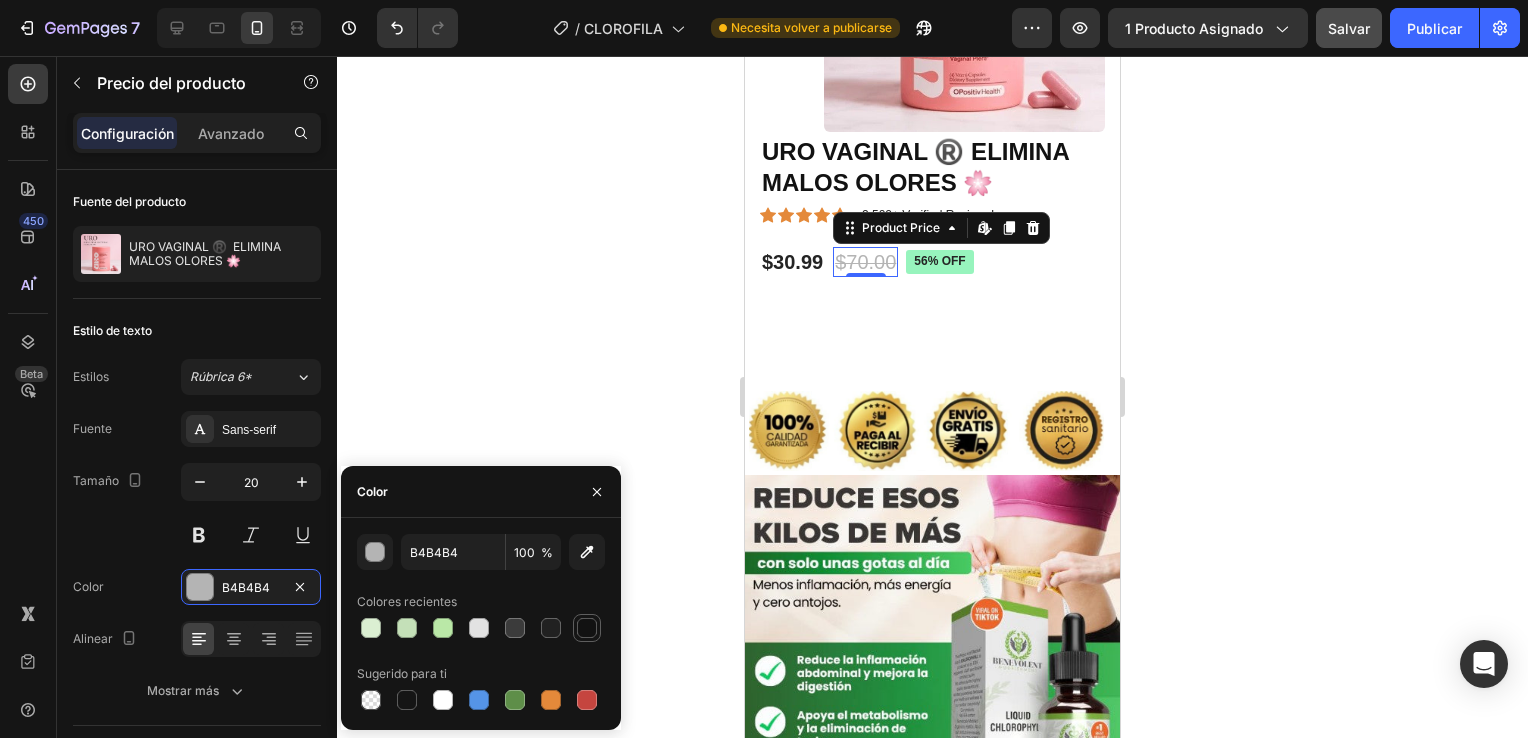 type on "C5453F" 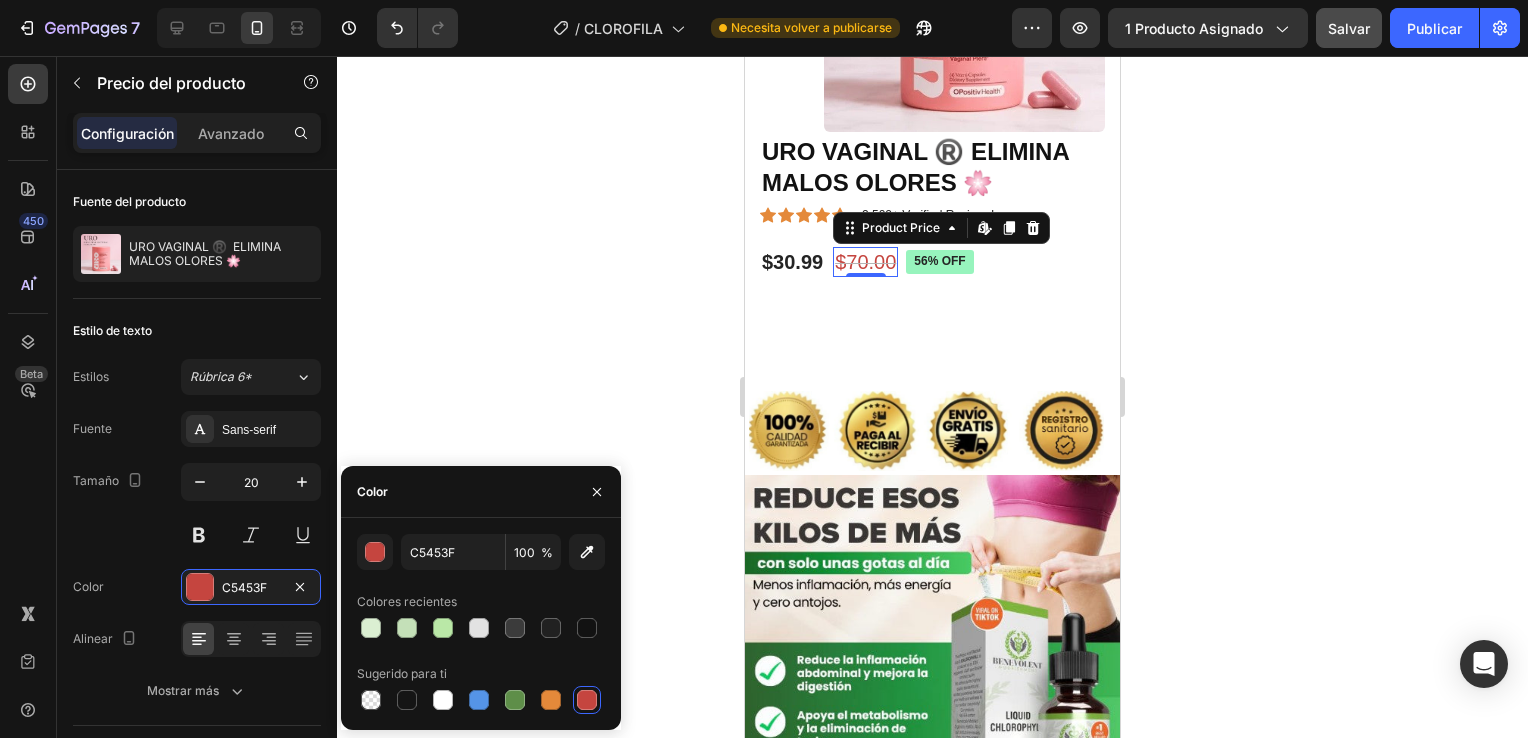 click 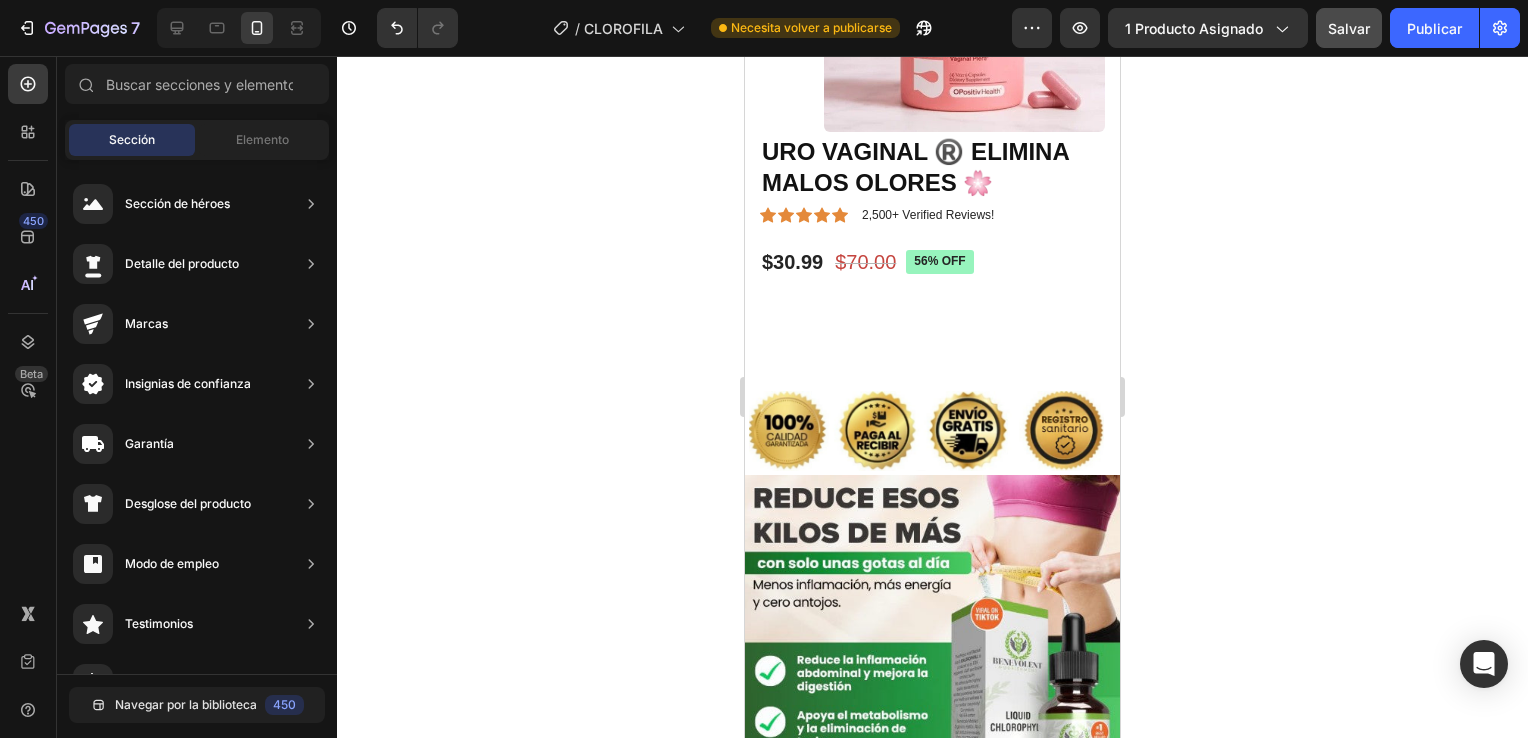 click on "Product Images URO VAGINAL ®️ ELIMINA MALOS OLORES 🌸 Product Title Icon Icon Icon Icon Icon Icon List 2,500+ Verified Reviews! Text Block Row $30.99 Product Price Product Price $70.00 Product Price Product Price 56% off Product Badge Row Row Product Section 2 Image Image Image INICIA TU CAMBIO HOY Button Image Section 3 Root" at bounding box center [932, 2759] 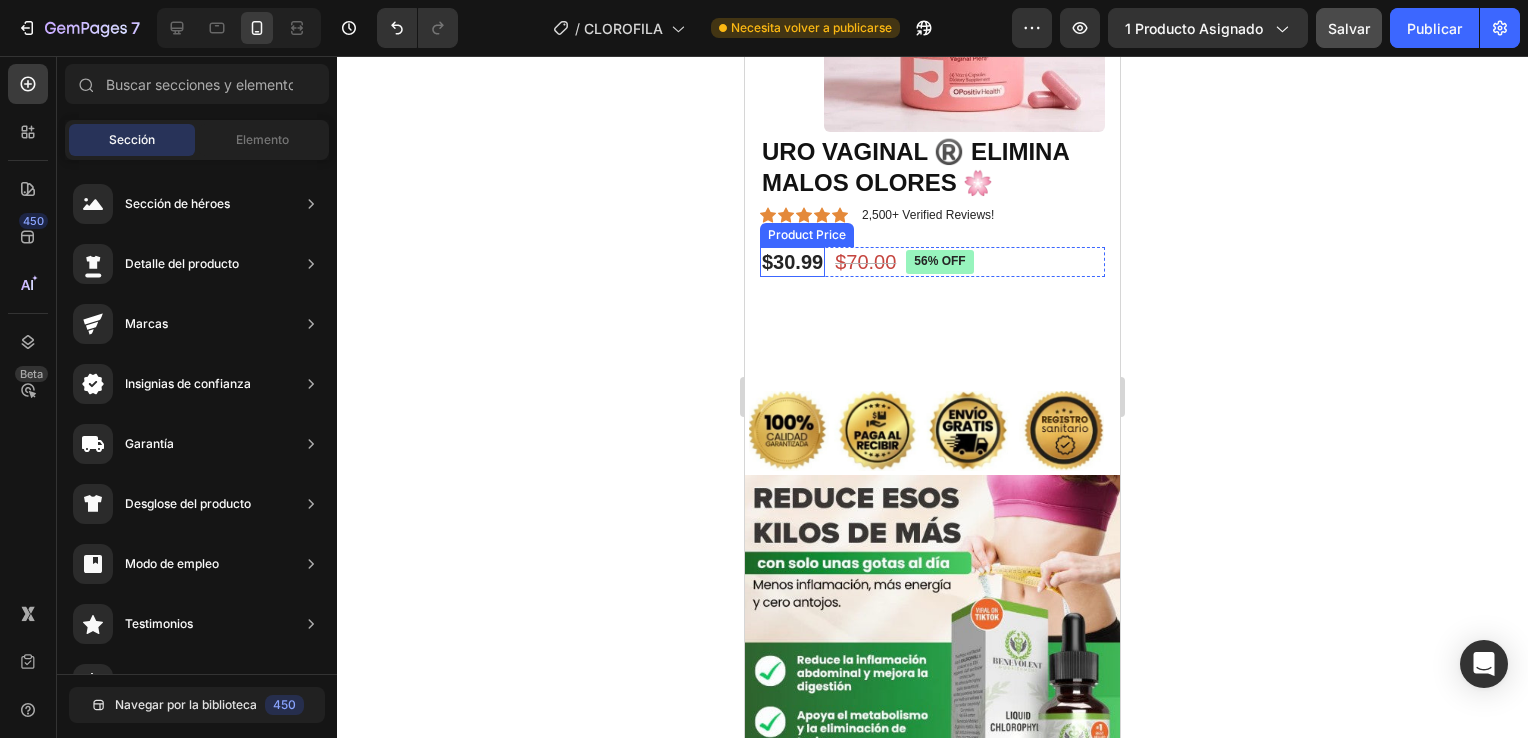 click on "$30.99" at bounding box center [792, 262] 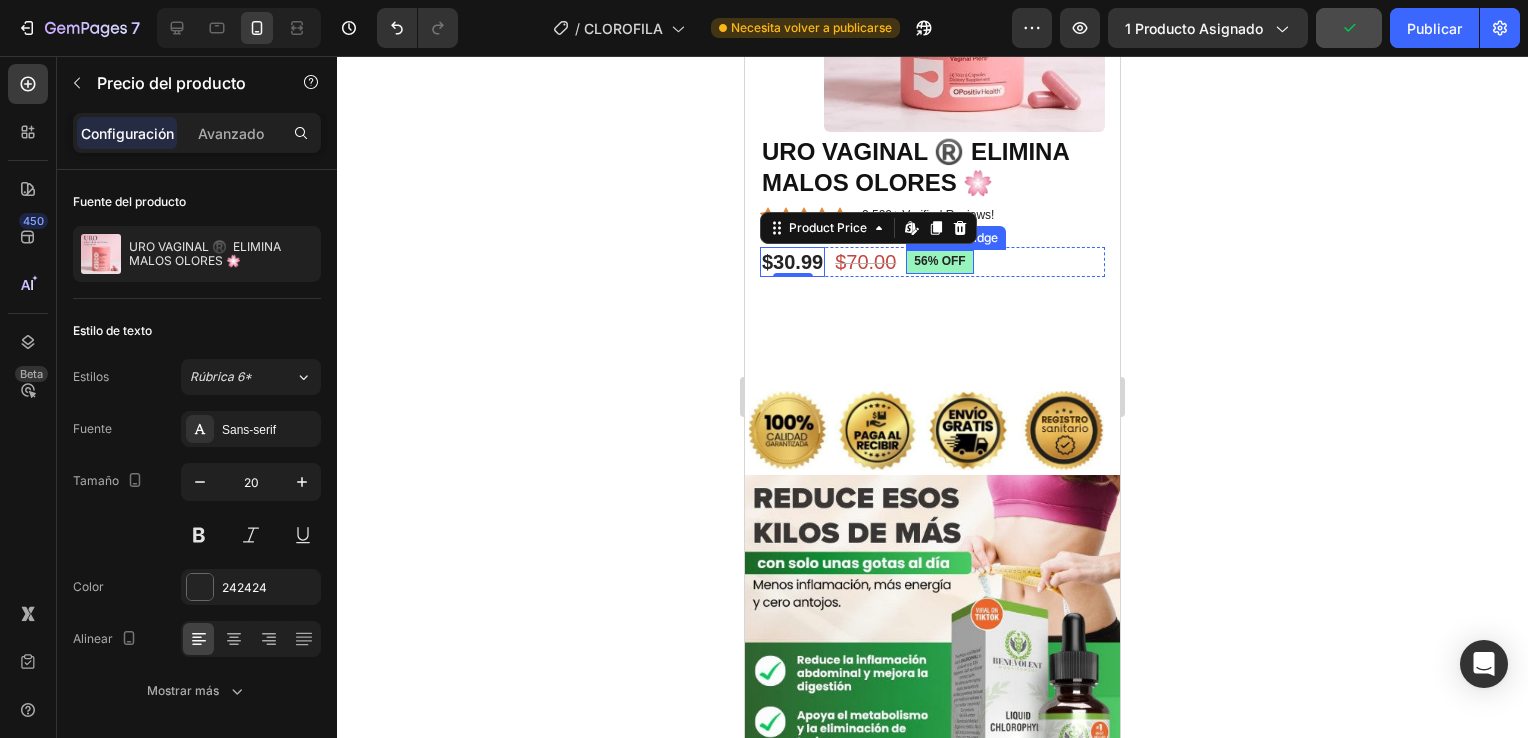 click on "$30.99 Product Price Edit content in Shopify 0 Product Price Edit content in Shopify 0 $70.00 Product Price Product Price 56% off Product Badge Row" at bounding box center (932, 262) 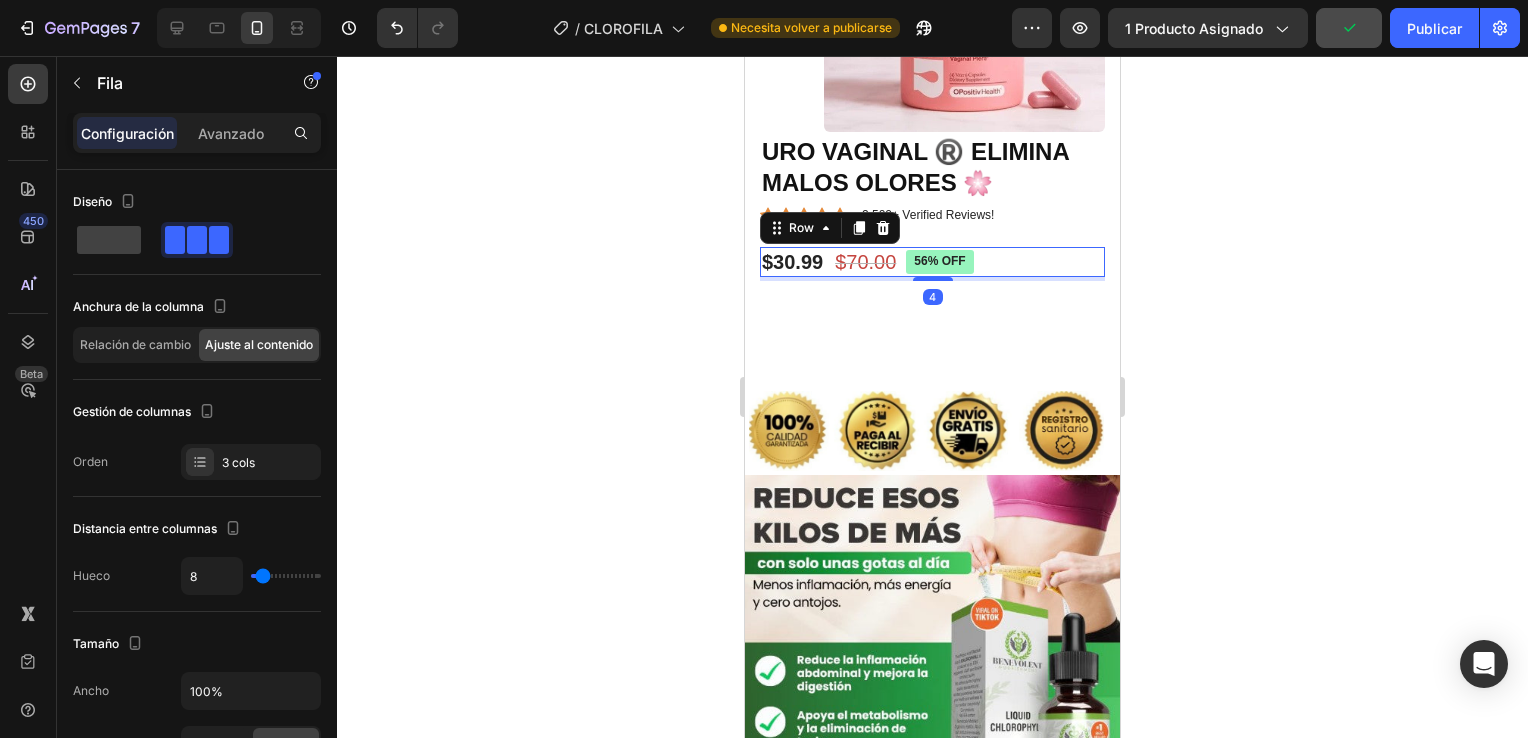 click on "$30.99 Product Price Product Price $70.00 Product Price Product Price 56% off Product Badge Row 4" at bounding box center [932, 262] 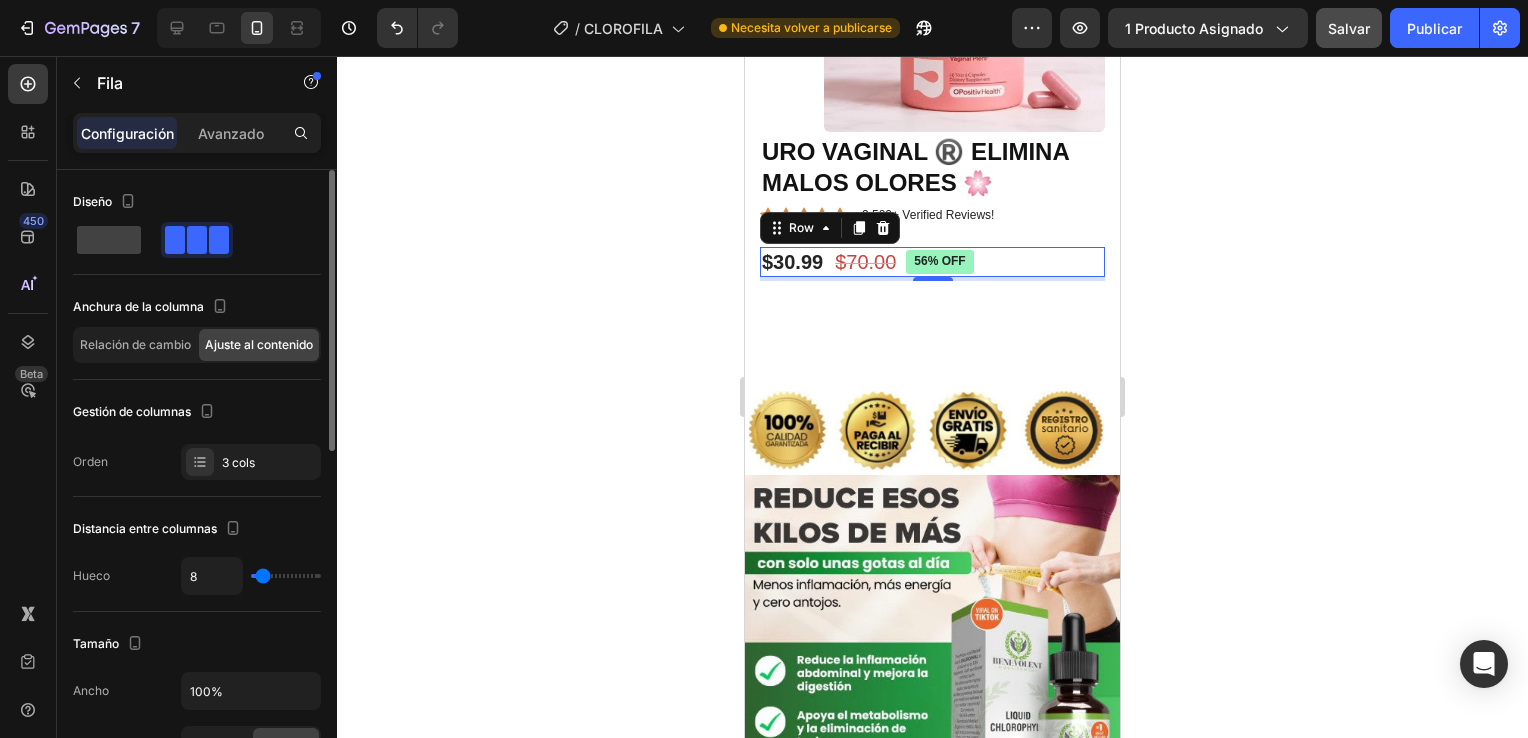 type on "6" 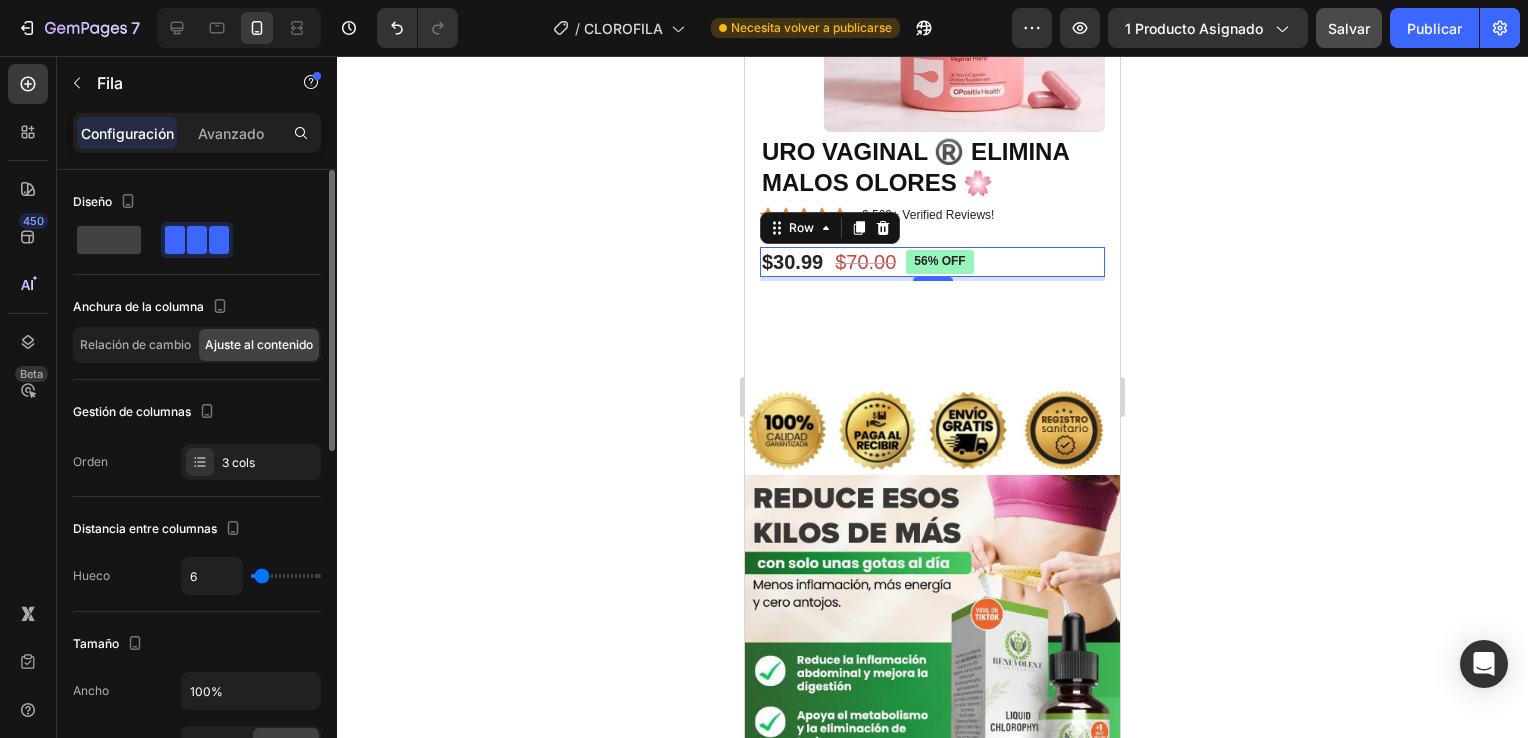 type on "13" 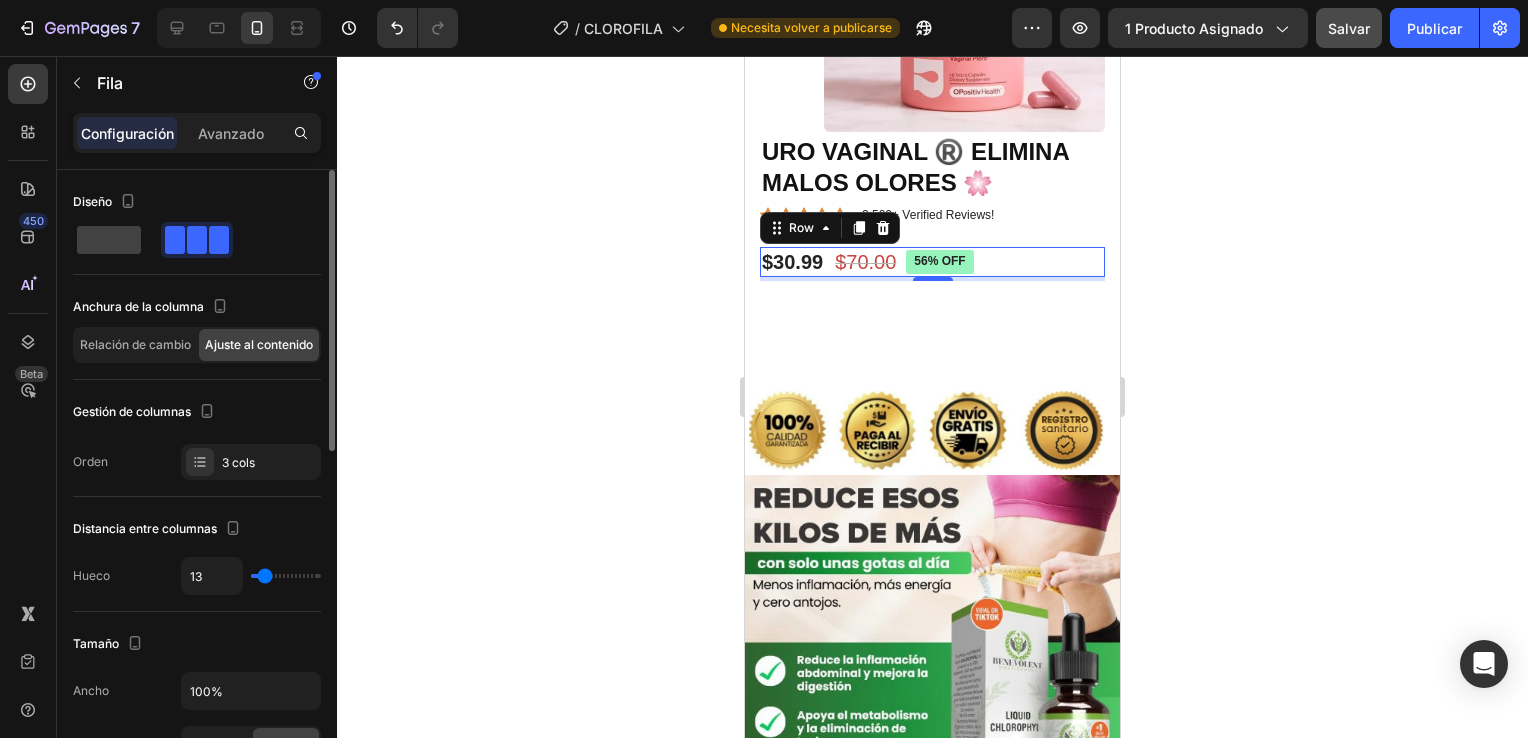 type on "22" 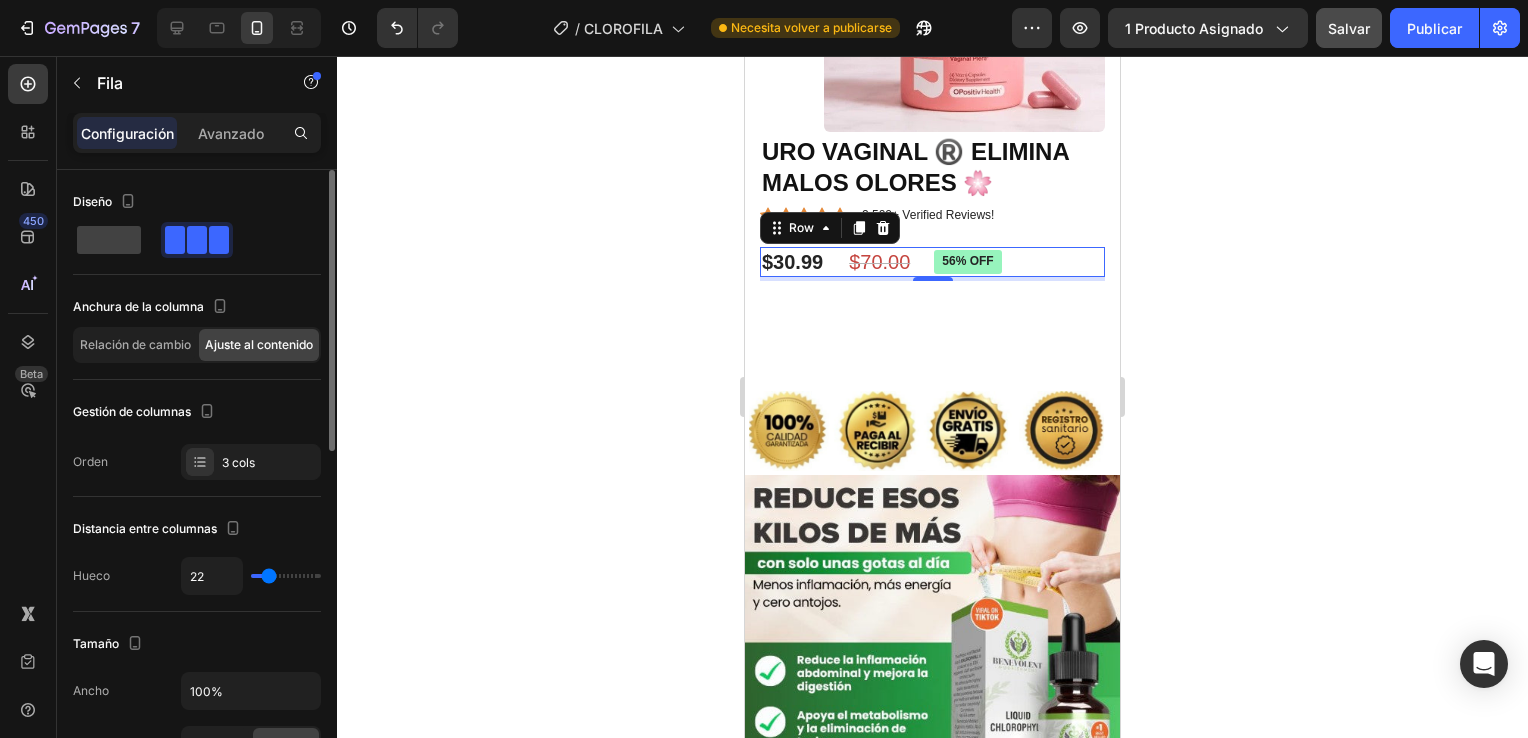 type on "24" 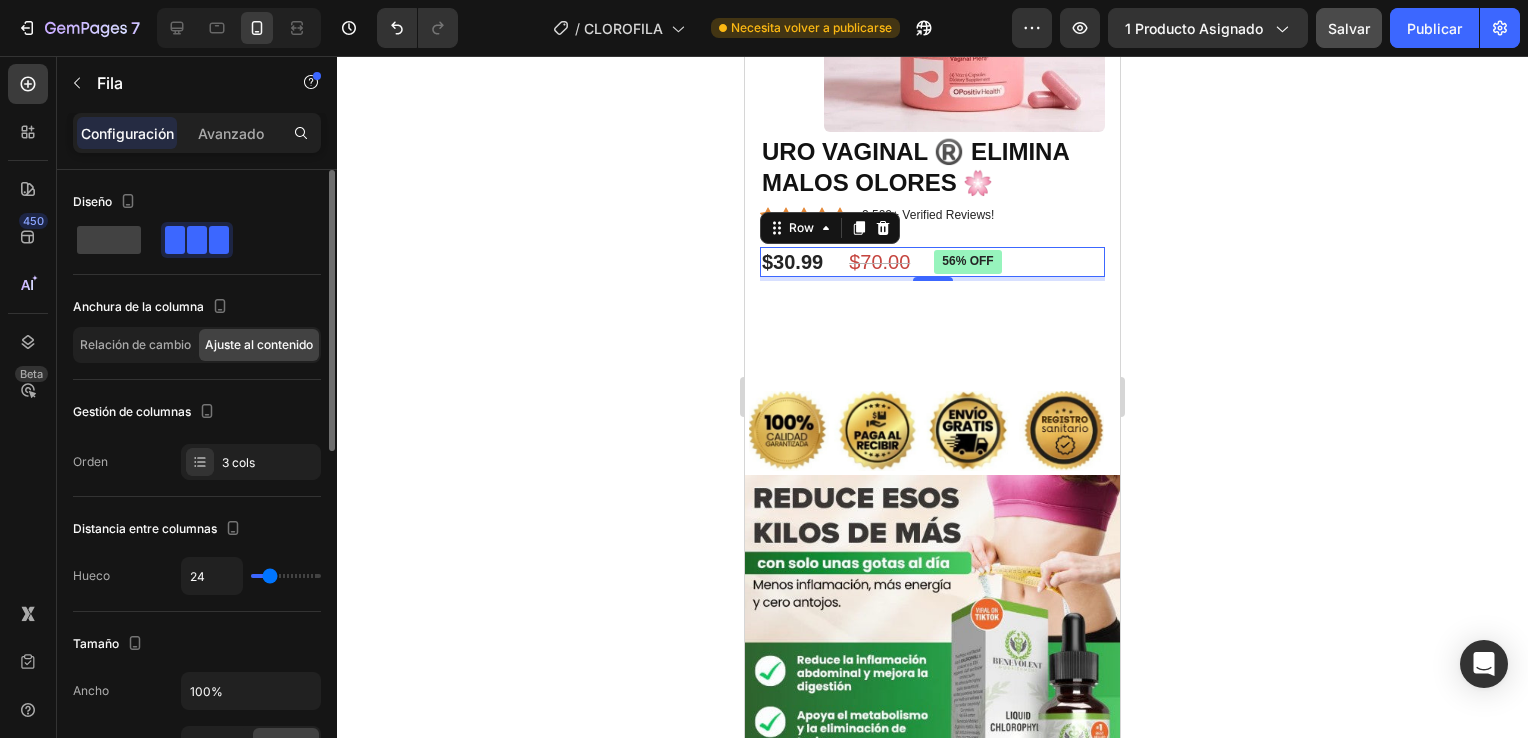 type on "27" 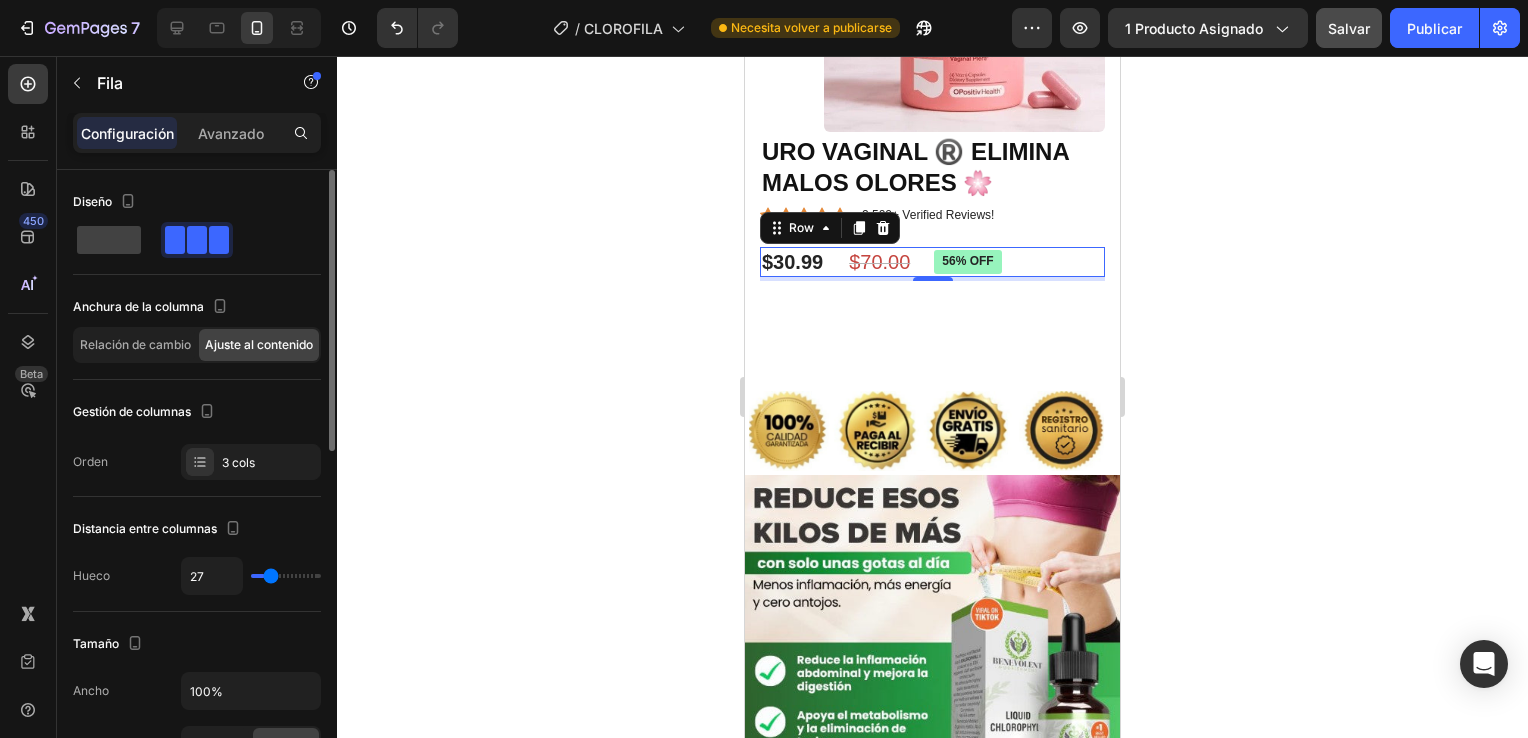 type on "32" 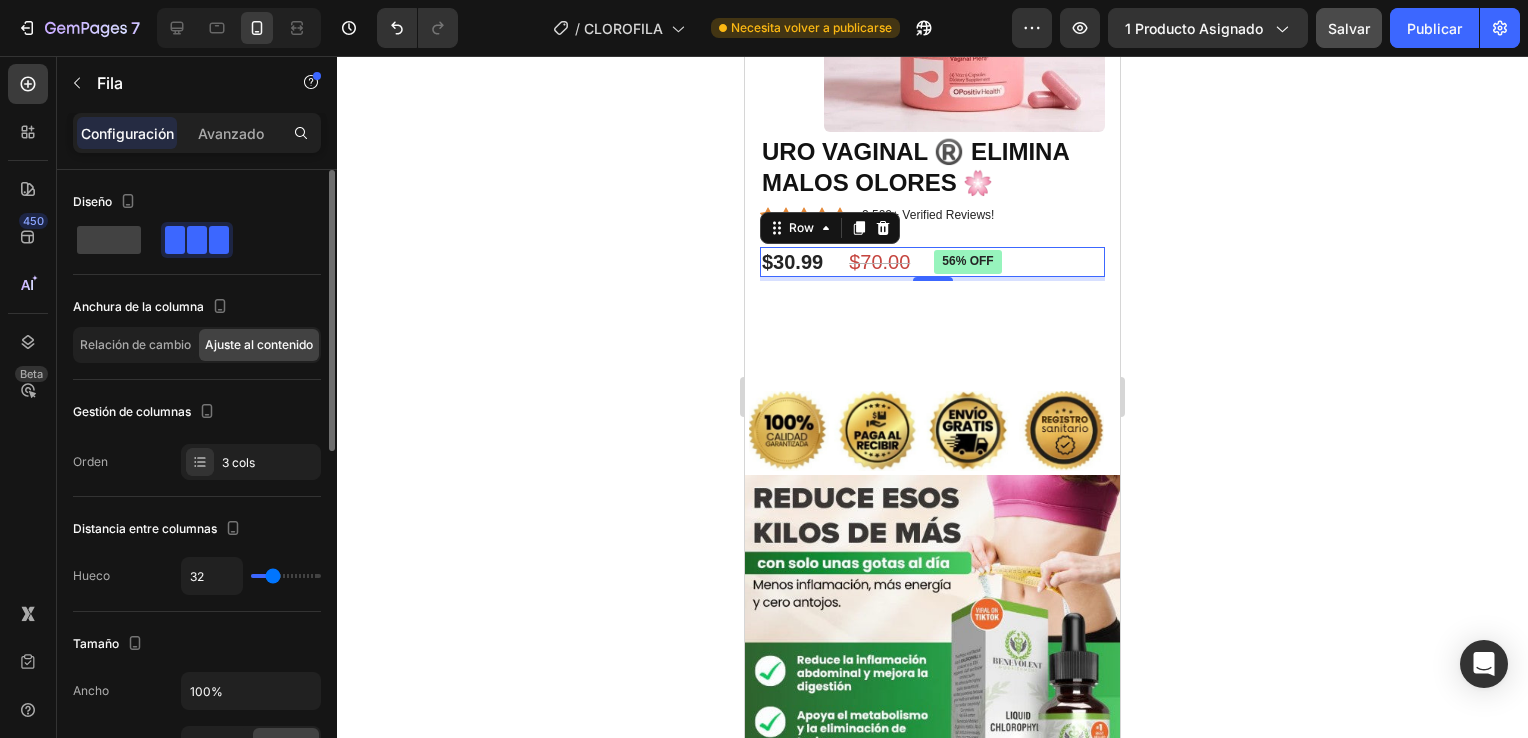type on "34" 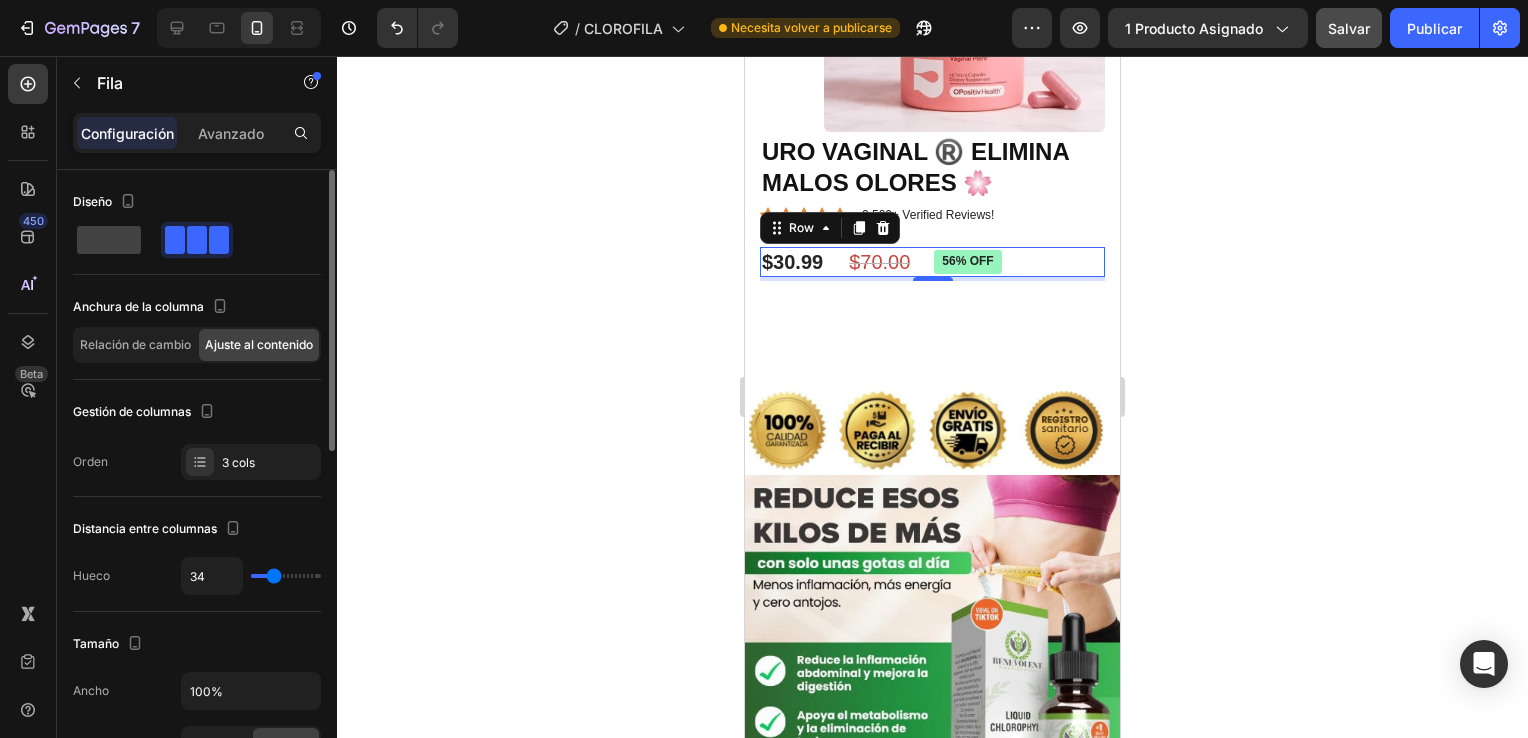 type on "38" 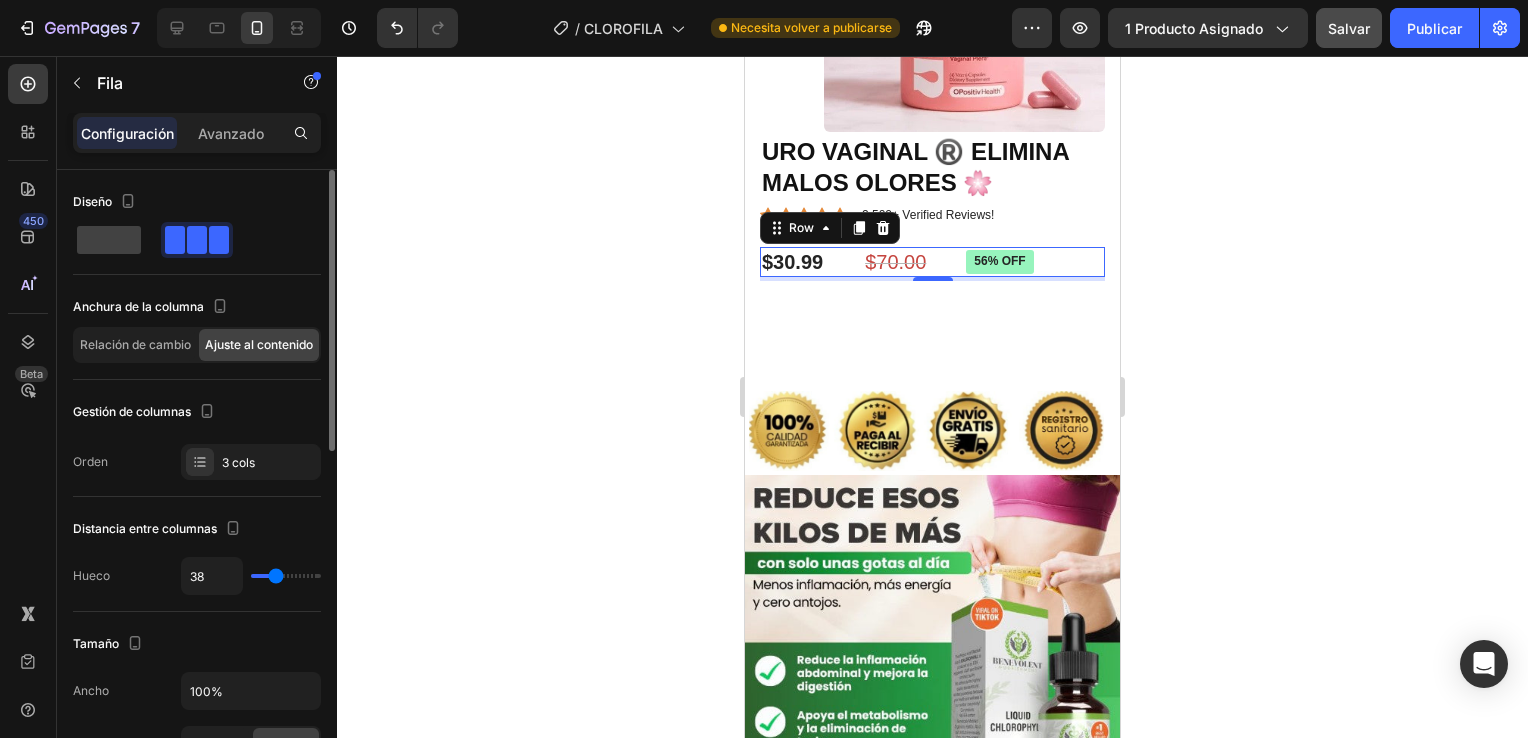 type on "36" 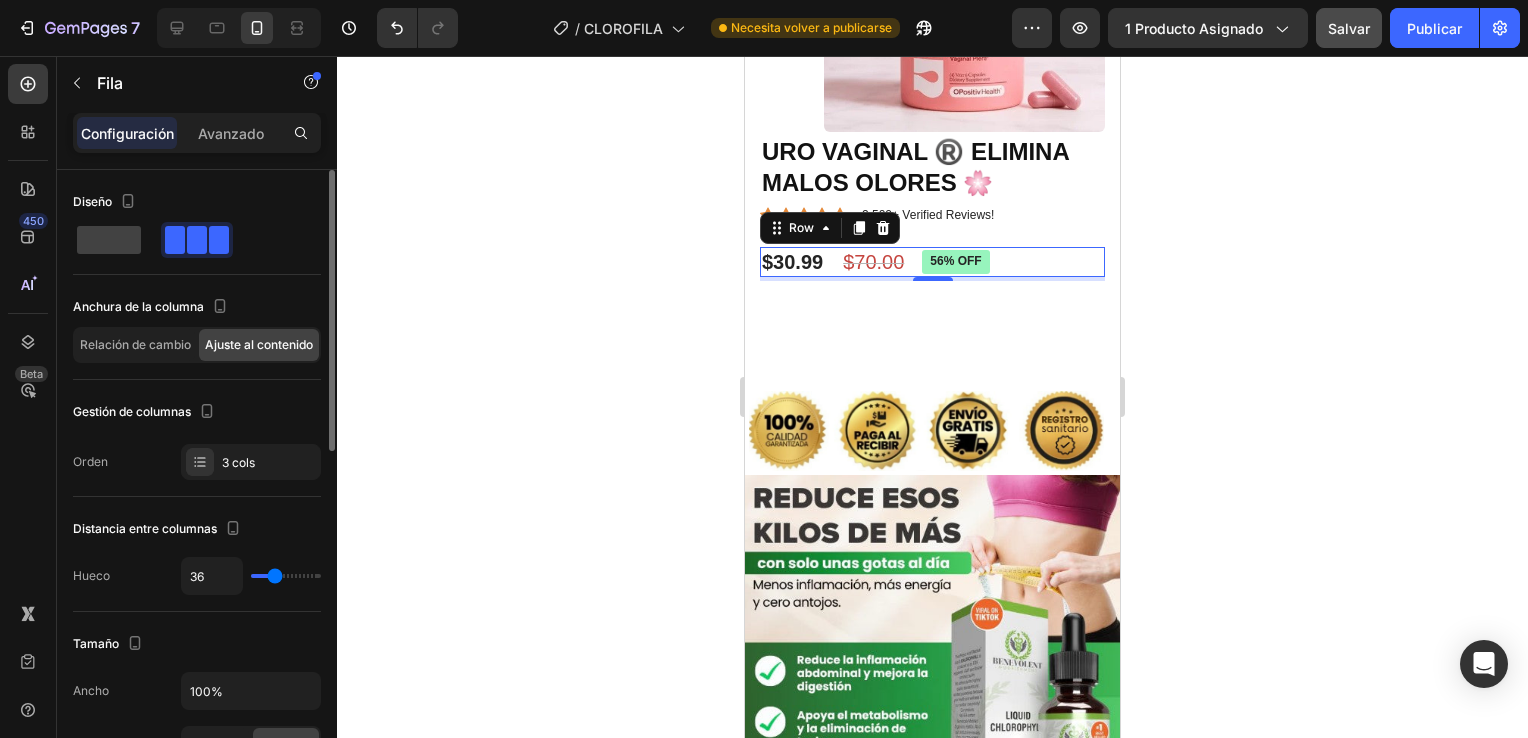 type on "16" 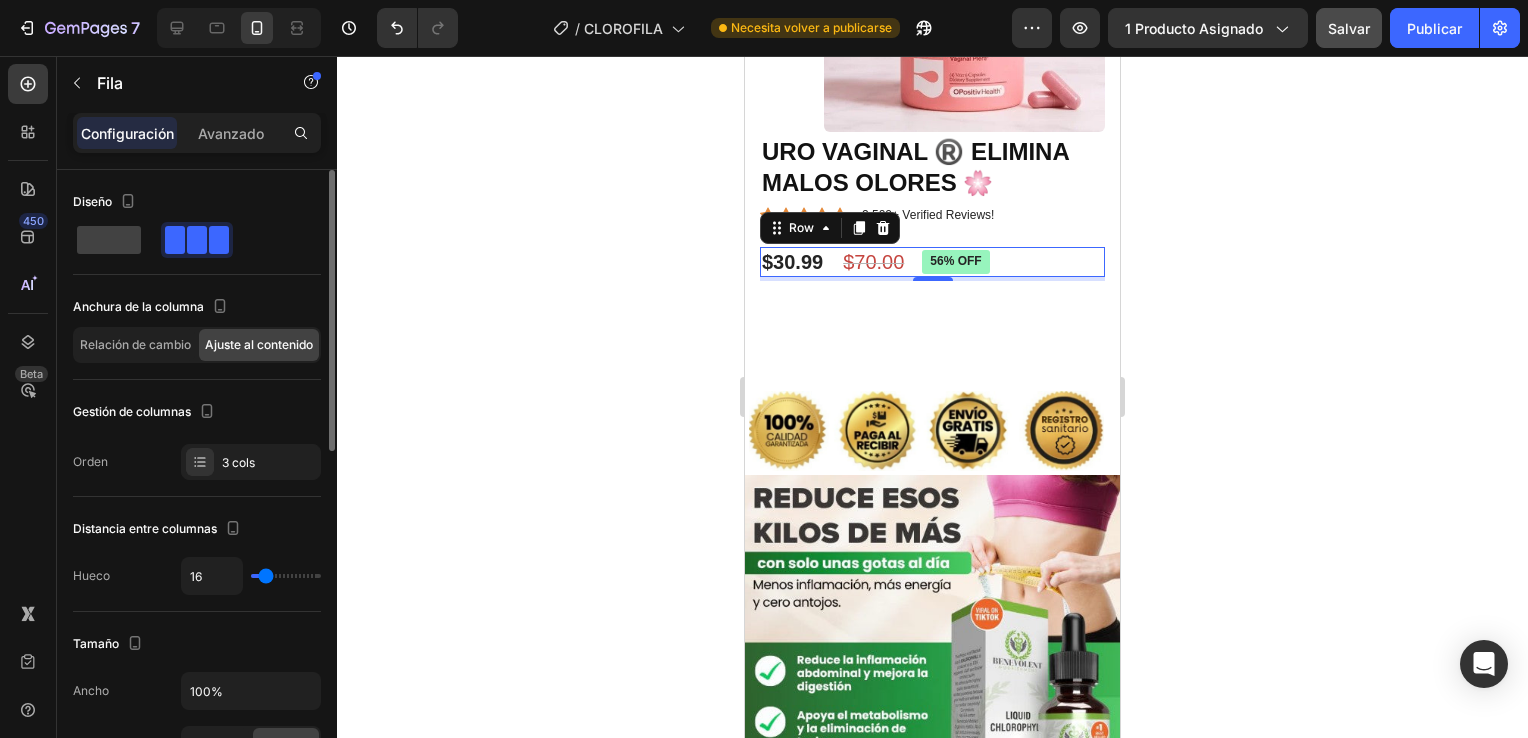 type on "15" 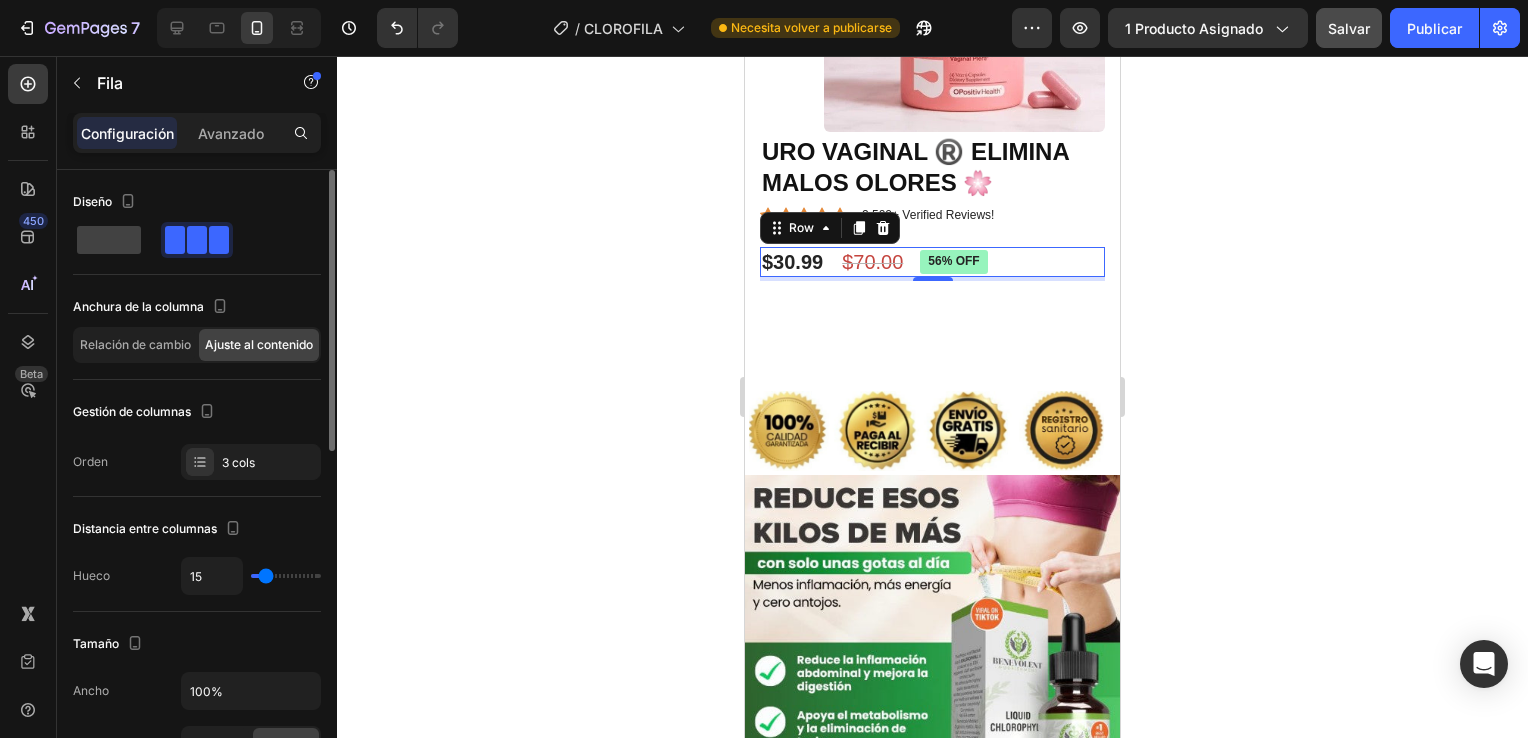 type on "15" 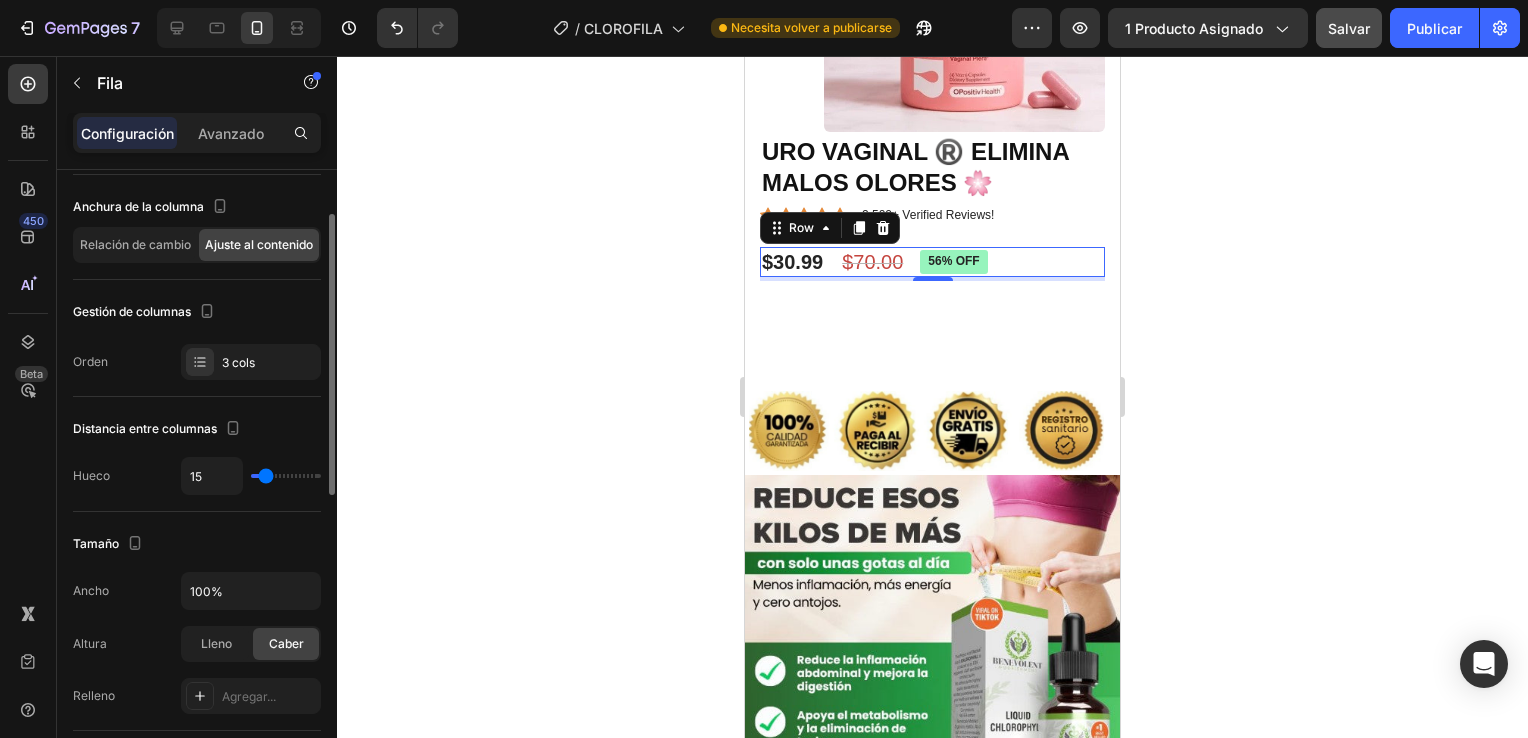 scroll, scrollTop: 200, scrollLeft: 0, axis: vertical 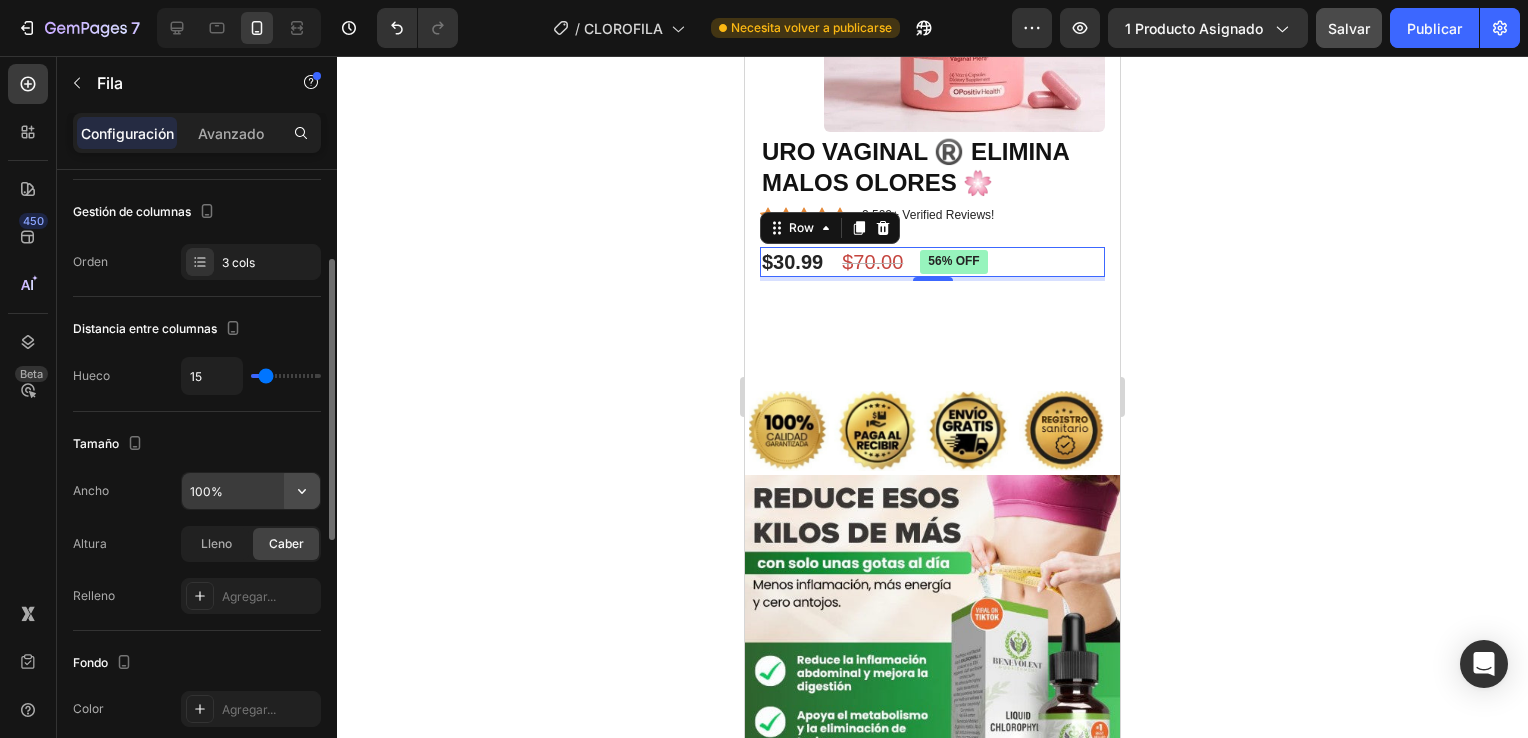 click 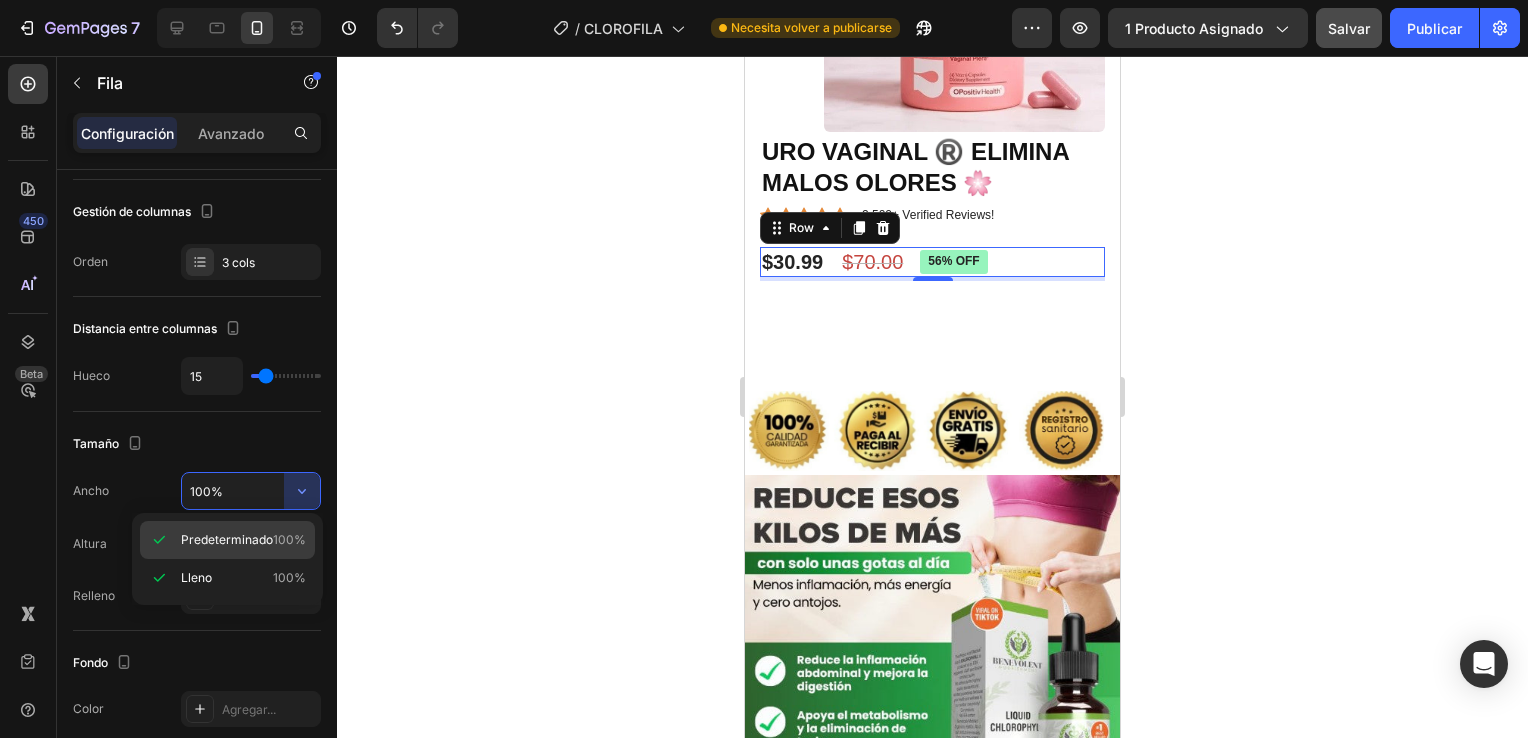 click on "100%" at bounding box center [289, 540] 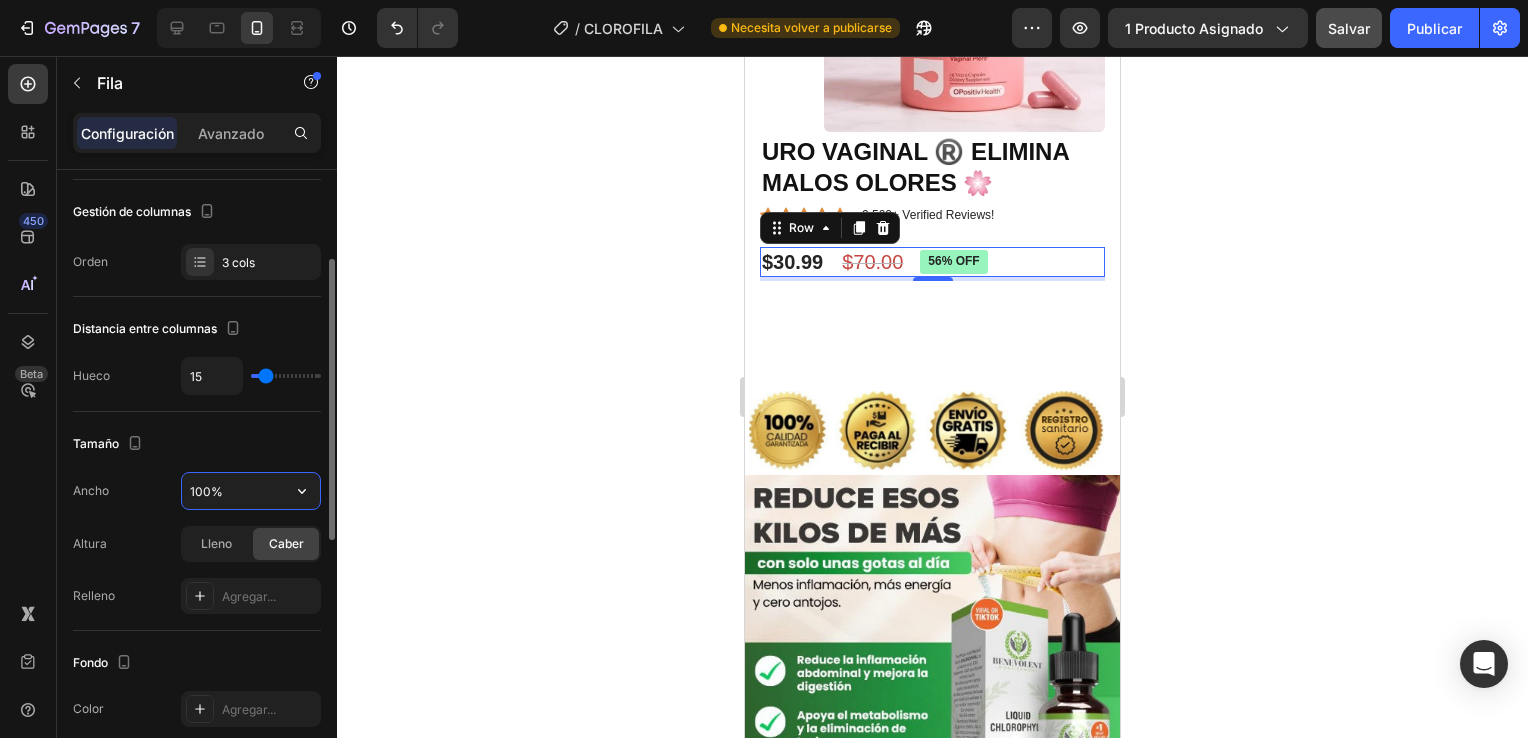 click on "100%" at bounding box center [251, 491] 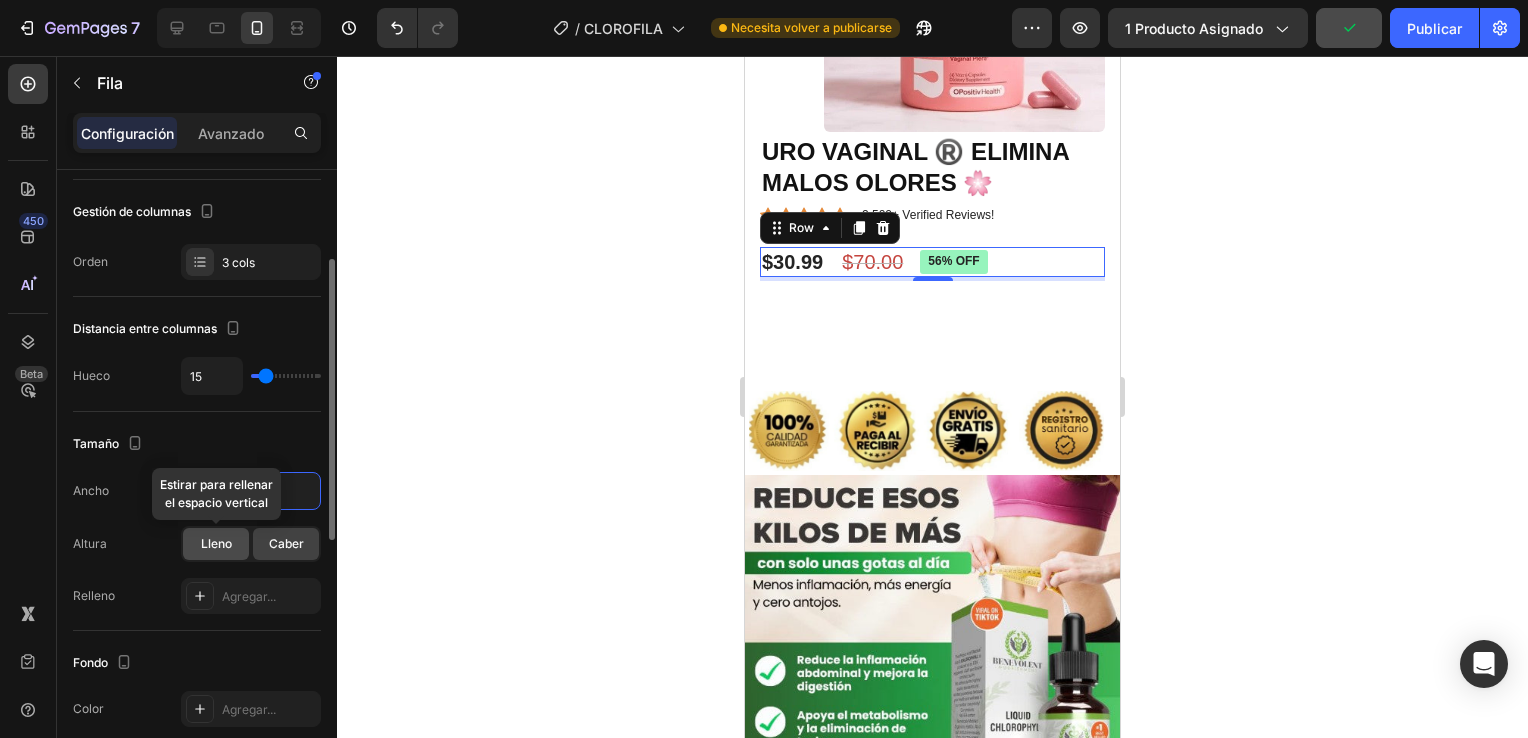 click on "Lleno" 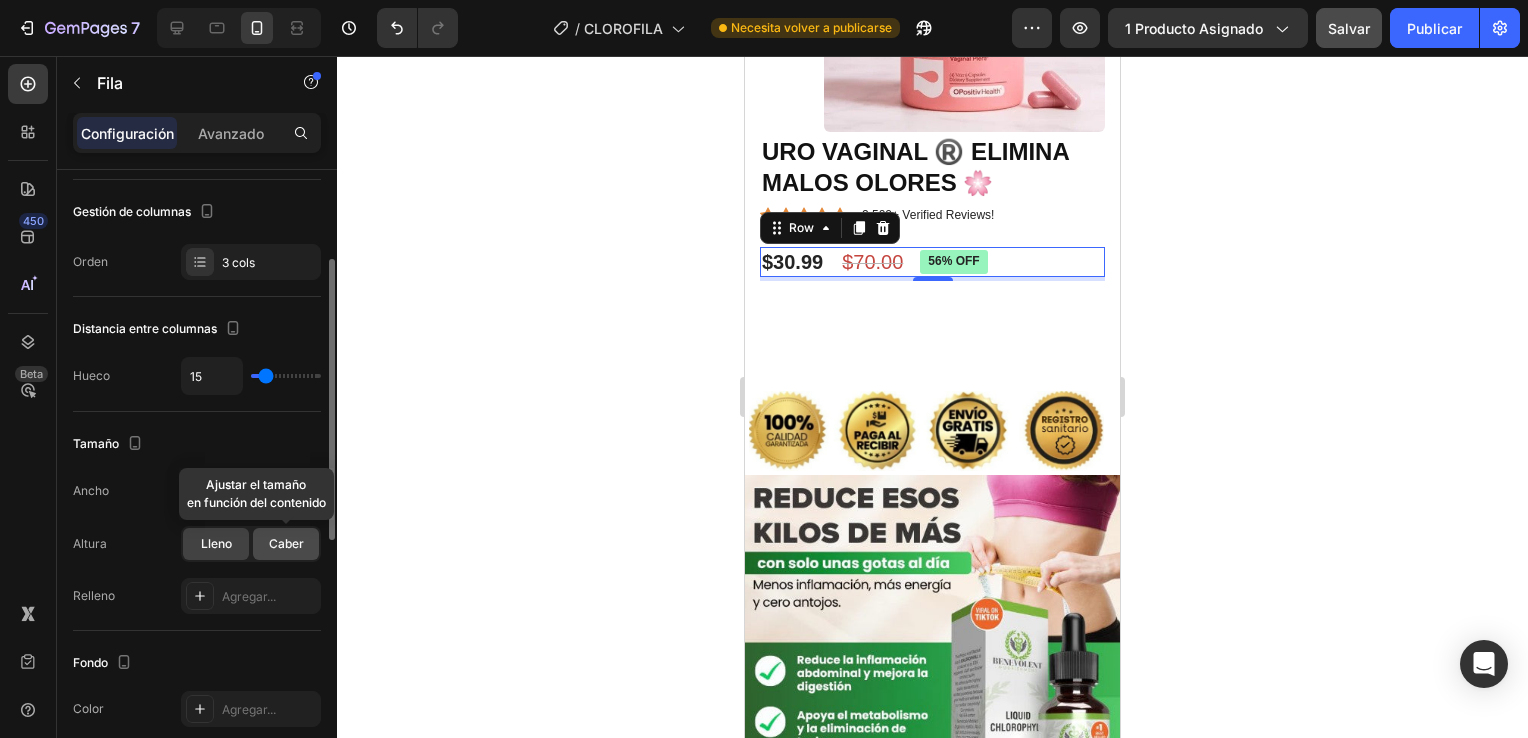 click on "Caber" 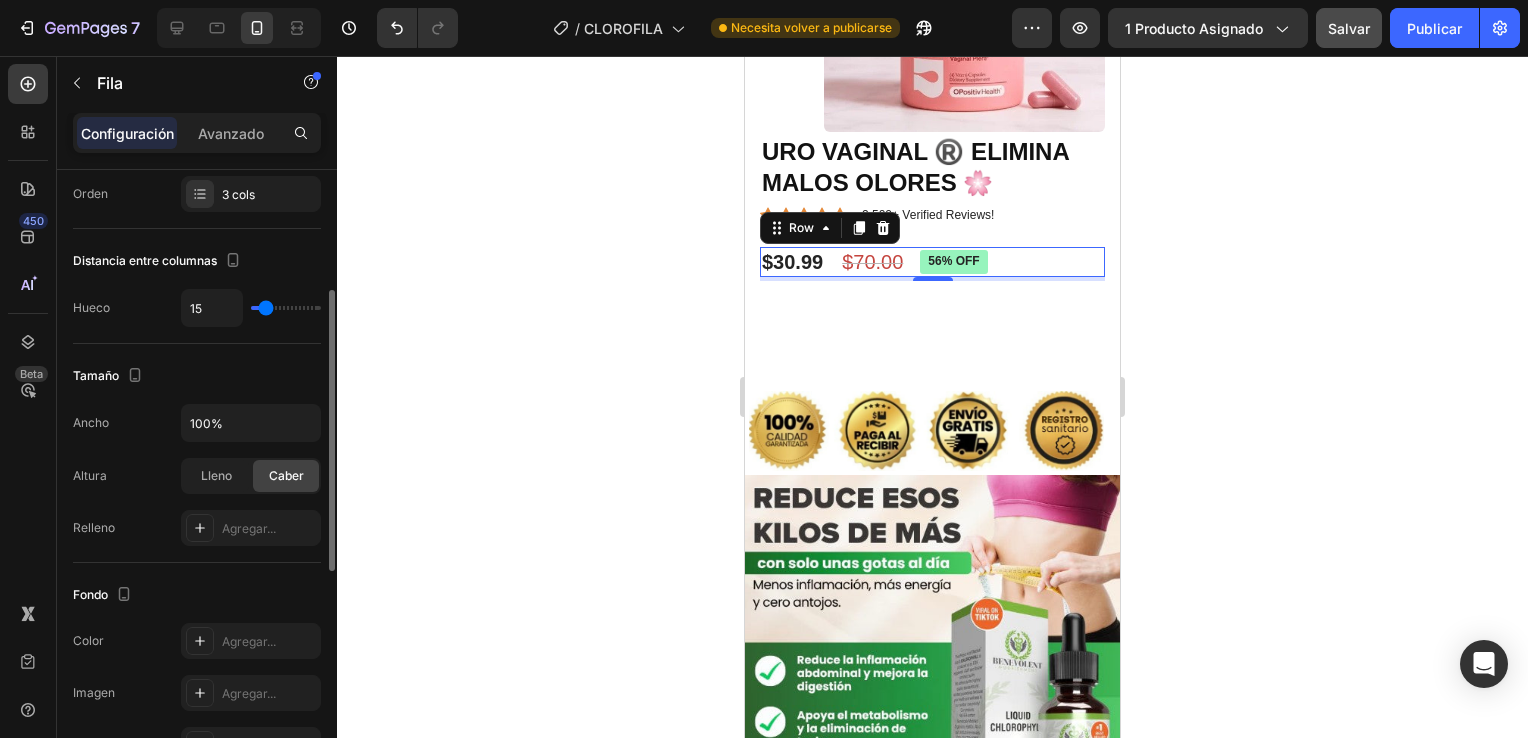 scroll, scrollTop: 168, scrollLeft: 0, axis: vertical 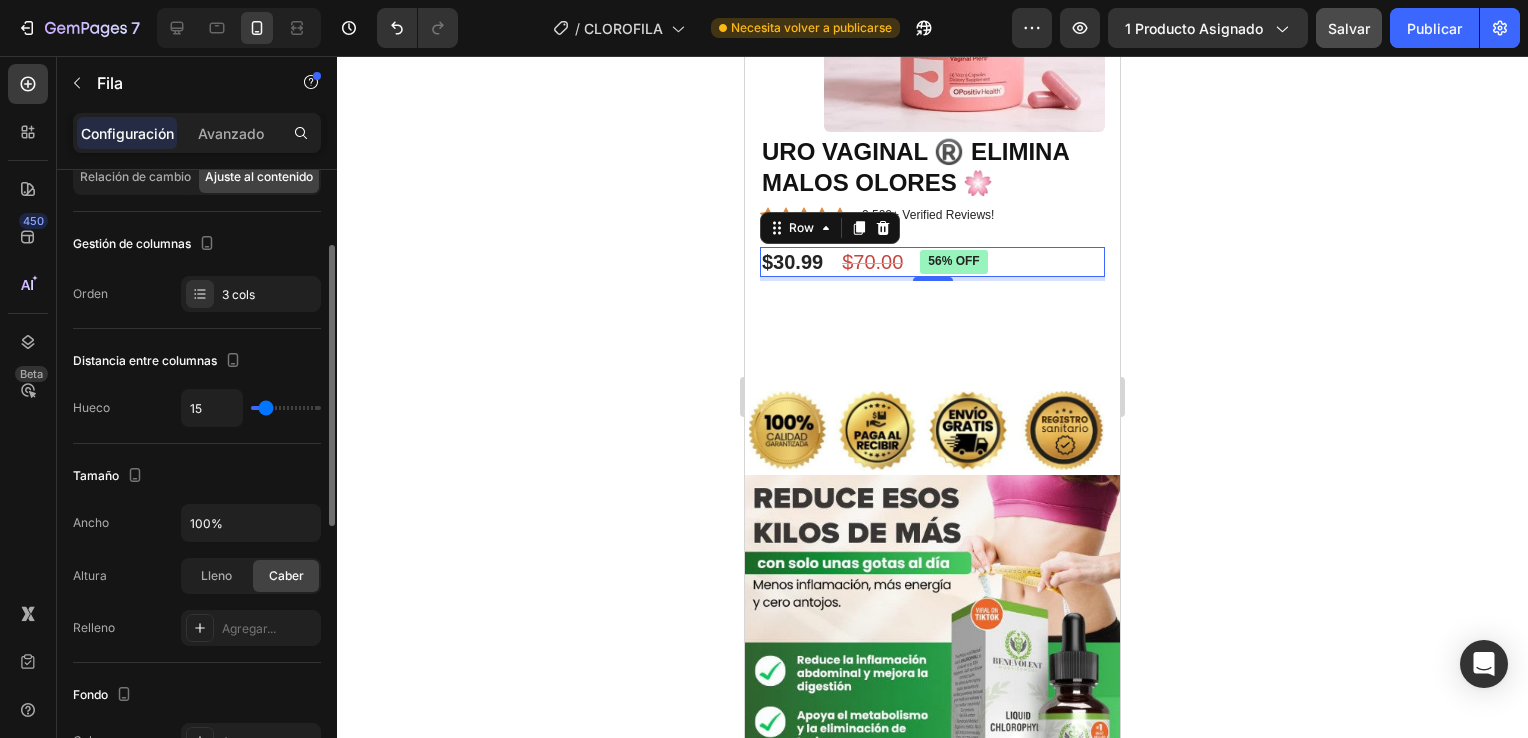 type on "8" 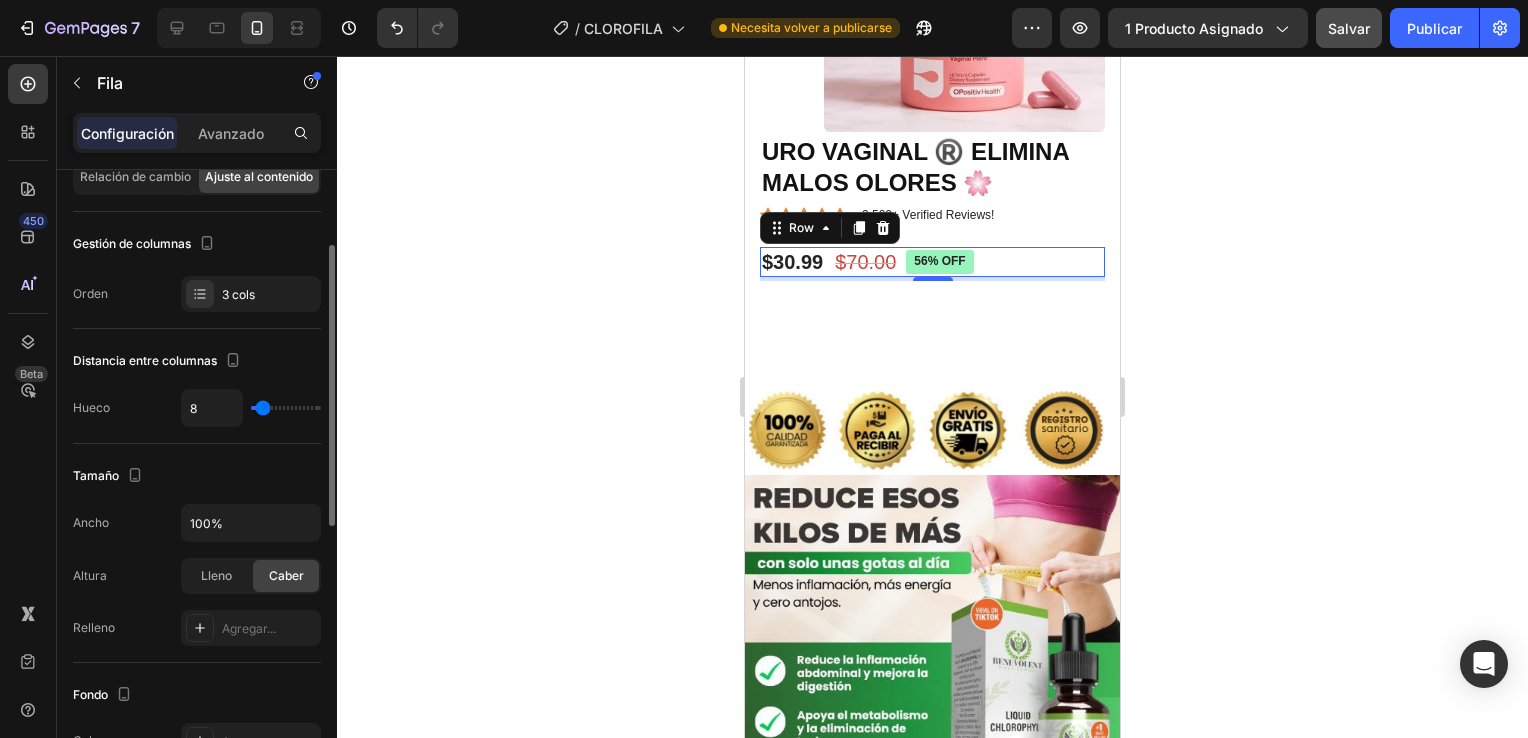 type on "9" 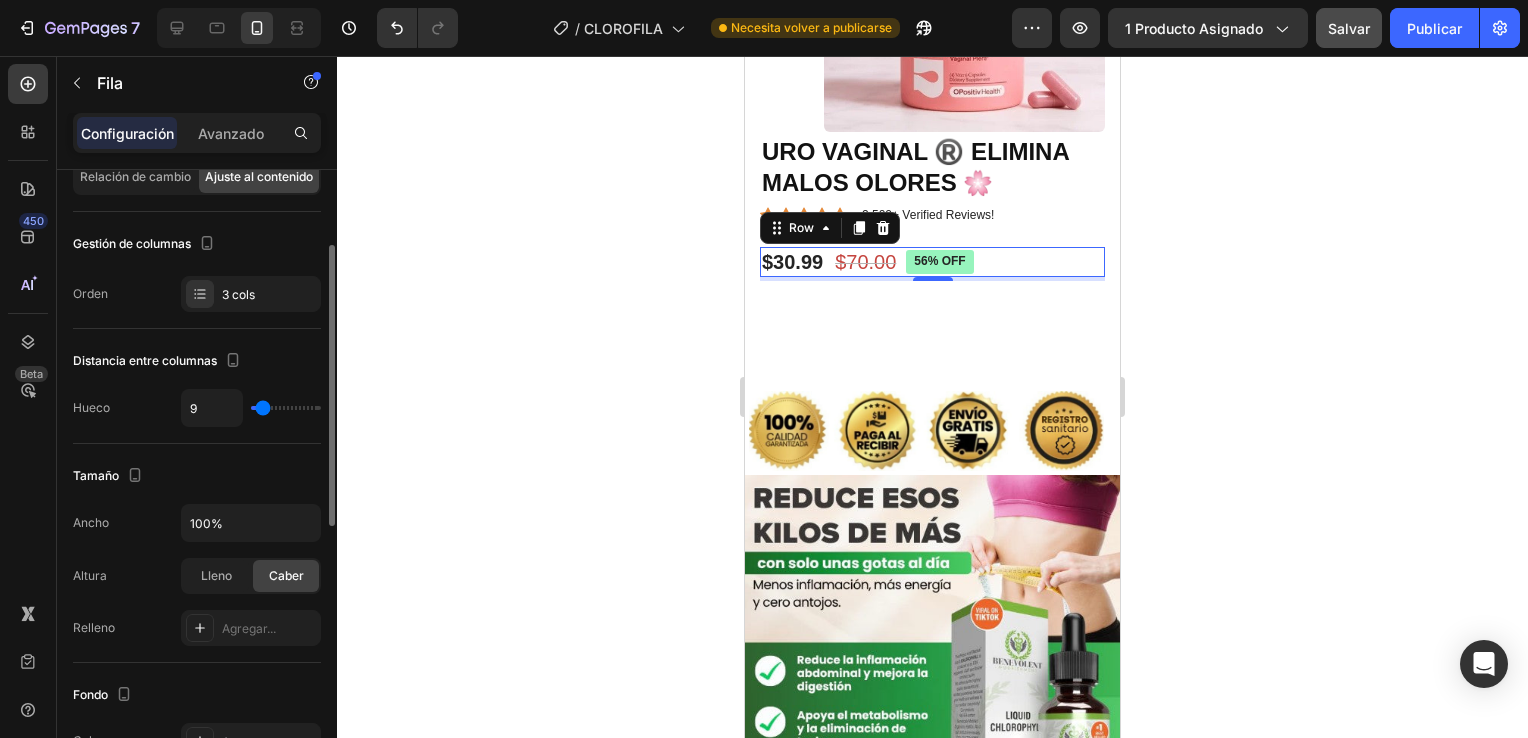 type on "11" 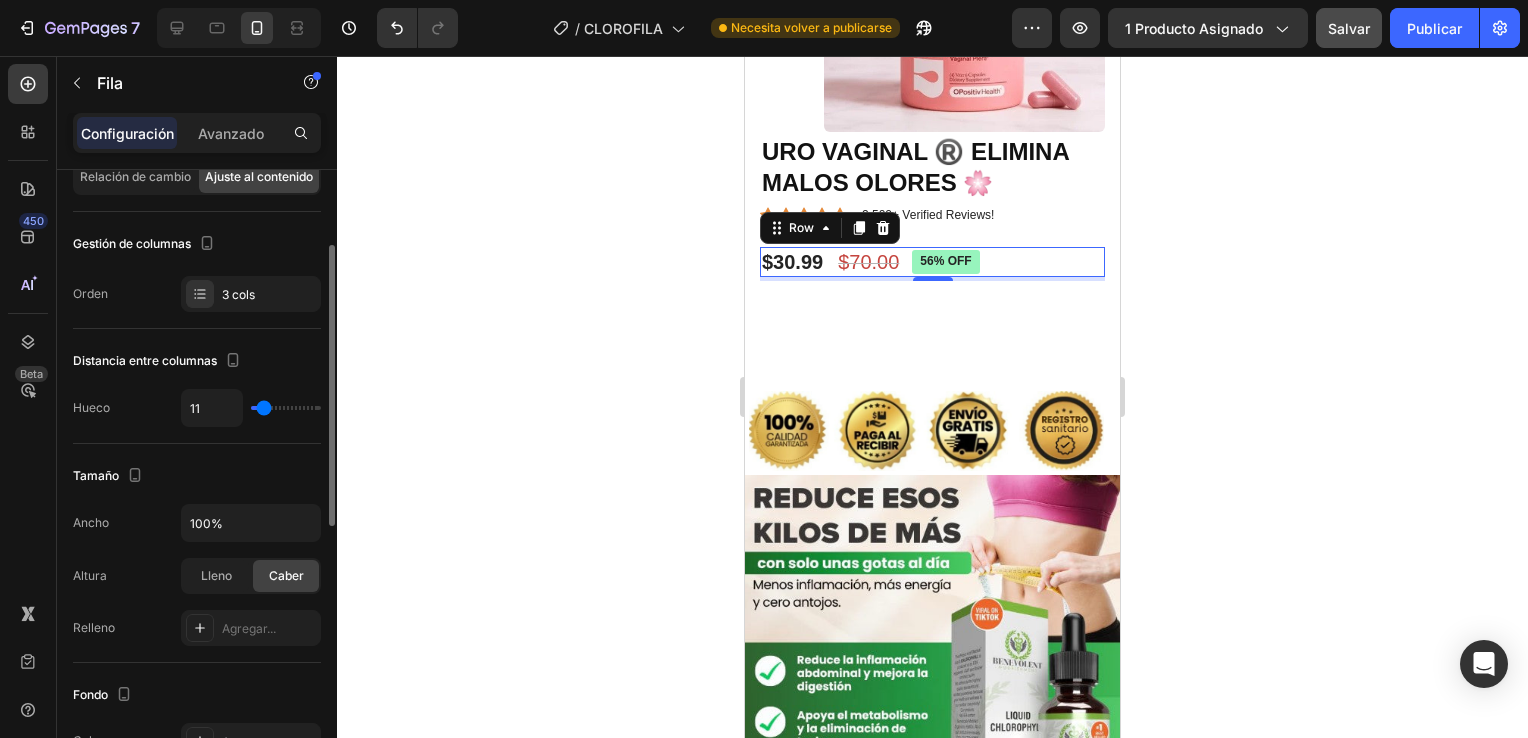 type on "13" 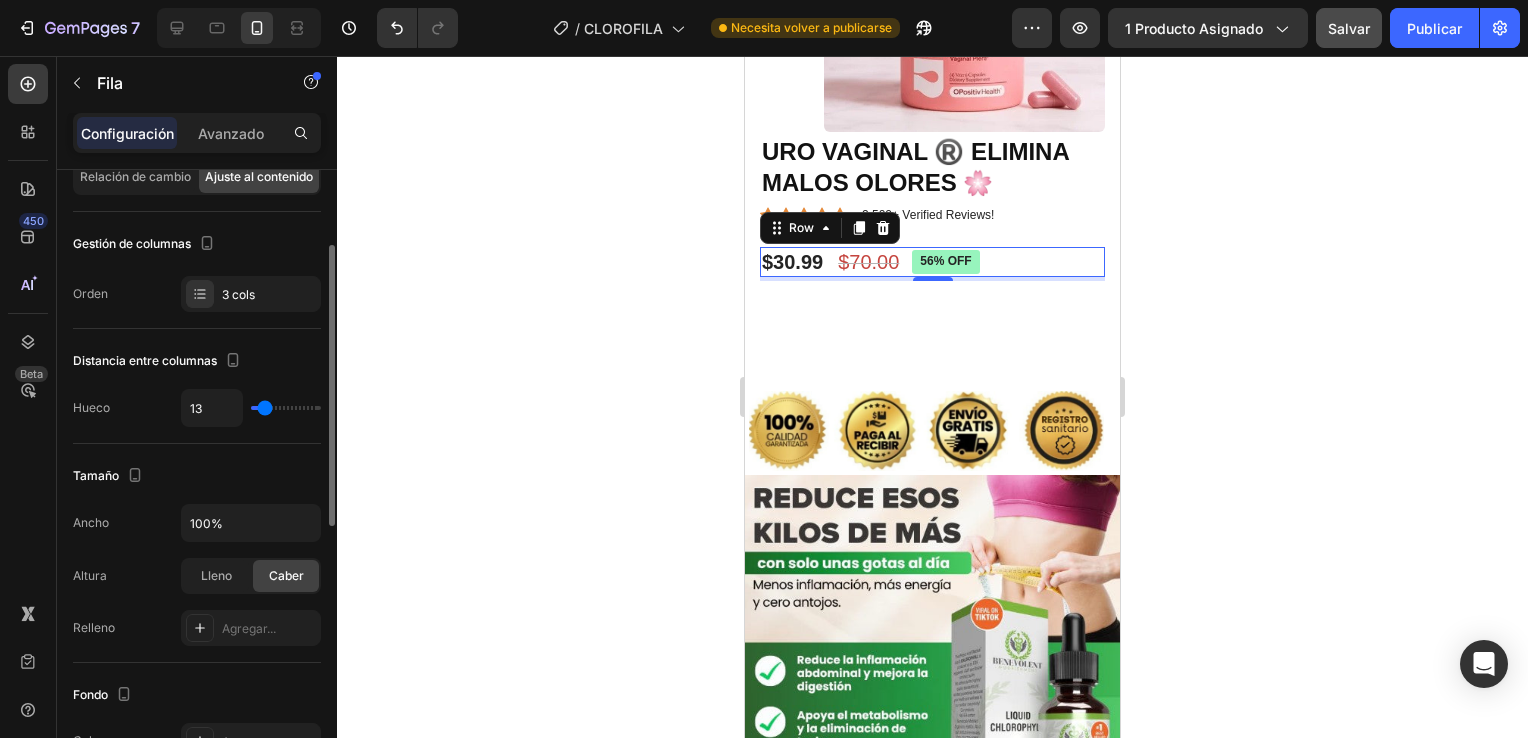 type on "13" 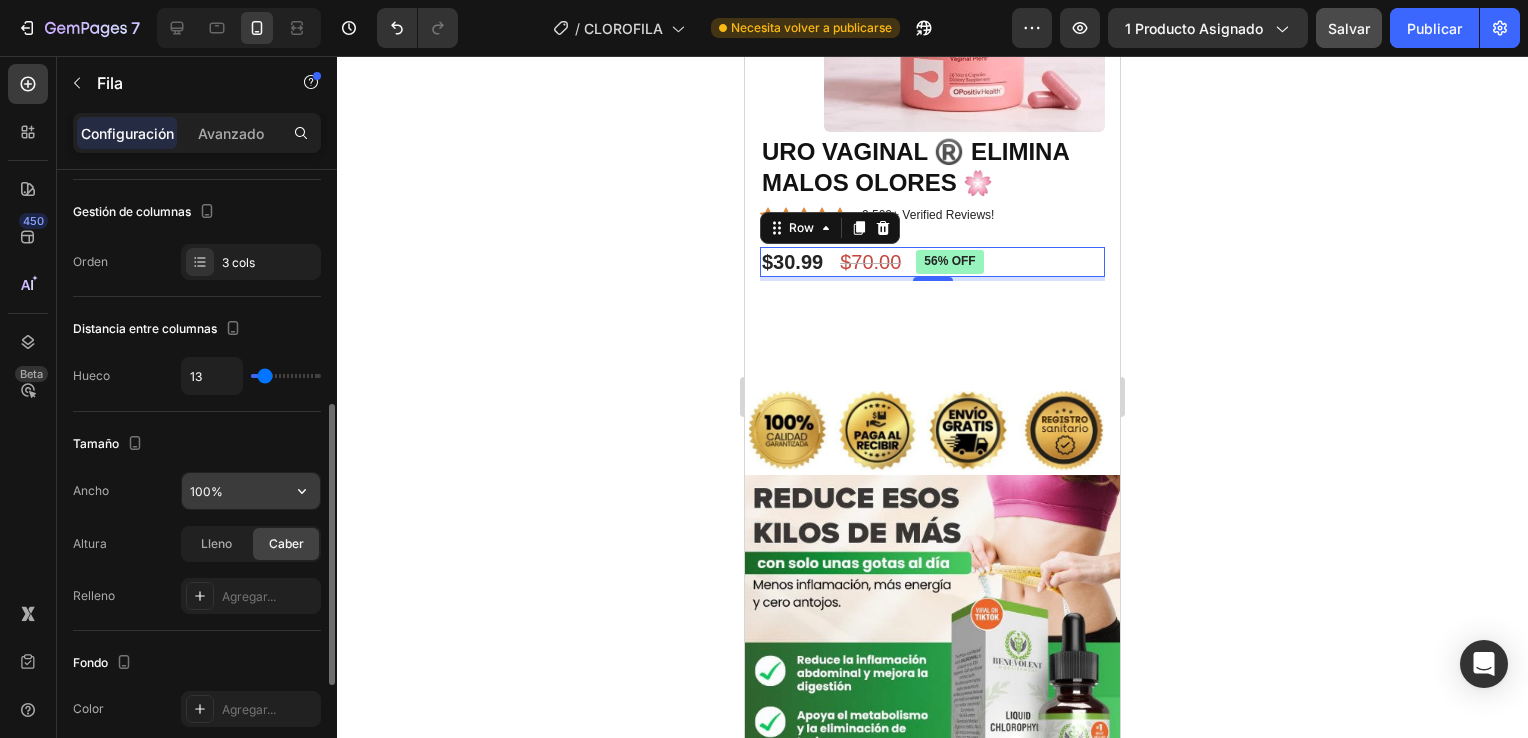 scroll, scrollTop: 300, scrollLeft: 0, axis: vertical 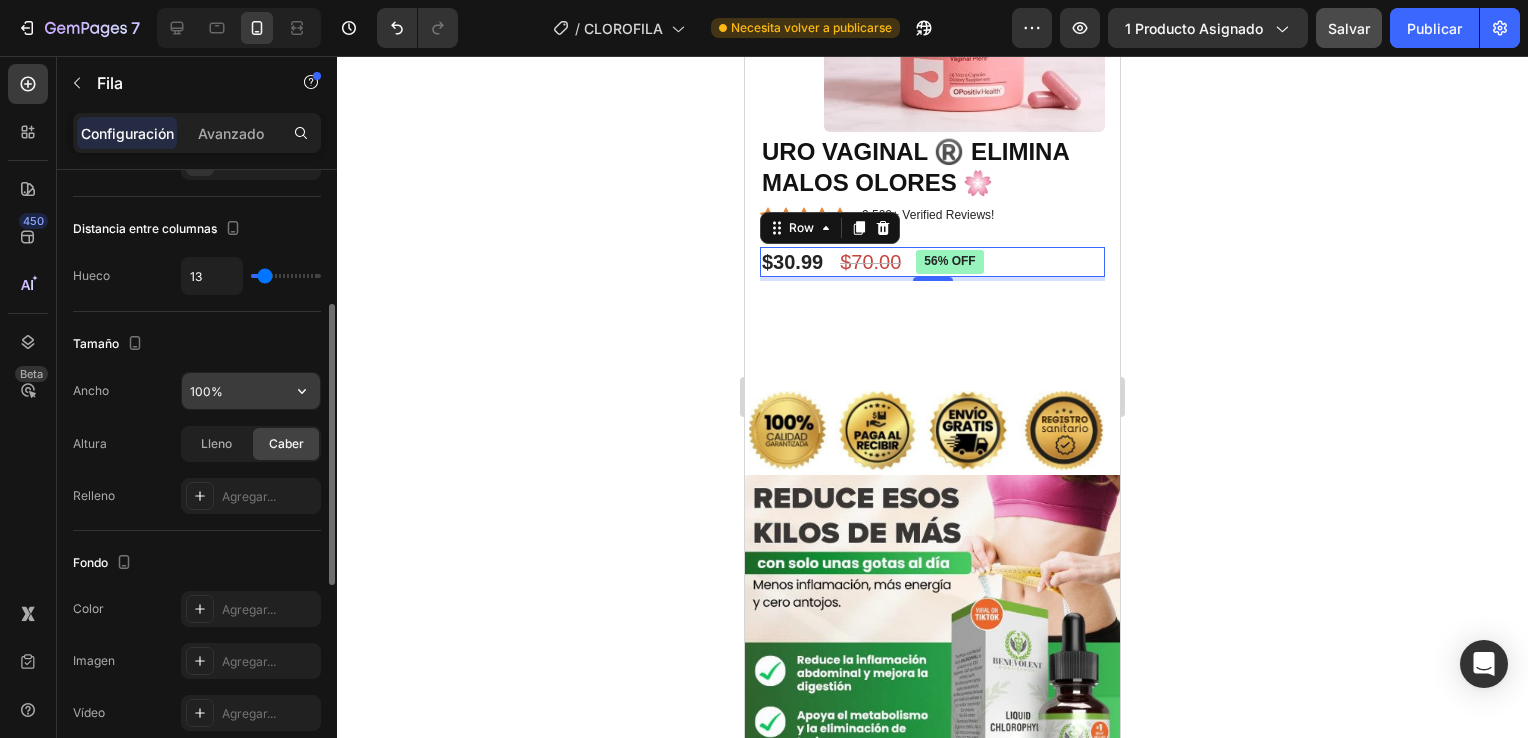 click on "100%" at bounding box center [251, 391] 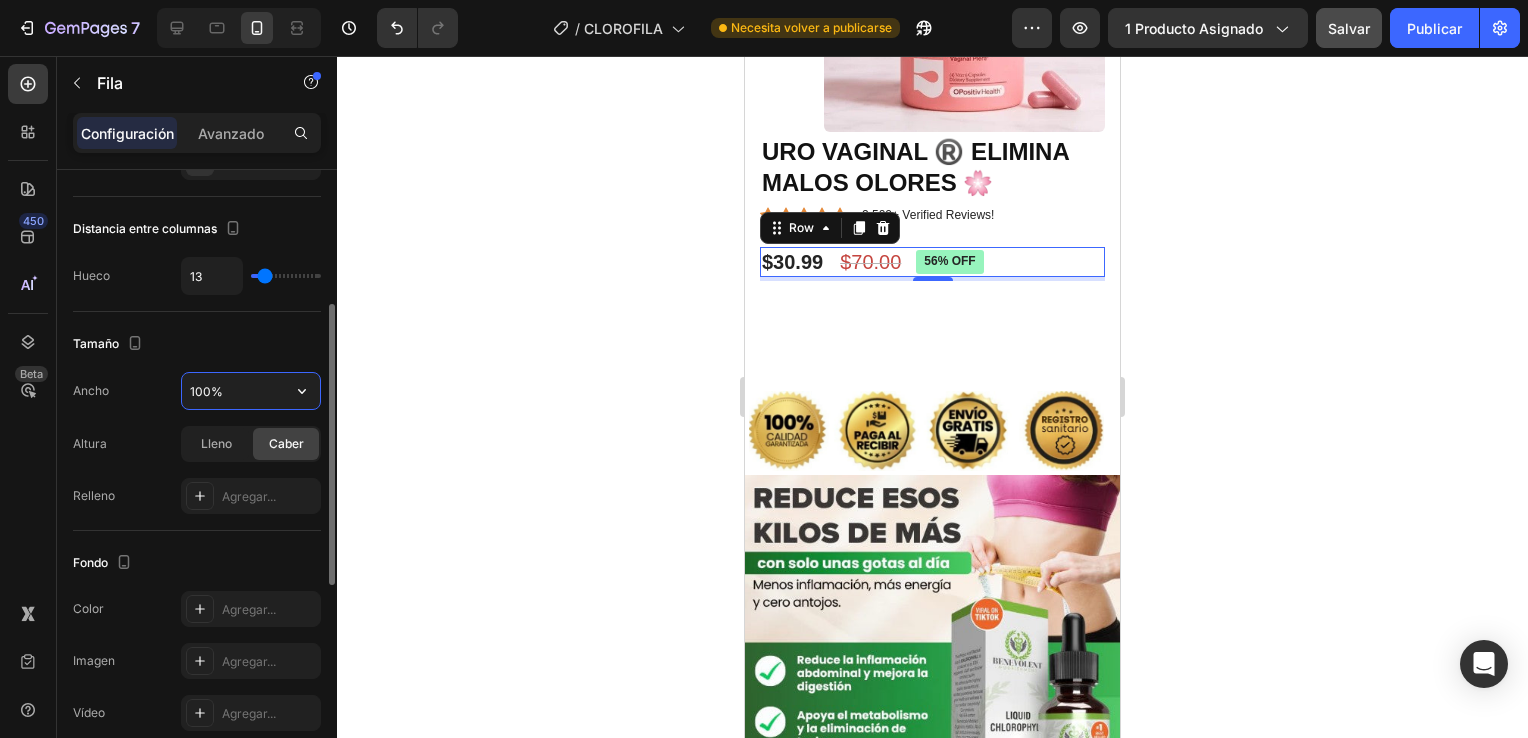 click on "100%" at bounding box center [251, 391] 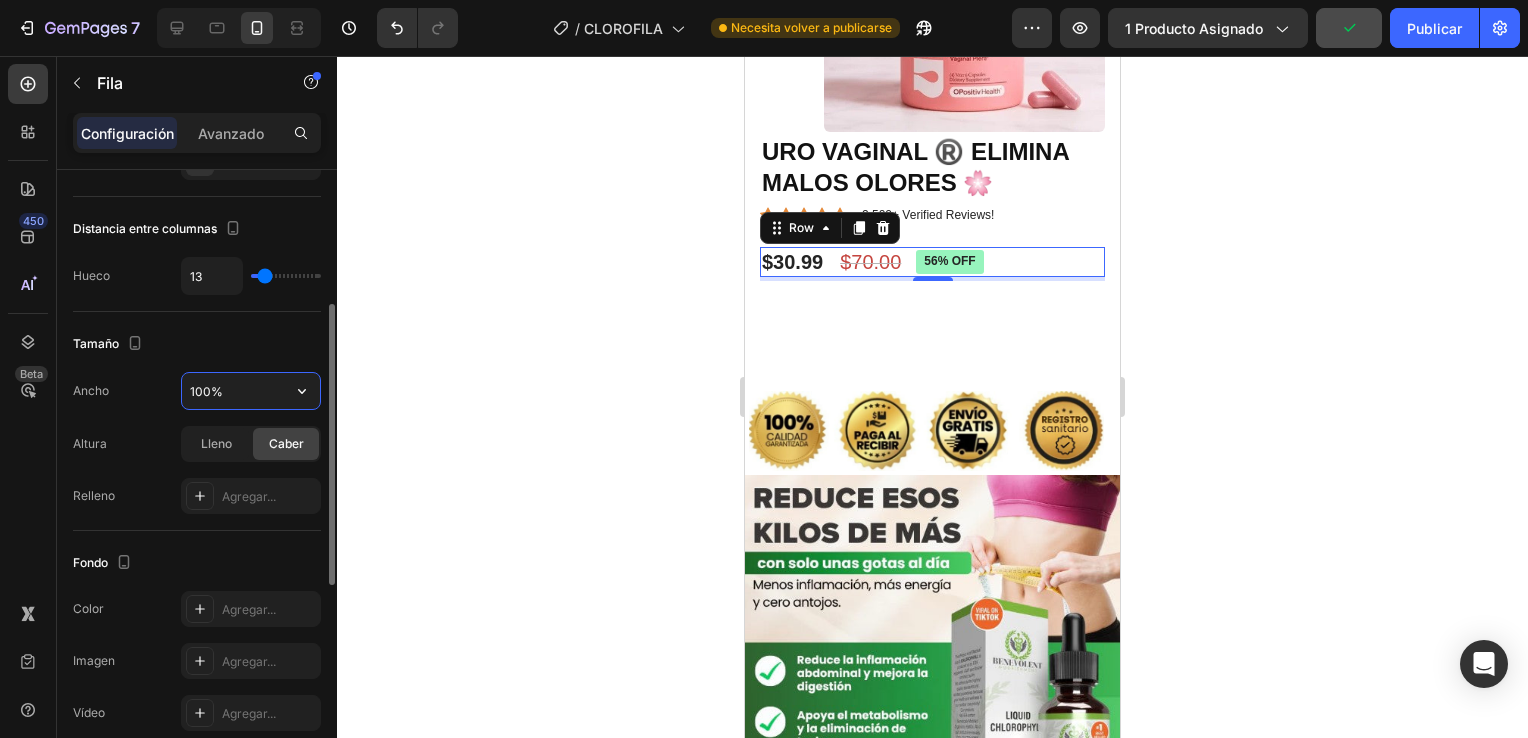 click on "100%" at bounding box center [251, 391] 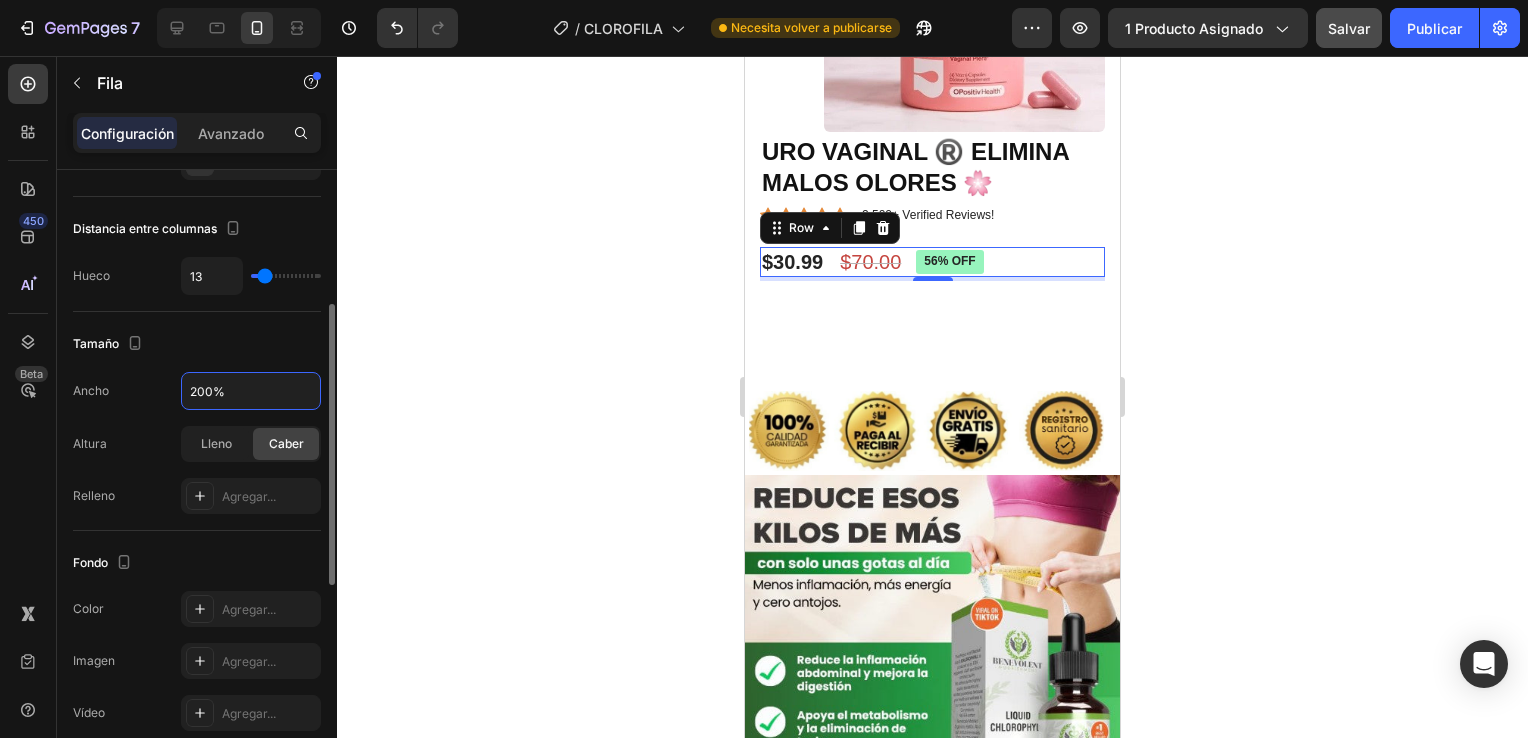 click on "Tamaño" at bounding box center (197, 344) 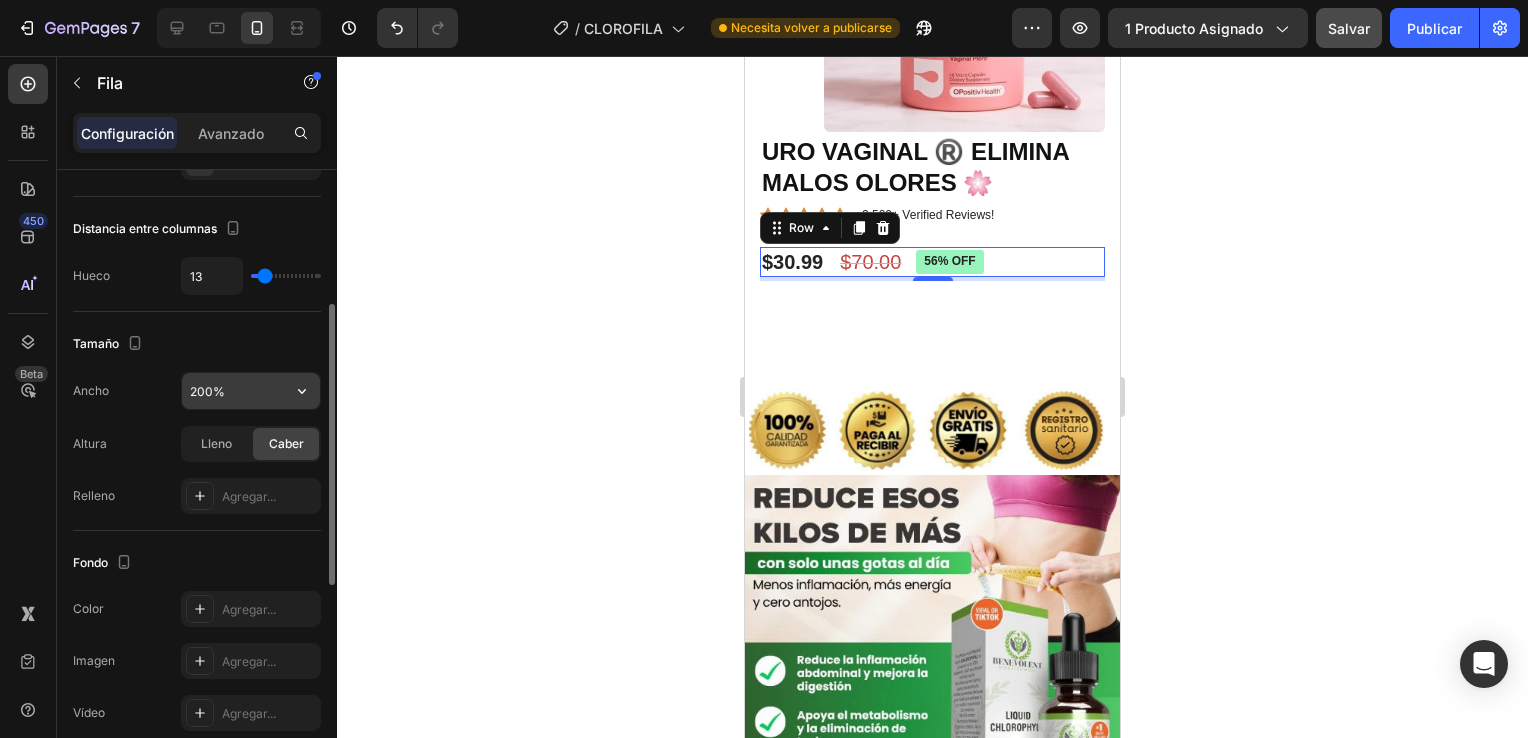 click on "200%" at bounding box center (251, 391) 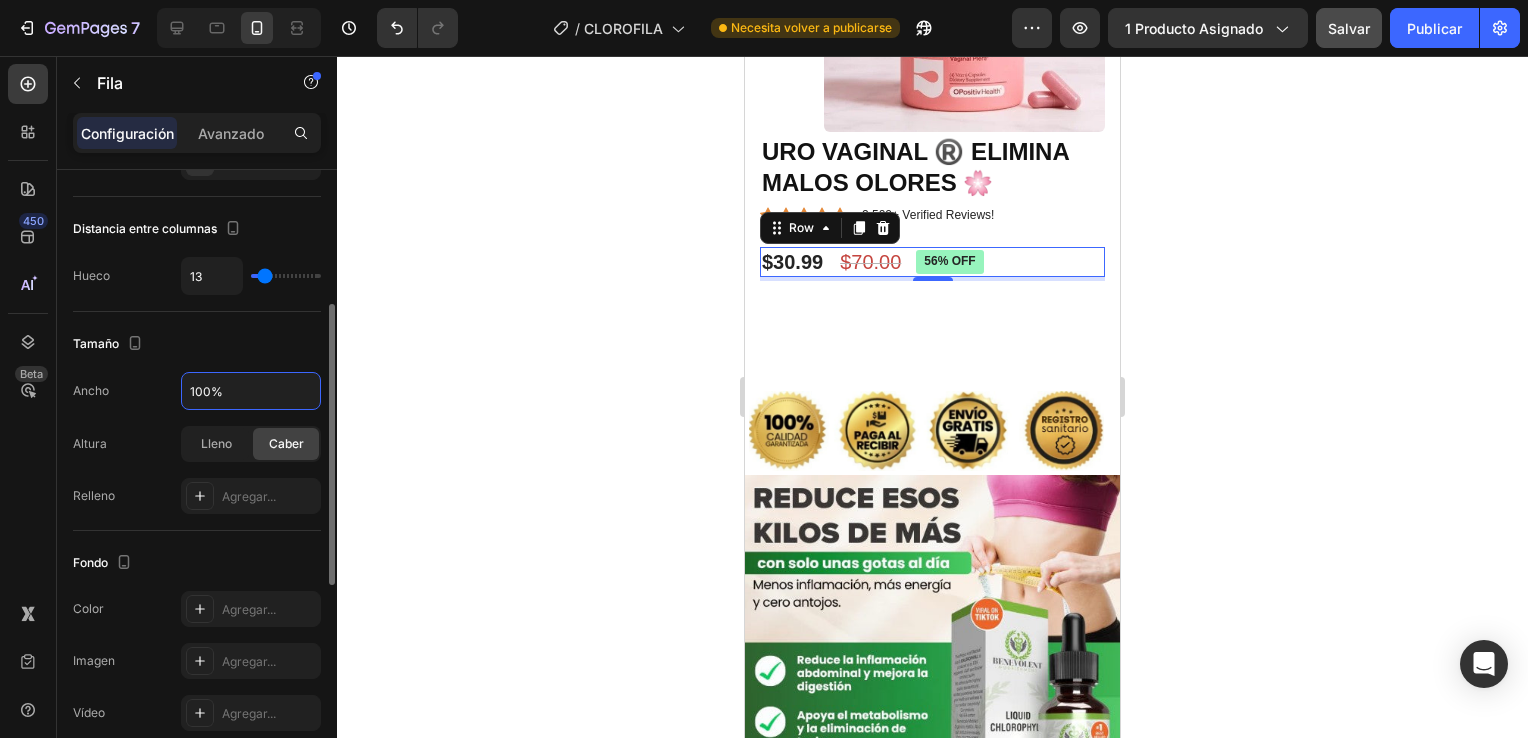 type on "100%" 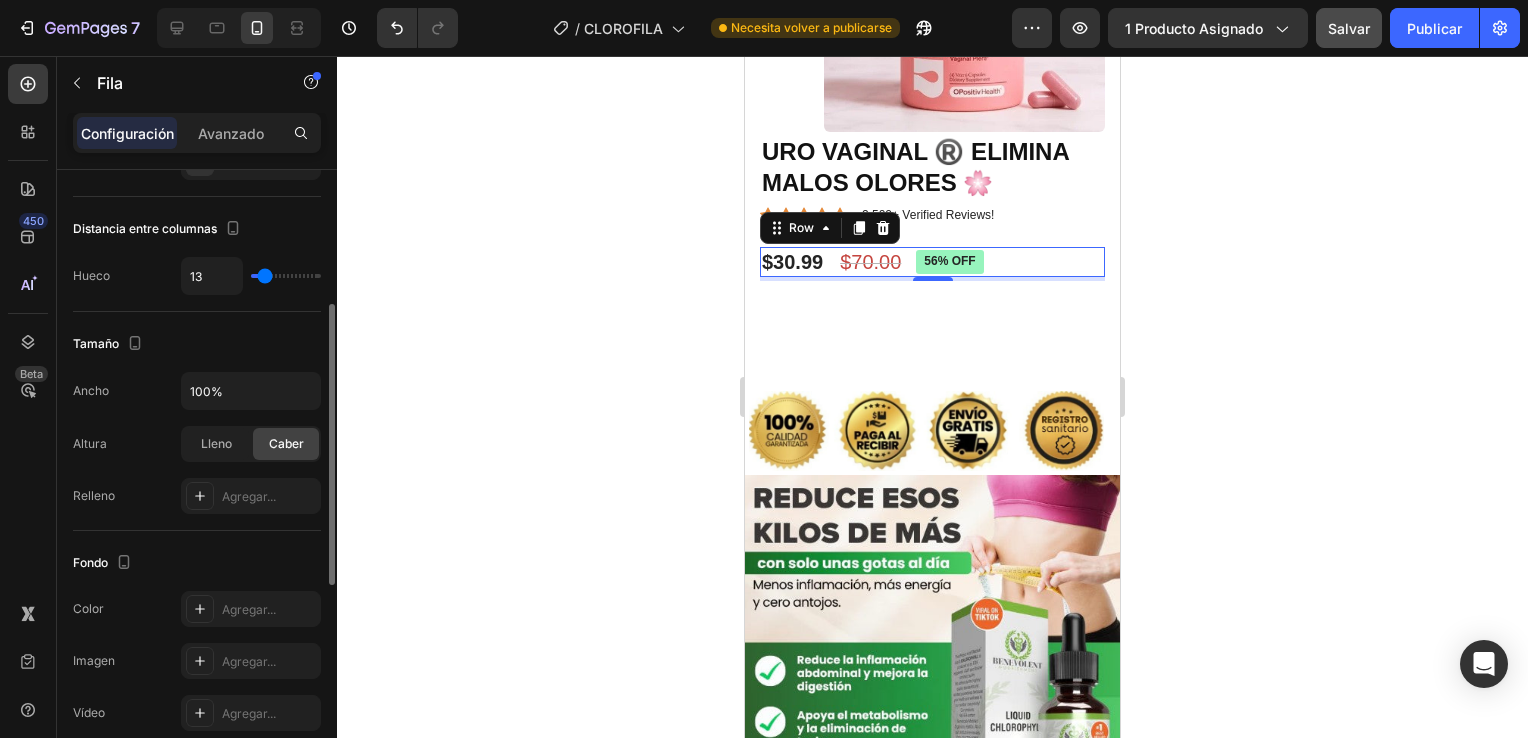 scroll, scrollTop: 500, scrollLeft: 0, axis: vertical 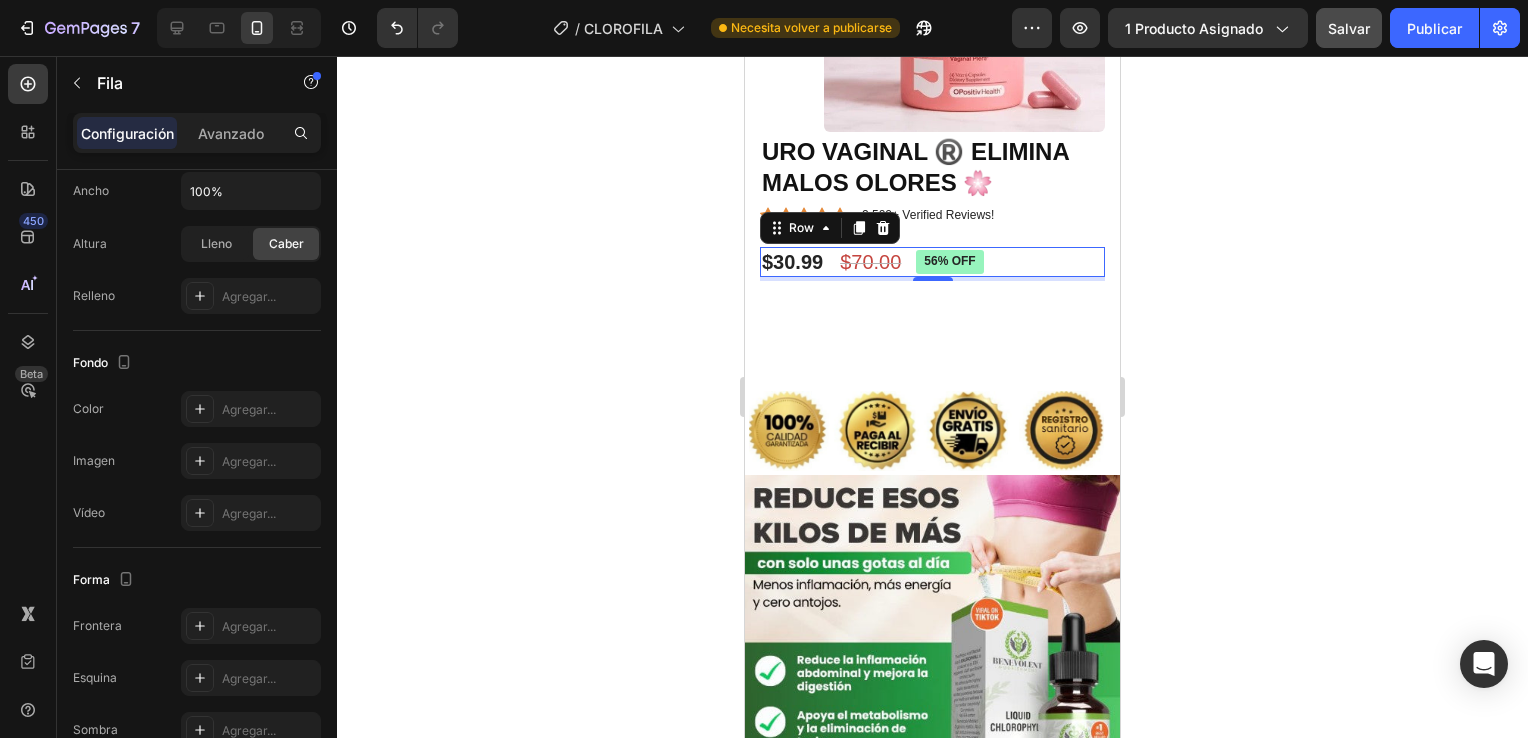 click 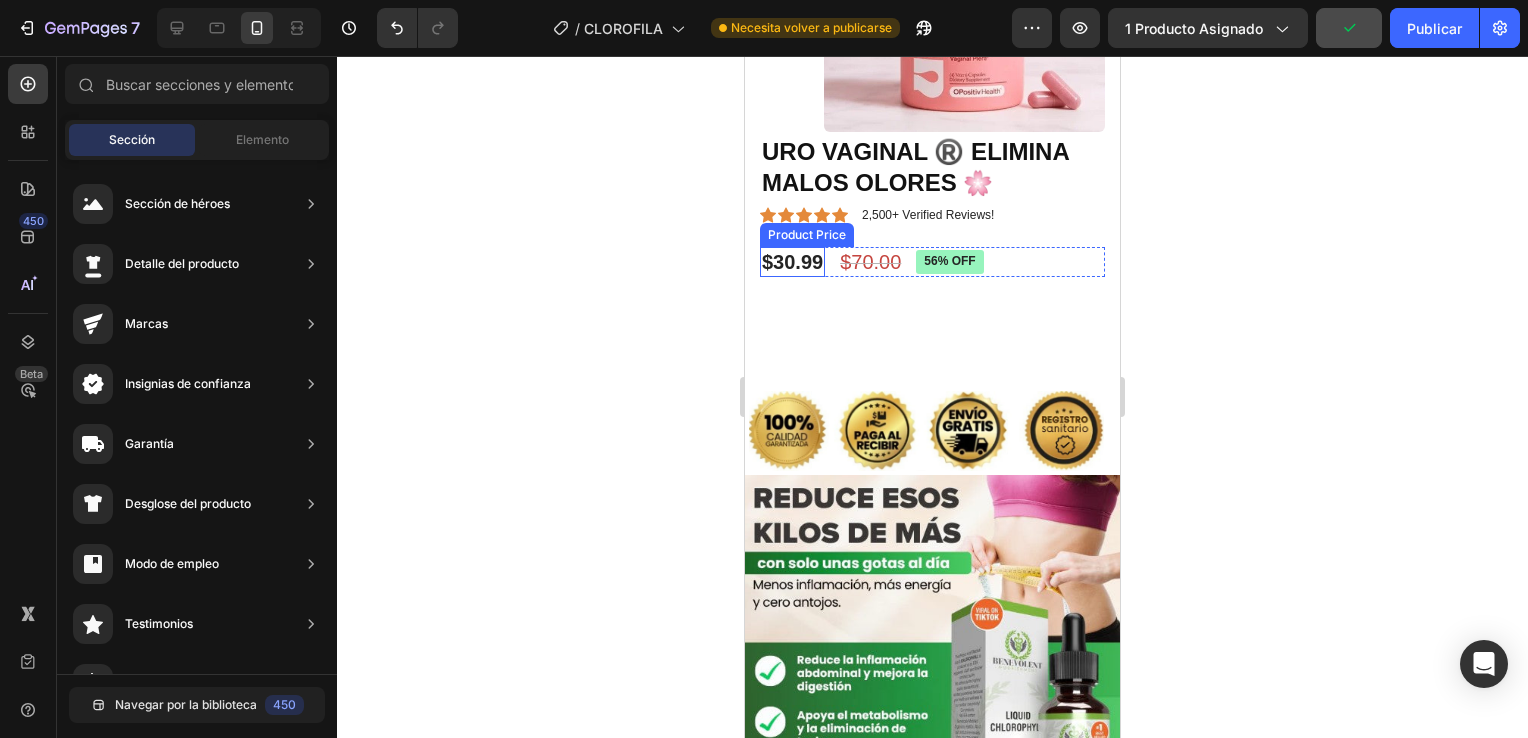 click on "$30.99" at bounding box center [792, 262] 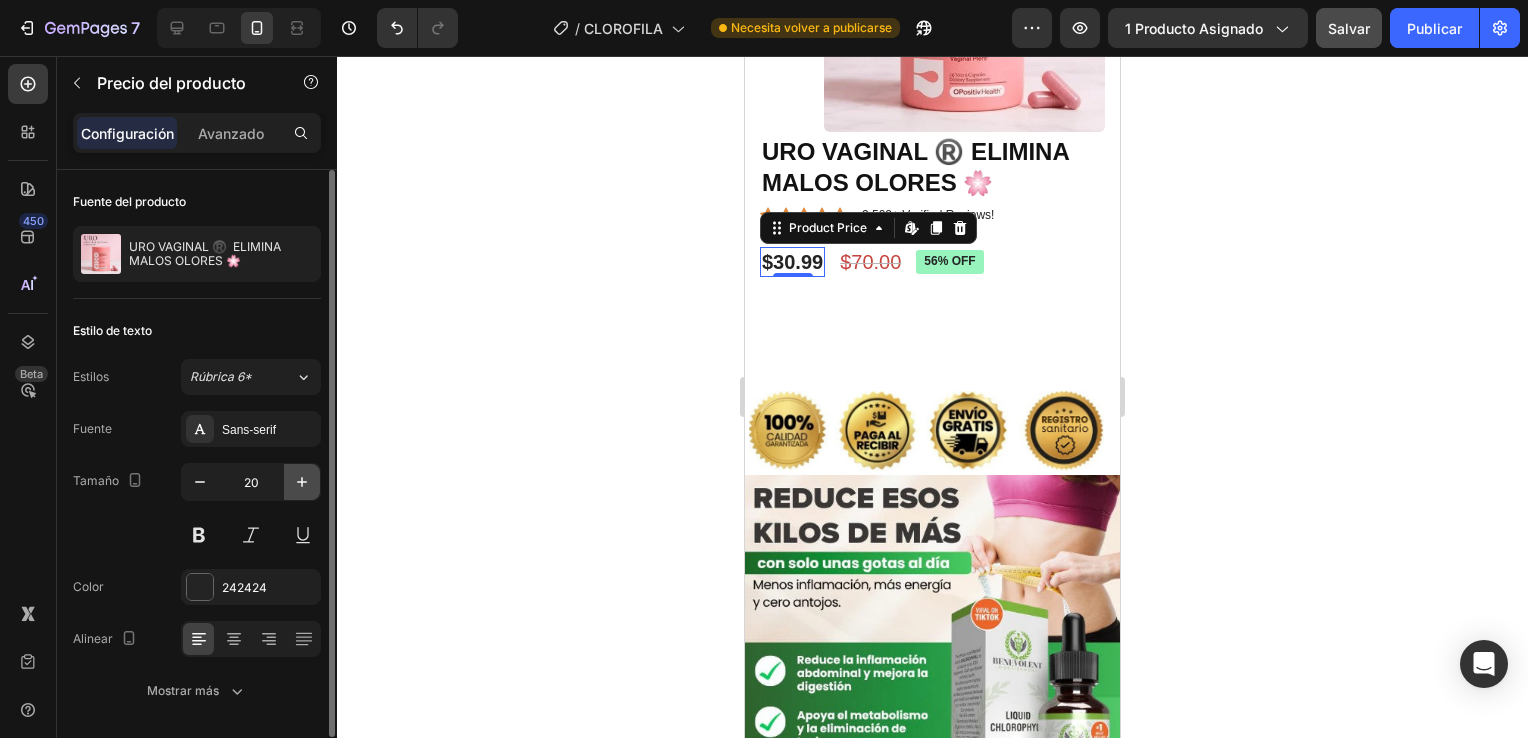 click 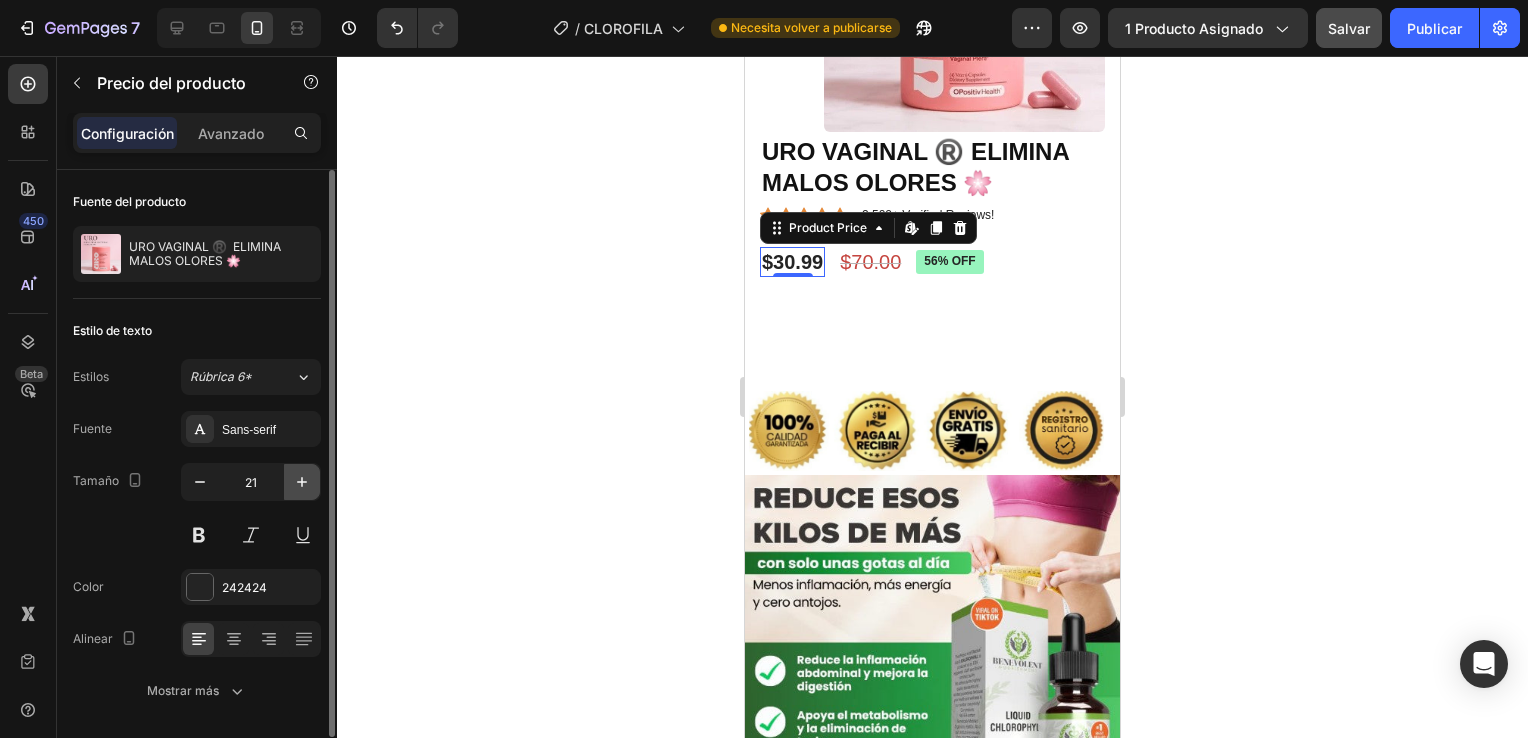 click 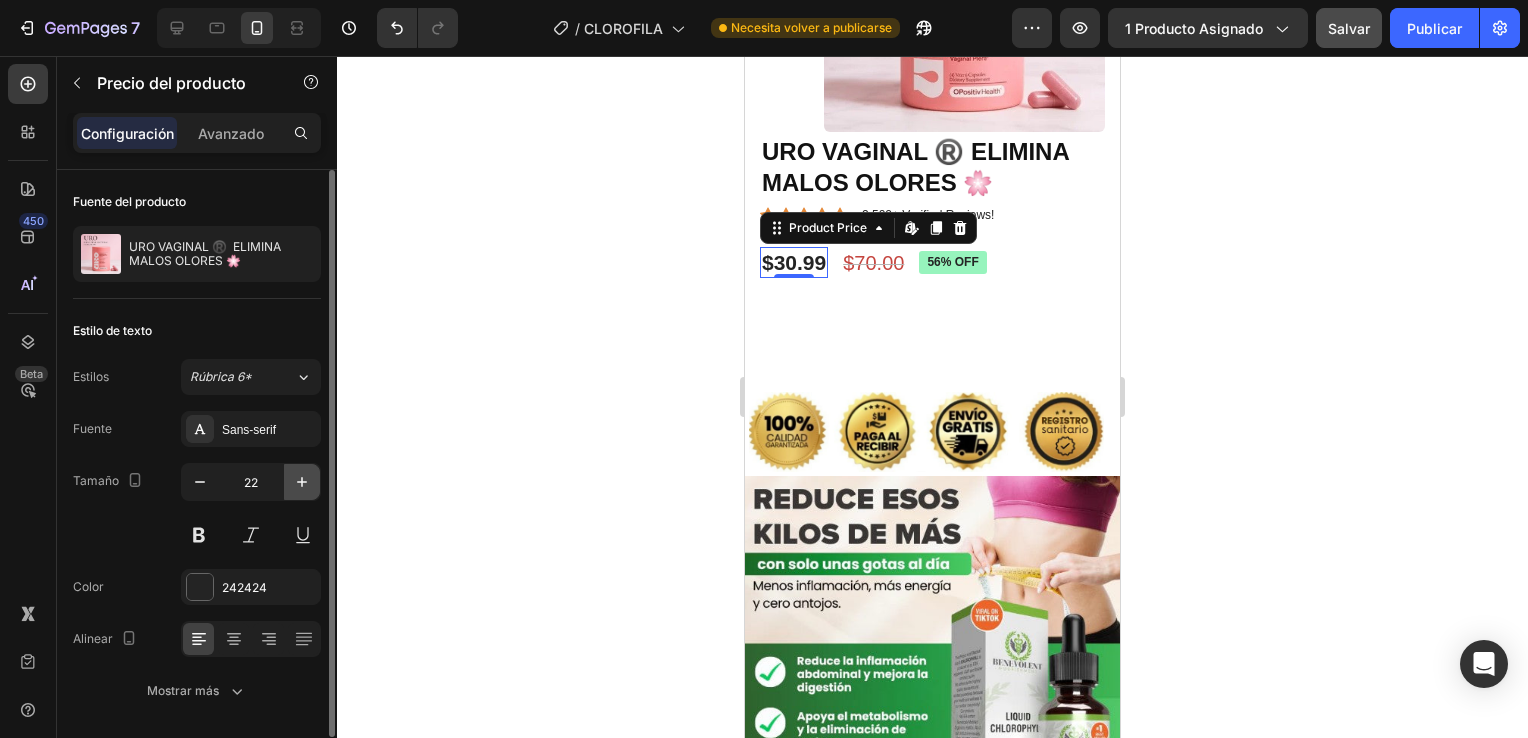 click 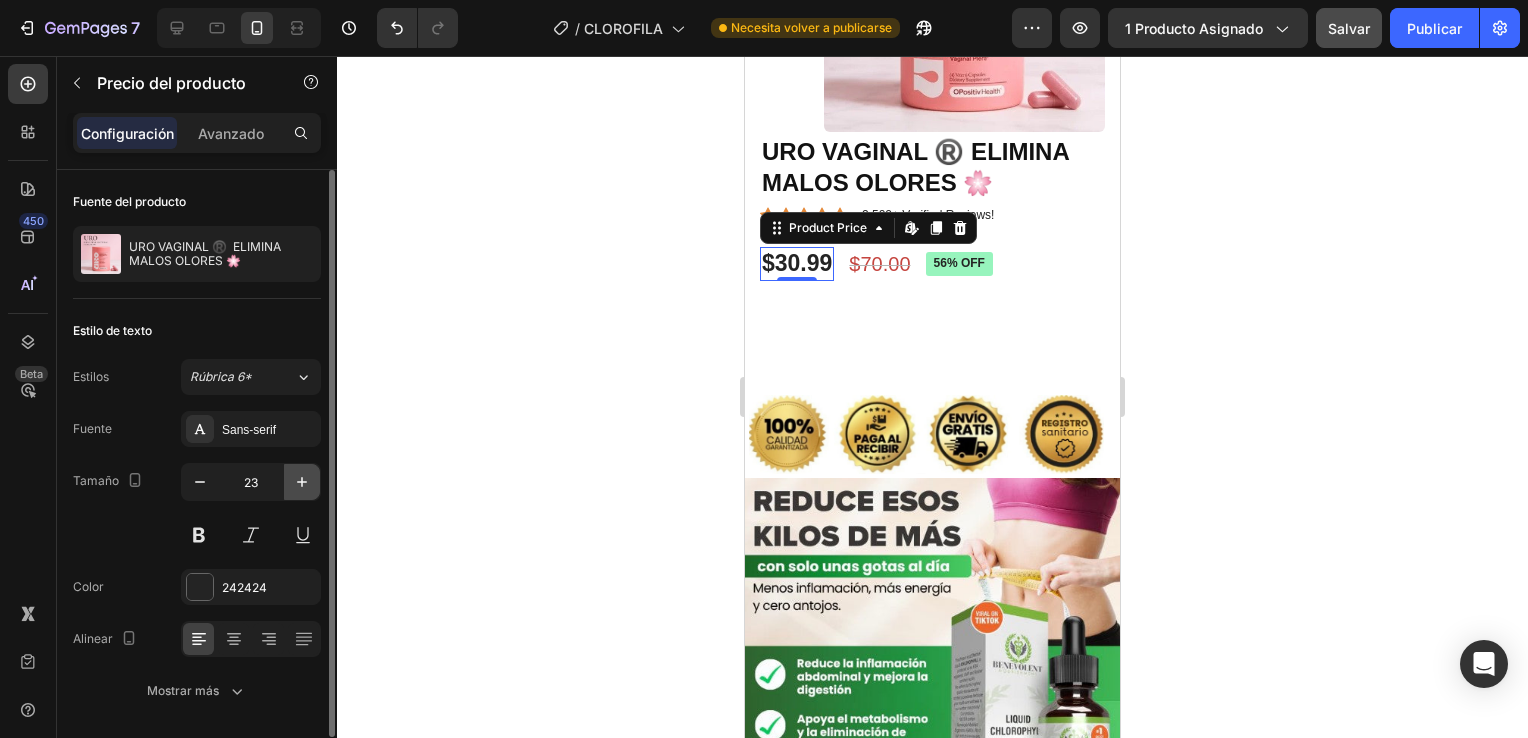 click 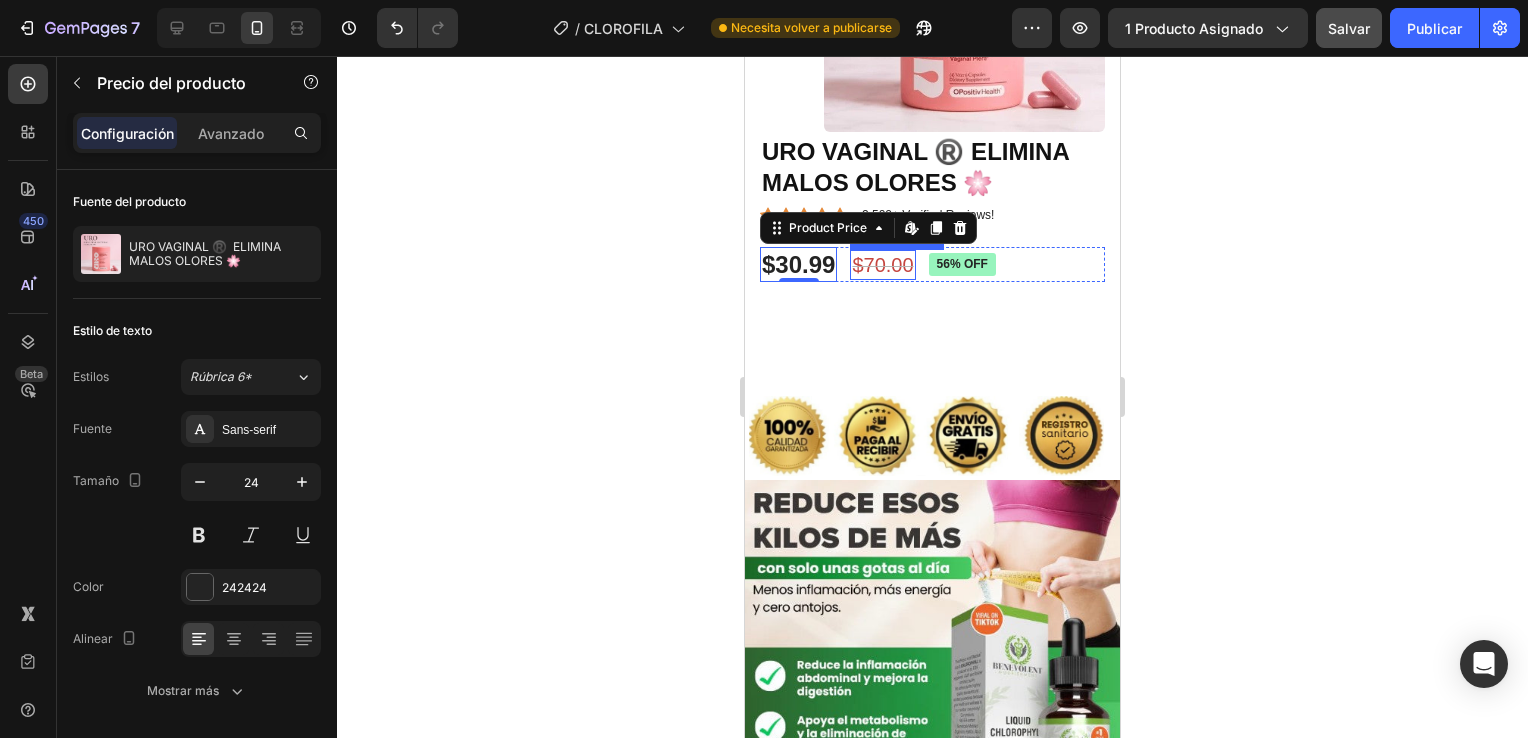 click on "$70.00" at bounding box center (882, 265) 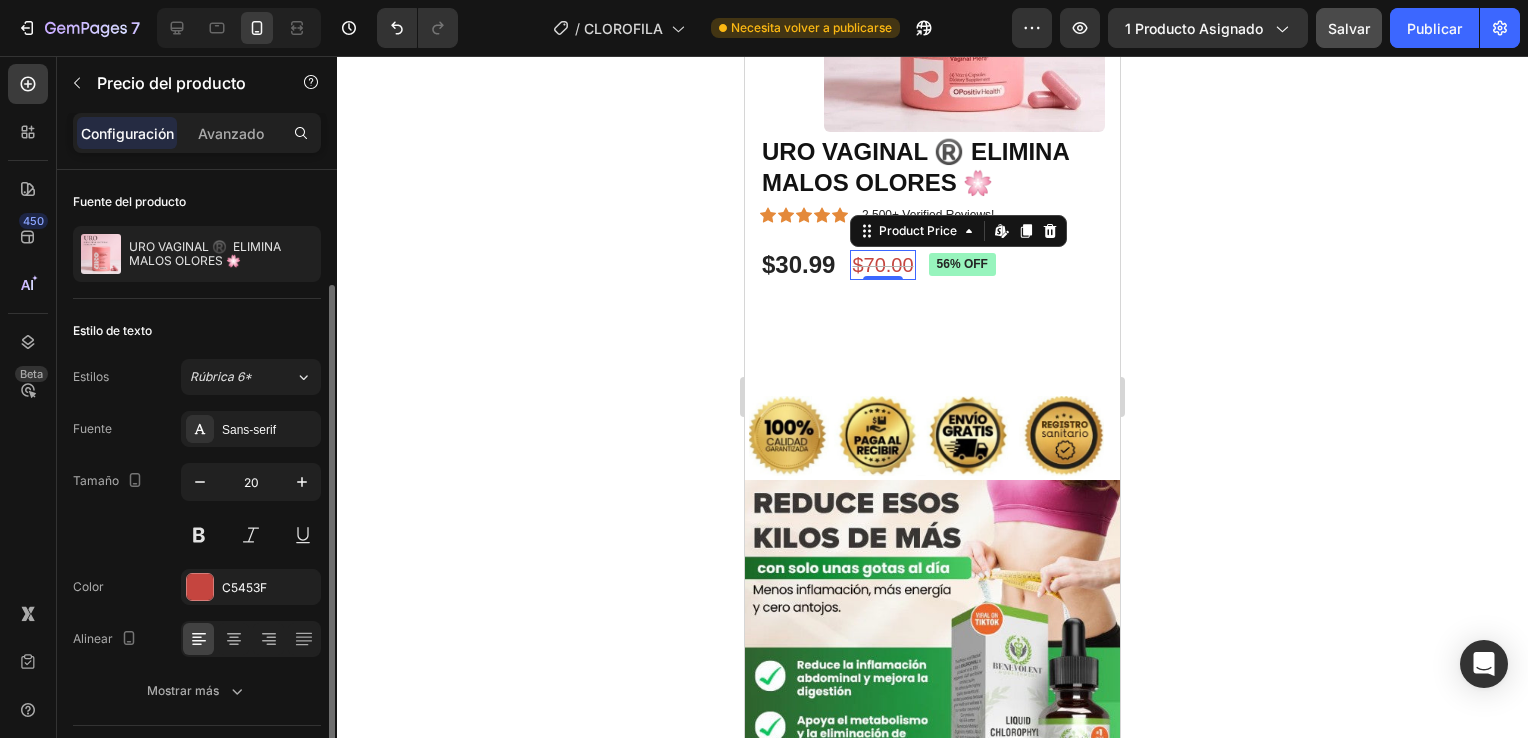 scroll, scrollTop: 65, scrollLeft: 0, axis: vertical 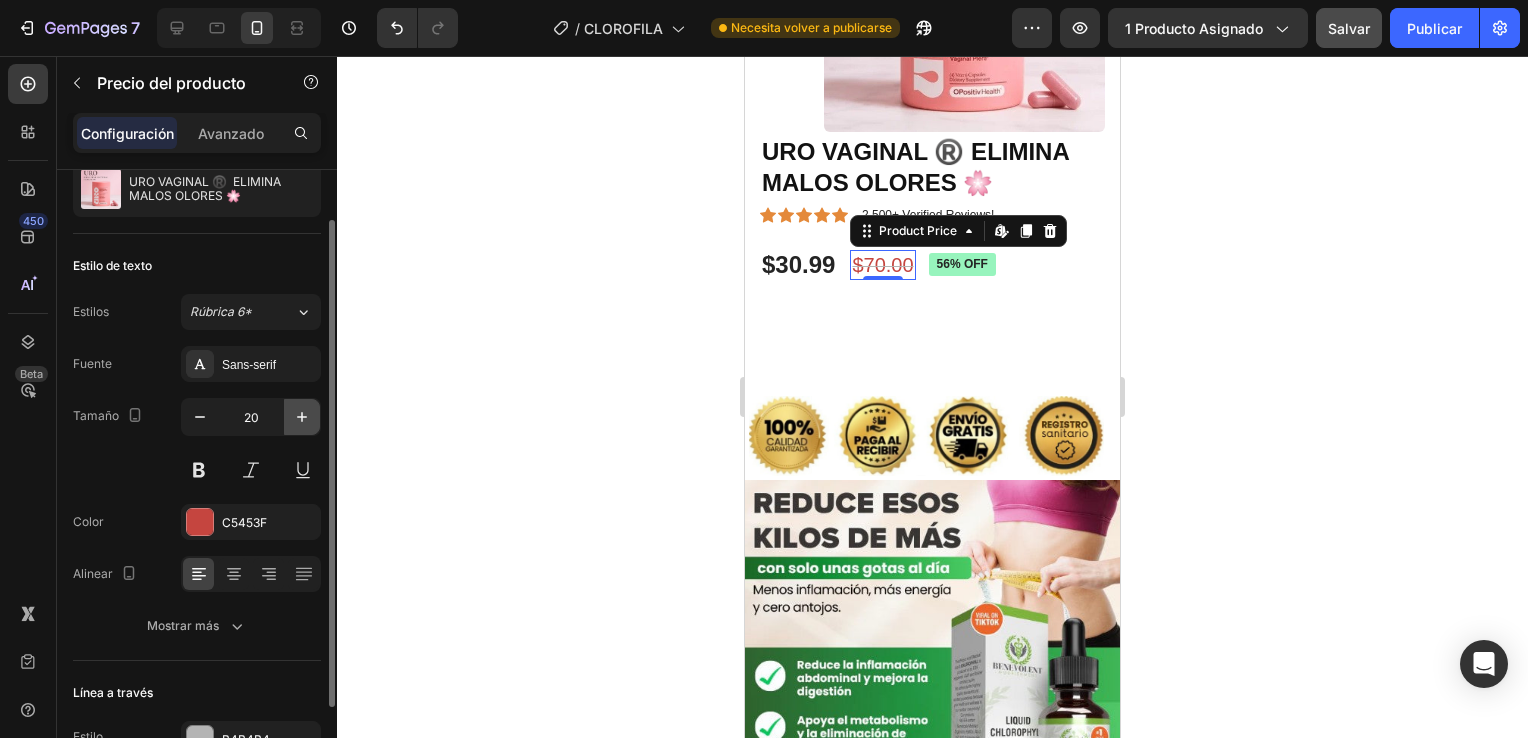 click 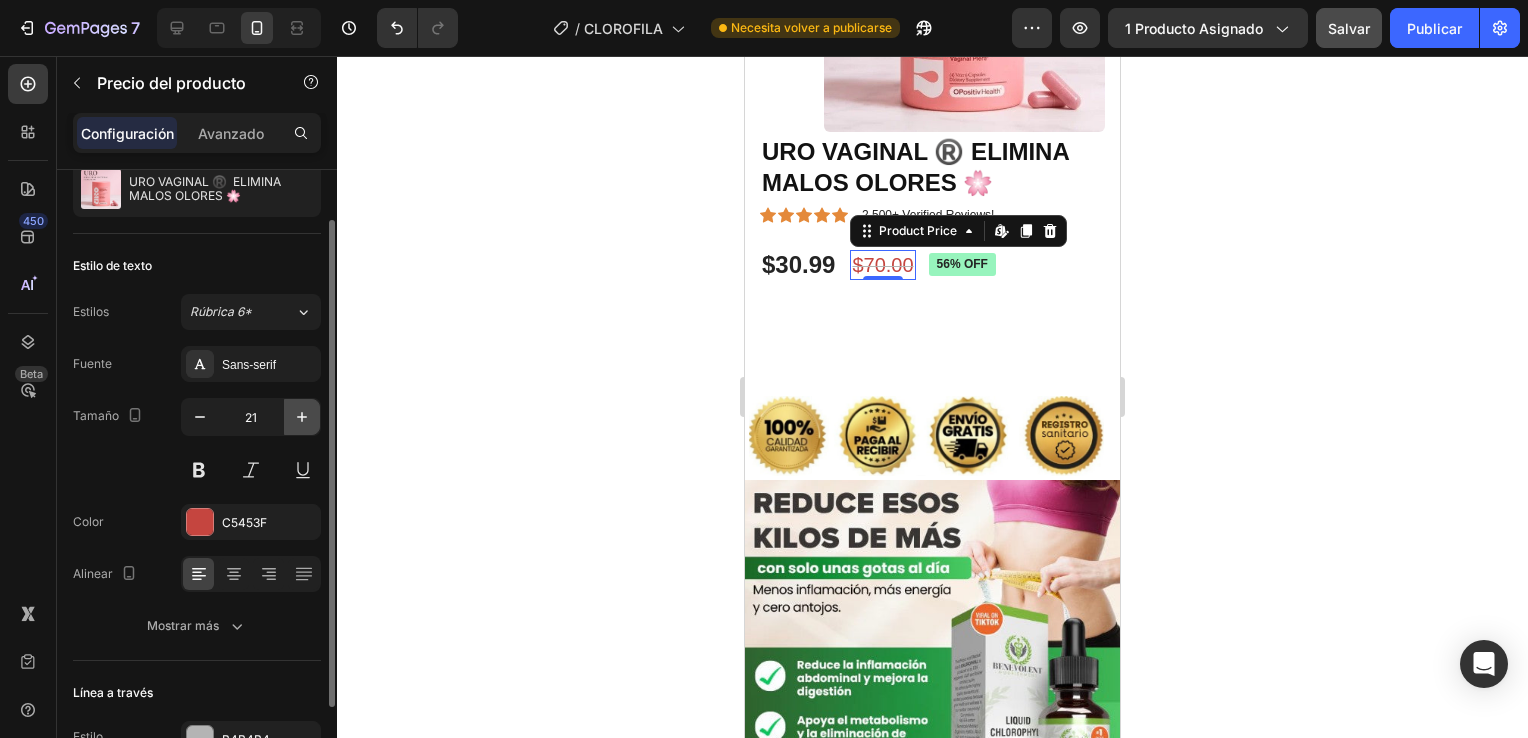 click 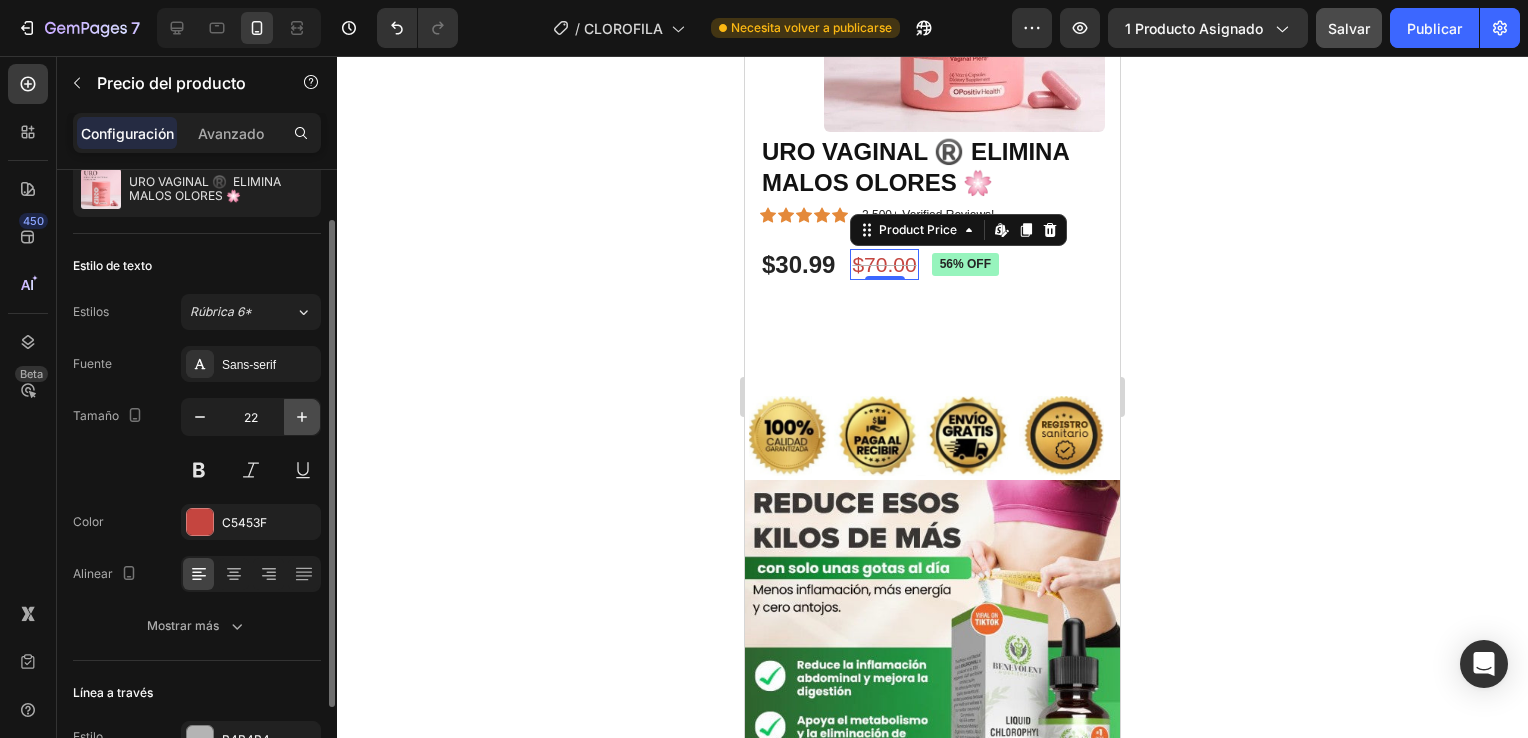 click 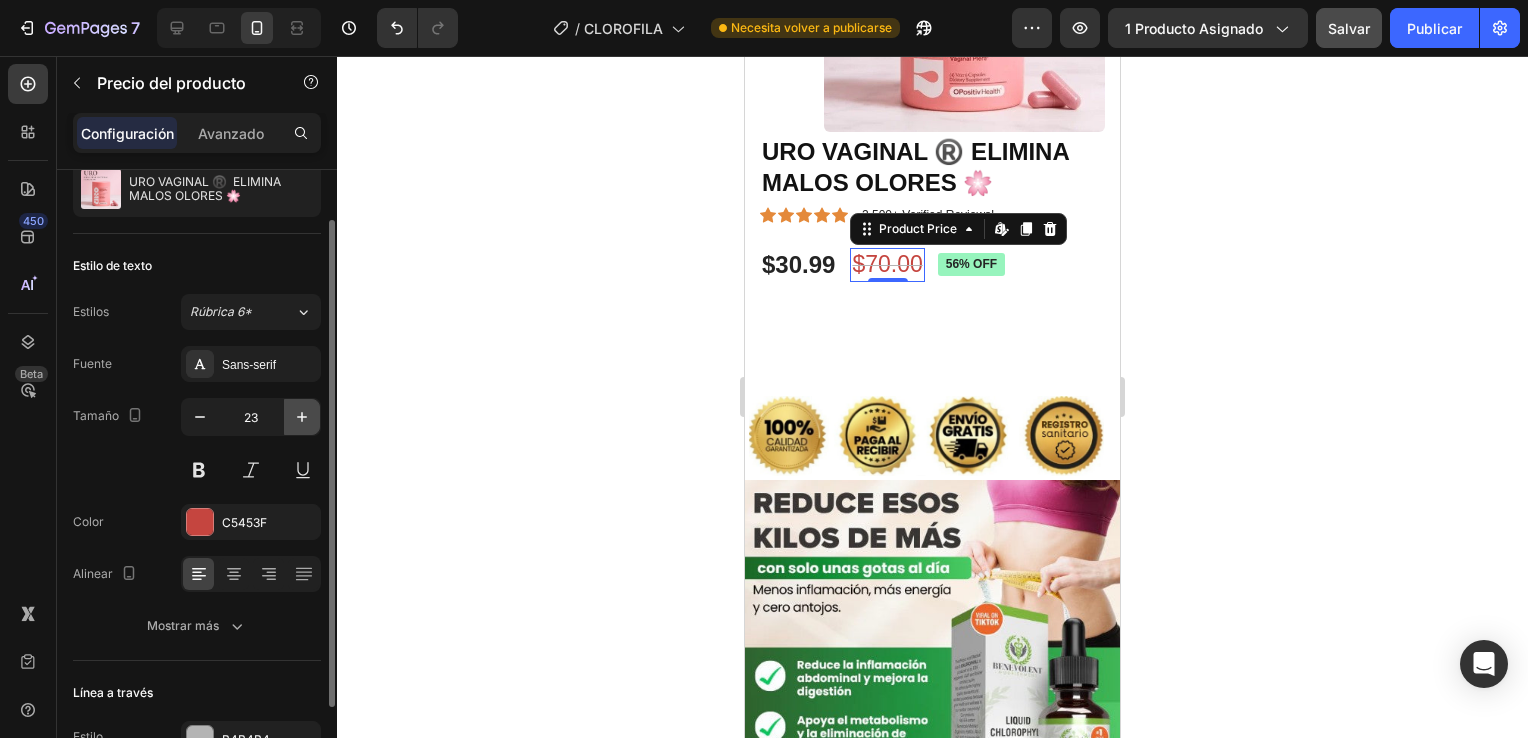 click 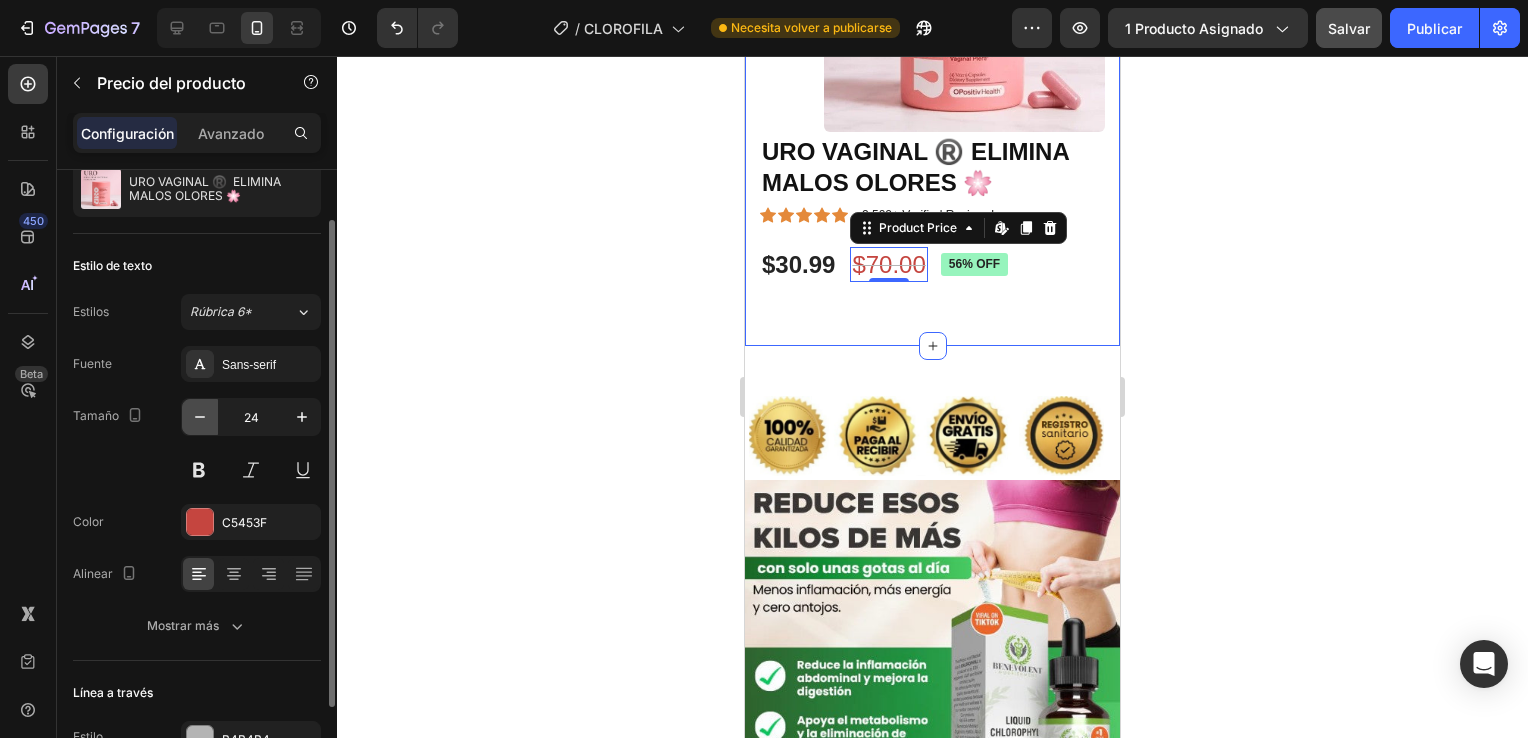 click at bounding box center [200, 417] 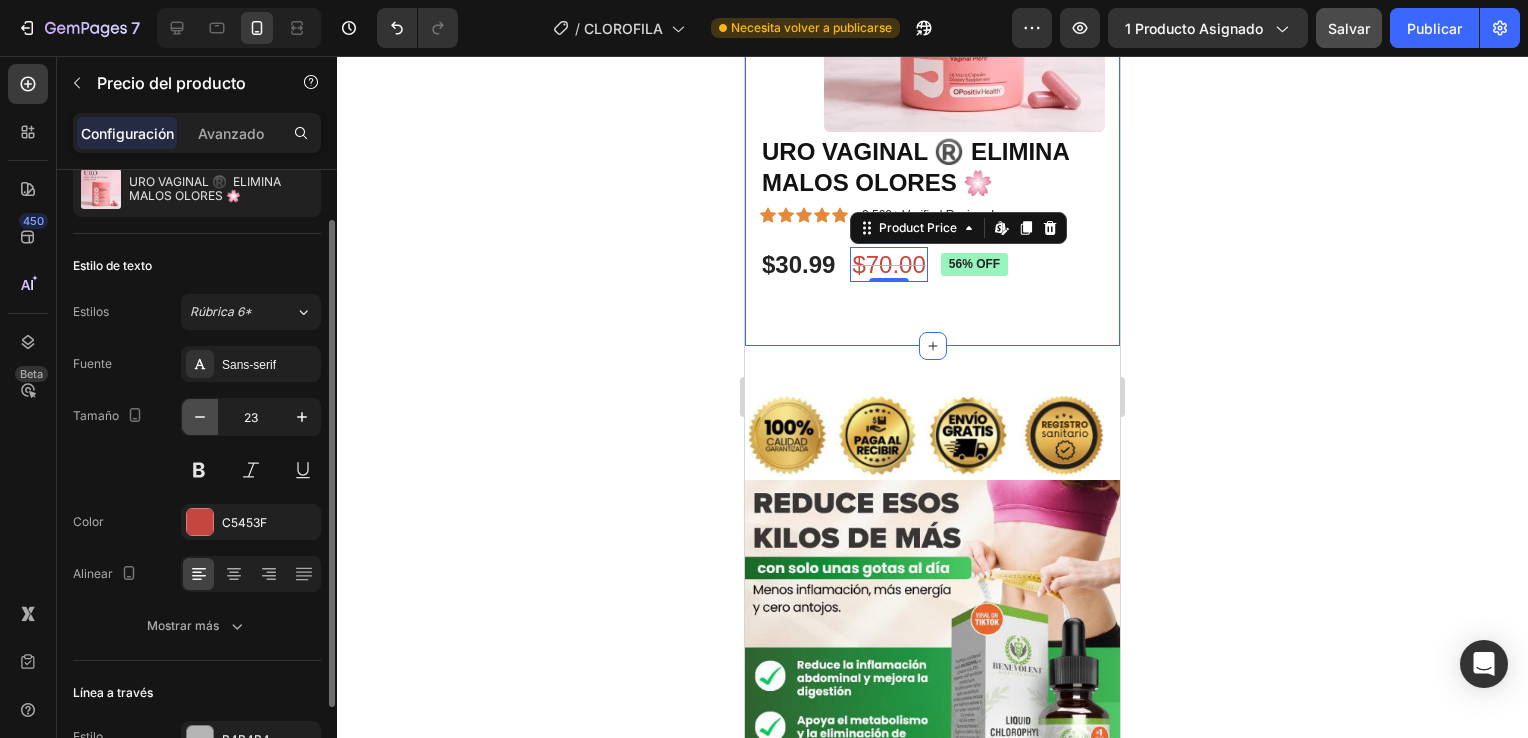 click at bounding box center [200, 417] 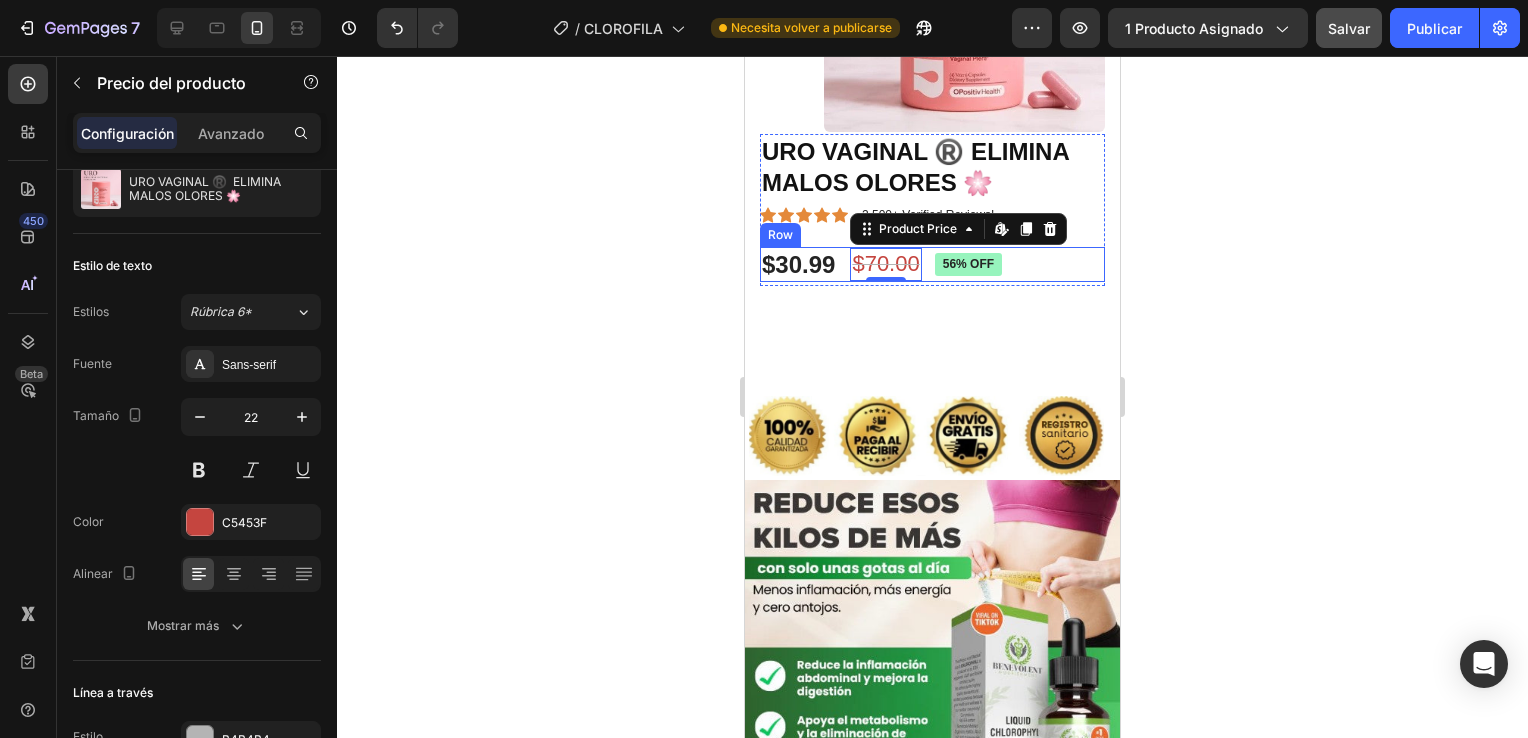 click on "56% off Product Badge" at bounding box center (968, 264) 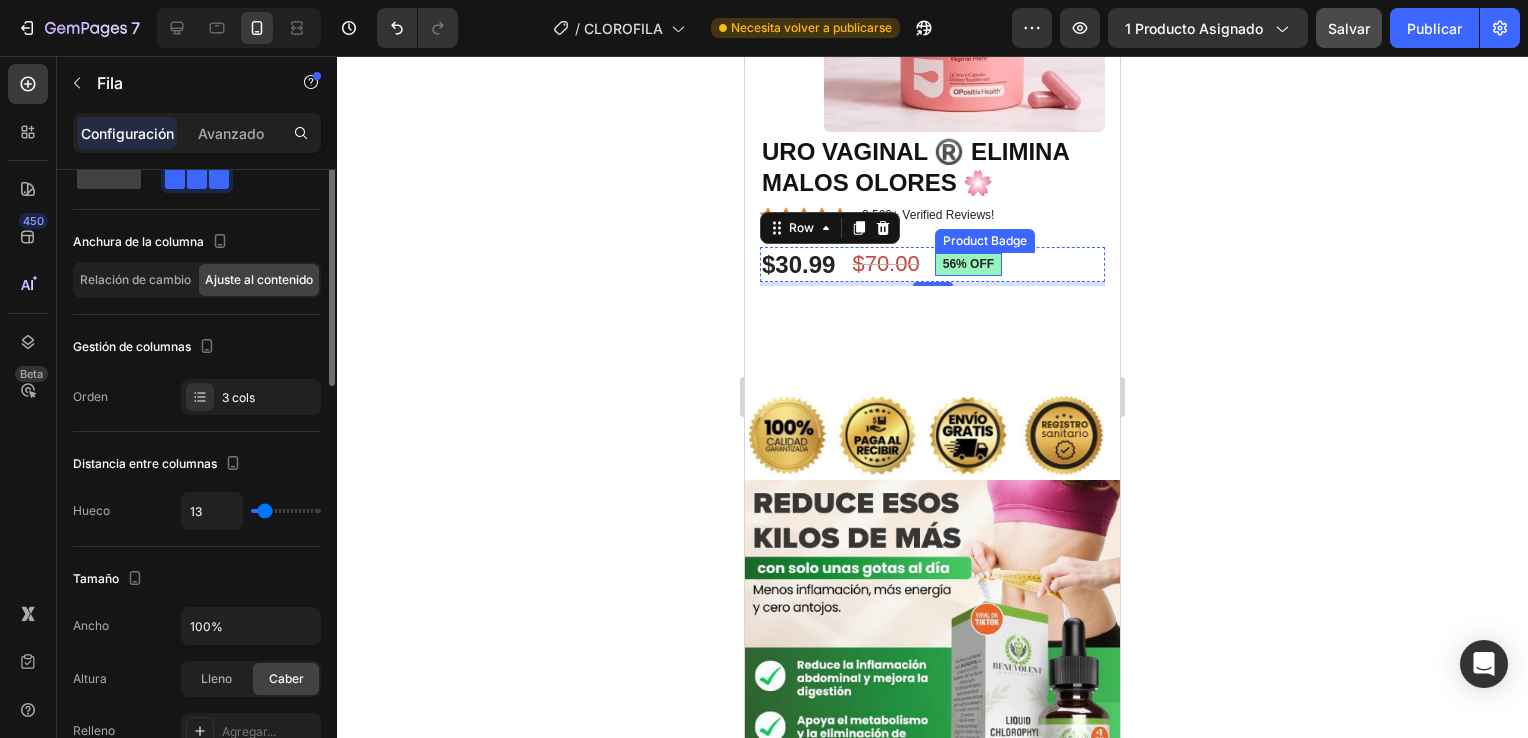 scroll, scrollTop: 0, scrollLeft: 0, axis: both 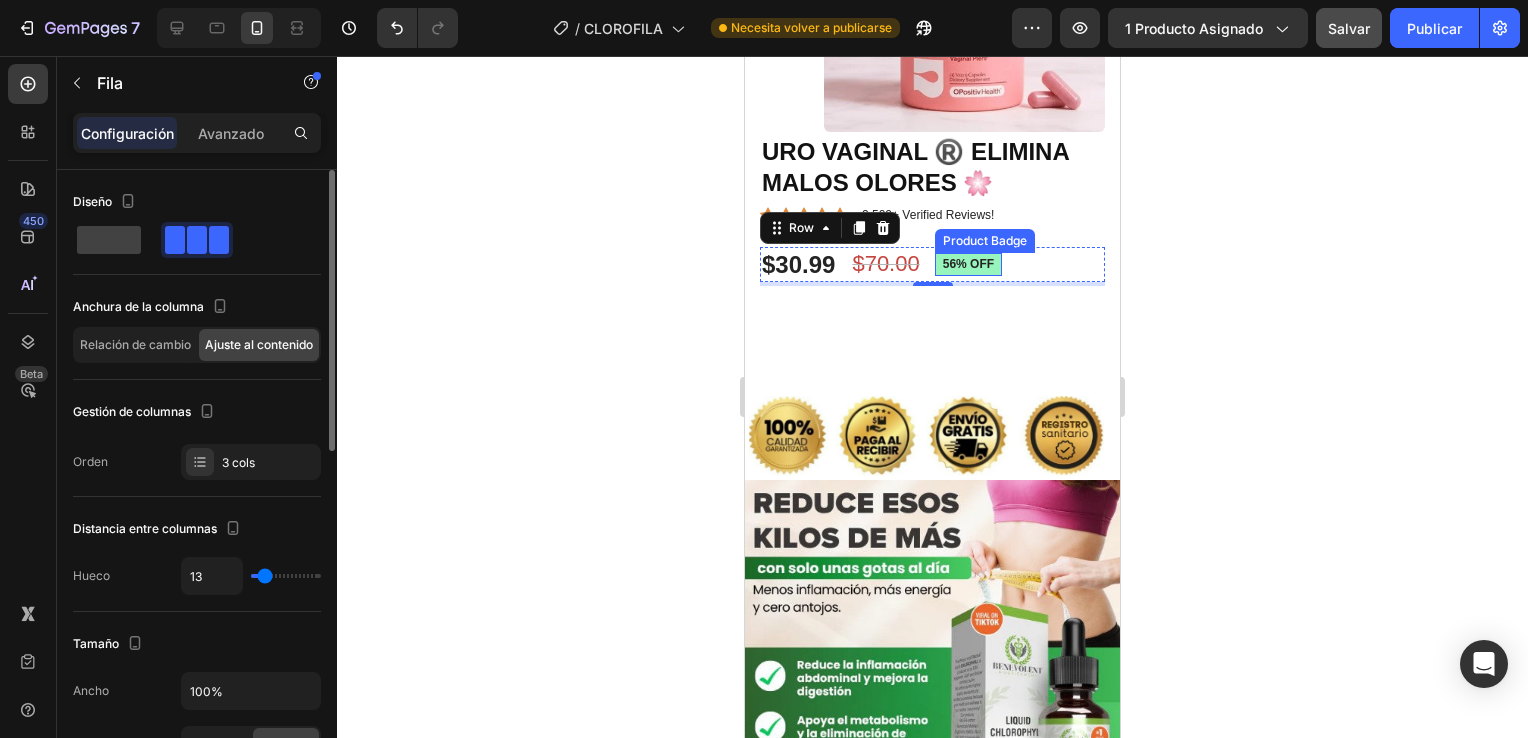 click on "56% off" at bounding box center [968, 265] 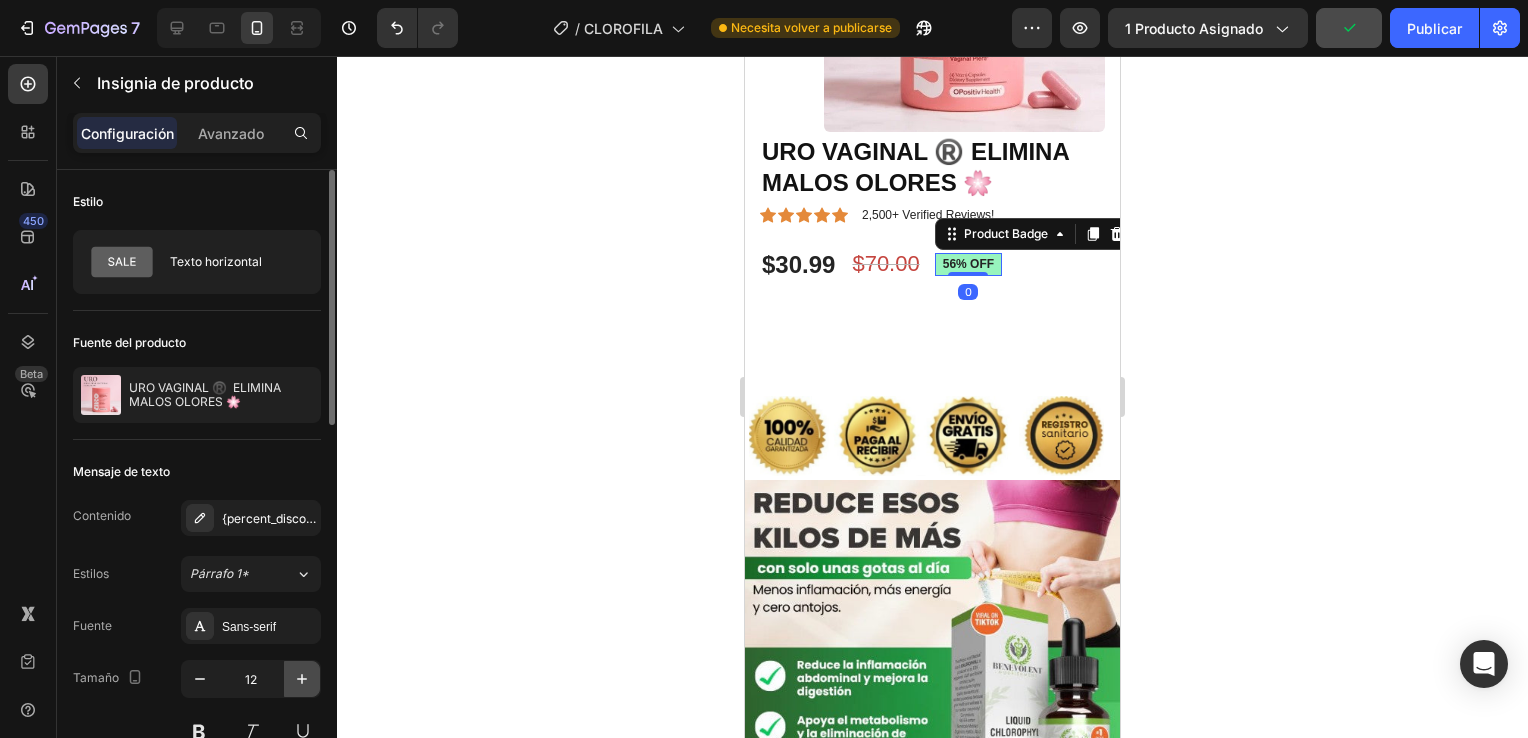 click 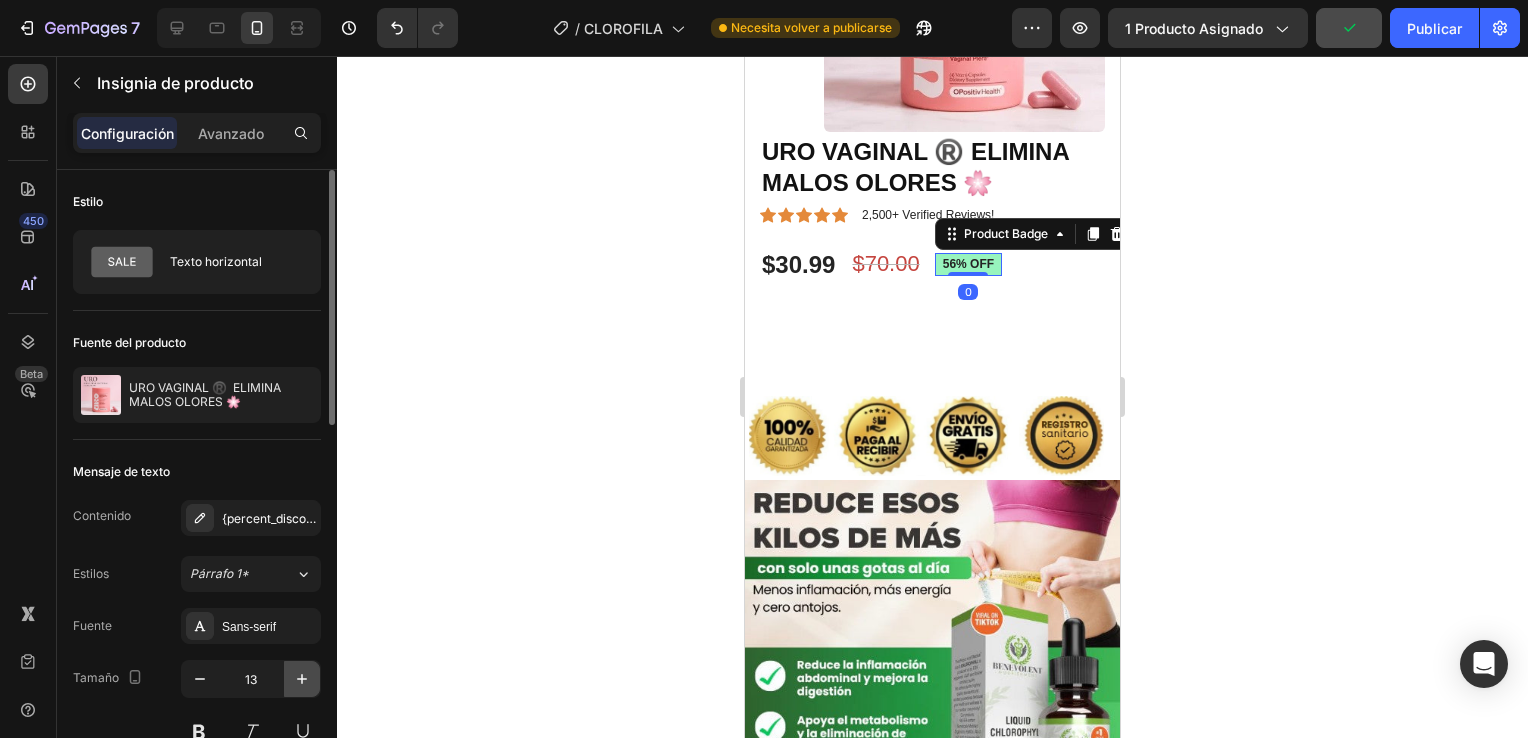 click 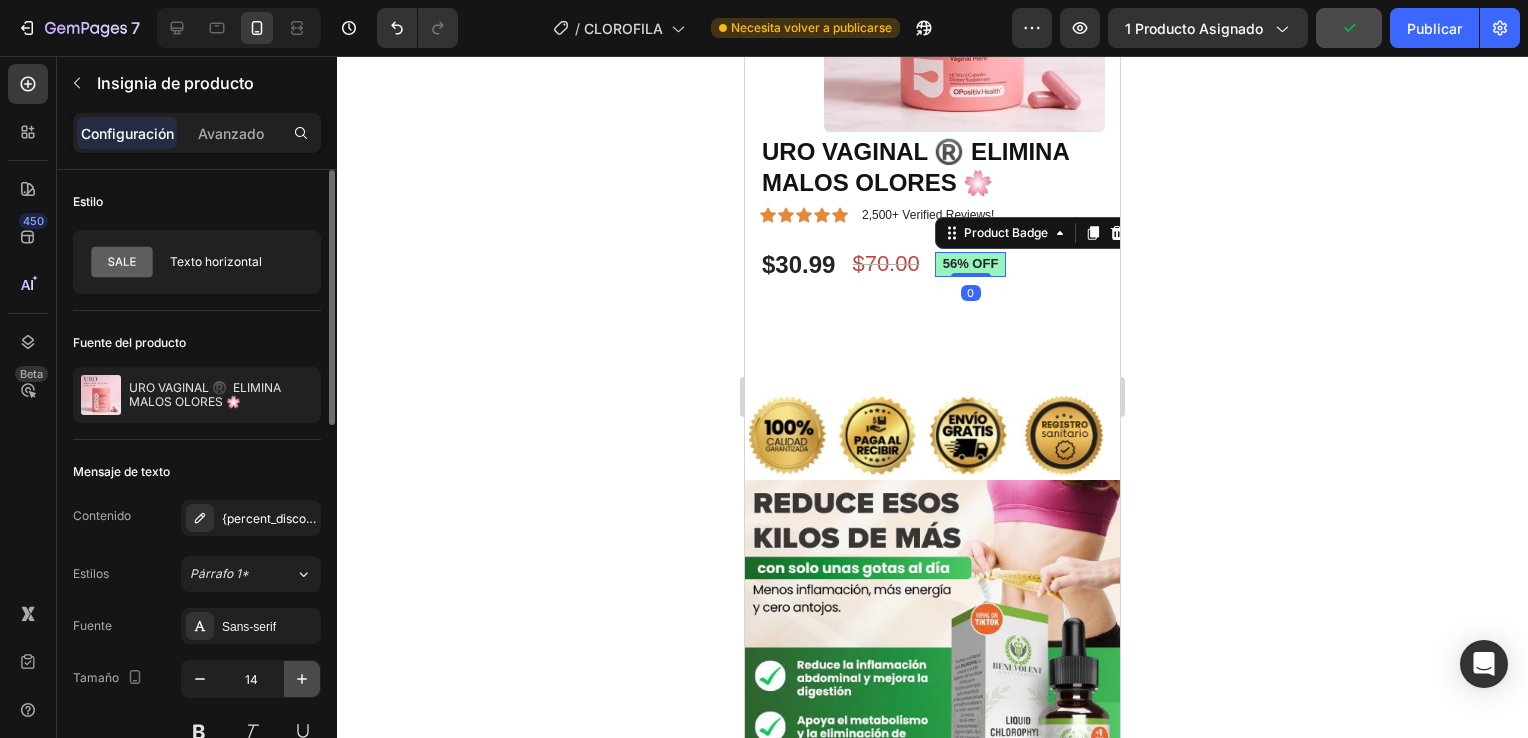 click 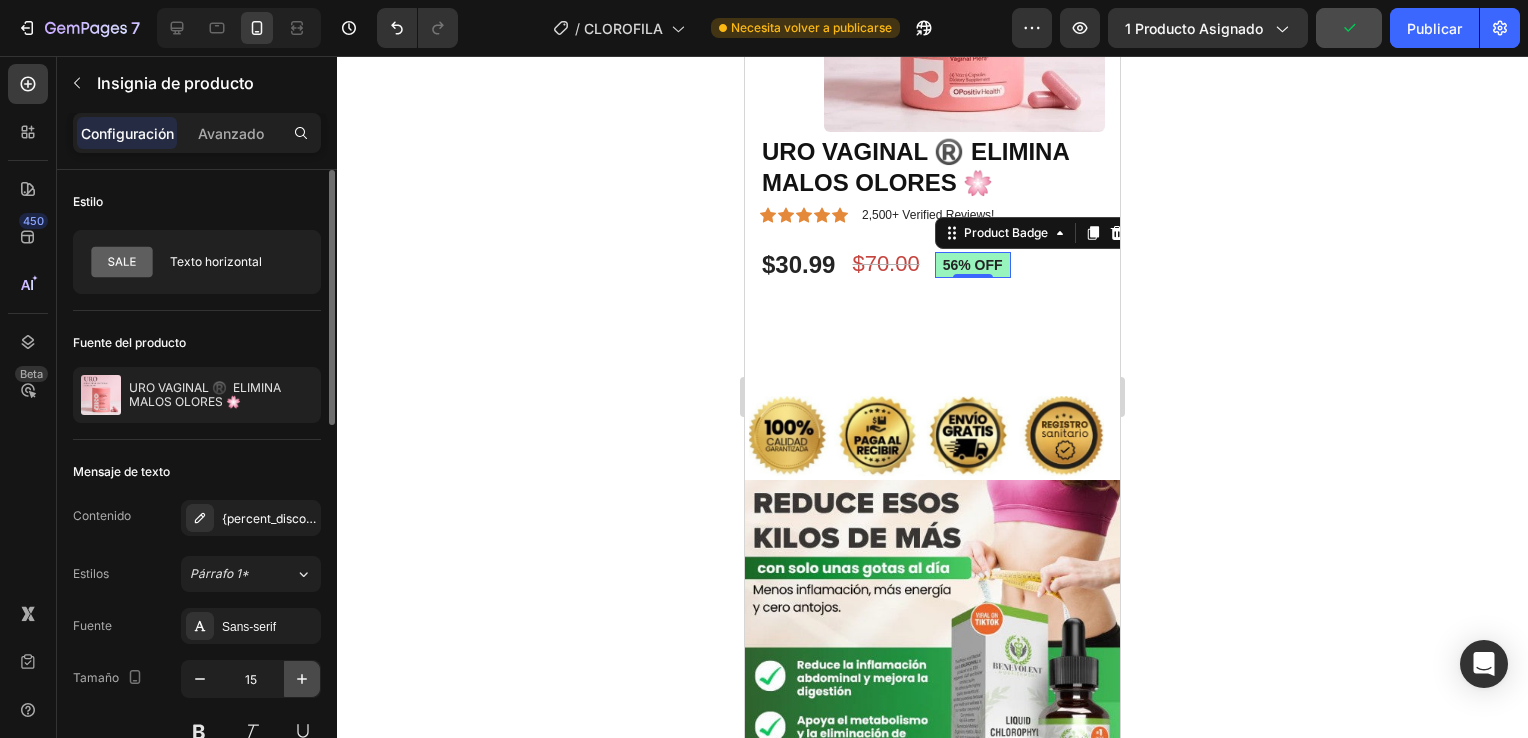 click 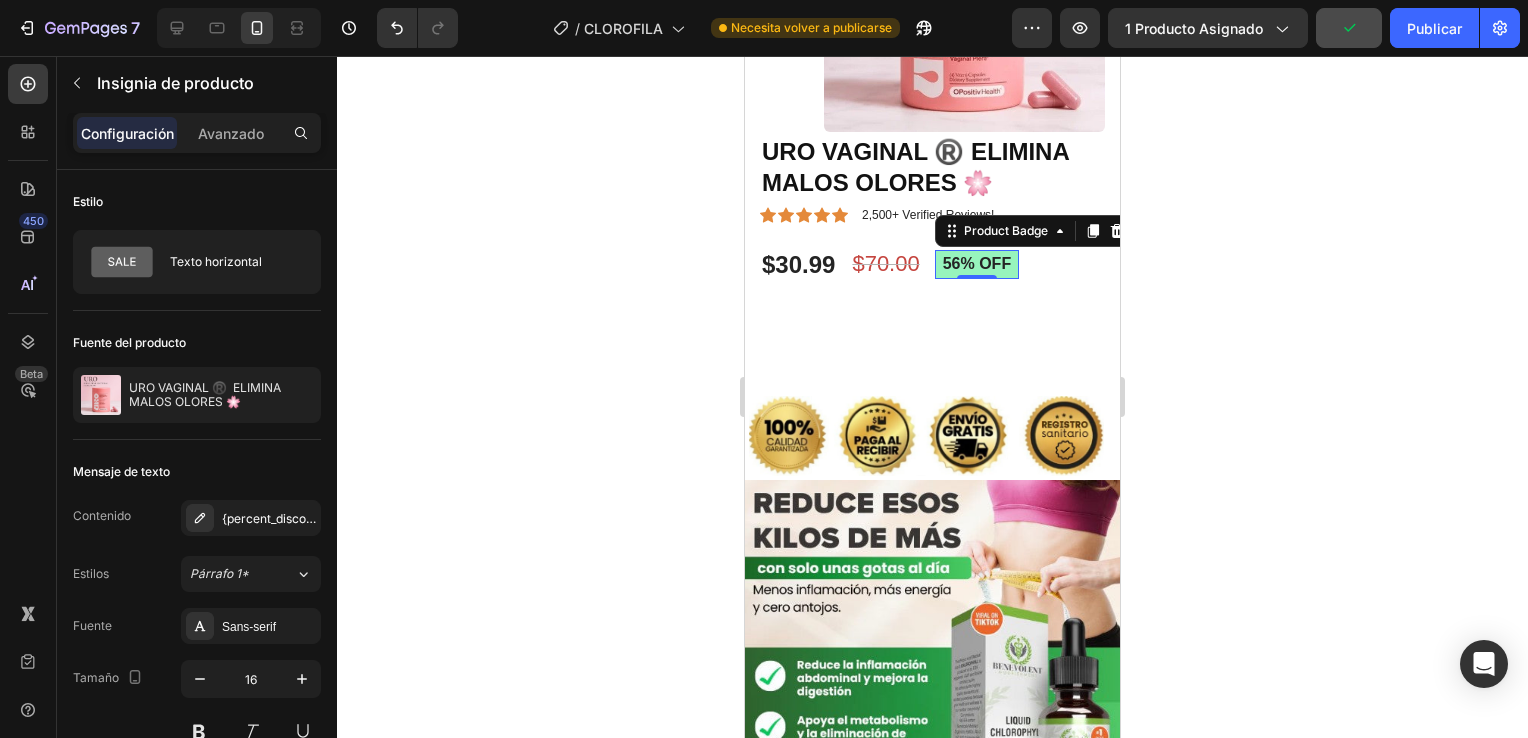 click 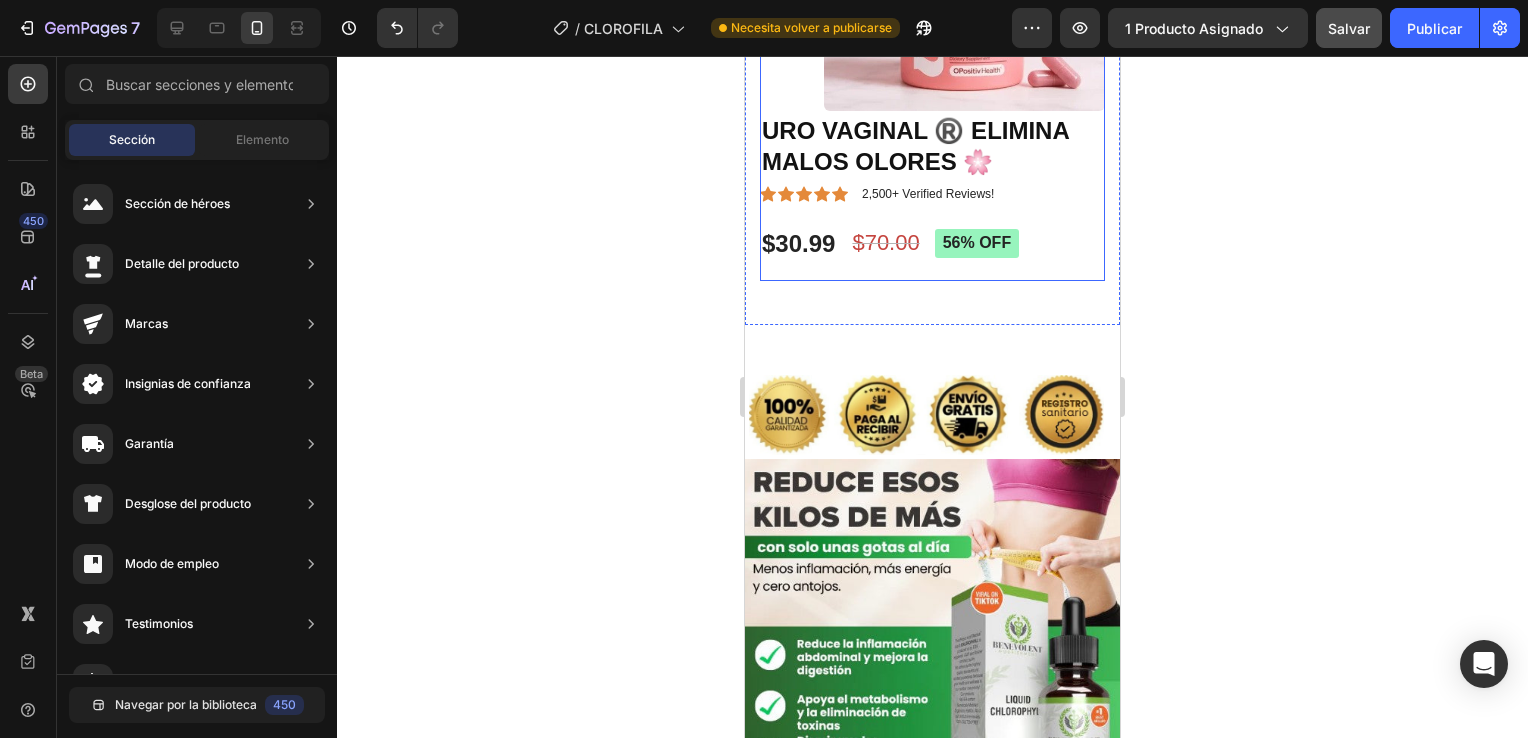 scroll, scrollTop: 400, scrollLeft: 0, axis: vertical 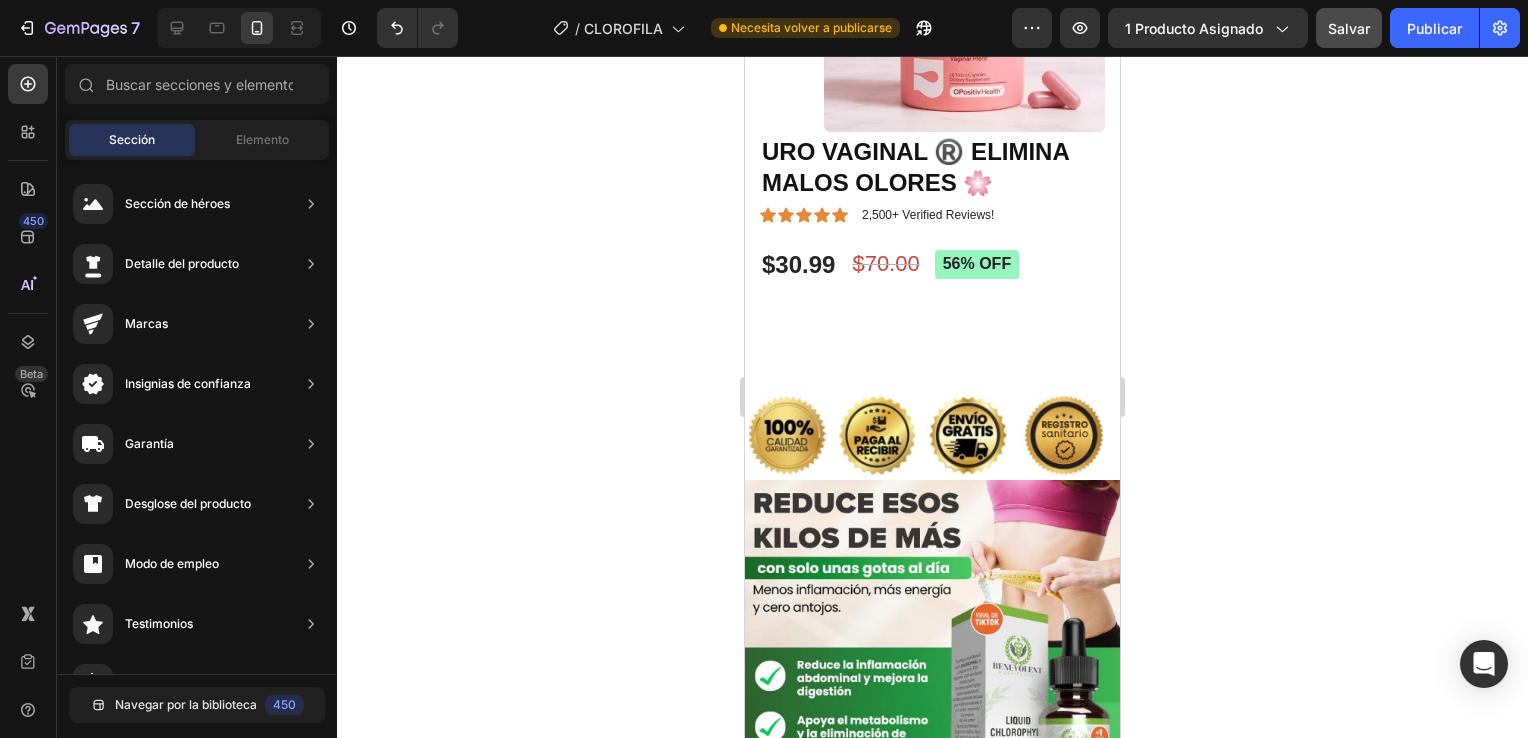 click on "Product Images URO VAGINAL ®️ ELIMINA MALOS OLORES 🌸 Product Title Icon Icon Icon Icon Icon Icon List 2,500+ Verified Reviews! Text Block Row $30.99 Product Price Product Price $70.00 Product Price Product Price 56% off Product Badge Row Row Product Section 2 Image Image Image INICIA TU CAMBIO HOY Button Image Section 3 Root" at bounding box center [932, 2761] 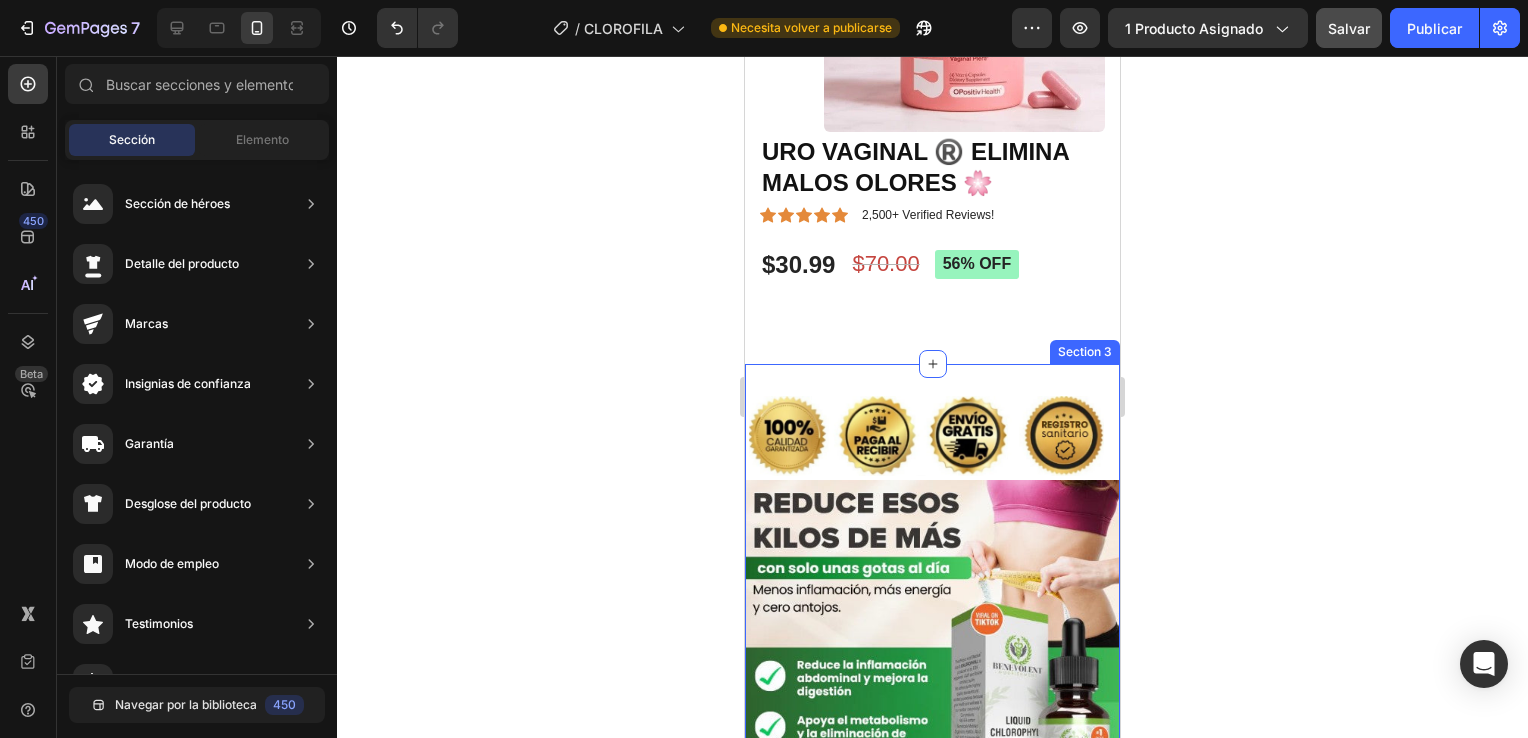 click on "Image Image Image INICIA TU CAMBIO HOY Button Image Section 3" at bounding box center (932, 1008) 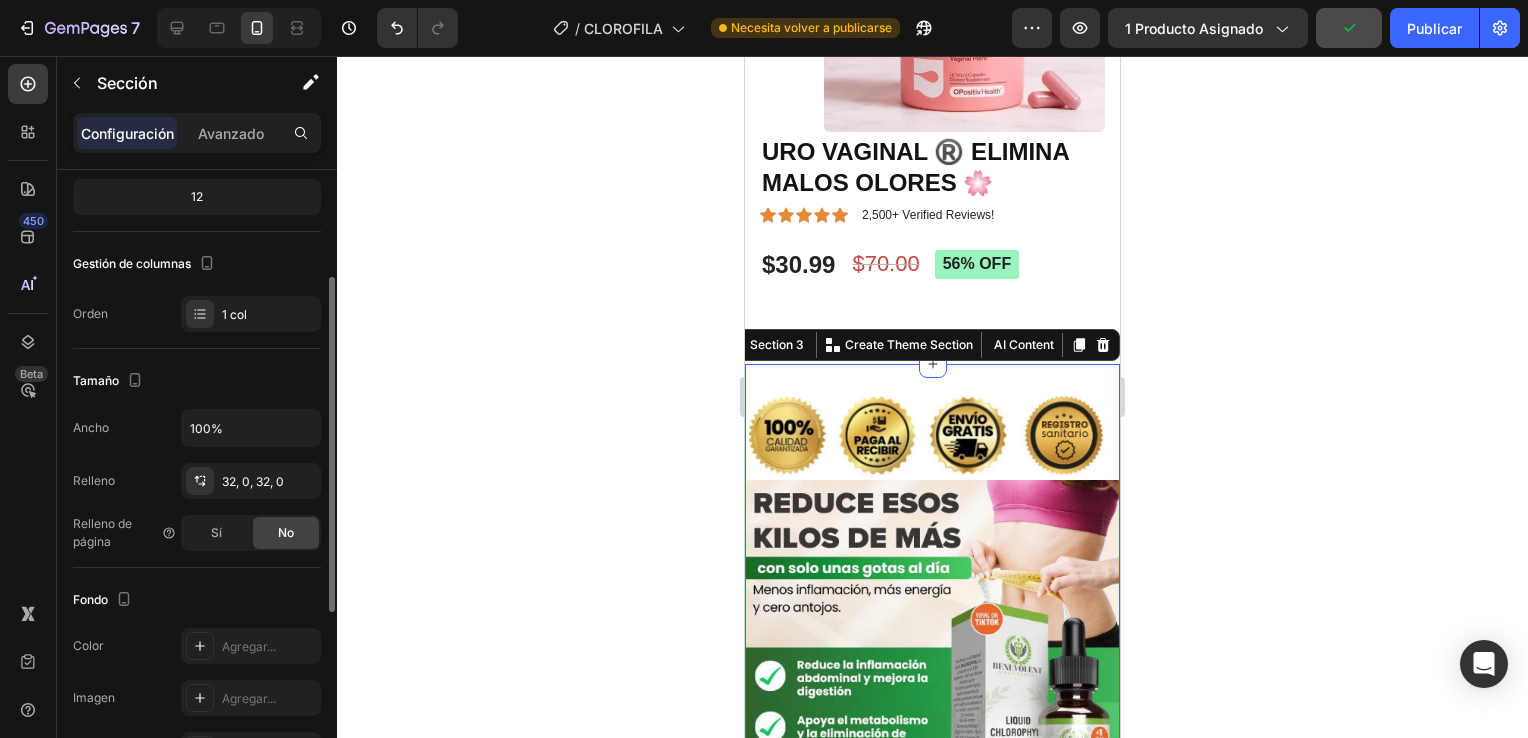 scroll, scrollTop: 400, scrollLeft: 0, axis: vertical 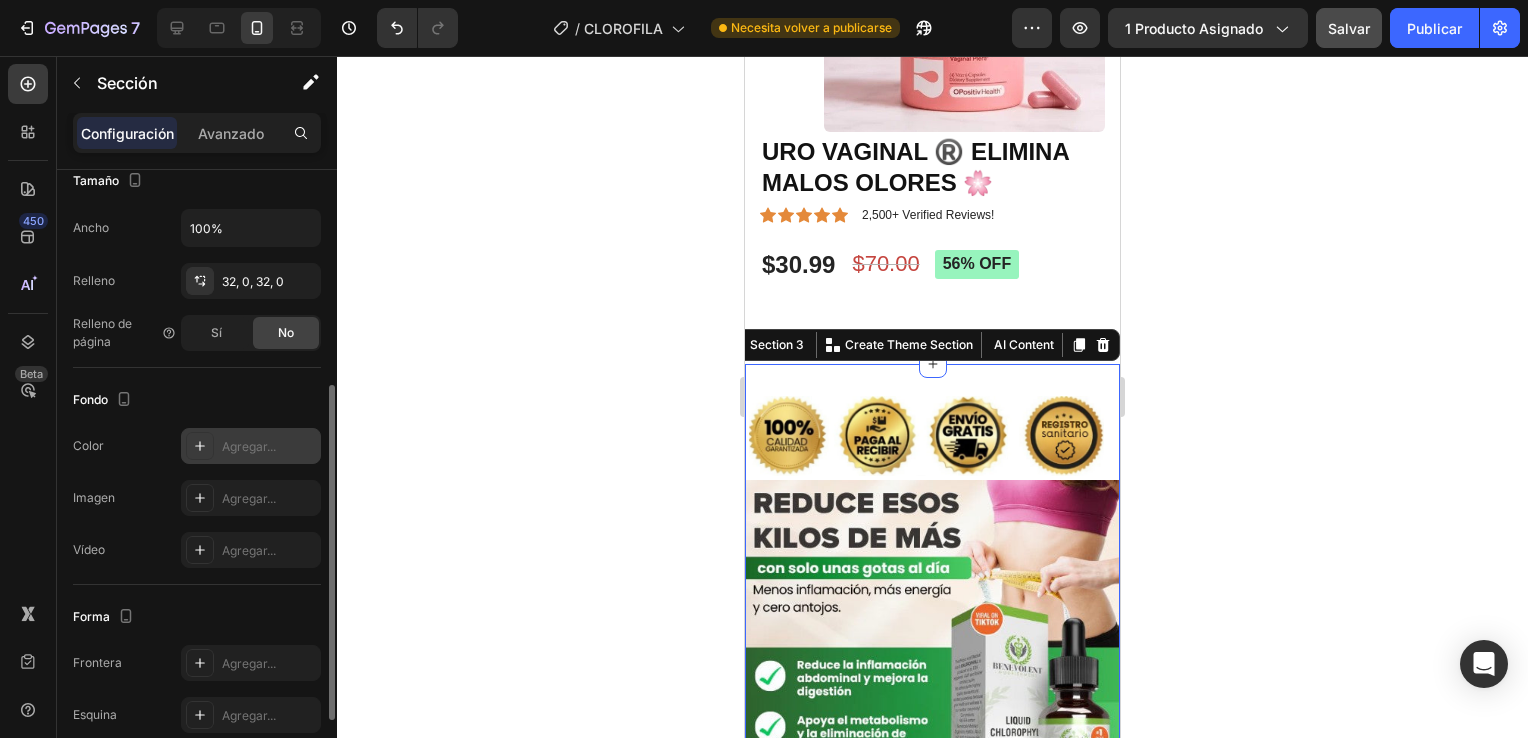 click on "Agregar..." at bounding box center (269, 447) 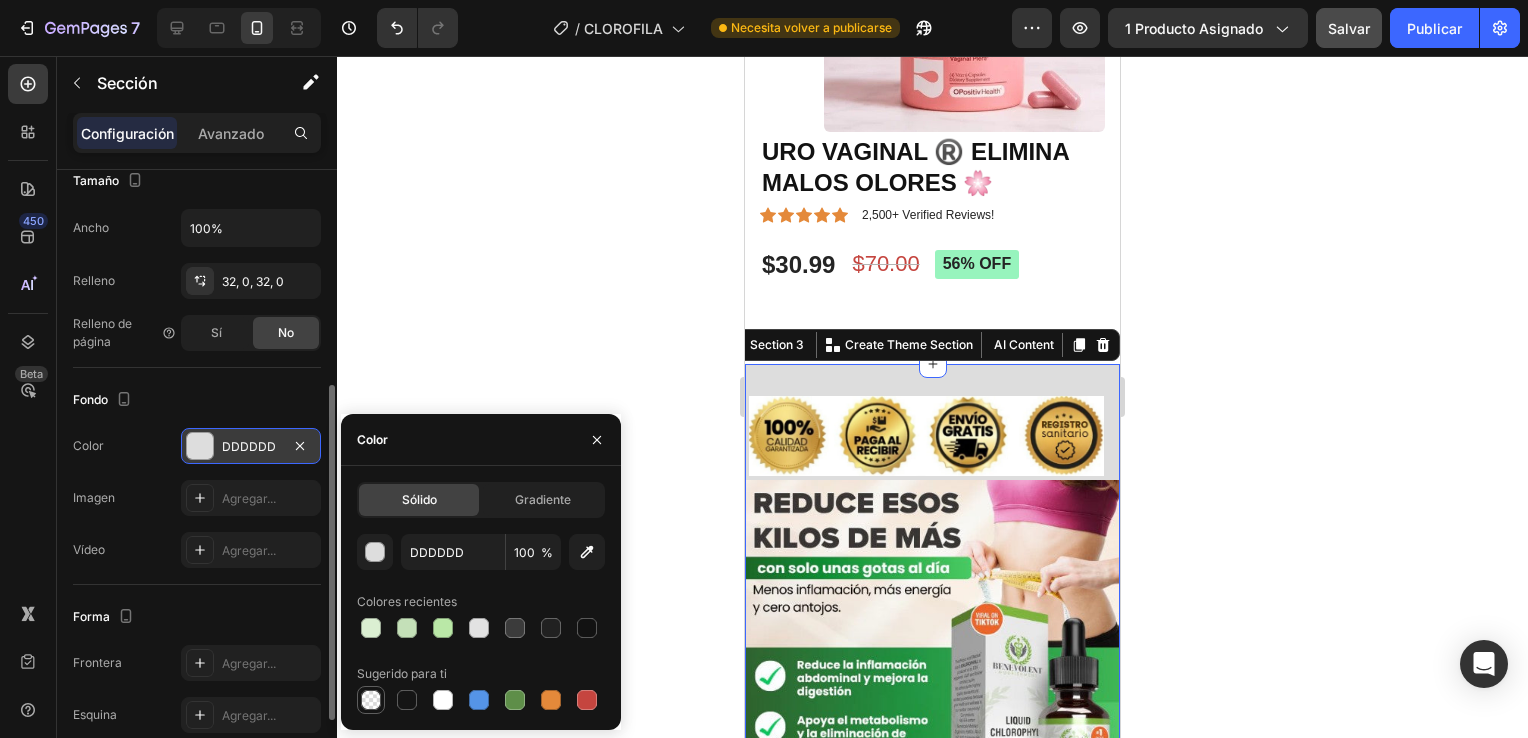 click at bounding box center (371, 700) 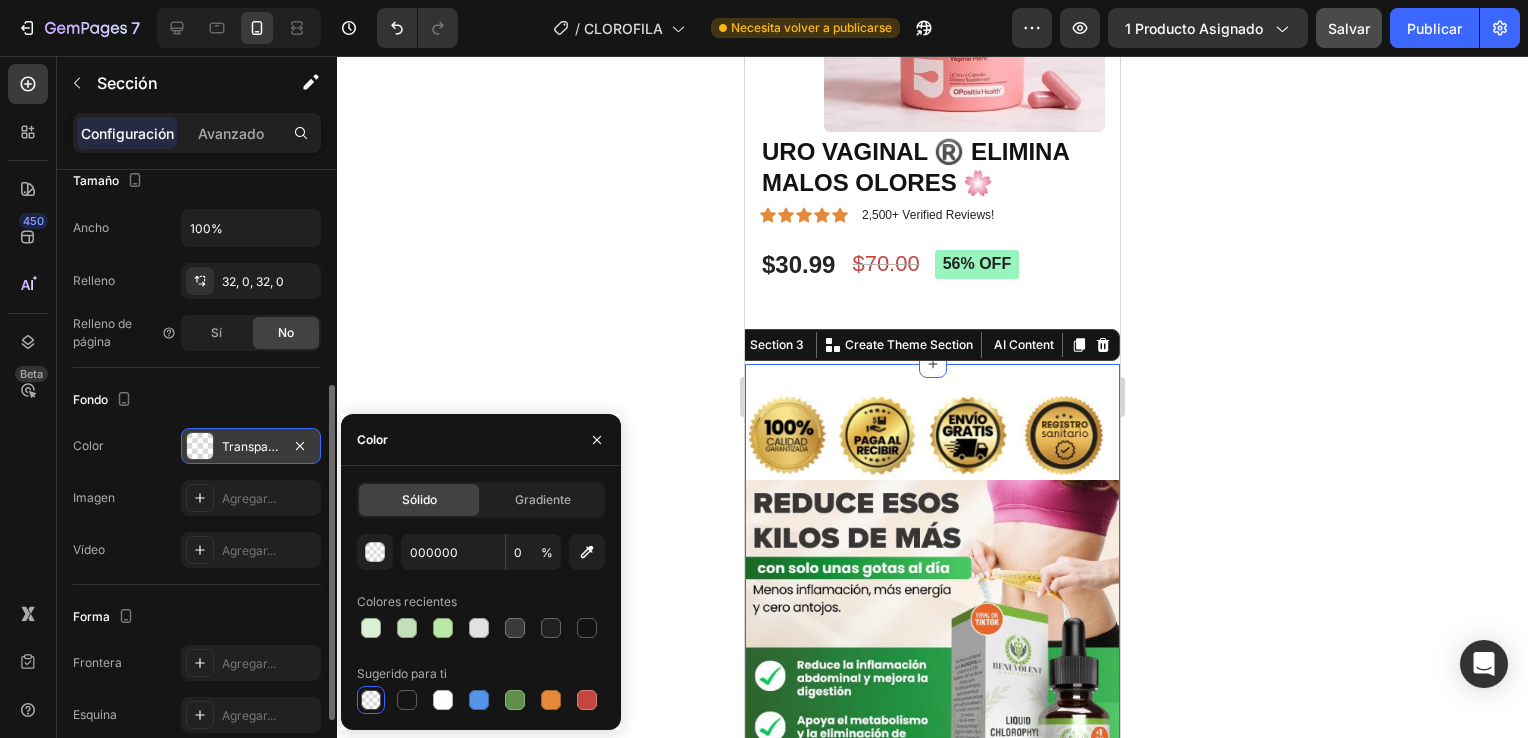 click 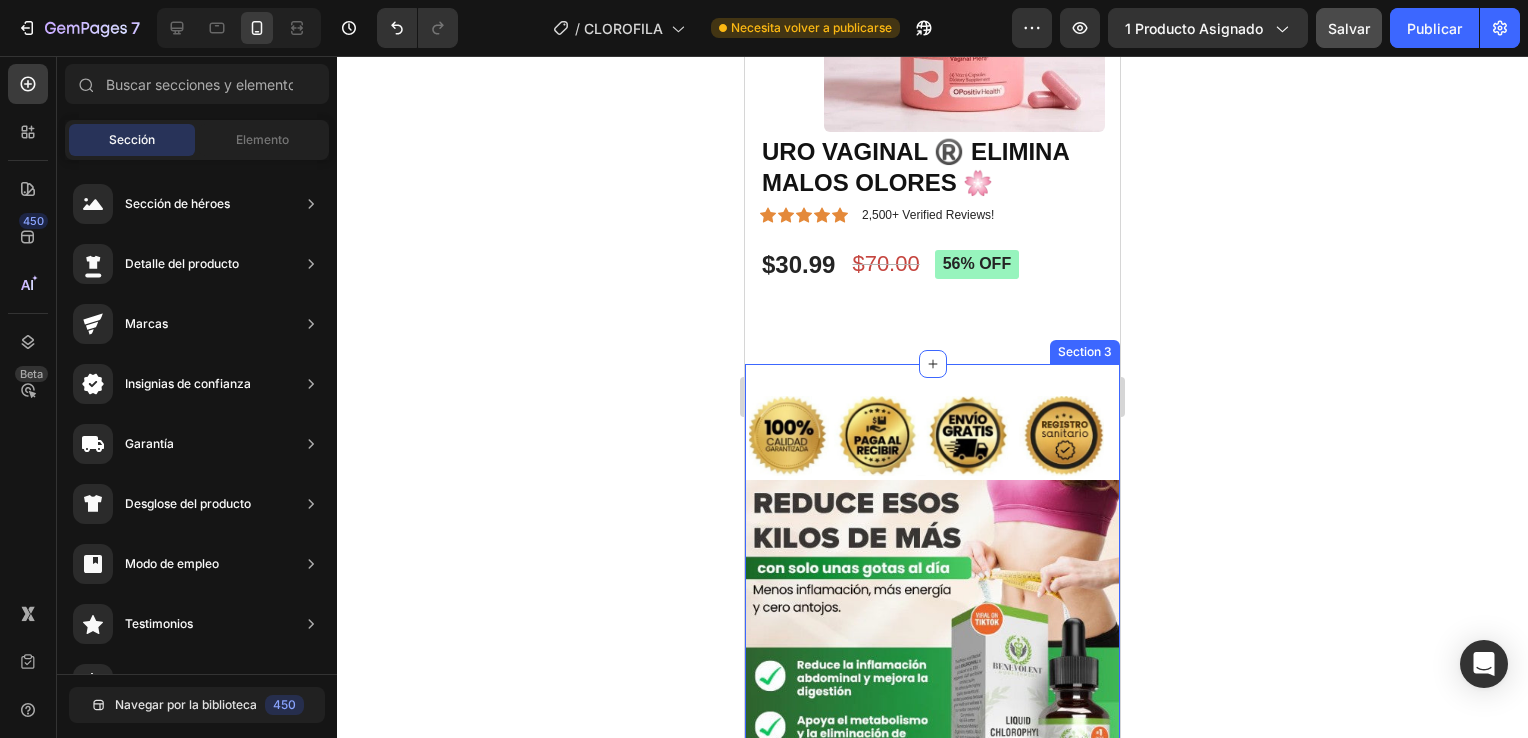 drag, startPoint x: 858, startPoint y: 371, endPoint x: 812, endPoint y: 390, distance: 49.76947 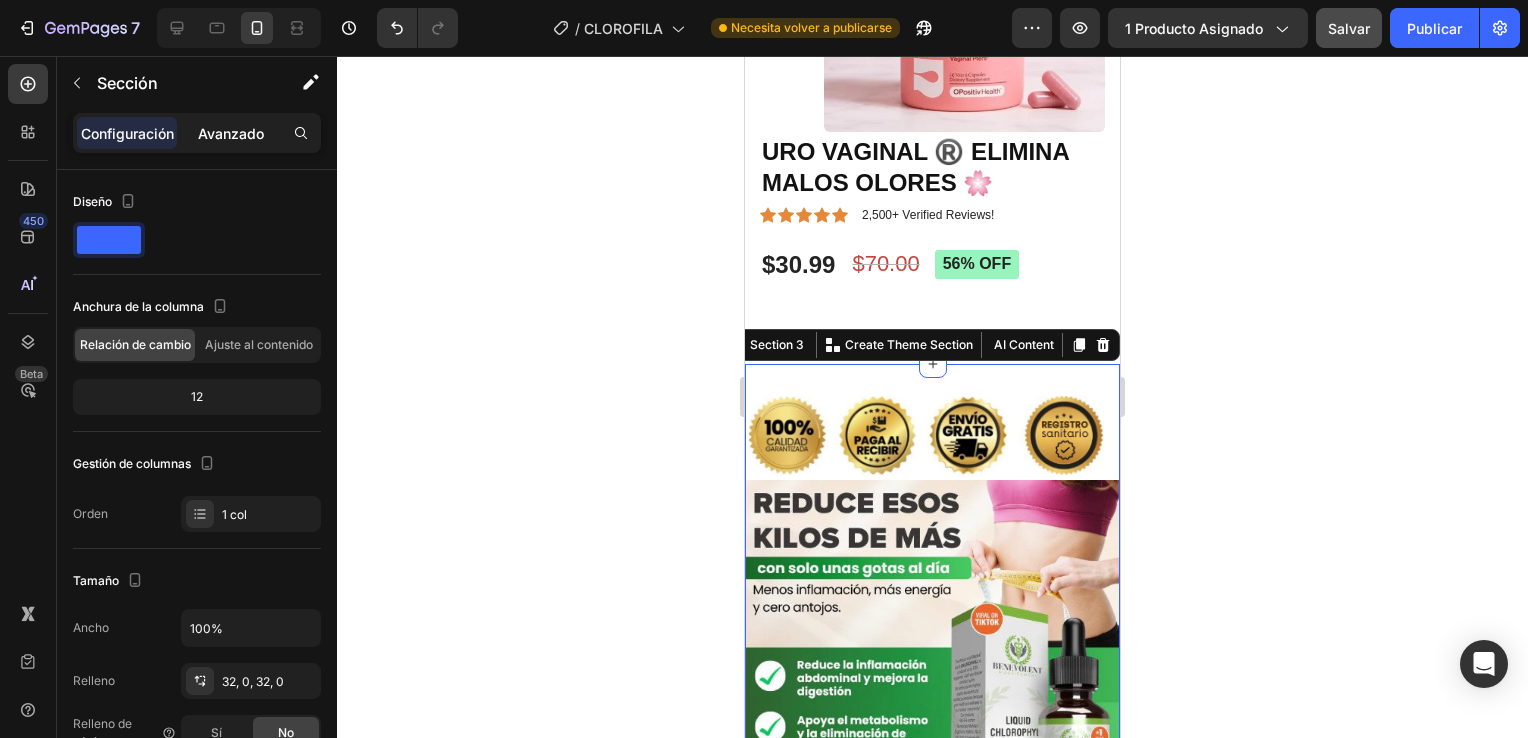 click on "Avanzado" at bounding box center (231, 133) 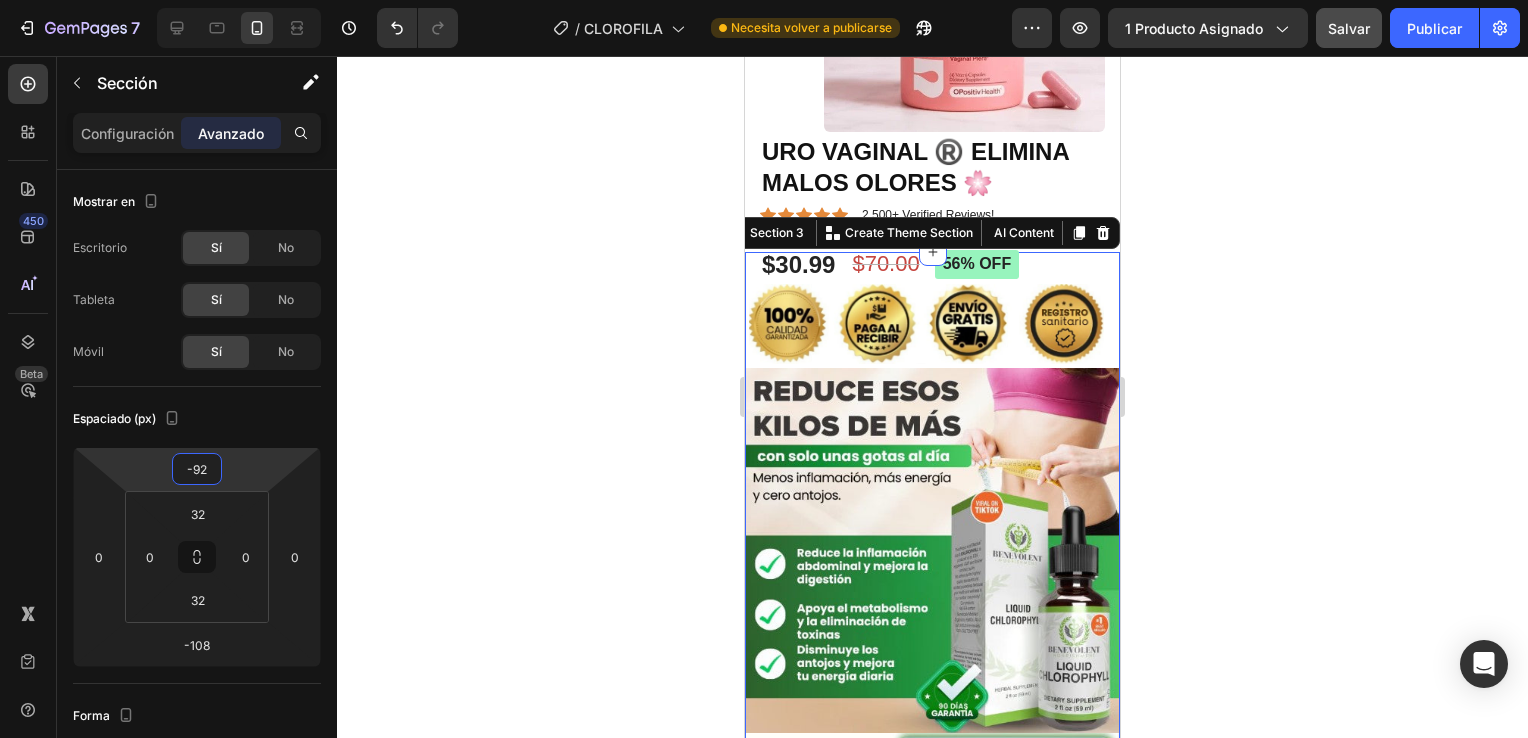 type on "-88" 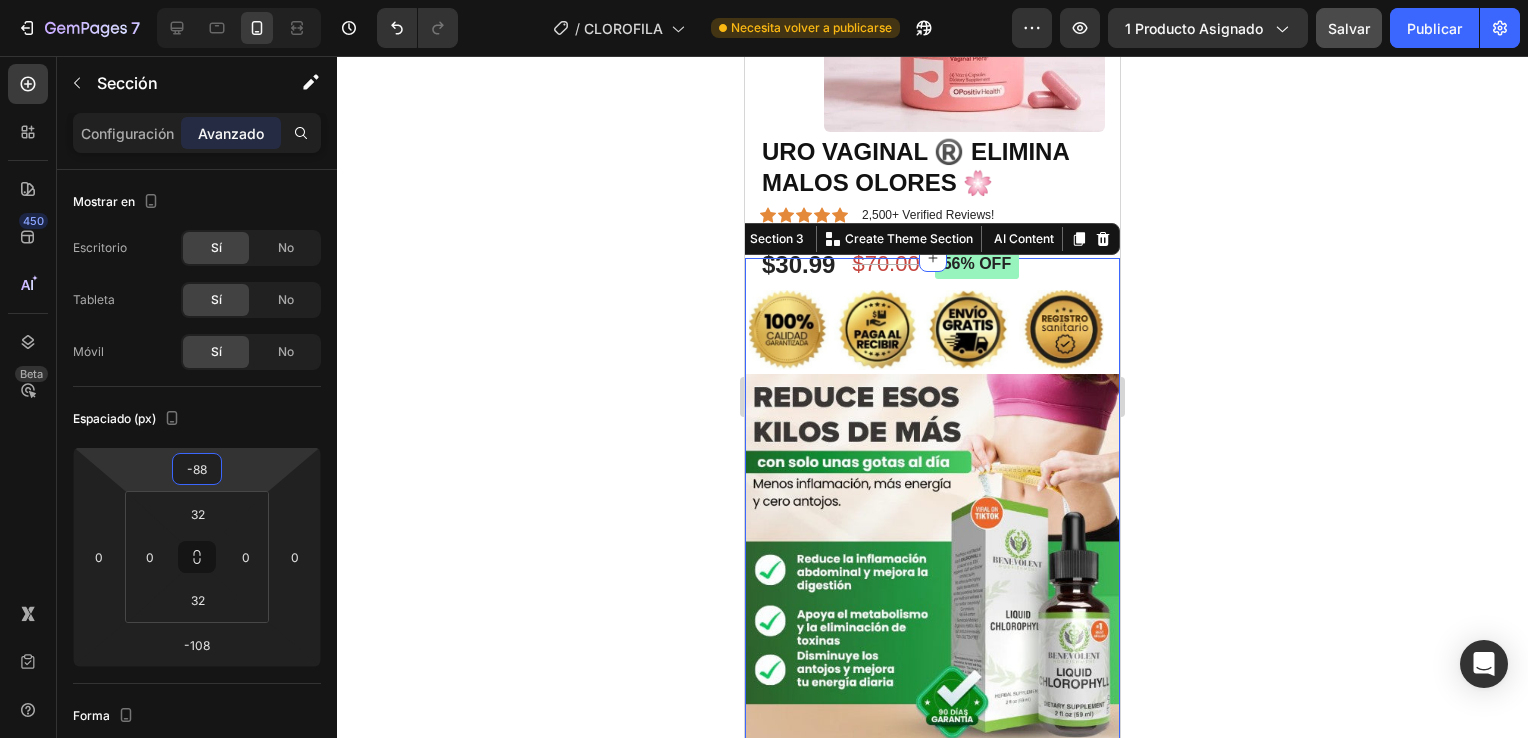 drag, startPoint x: 233, startPoint y: 466, endPoint x: 235, endPoint y: 519, distance: 53.037724 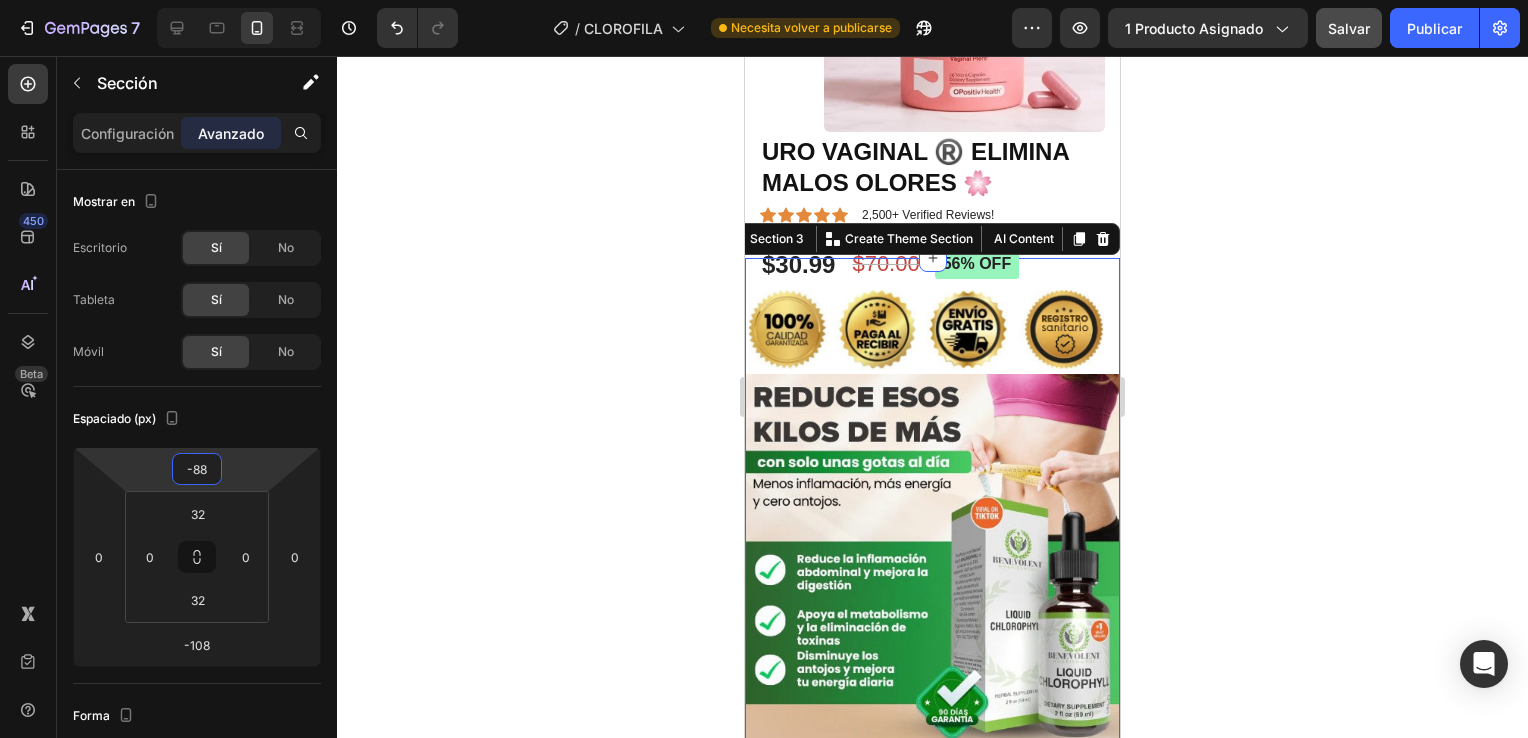 click on "7 Version history / CLOROFILA Necesita volver a publicarse Preview 1 producto asignado Salvar Publicar 450 Beta Sections(18) Elements(84) Sección Elemento Sección de héroes Detalle del producto Marcas Insignias de confianza Garantía Desglose del producto Modo de empleo Testimonios Comparar Haz Preguntas frecuentes Prueba social Historia de la marca Lista de productos Colección Lista de blogs Contacto Pegajoso Añadir a la cesta Pie de página personalizado Navegar por la biblioteca 450 Diseño Fila Fila Fila Fila Mensaje de texto Encabezado Bloque de texto Botón Botón Botón Medio" at bounding box center (764, 0) 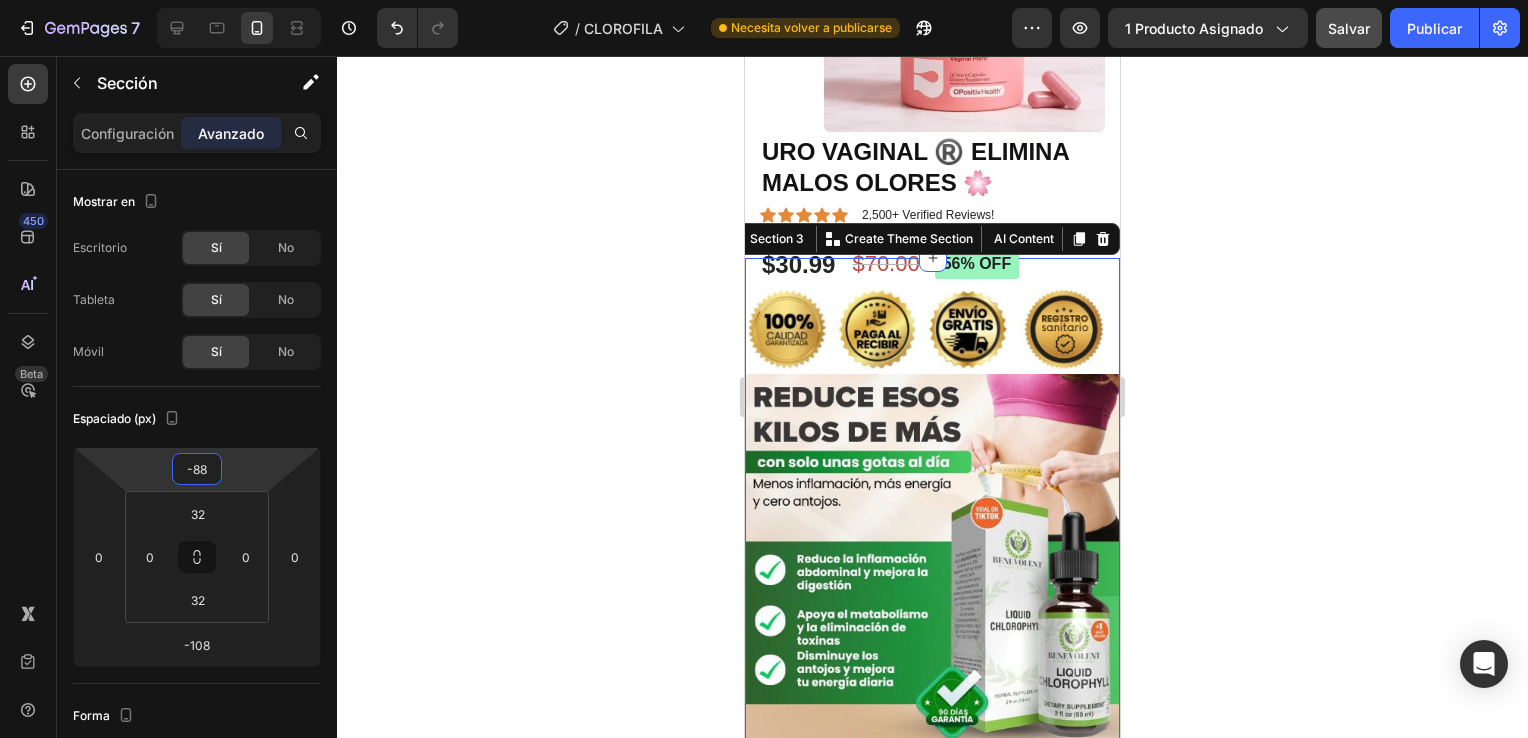 click 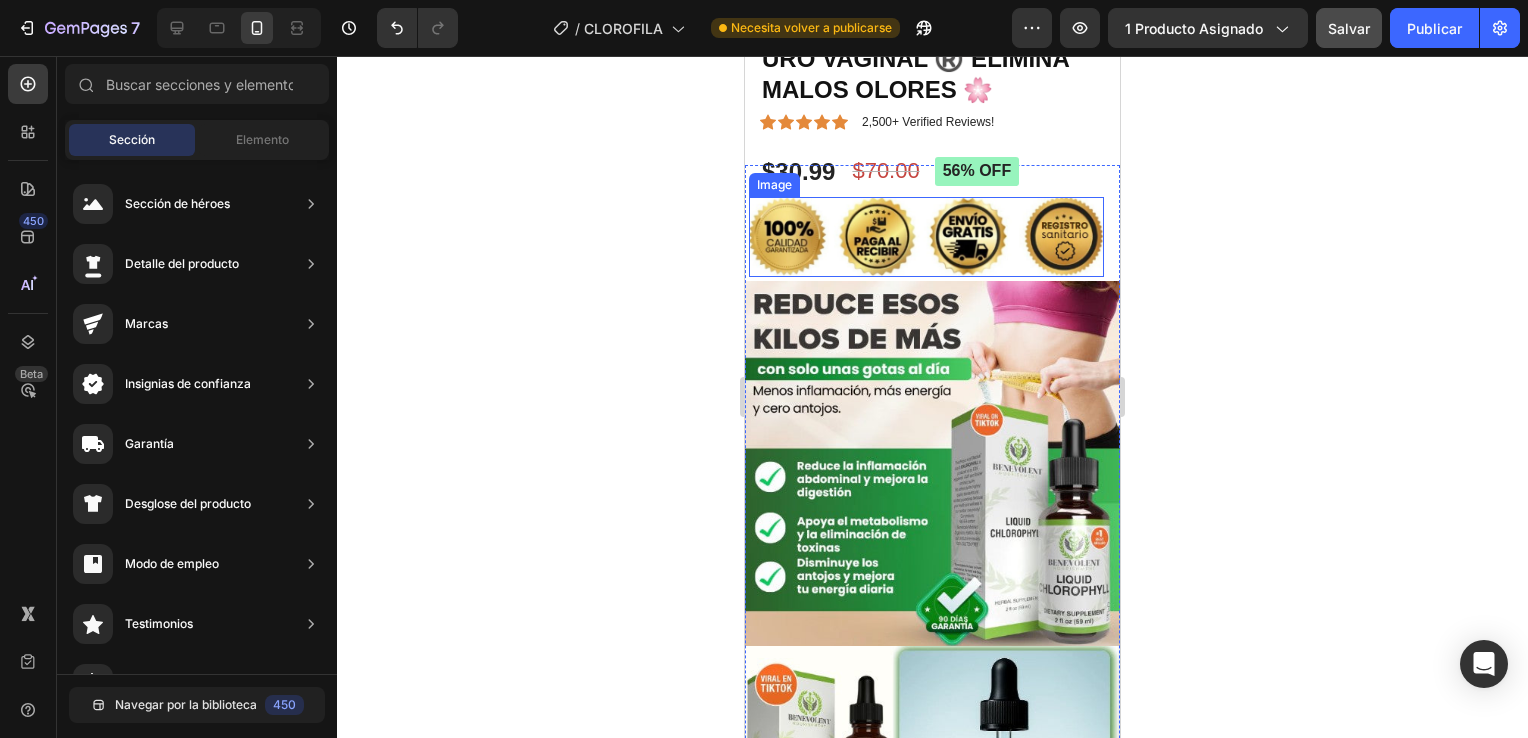 scroll, scrollTop: 600, scrollLeft: 0, axis: vertical 